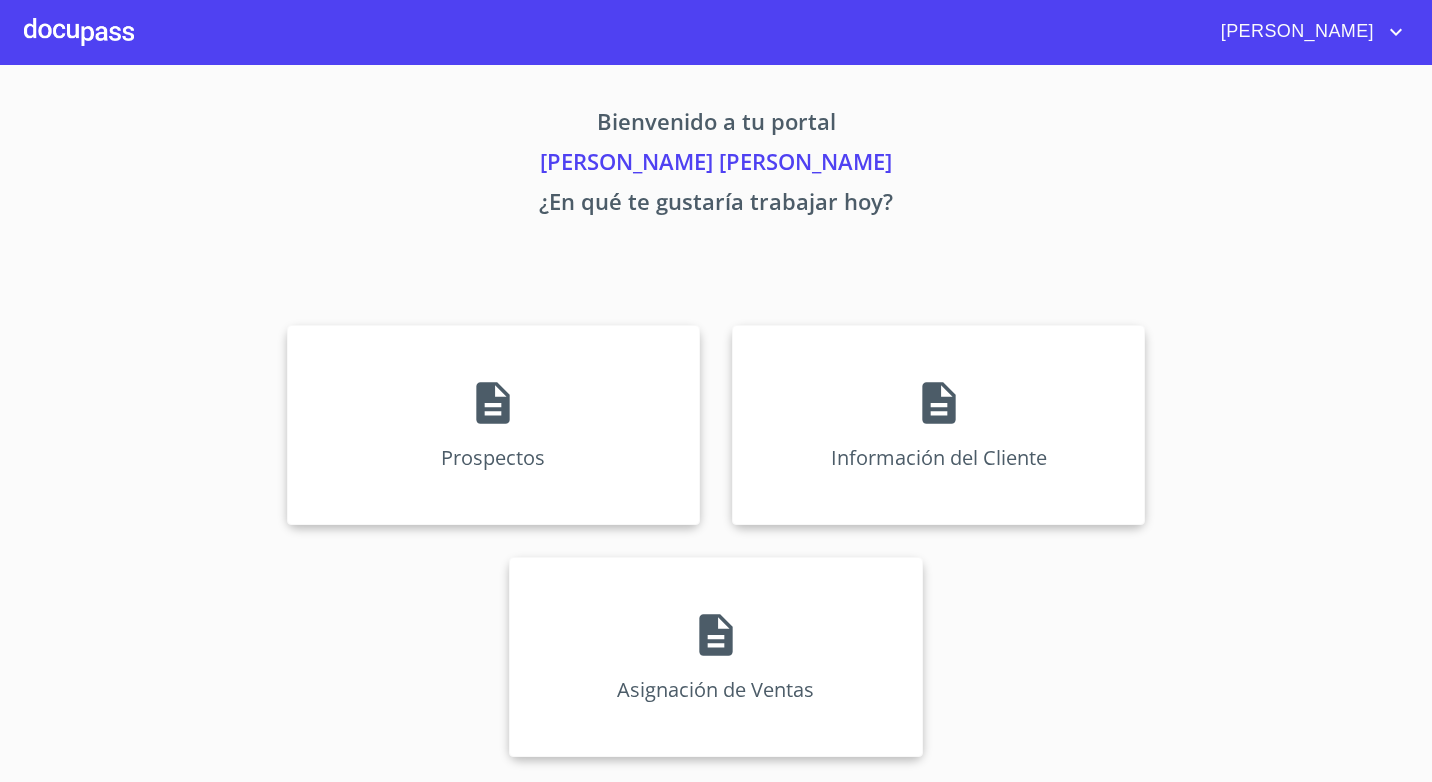 scroll, scrollTop: 0, scrollLeft: 0, axis: both 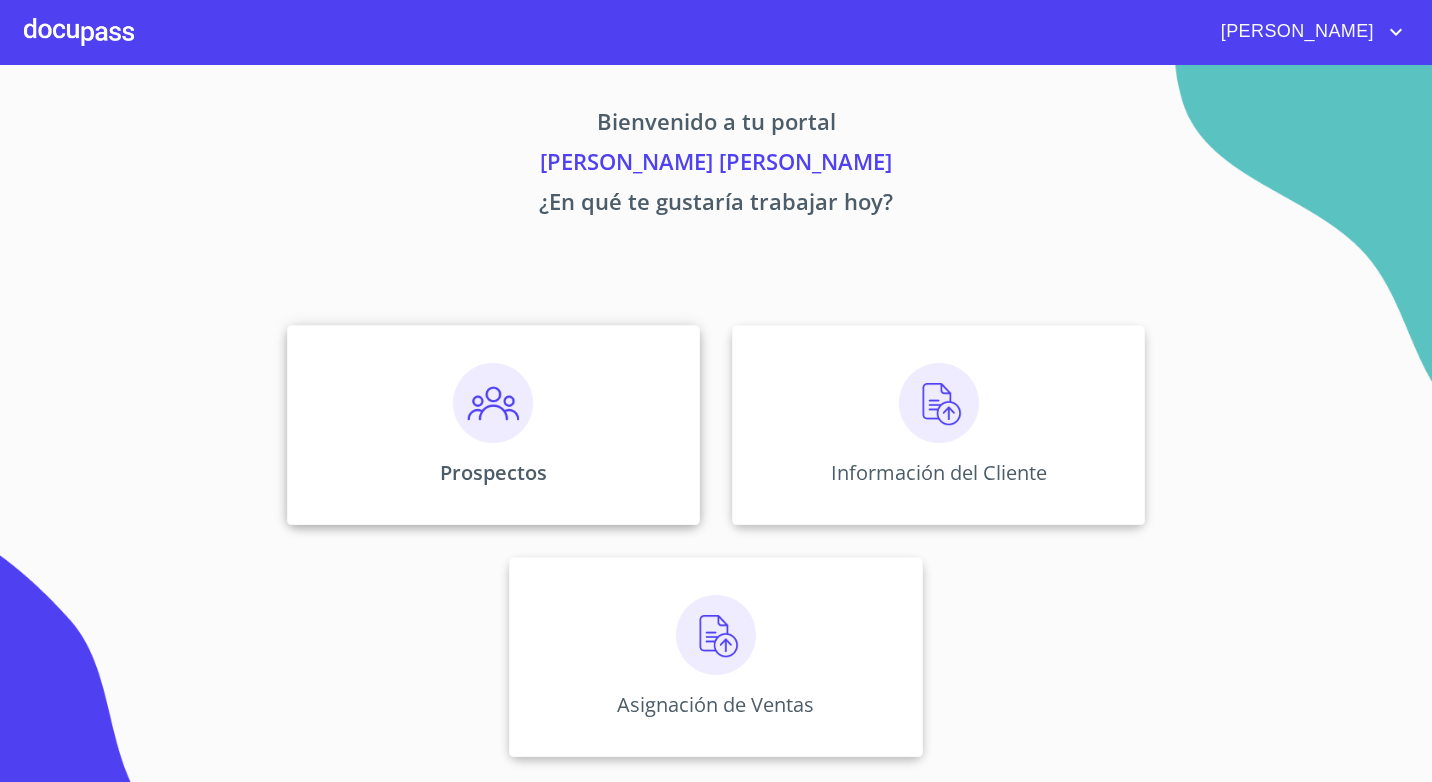 click on "Prospectos" at bounding box center (493, 425) 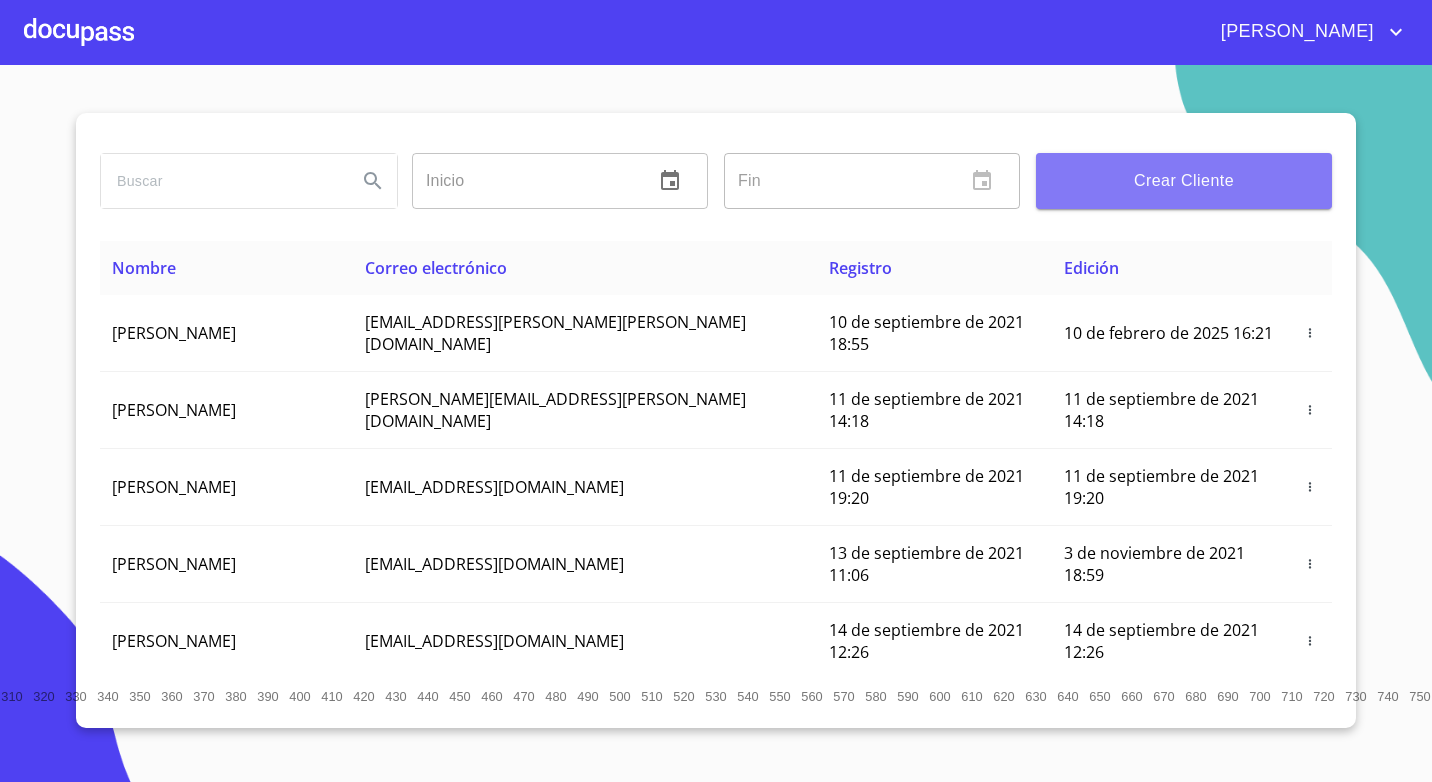 click on "Crear Cliente" at bounding box center (1184, 181) 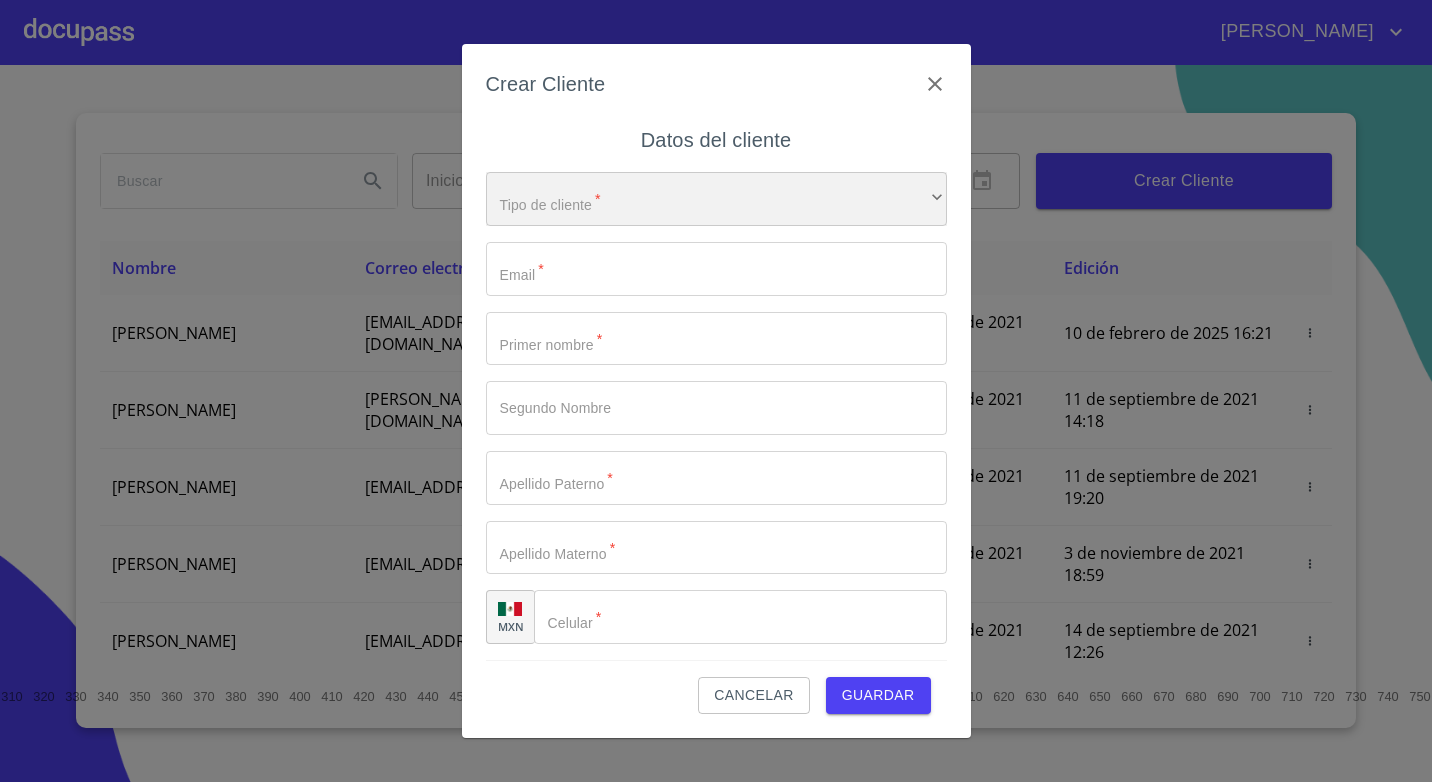 click on "​" at bounding box center [716, 199] 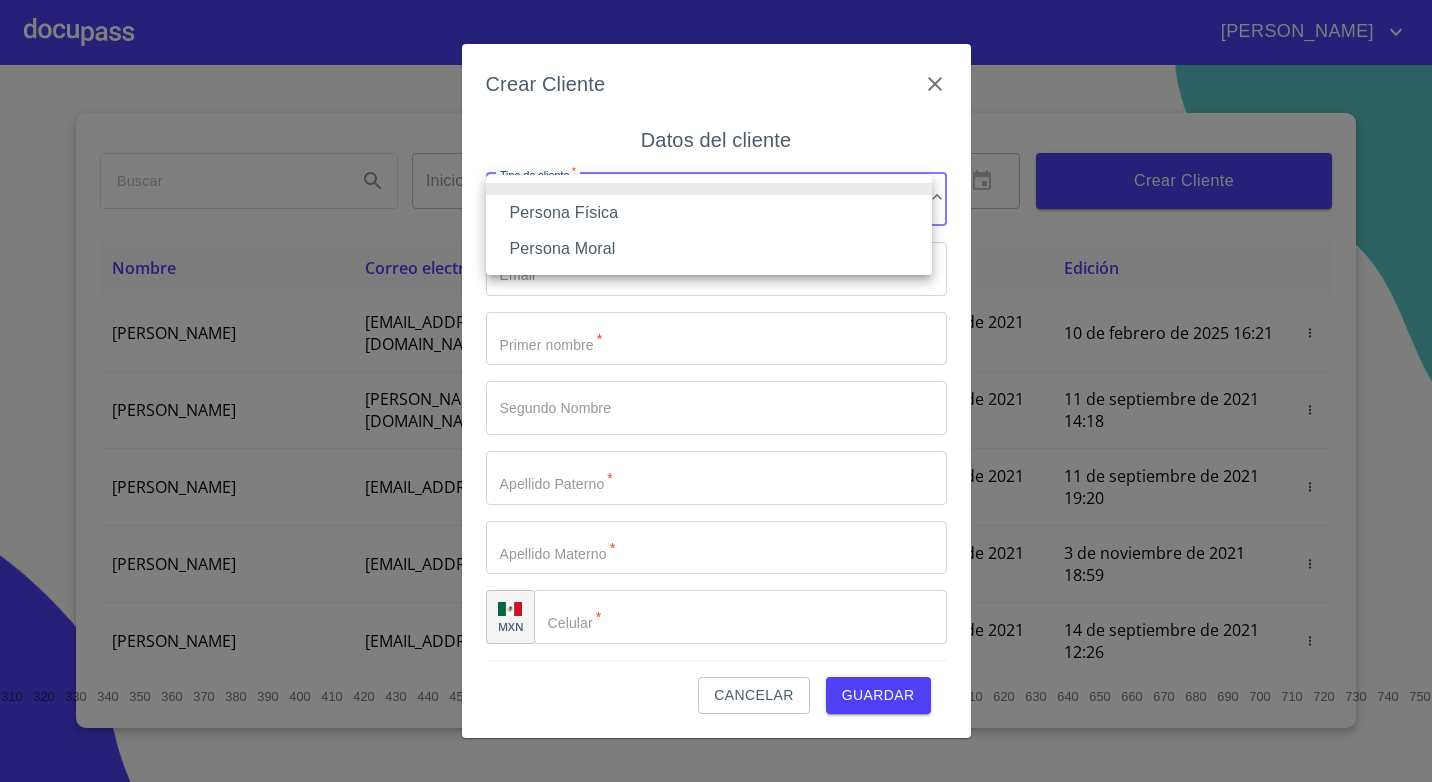 click on "Persona Física" at bounding box center (709, 213) 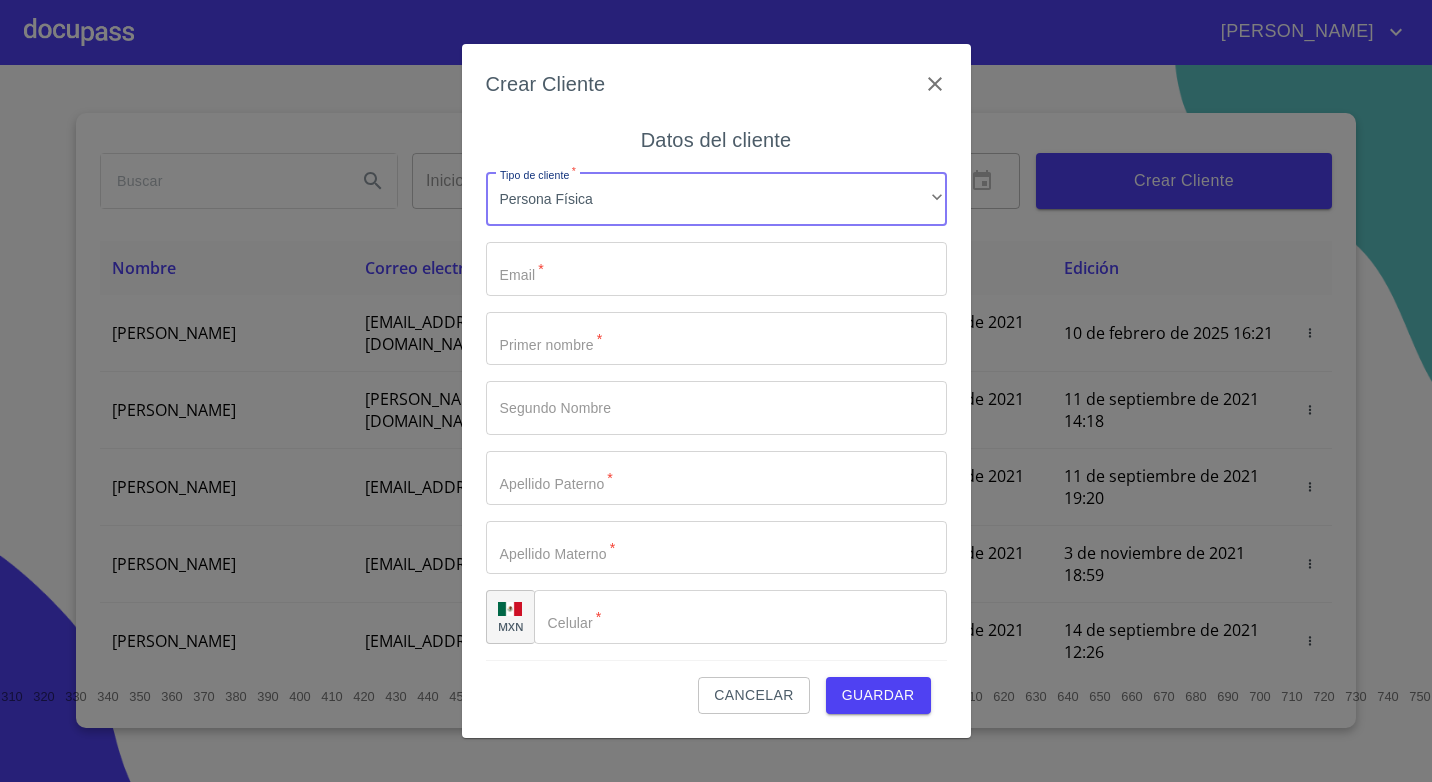 click on "Tipo de cliente   *" at bounding box center [716, 269] 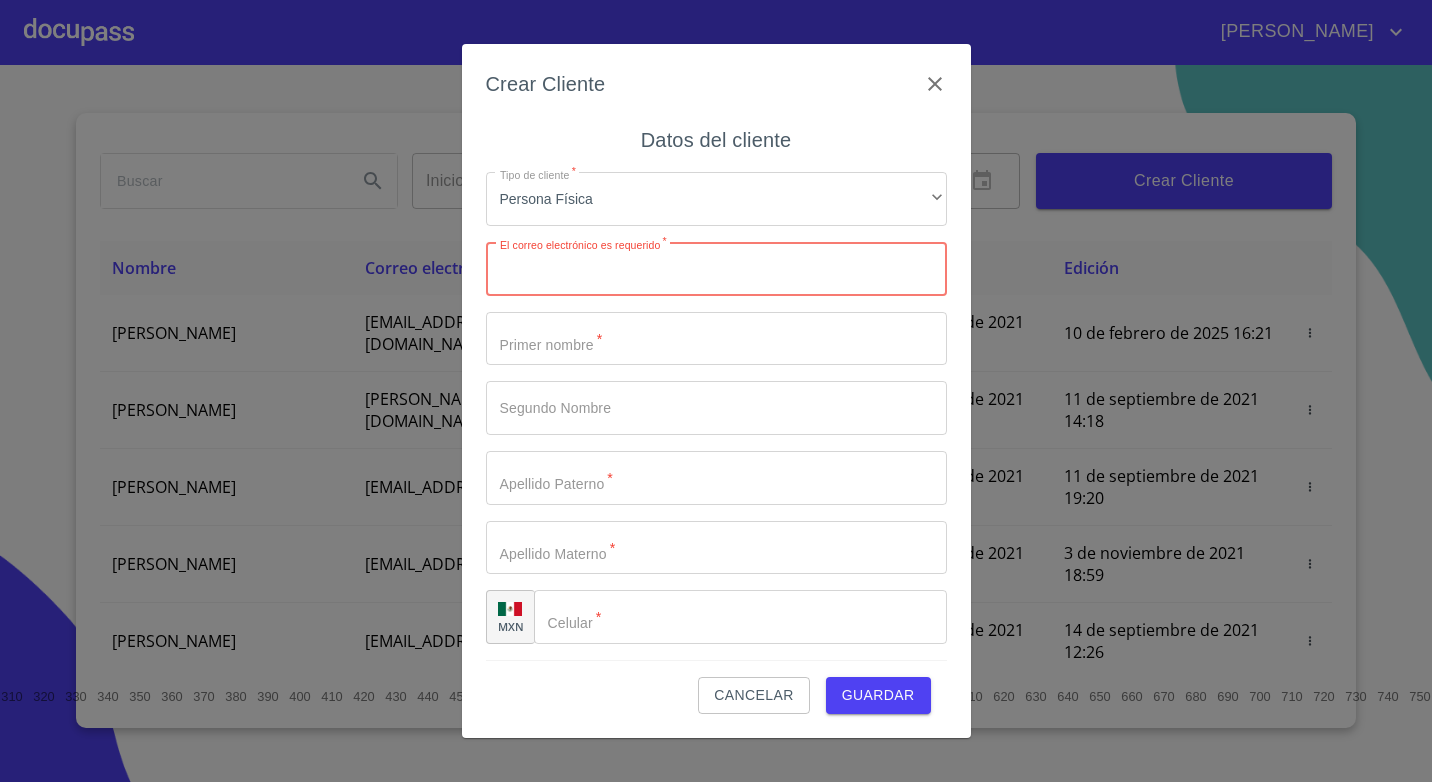 paste on "[EMAIL_ADDRESS][DOMAIN_NAME]" 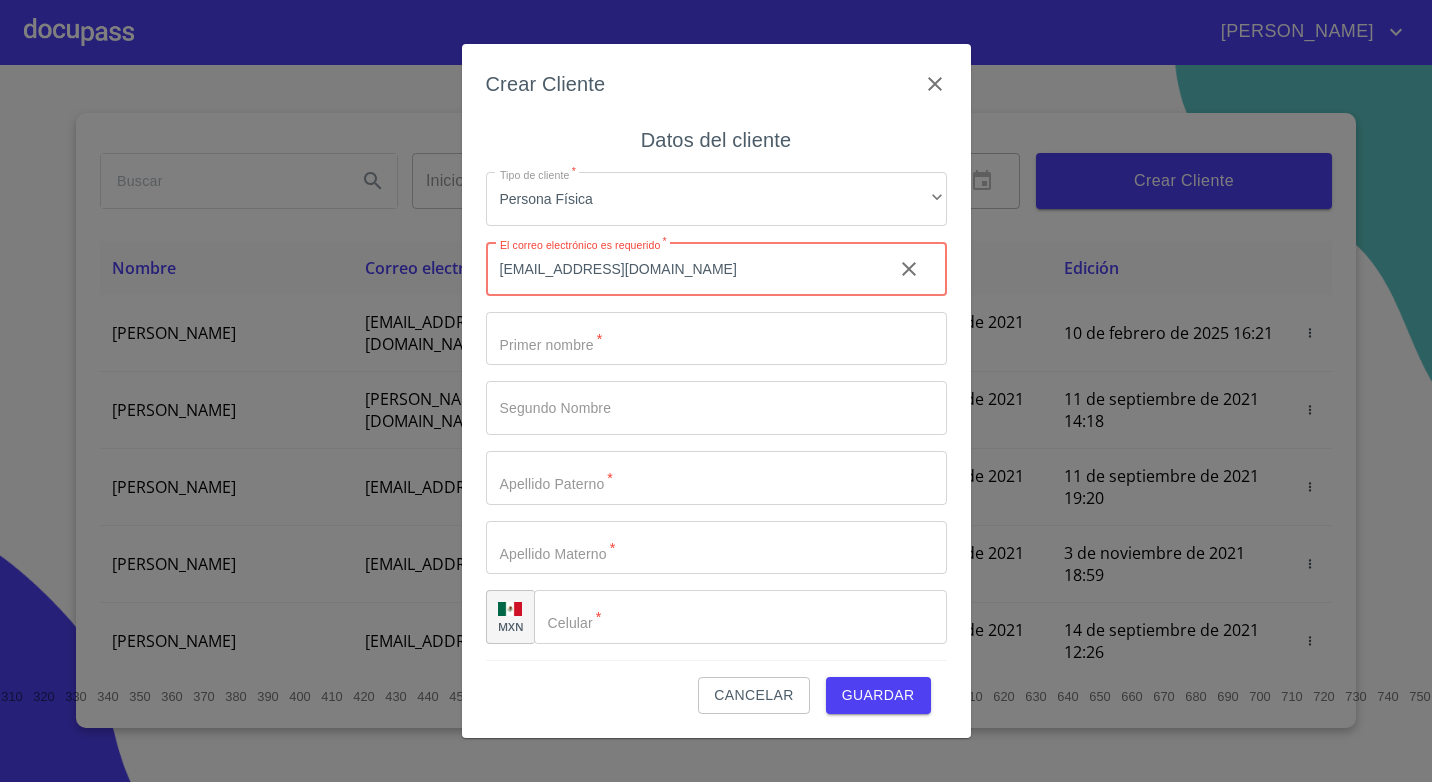 type on "[EMAIL_ADDRESS][DOMAIN_NAME]" 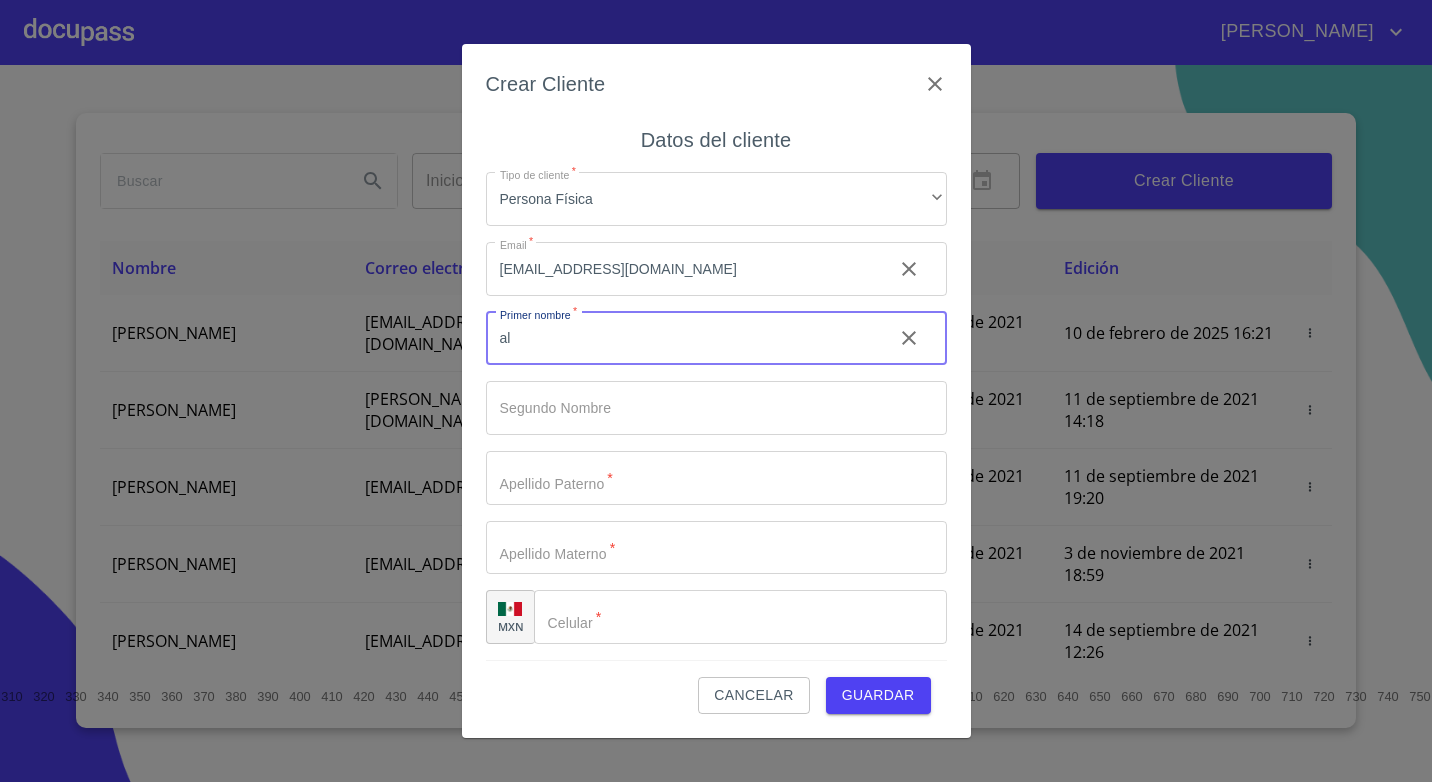 type on "a" 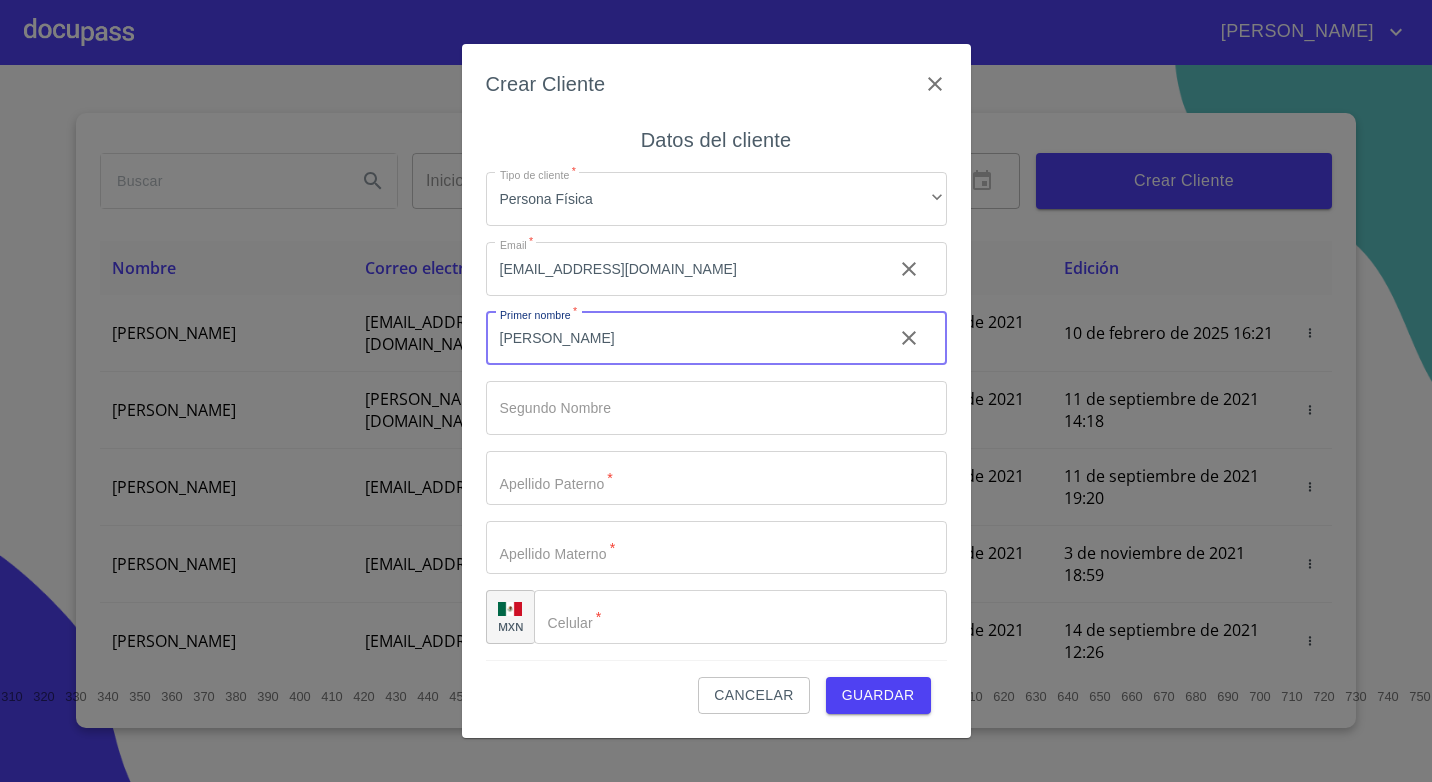 type on "[PERSON_NAME]" 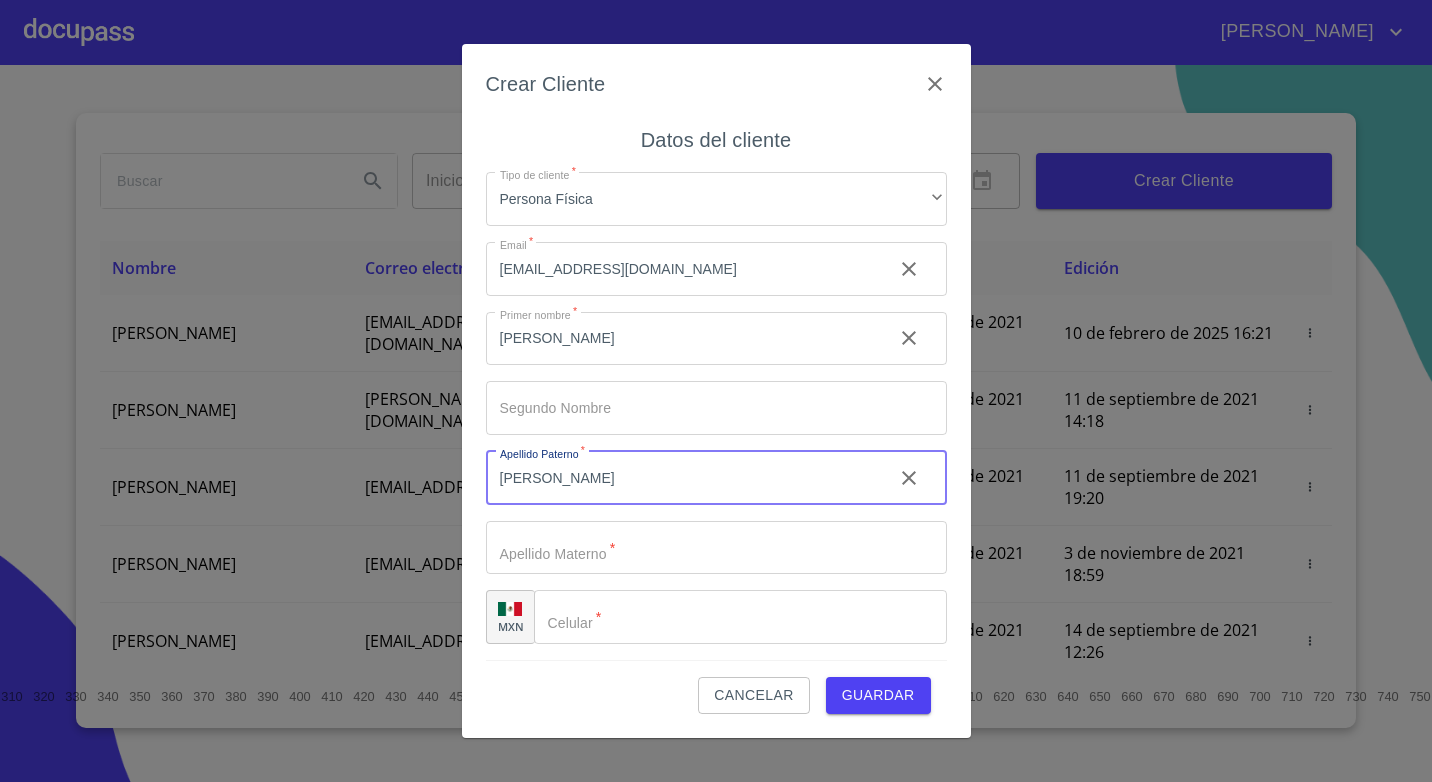 type on "[PERSON_NAME]" 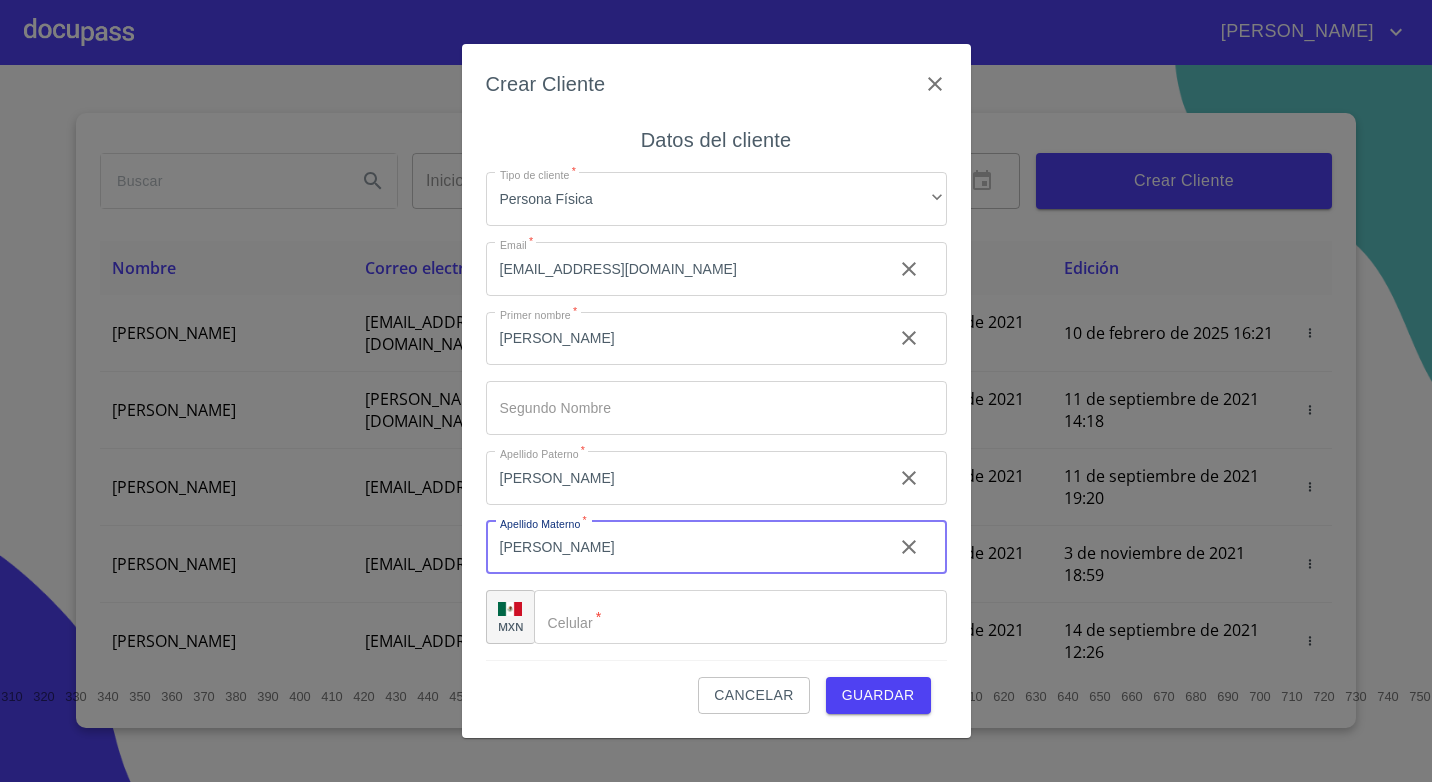 type on "[PERSON_NAME]" 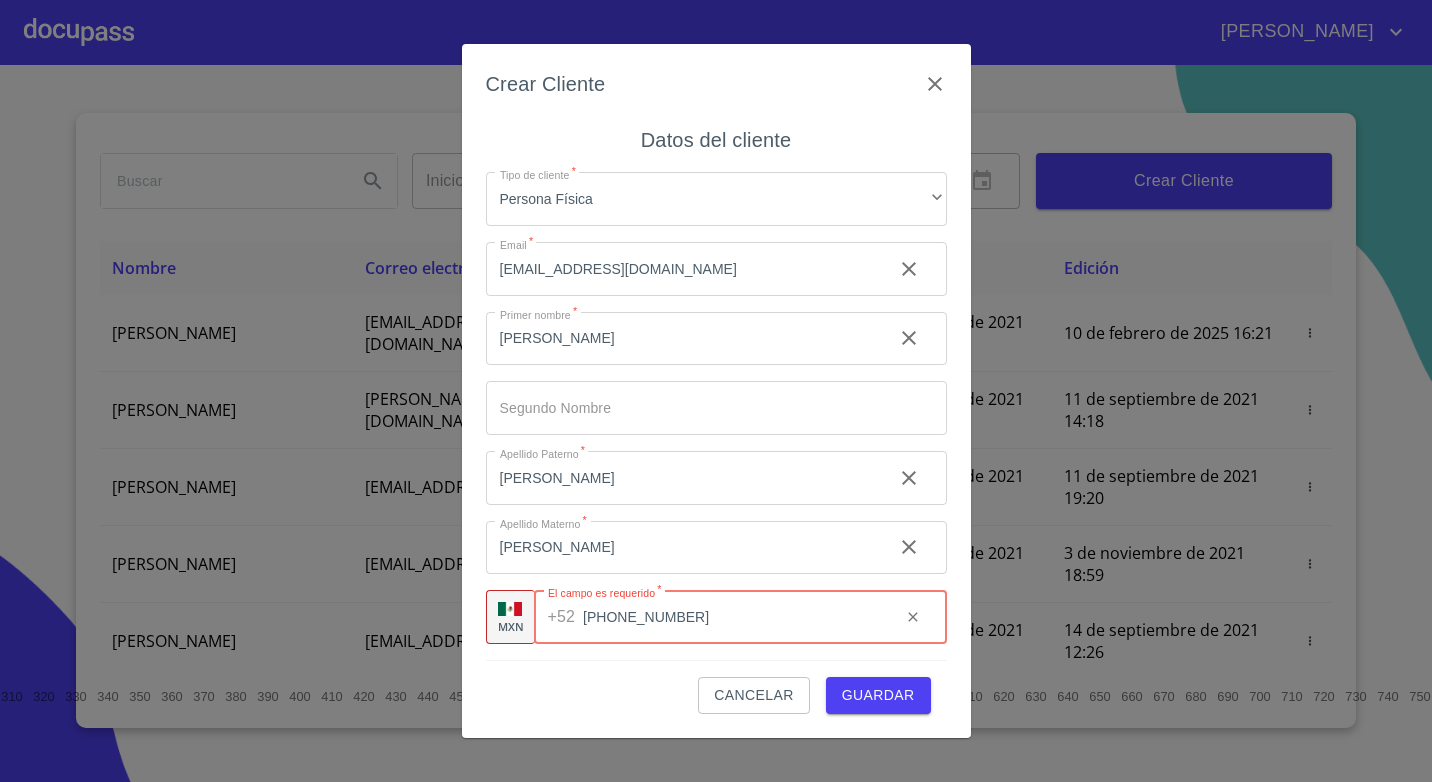 type on "[PHONE_NUMBER]" 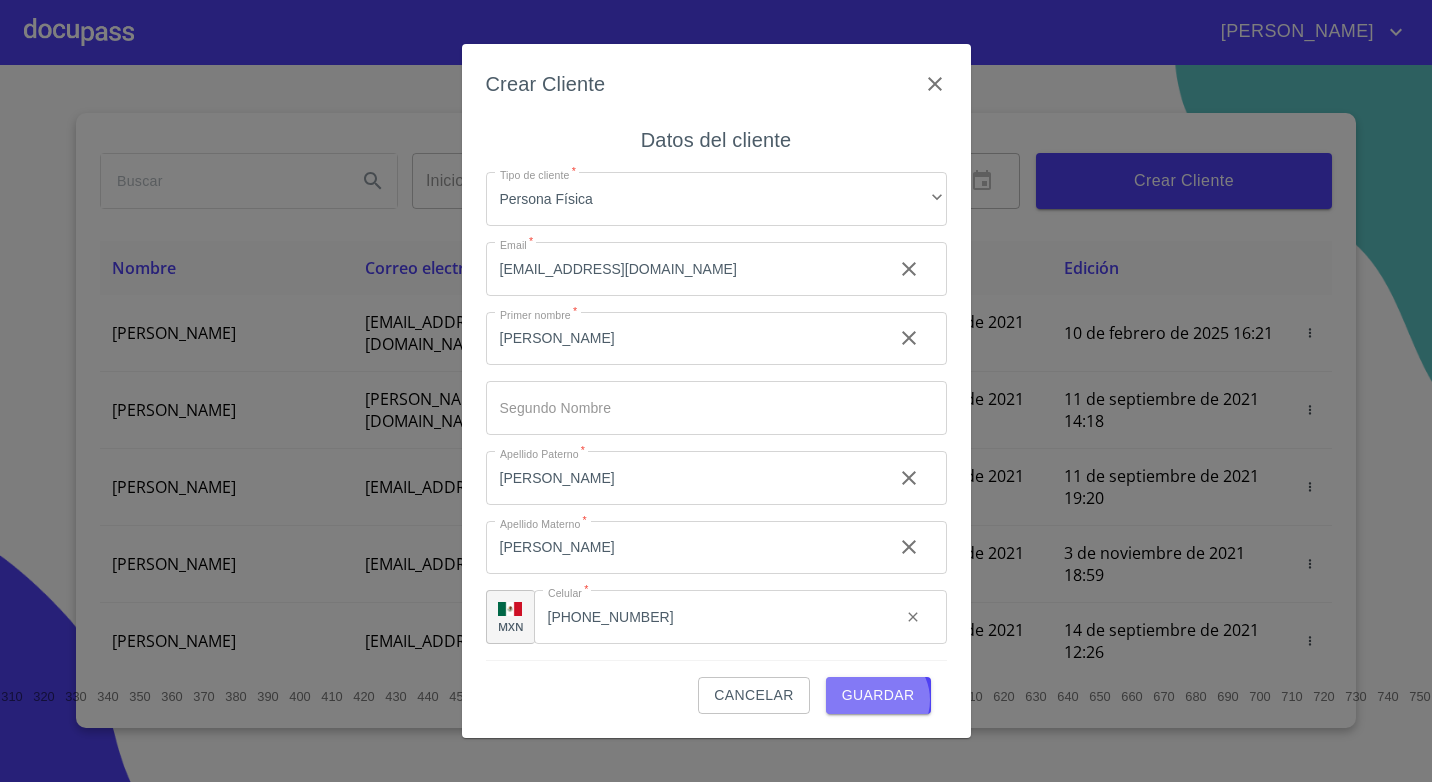 click on "Guardar" at bounding box center (878, 695) 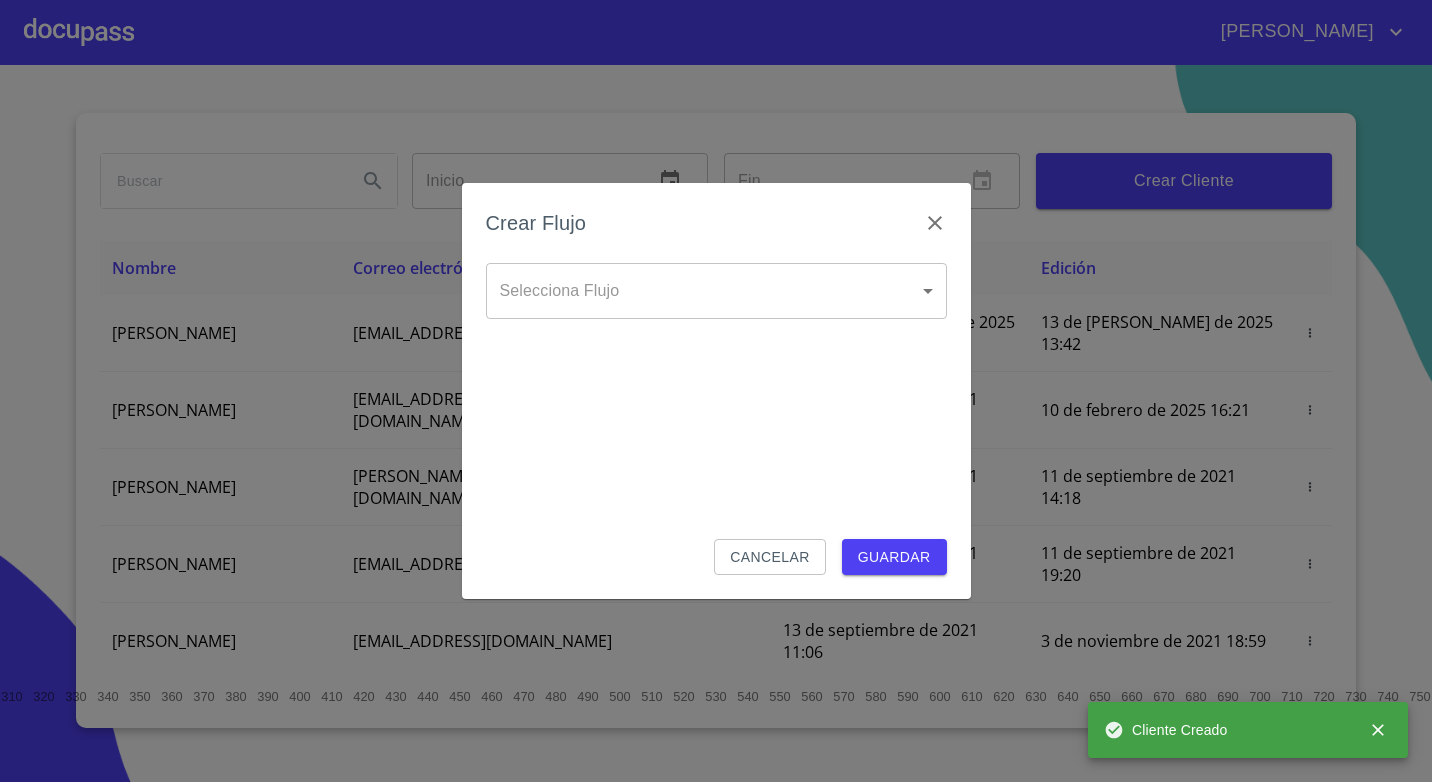 click on "[PERSON_NAME] ​ Fin ​ Crear Cliente Nombre   Correo electrónico   Registro   Edición     [PERSON_NAME] [EMAIL_ADDRESS][DOMAIN_NAME] 13 de [PERSON_NAME] de 2025 13:42 13 de [PERSON_NAME] de 2025 13:42 [PERSON_NAME] GROVER [EMAIL_ADDRESS][PERSON_NAME][PERSON_NAME][DOMAIN_NAME] 10 de septiembre de 2021 18:55 10 de febrero de 2025 16:21 [PERSON_NAME] CELIS  [EMAIL_ADDRESS][PERSON_NAME][DOMAIN_NAME] 11 de septiembre de 2021 14:18 11 de septiembre de 2021 14:18 [PERSON_NAME] [PERSON_NAME][EMAIL_ADDRESS][DOMAIN_NAME] 11 de septiembre de 2021 19:20 11 de septiembre de 2021 19:20 [PERSON_NAME] [EMAIL_ADDRESS][DOMAIN_NAME] 13 de septiembre de 2021 11:06 3 de noviembre de 2021 18:59 [PERSON_NAME] [EMAIL_ADDRESS][DOMAIN_NAME] 14 de septiembre de 2021 12:26 14 de septiembre de 2021 12:26 [PERSON_NAME] [EMAIL_ADDRESS][DOMAIN_NAME] 14 de septiembre de 2021 16:35 14 de septiembre de 2021 16:35 [PERSON_NAME] [EMAIL_ADDRESS][DOMAIN_NAME] 14 de septiembre de 2021 18:24 14 de septiembre de 2021 18:24 [PERSON_NAME]  [EMAIL_ADDRESS][DOMAIN_NAME] 15 de septiembre de 2021 13:18 1 2 3 4" at bounding box center (716, 391) 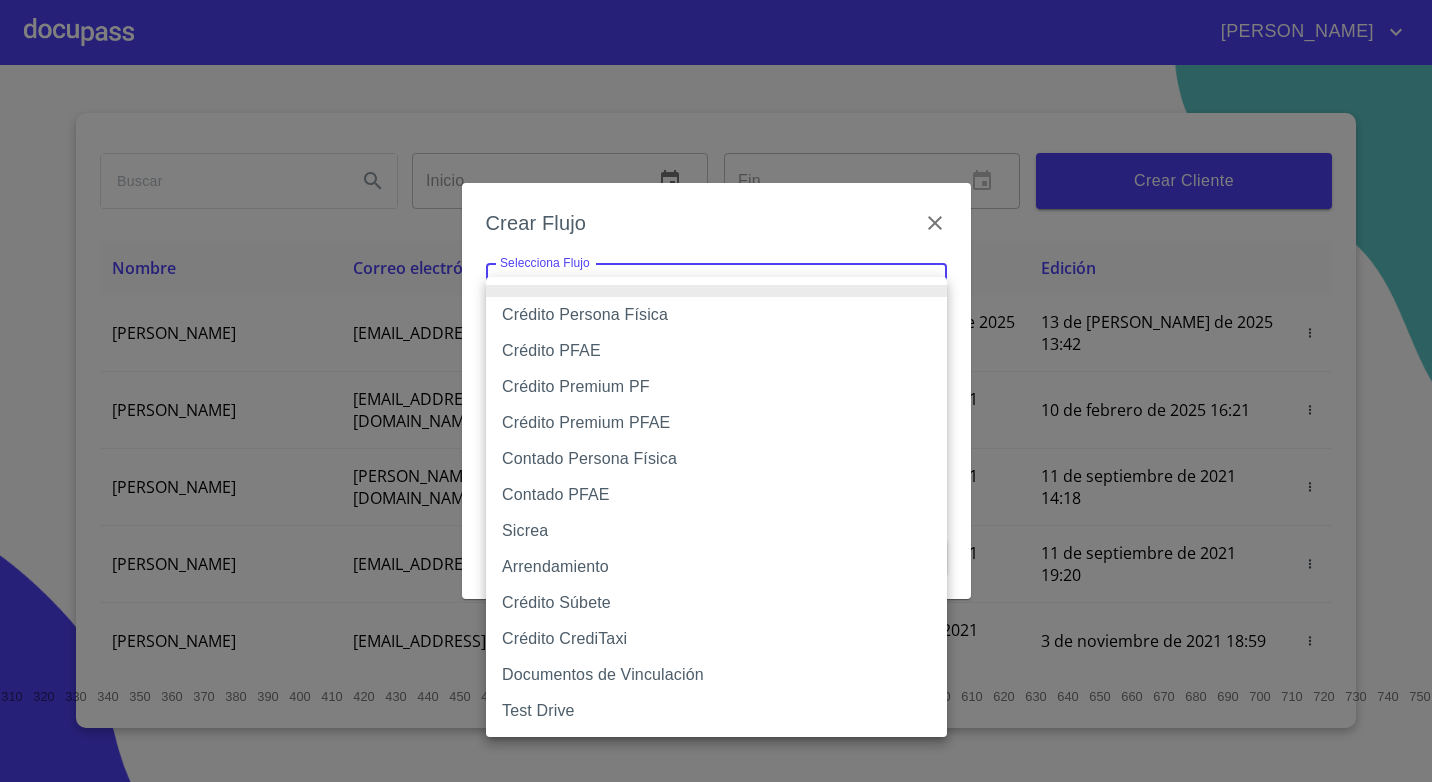 click on "Crédito Persona Física" at bounding box center [716, 315] 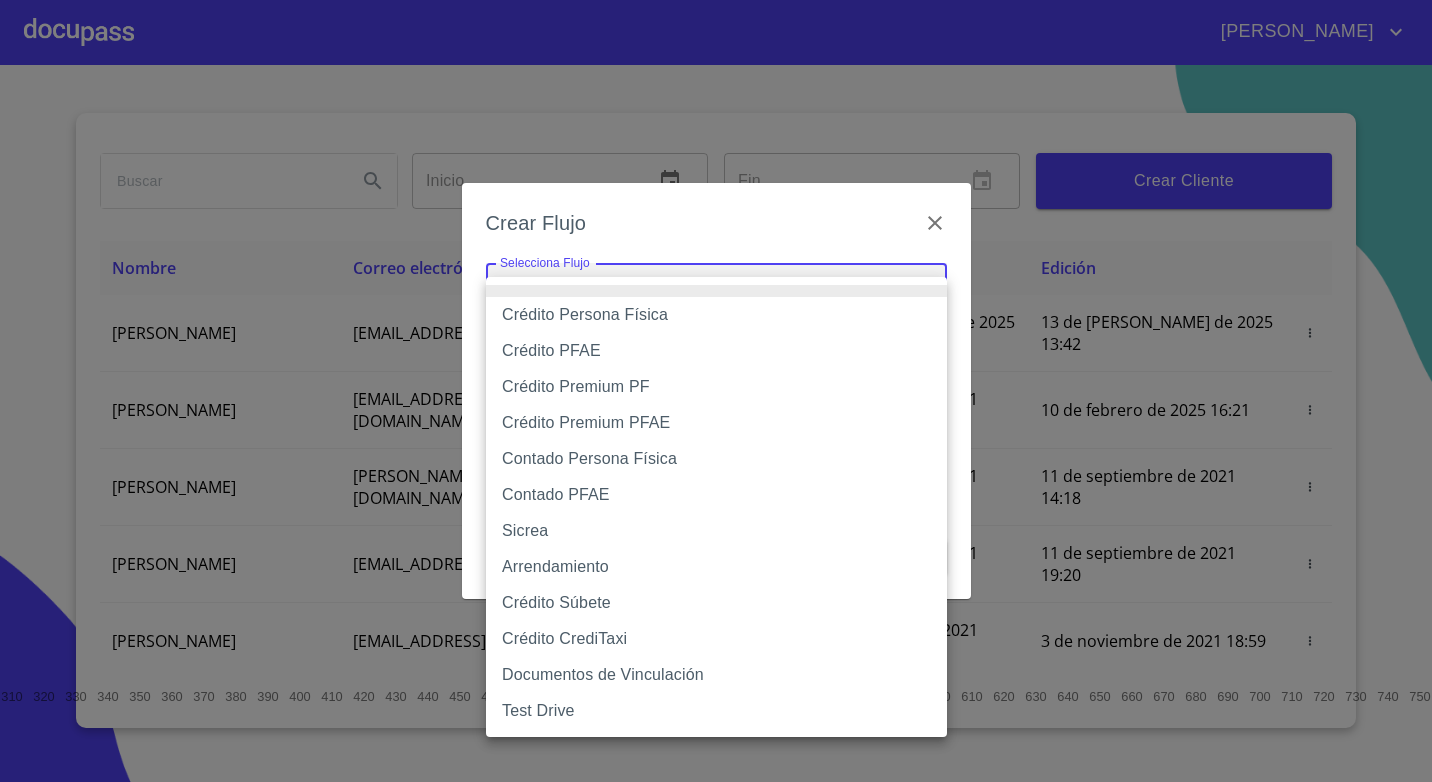 type on "6009fb3c7d1714eb8809aa97" 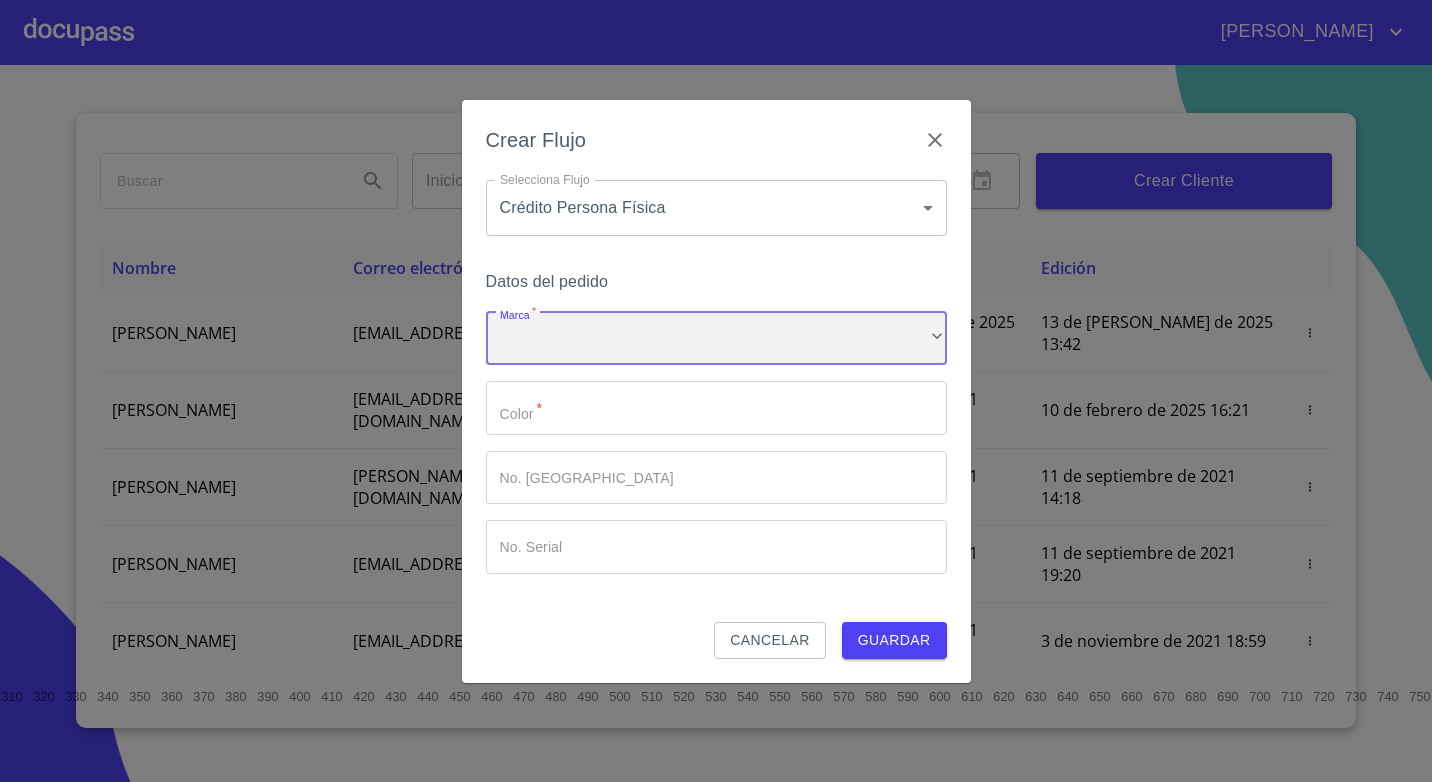click on "​" at bounding box center (716, 339) 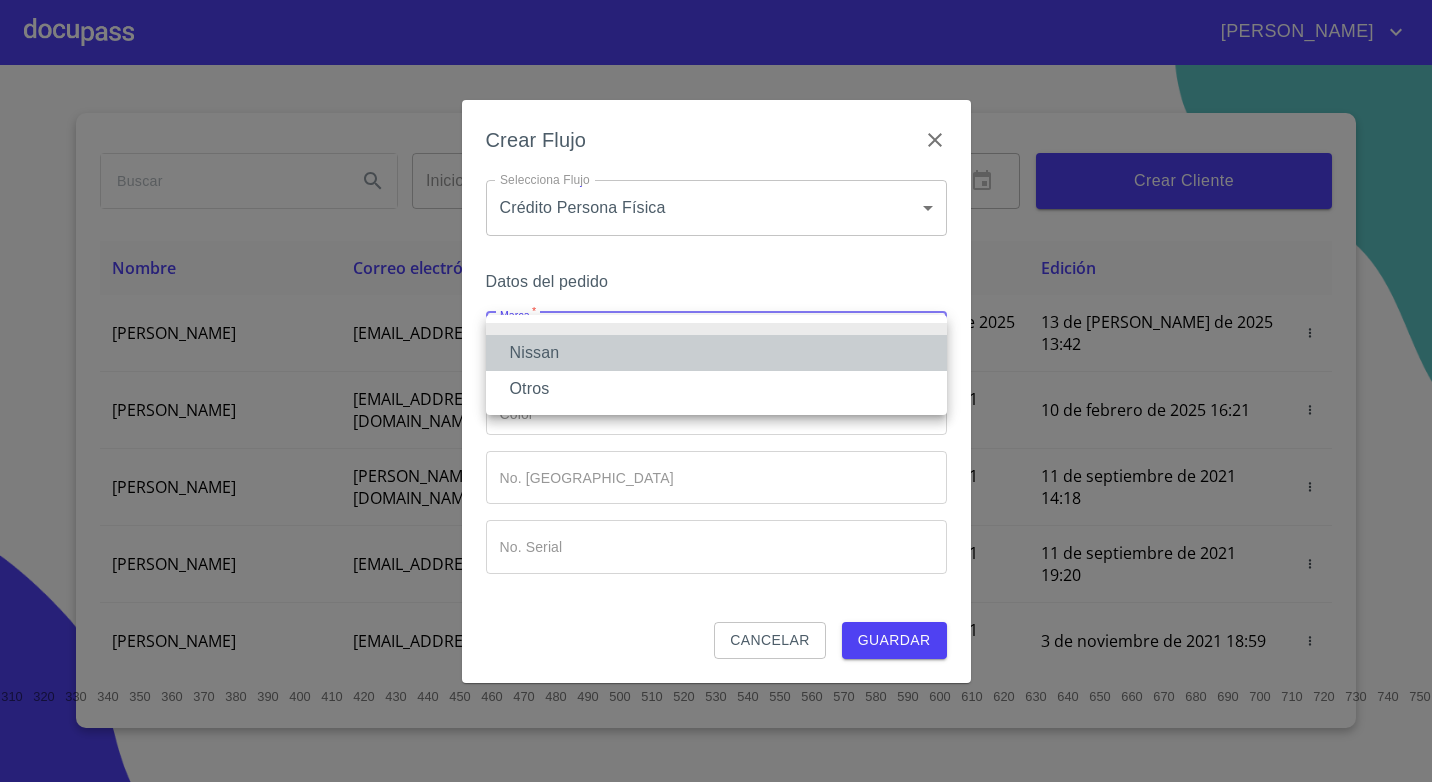 click on "Nissan" at bounding box center (716, 353) 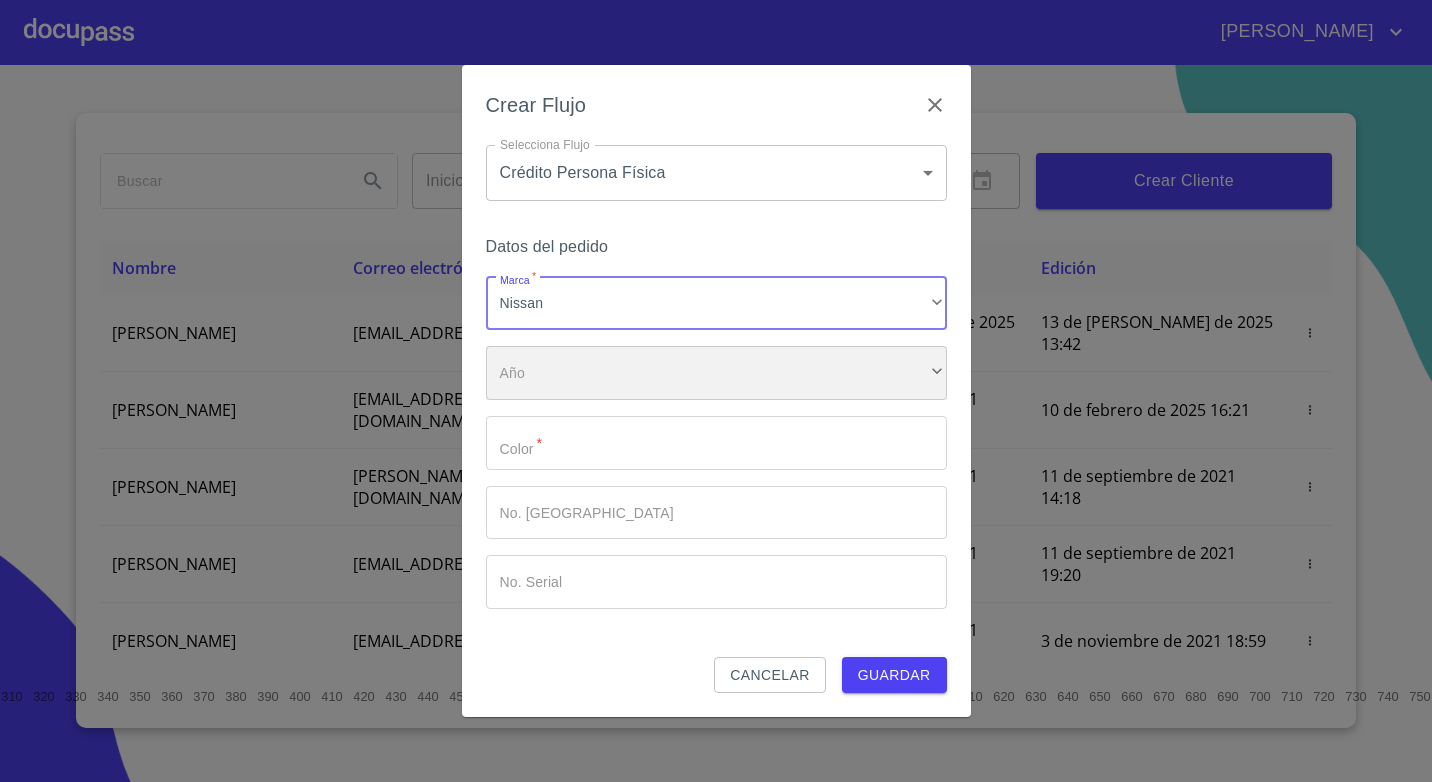 click on "​" at bounding box center [716, 373] 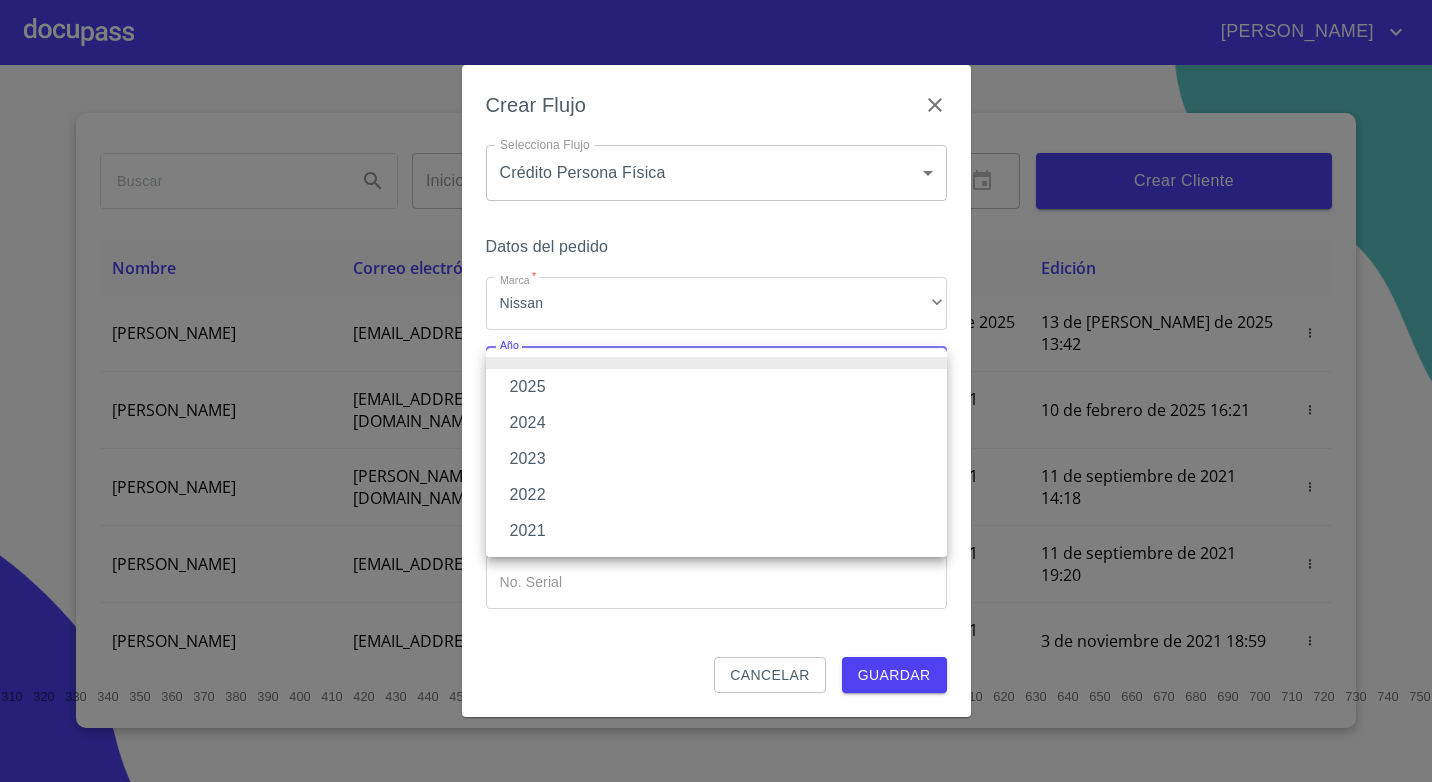 click on "2021" at bounding box center (716, 531) 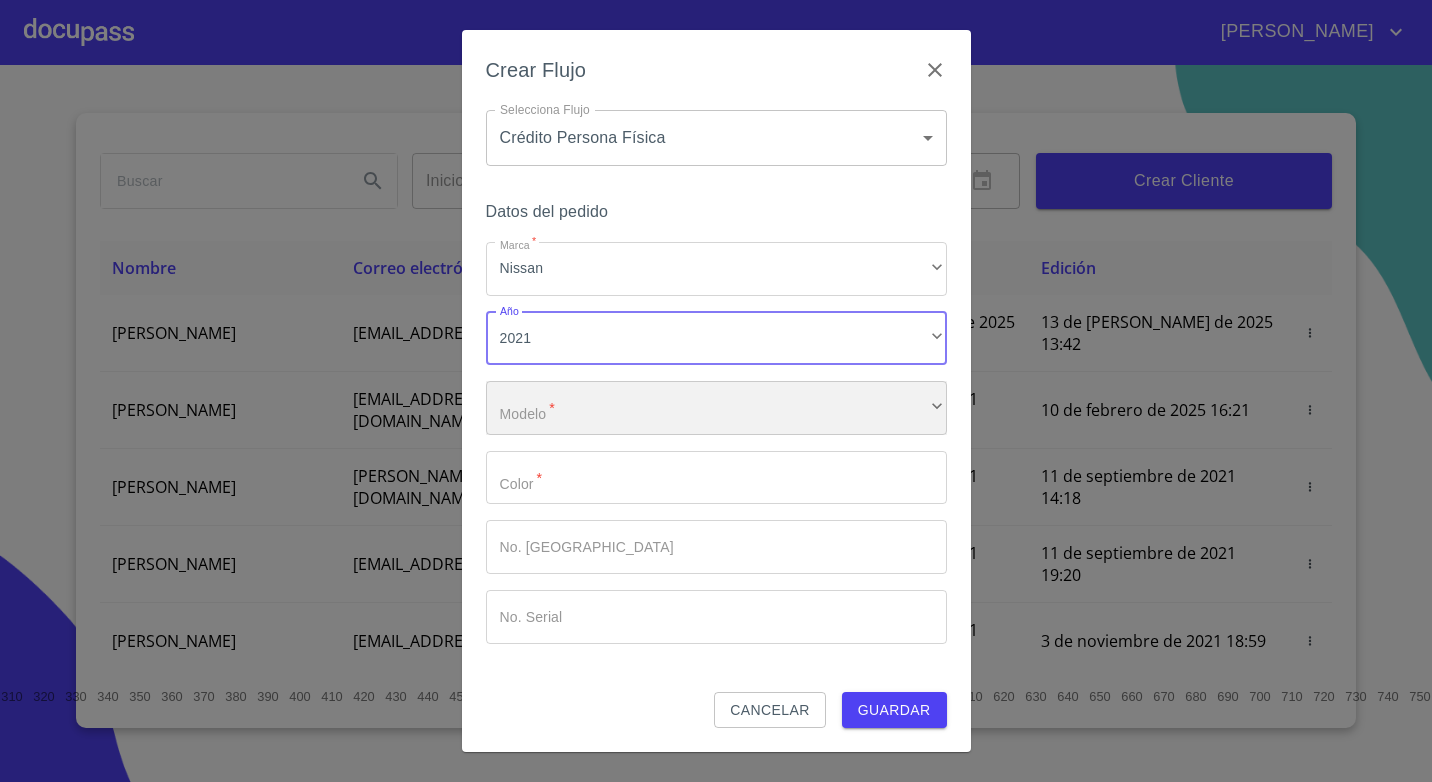 click on "​" at bounding box center [716, 408] 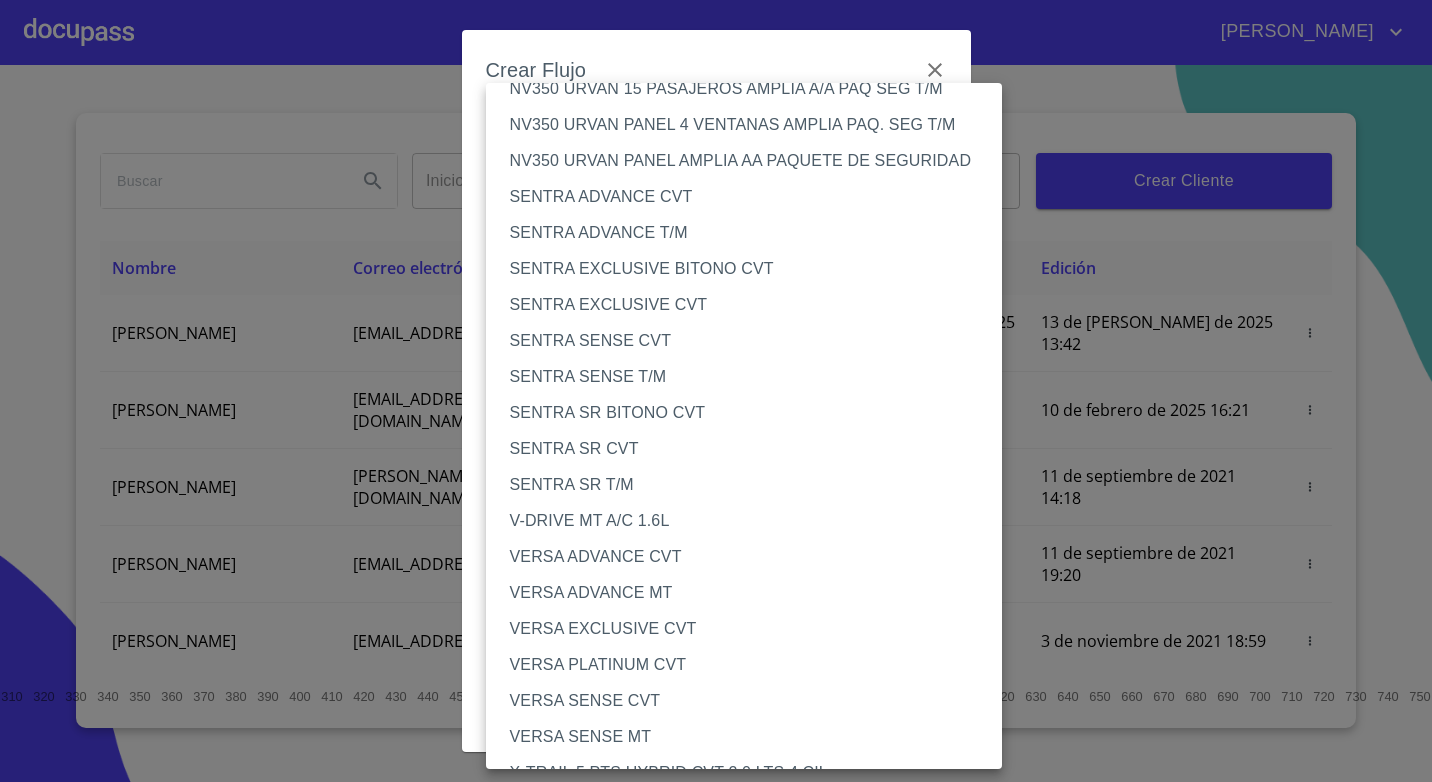 scroll, scrollTop: 1500, scrollLeft: 0, axis: vertical 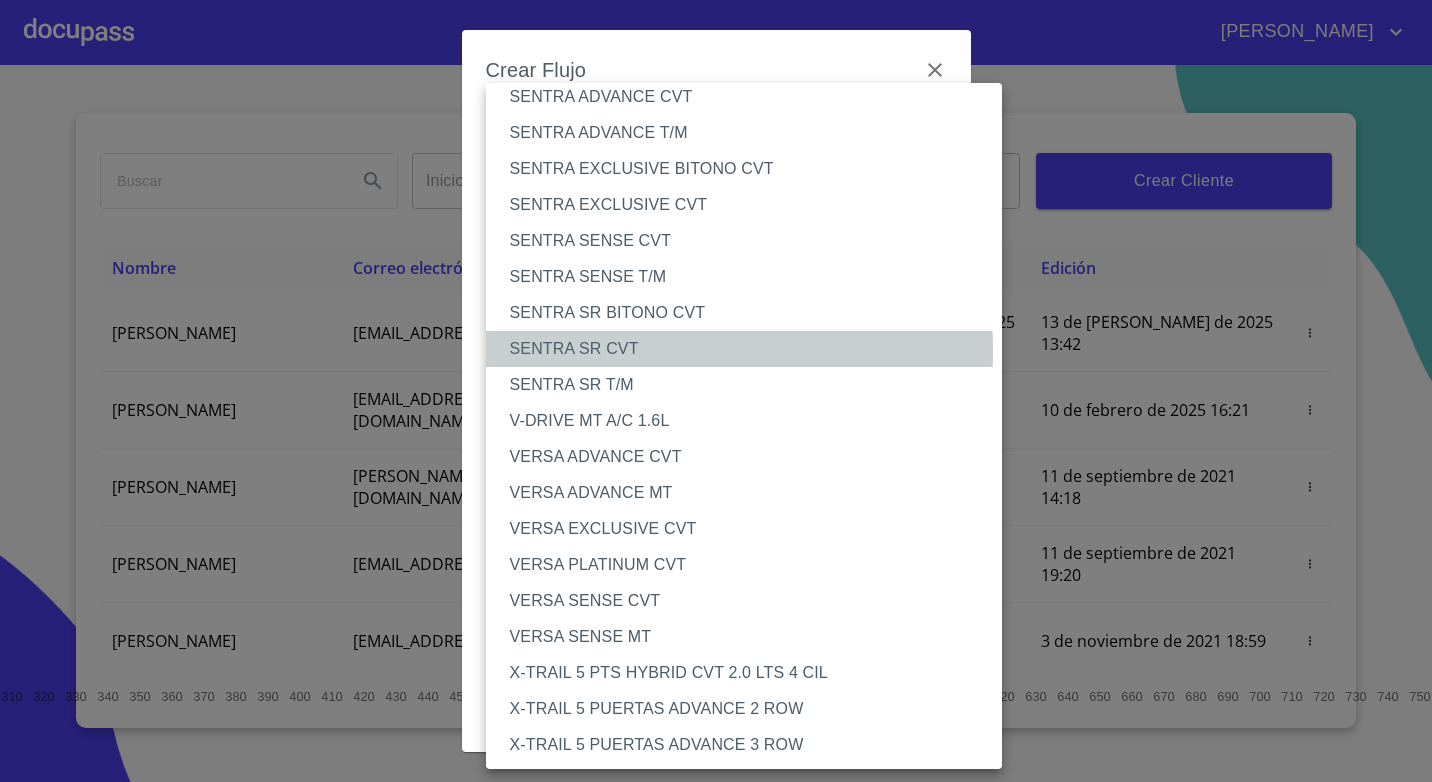 click on "SENTRA SR CVT" at bounding box center [752, 349] 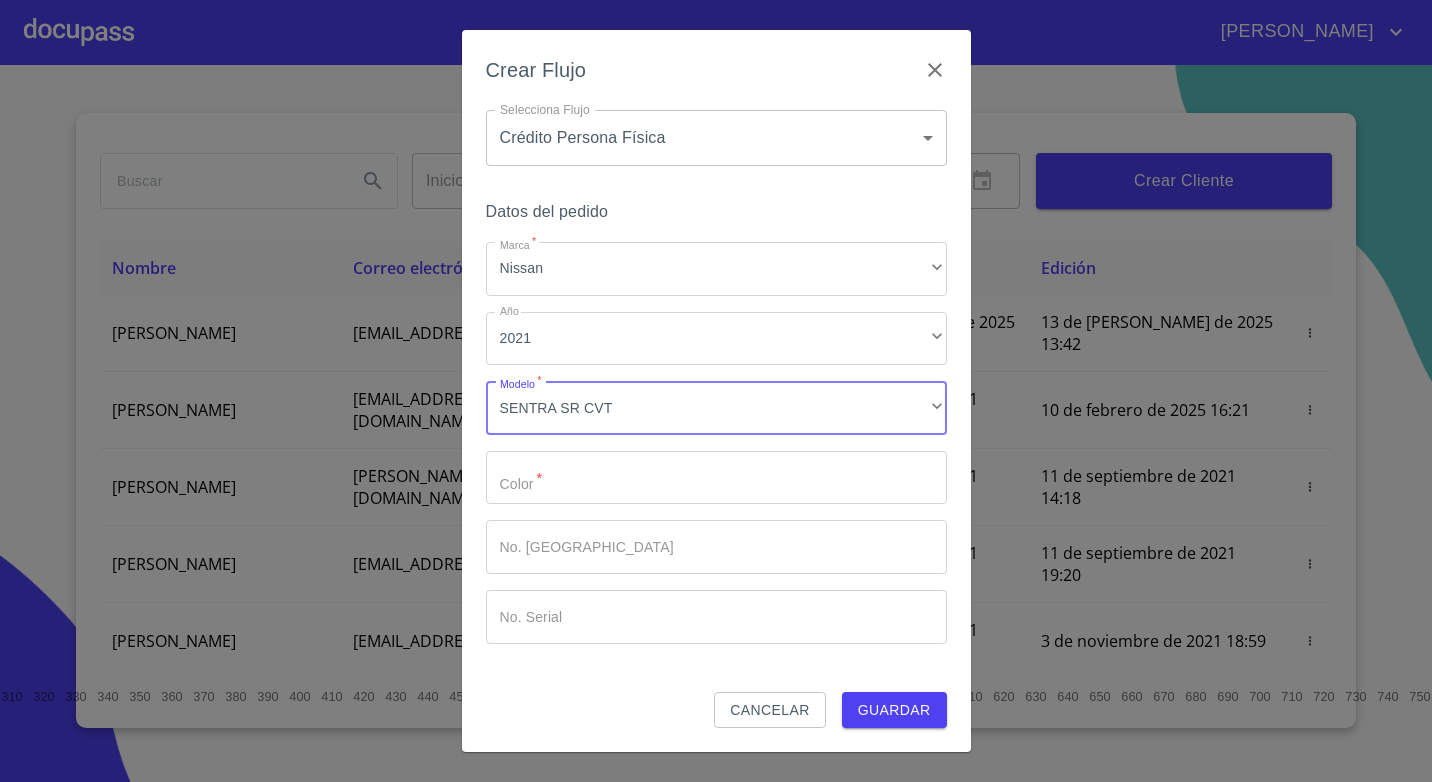 click on "Marca   *" at bounding box center (716, 478) 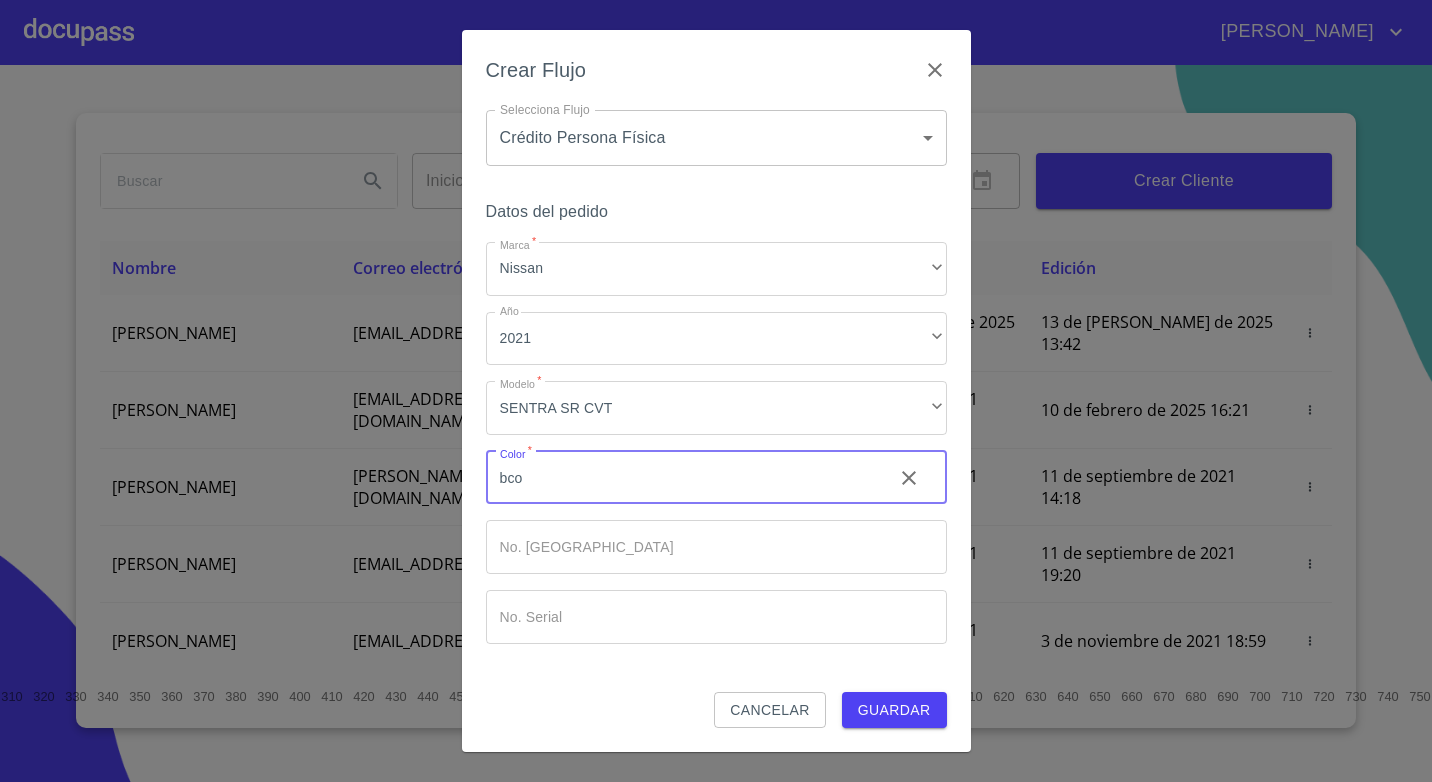 type on "bco" 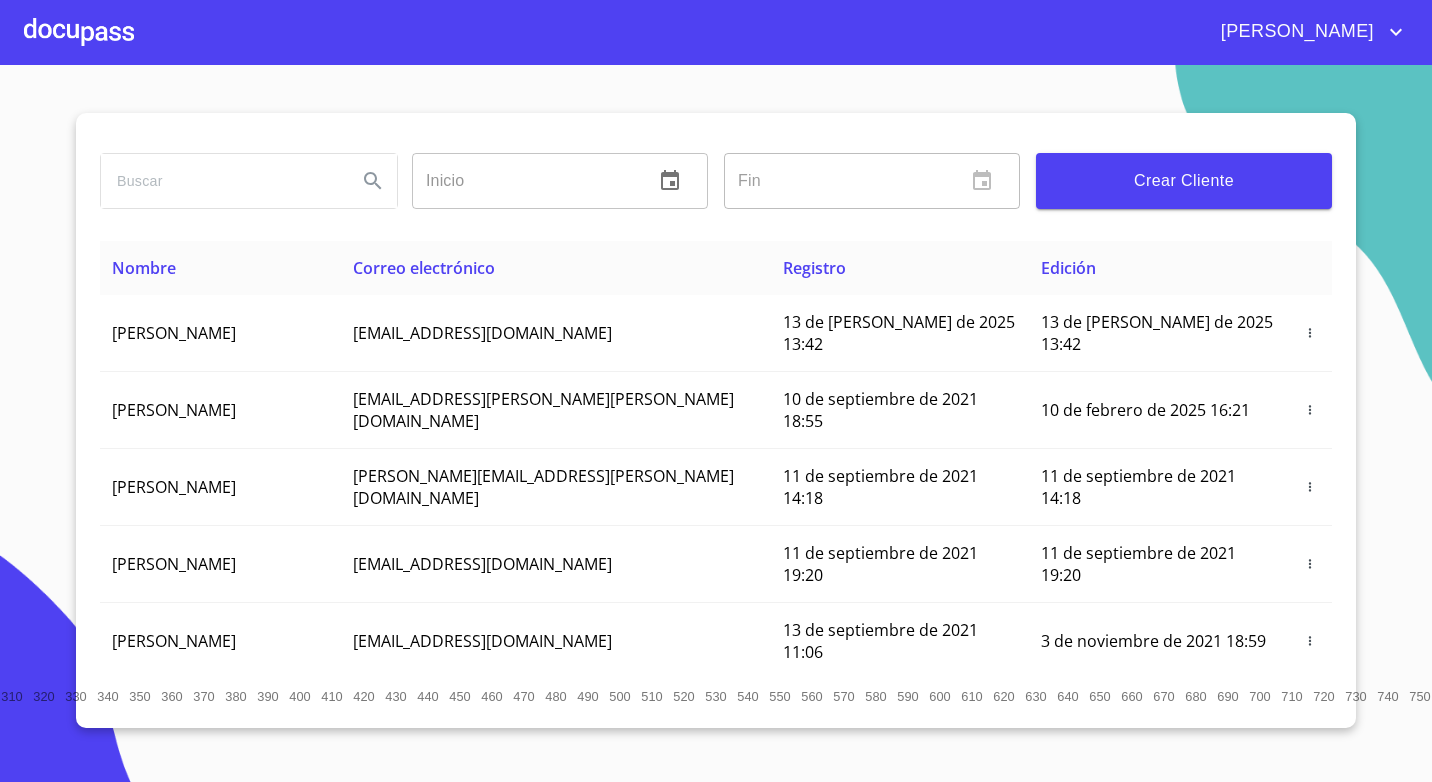 click at bounding box center [79, 32] 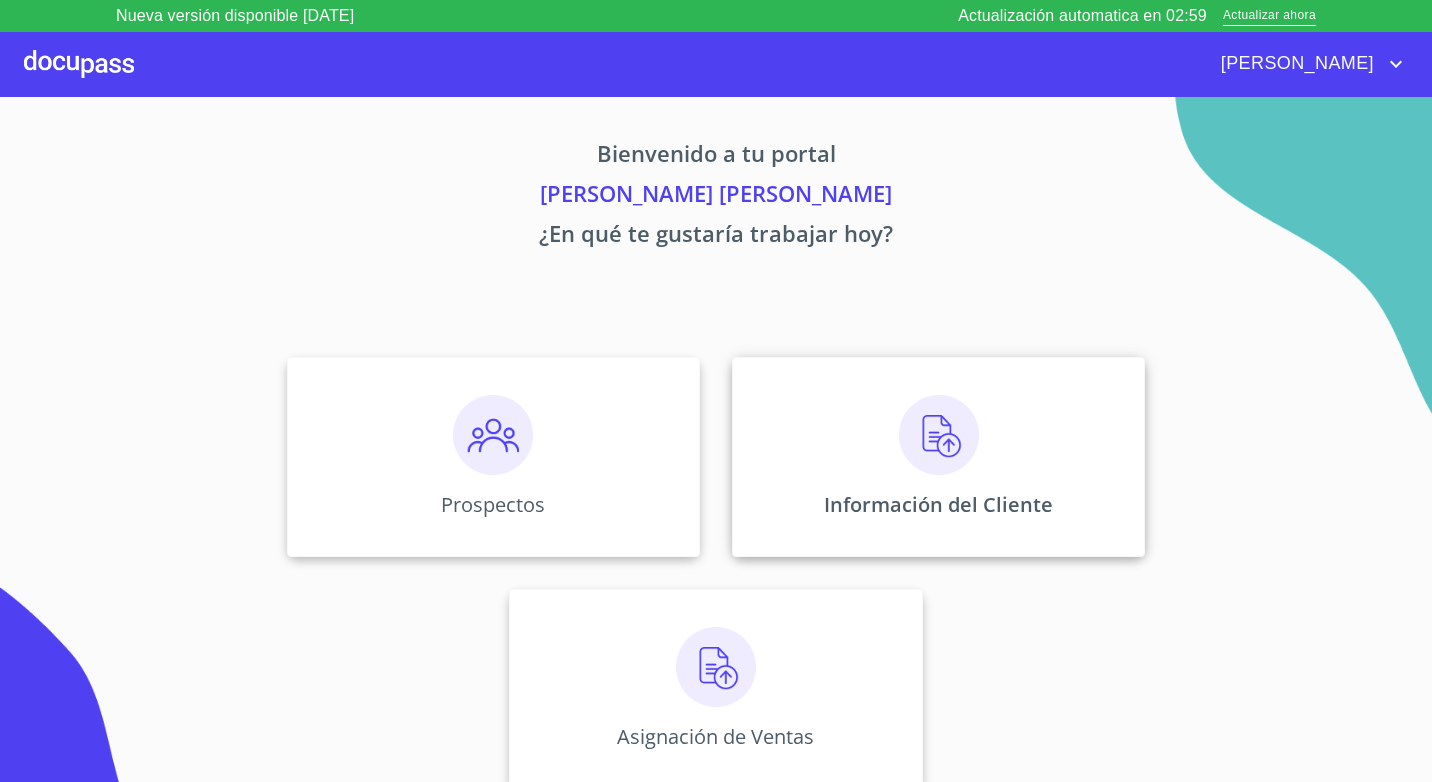 click at bounding box center [939, 435] 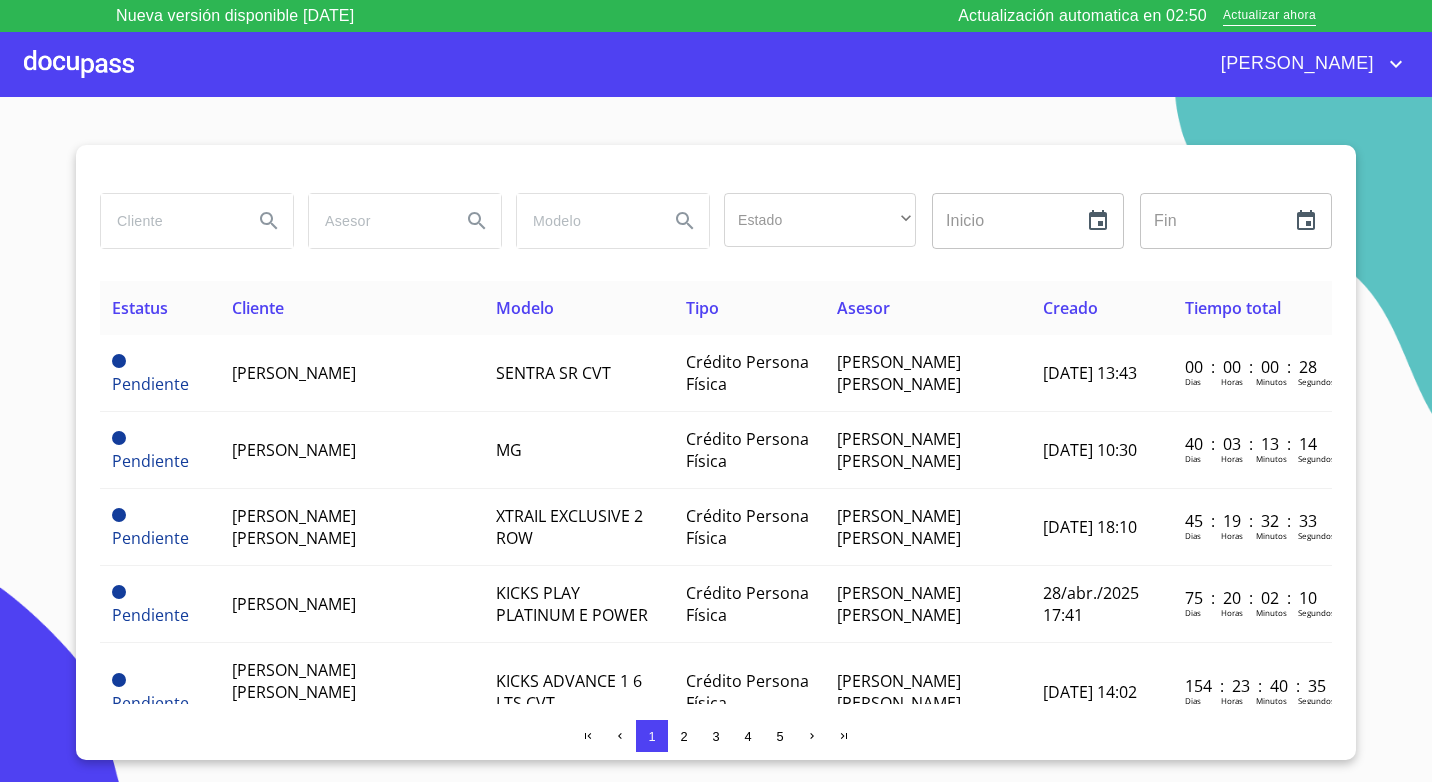 click at bounding box center (79, 64) 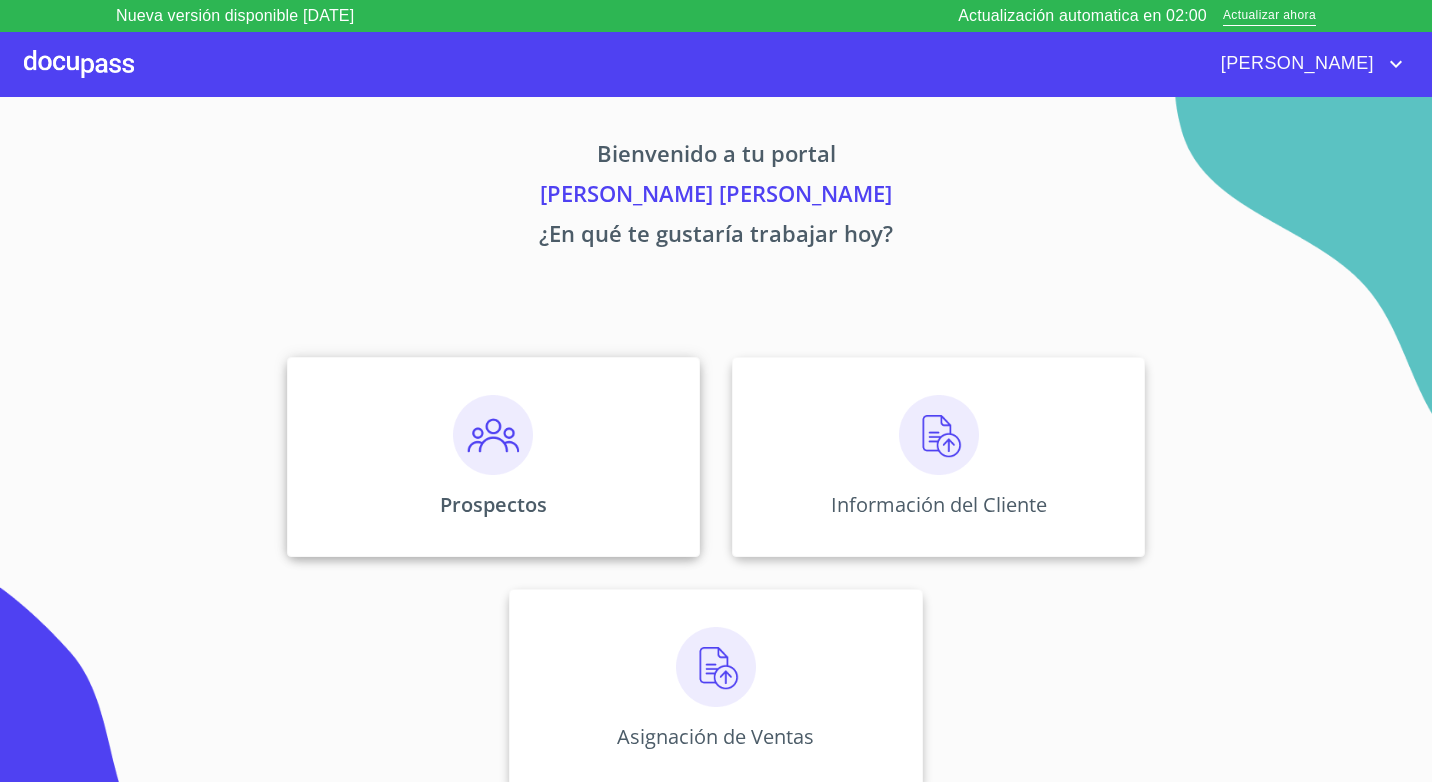 click at bounding box center (493, 435) 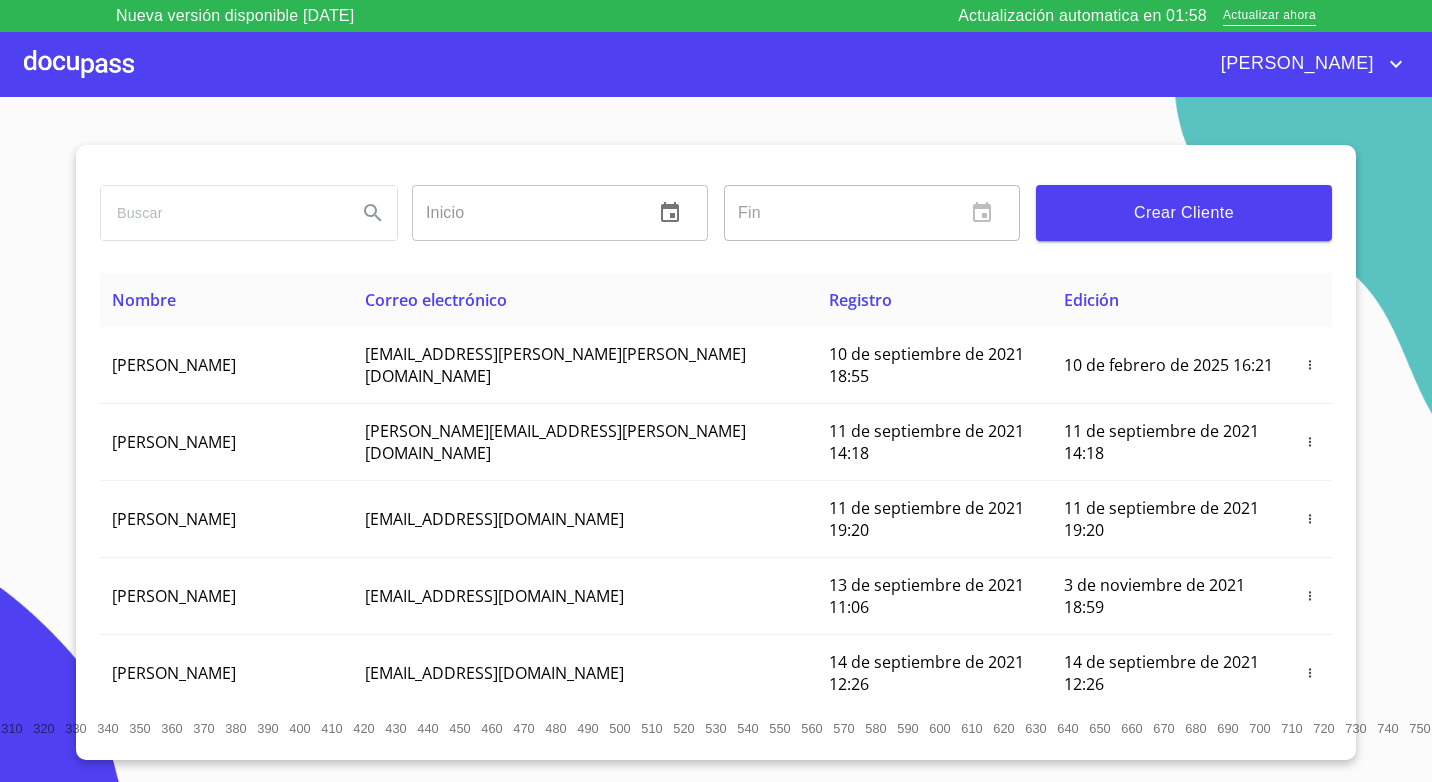 click at bounding box center [221, 213] 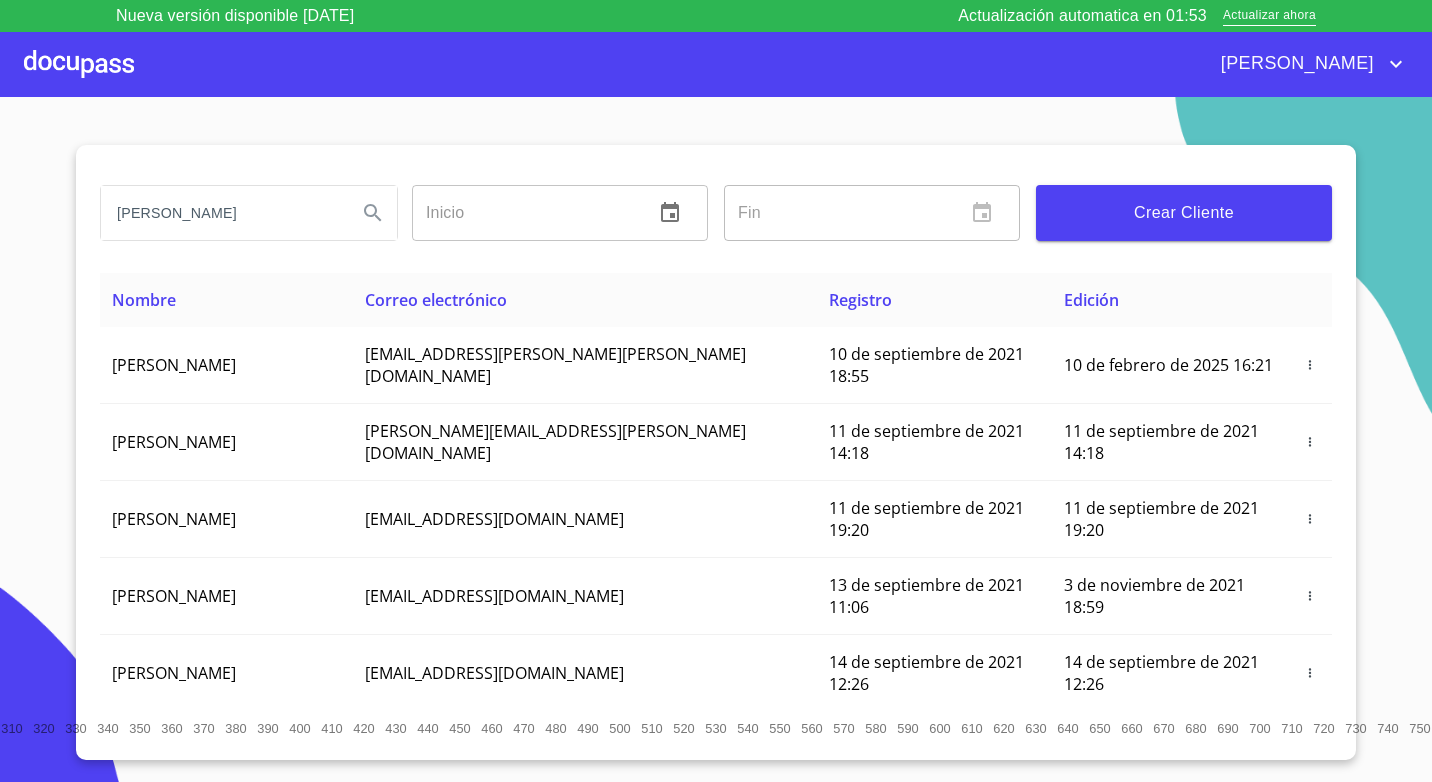 type on "[PERSON_NAME]" 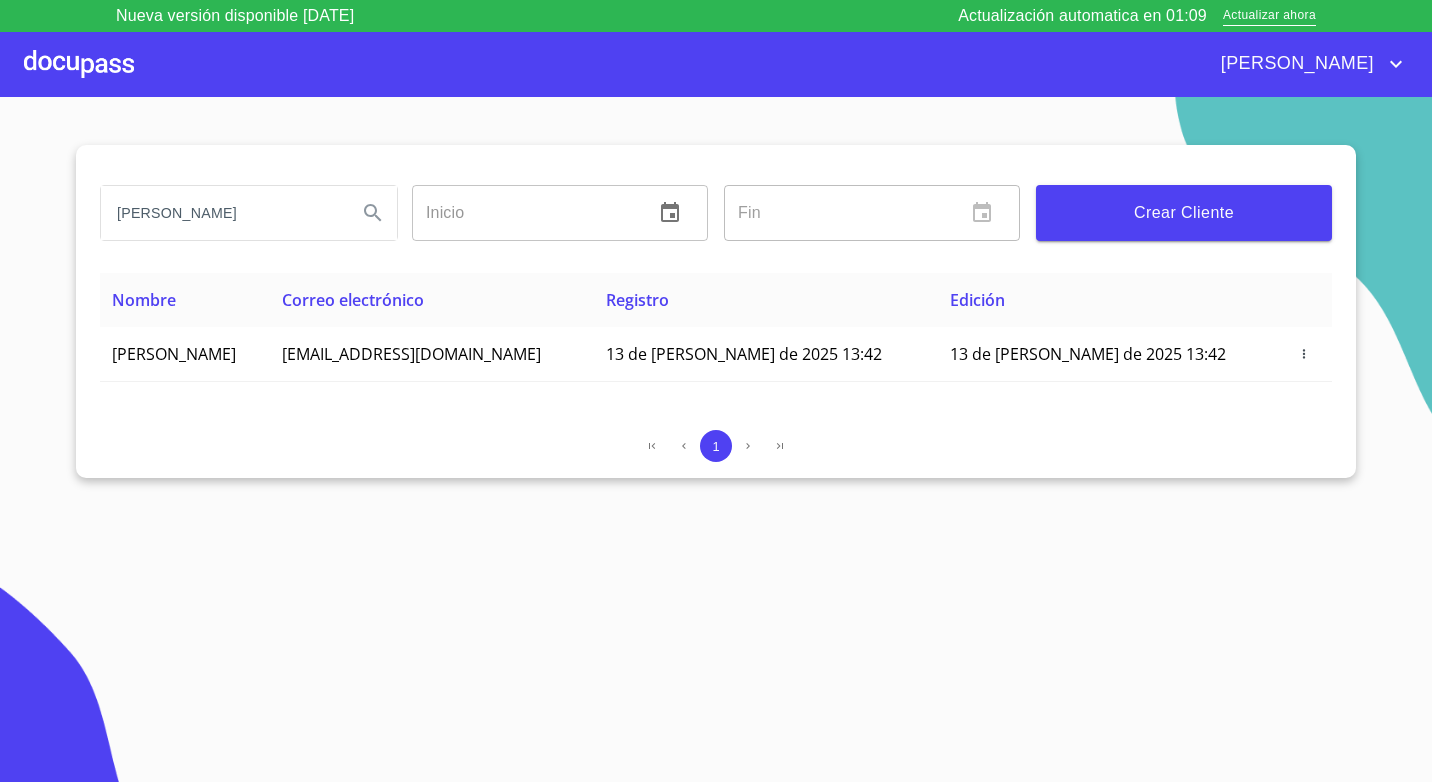 click at bounding box center [79, 64] 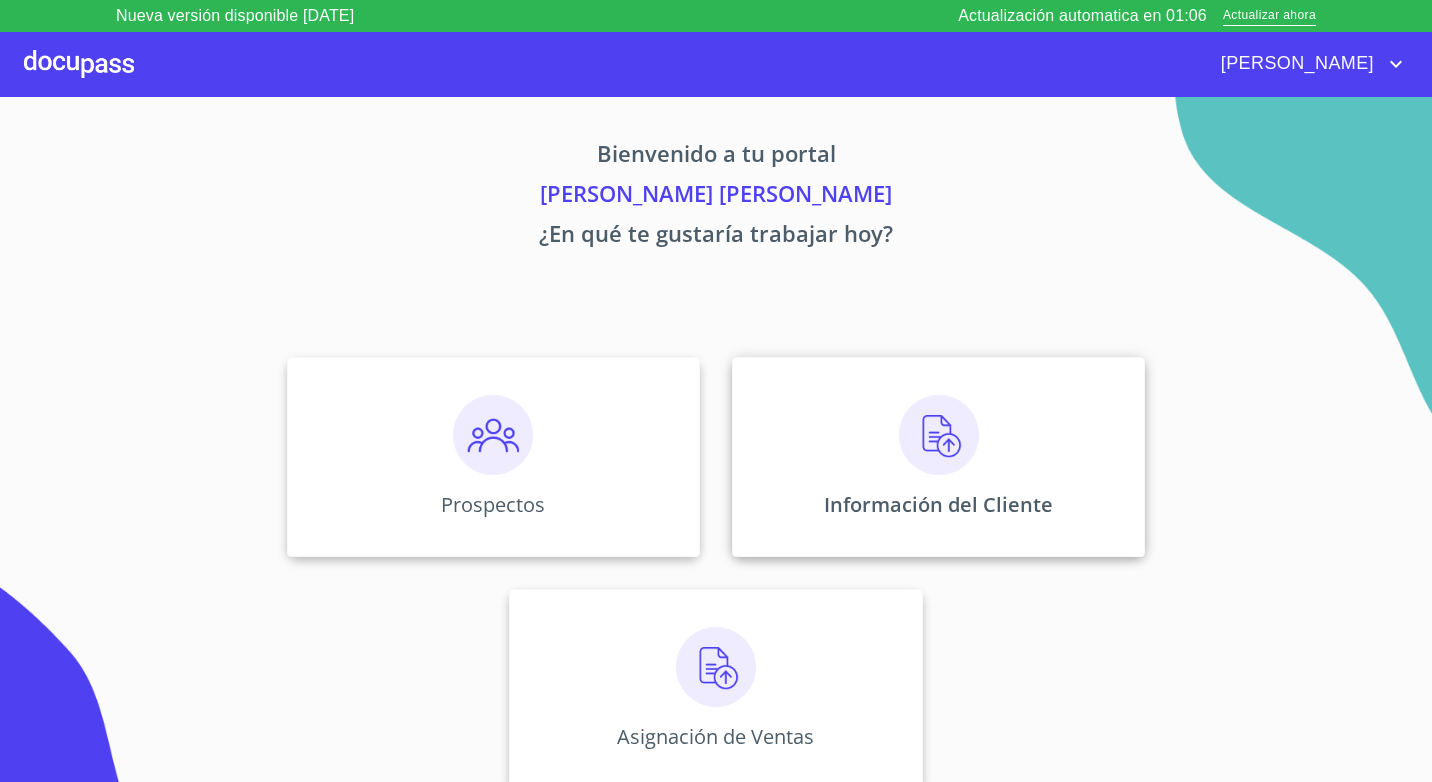click at bounding box center (939, 435) 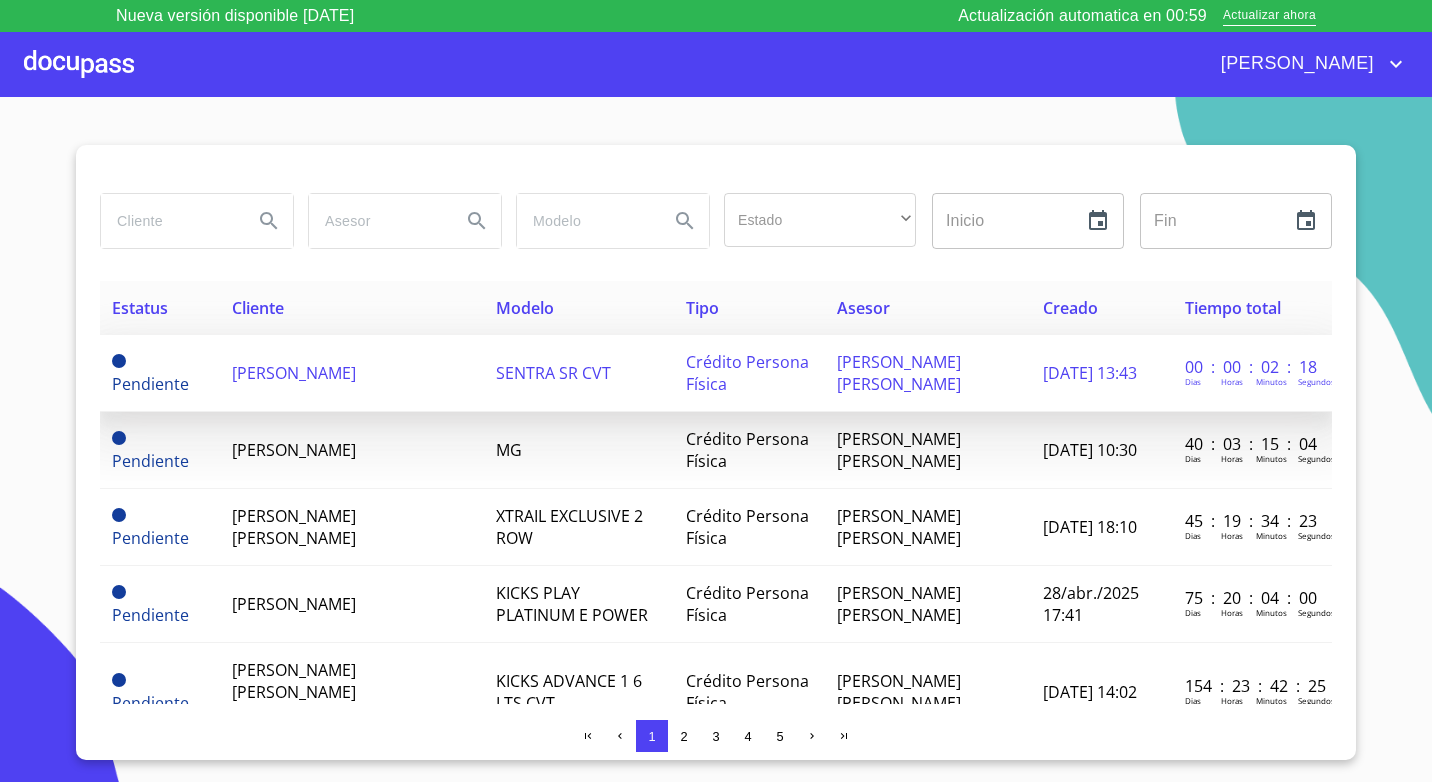 click on "[PERSON_NAME]" at bounding box center (294, 373) 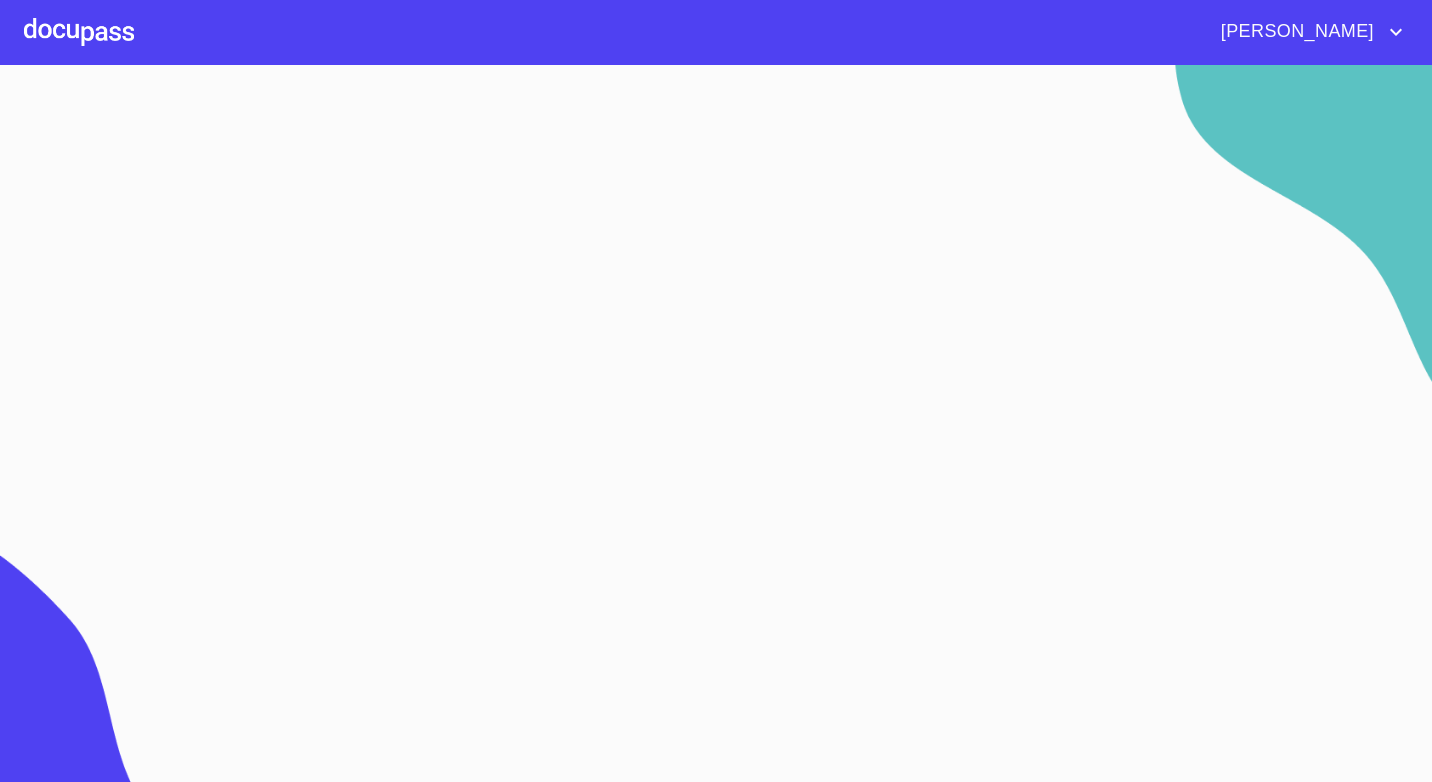scroll, scrollTop: 0, scrollLeft: 0, axis: both 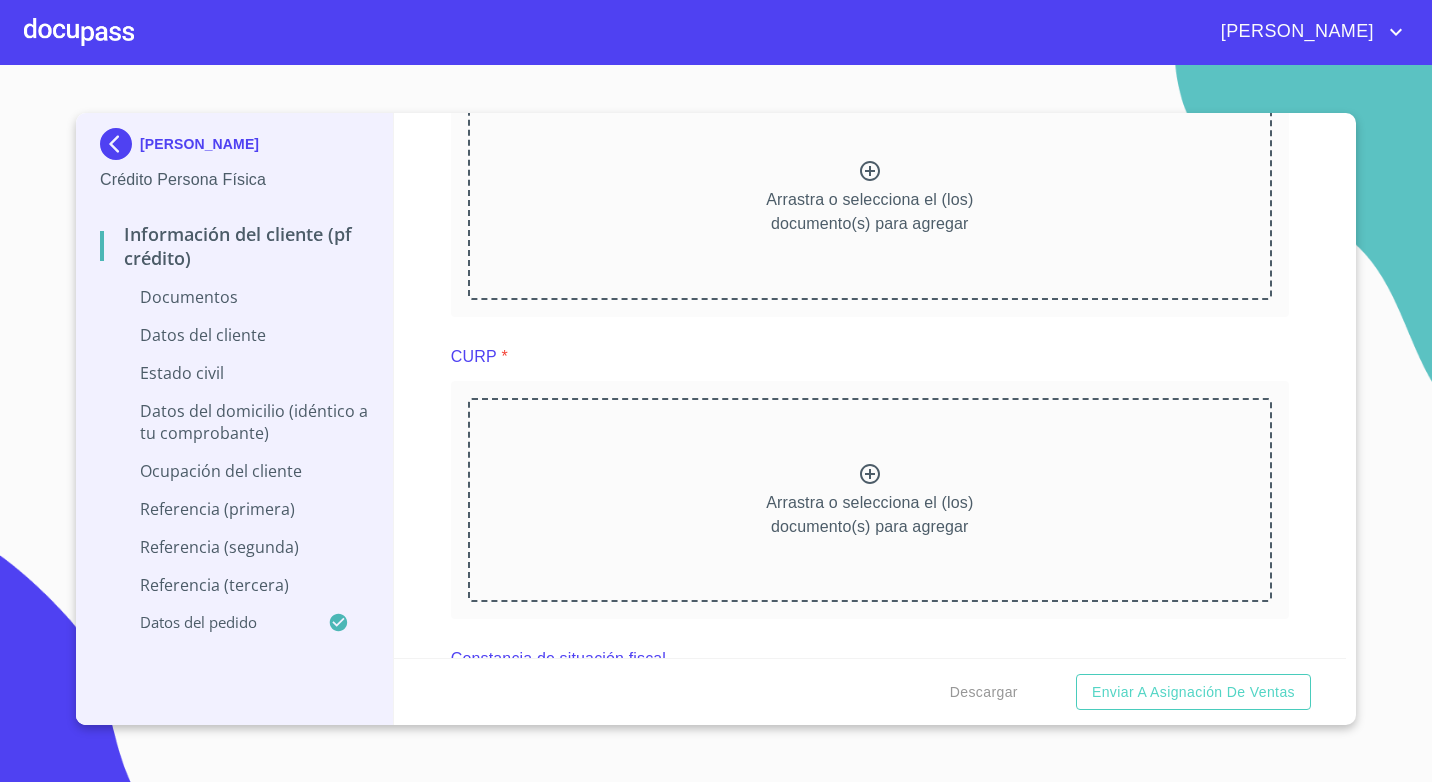 click on "Arrastra o selecciona el (los) documento(s) para agregar" at bounding box center [870, 500] 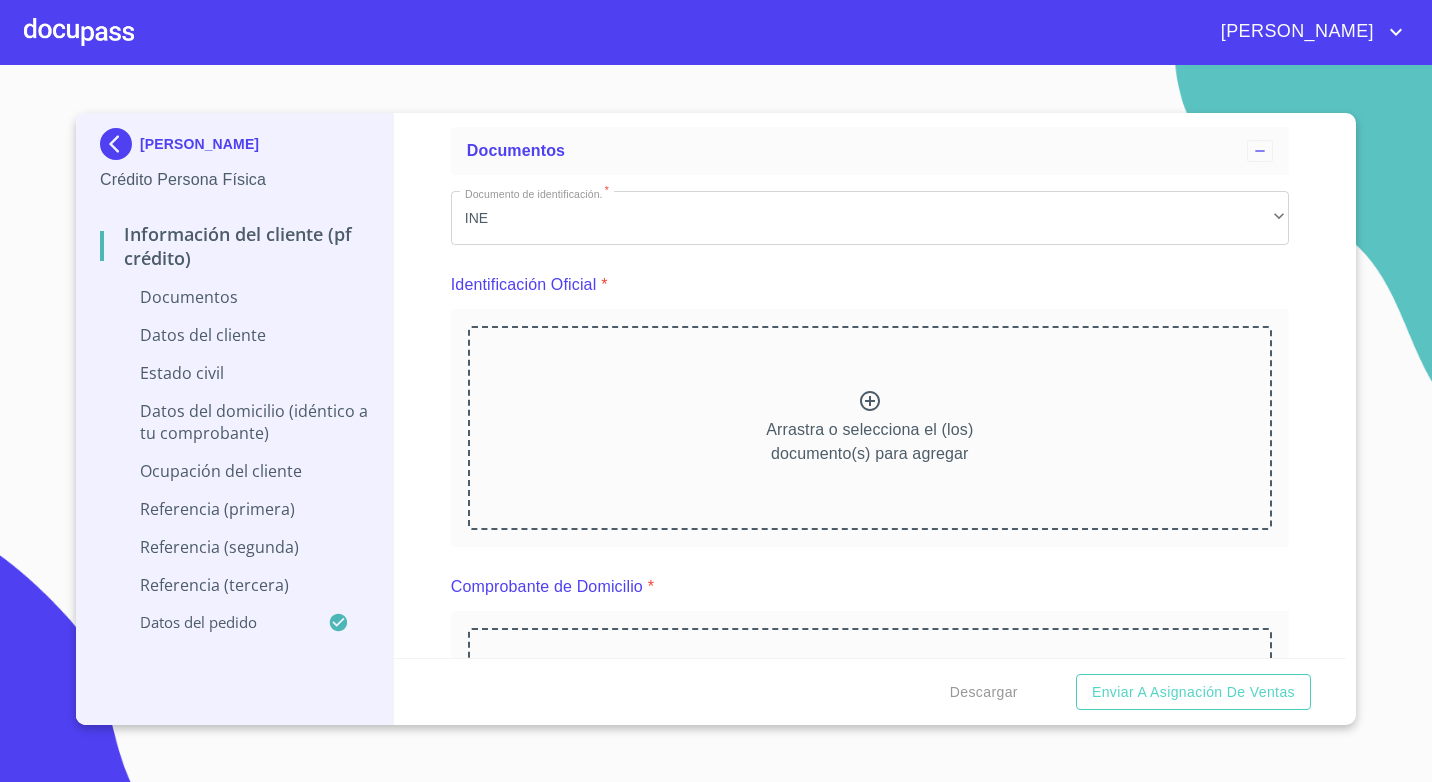 scroll, scrollTop: 0, scrollLeft: 0, axis: both 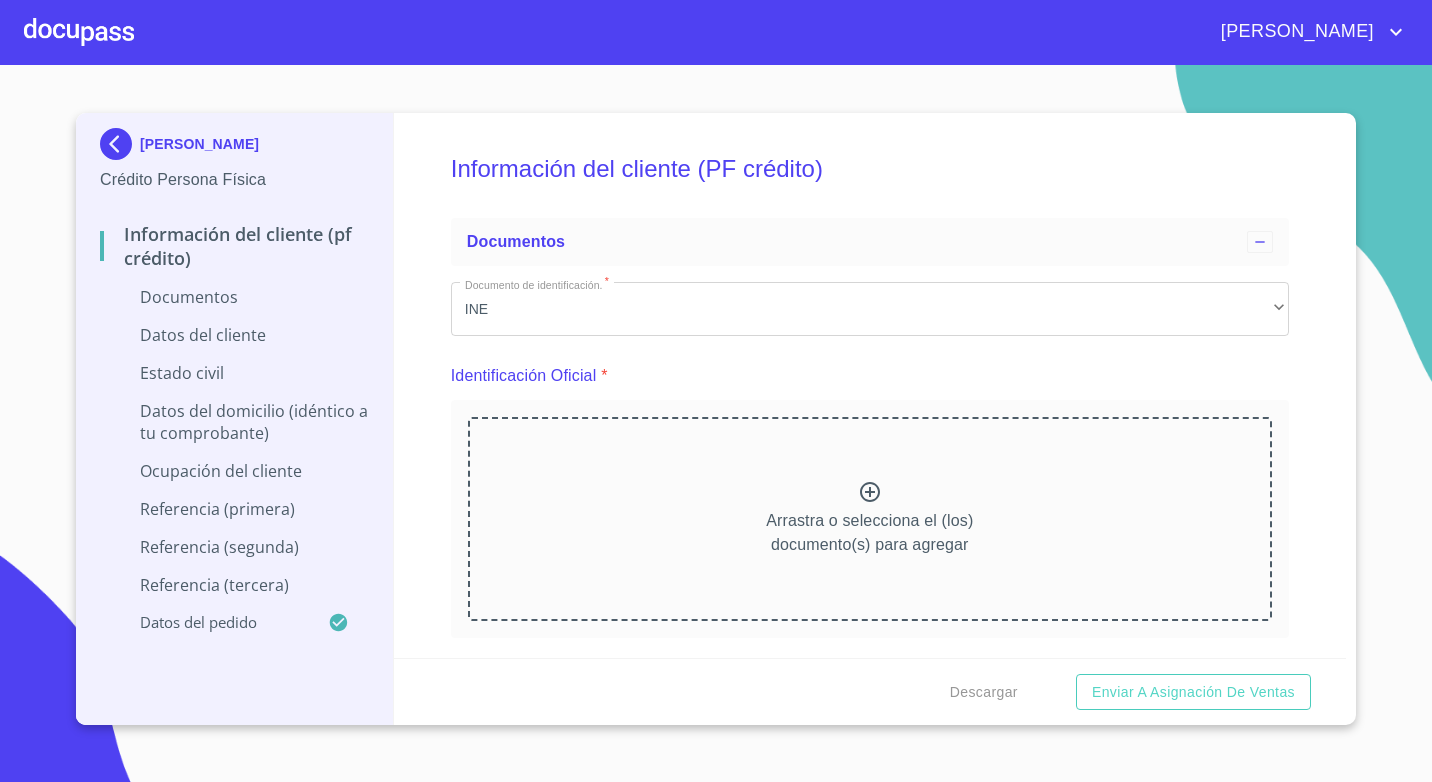 click on "Arrastra o selecciona el (los) documento(s) para agregar" at bounding box center (870, 519) 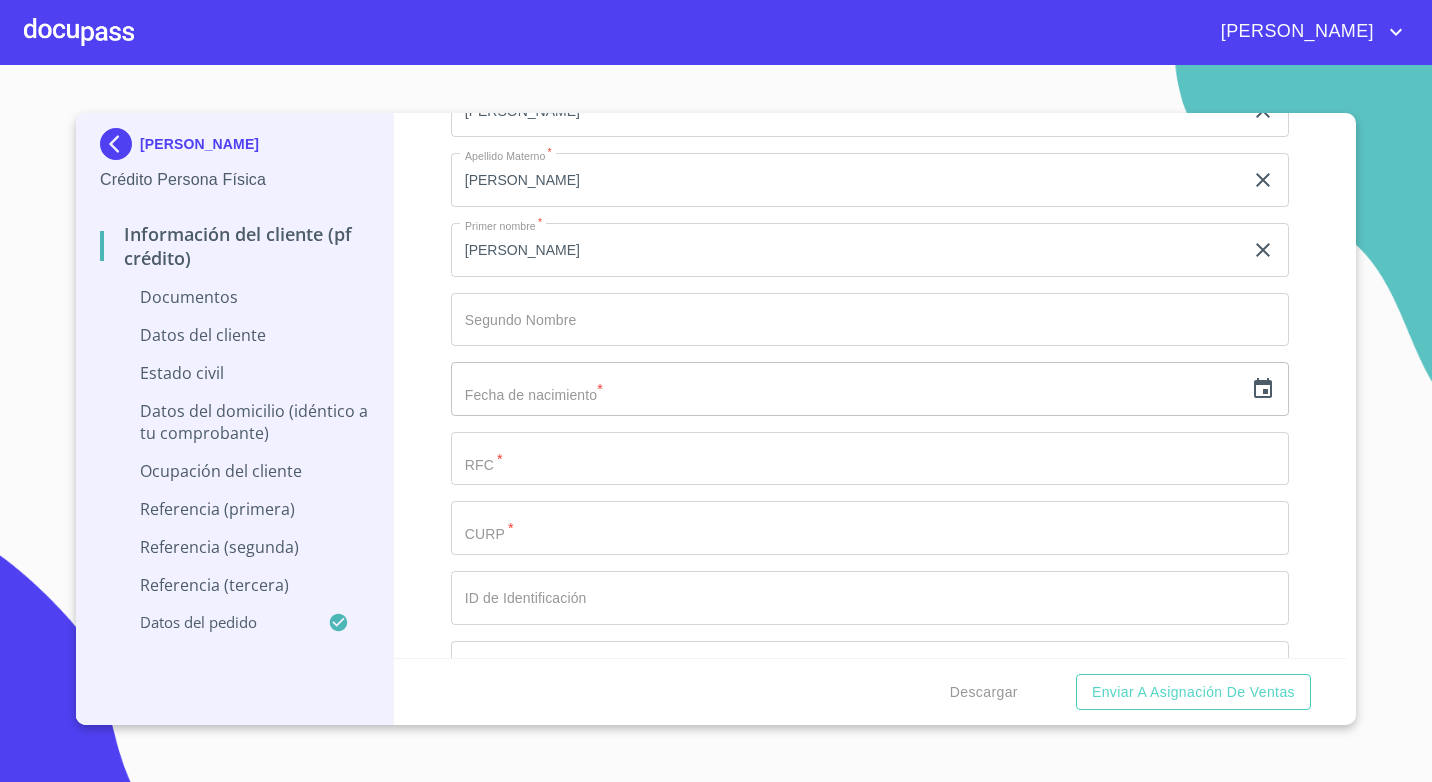 scroll, scrollTop: 3600, scrollLeft: 0, axis: vertical 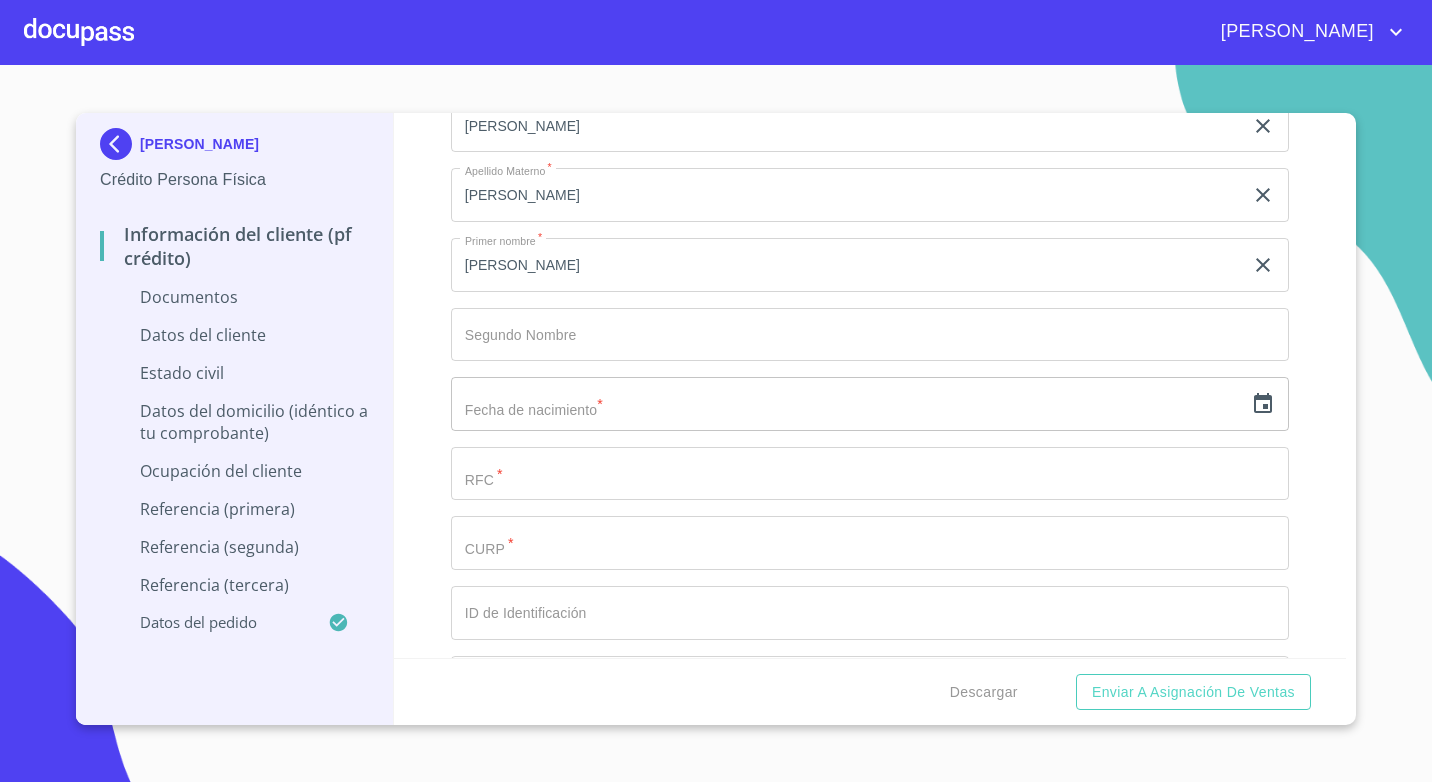 click on "​" at bounding box center (870, 404) 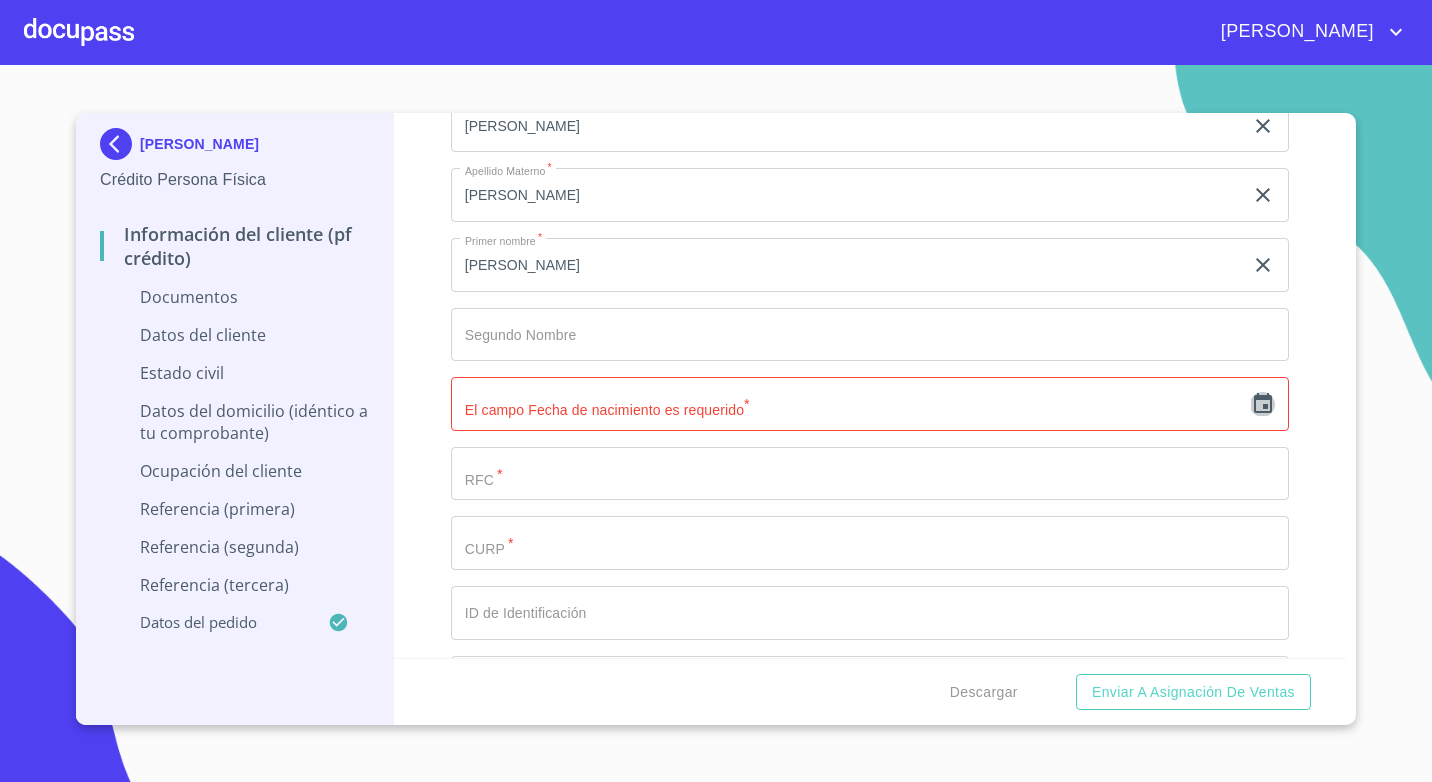 click 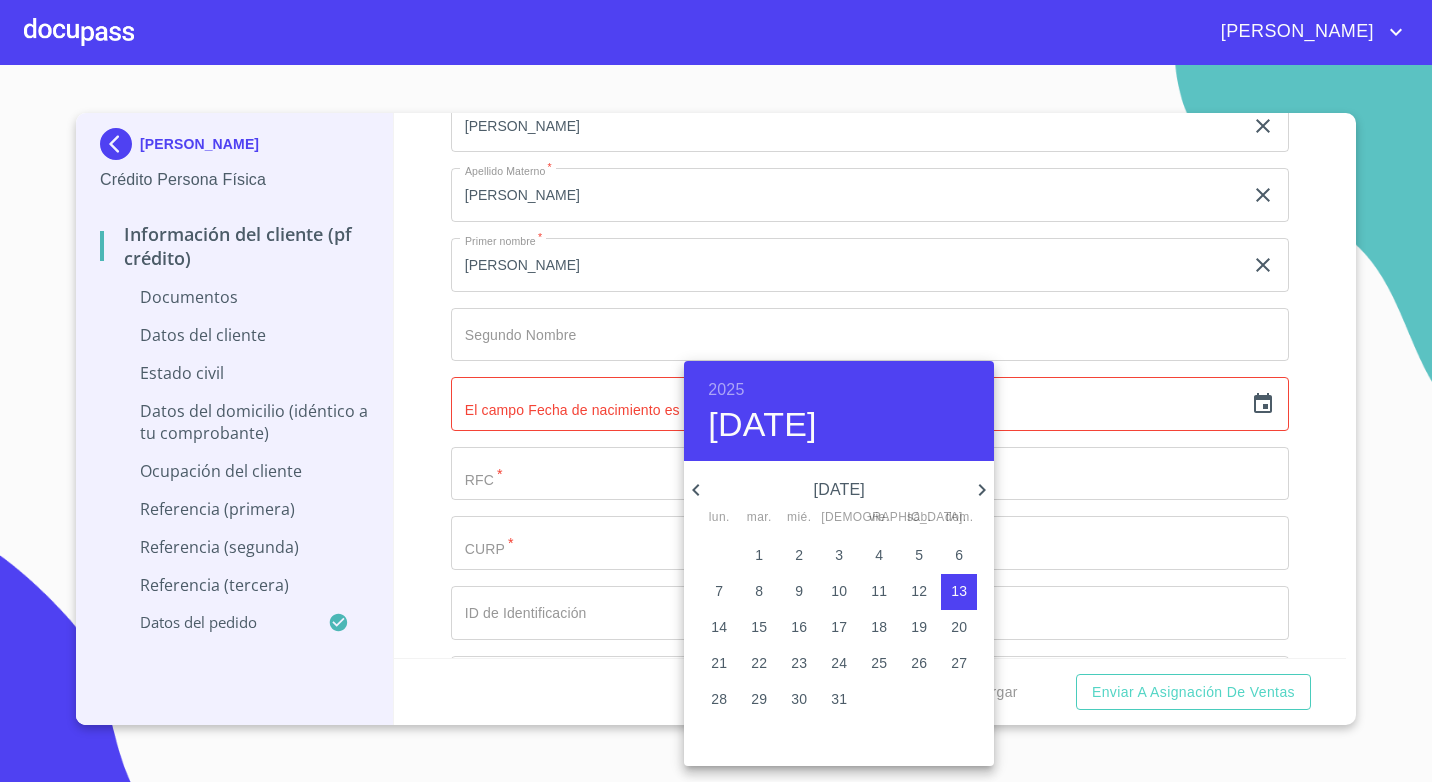 click on "2025" at bounding box center (726, 390) 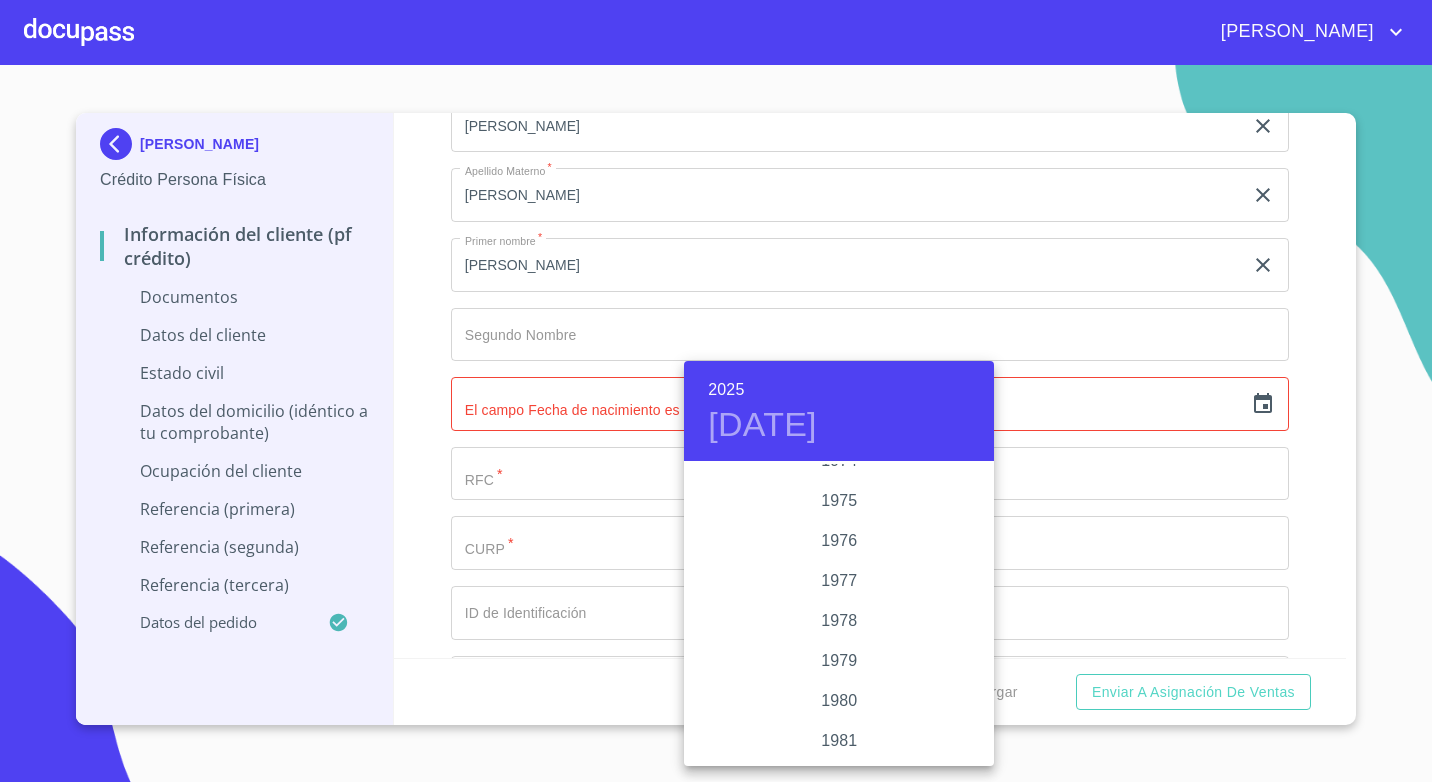 scroll, scrollTop: 1980, scrollLeft: 0, axis: vertical 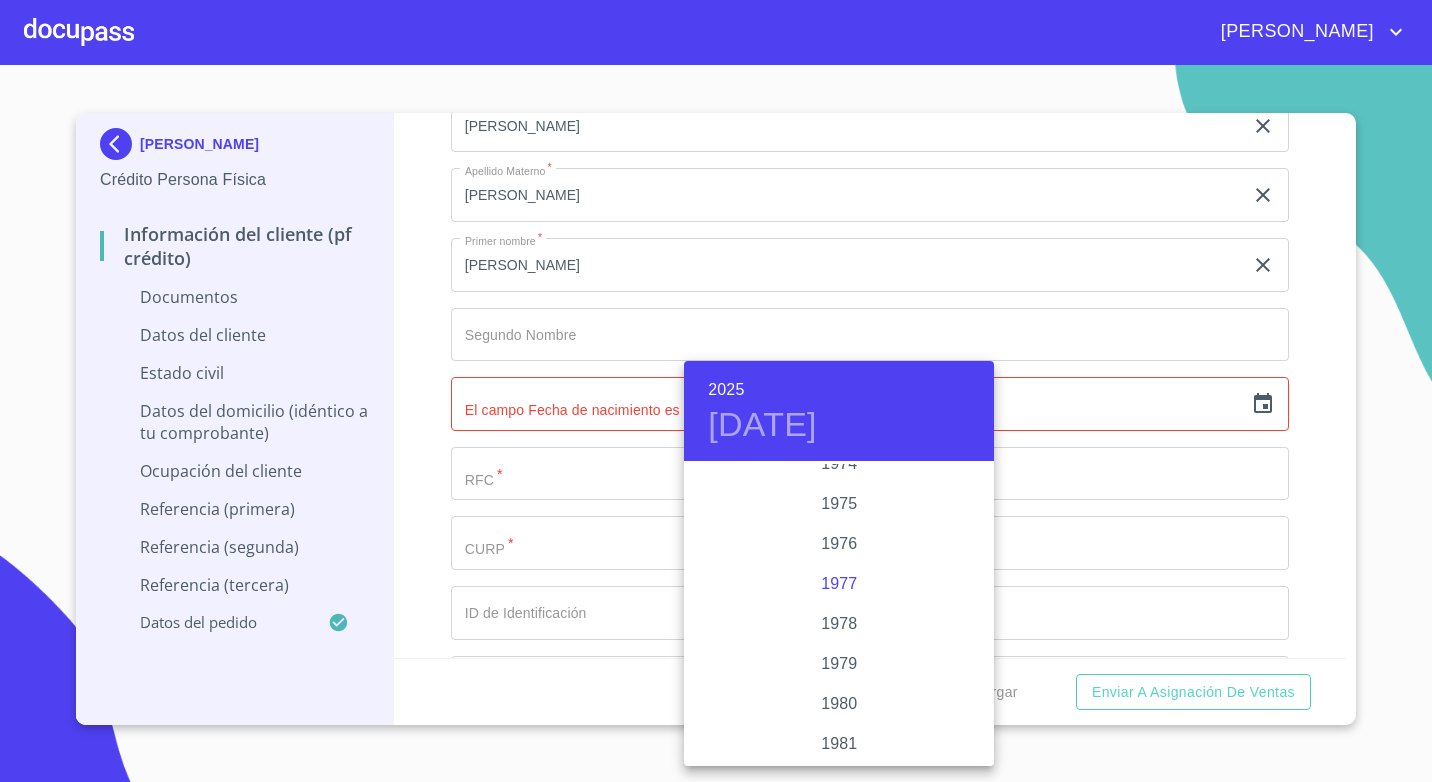 click on "1977" at bounding box center (839, 584) 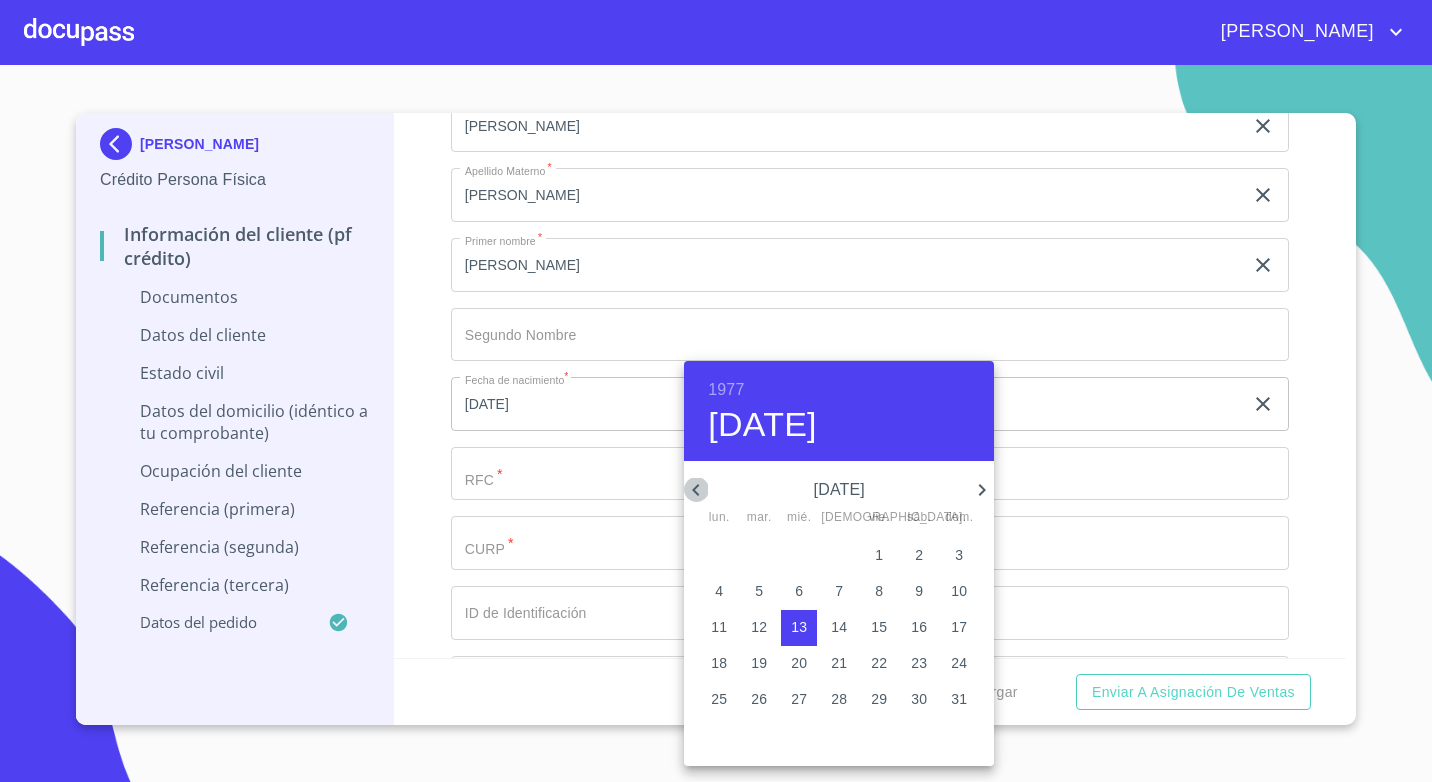click 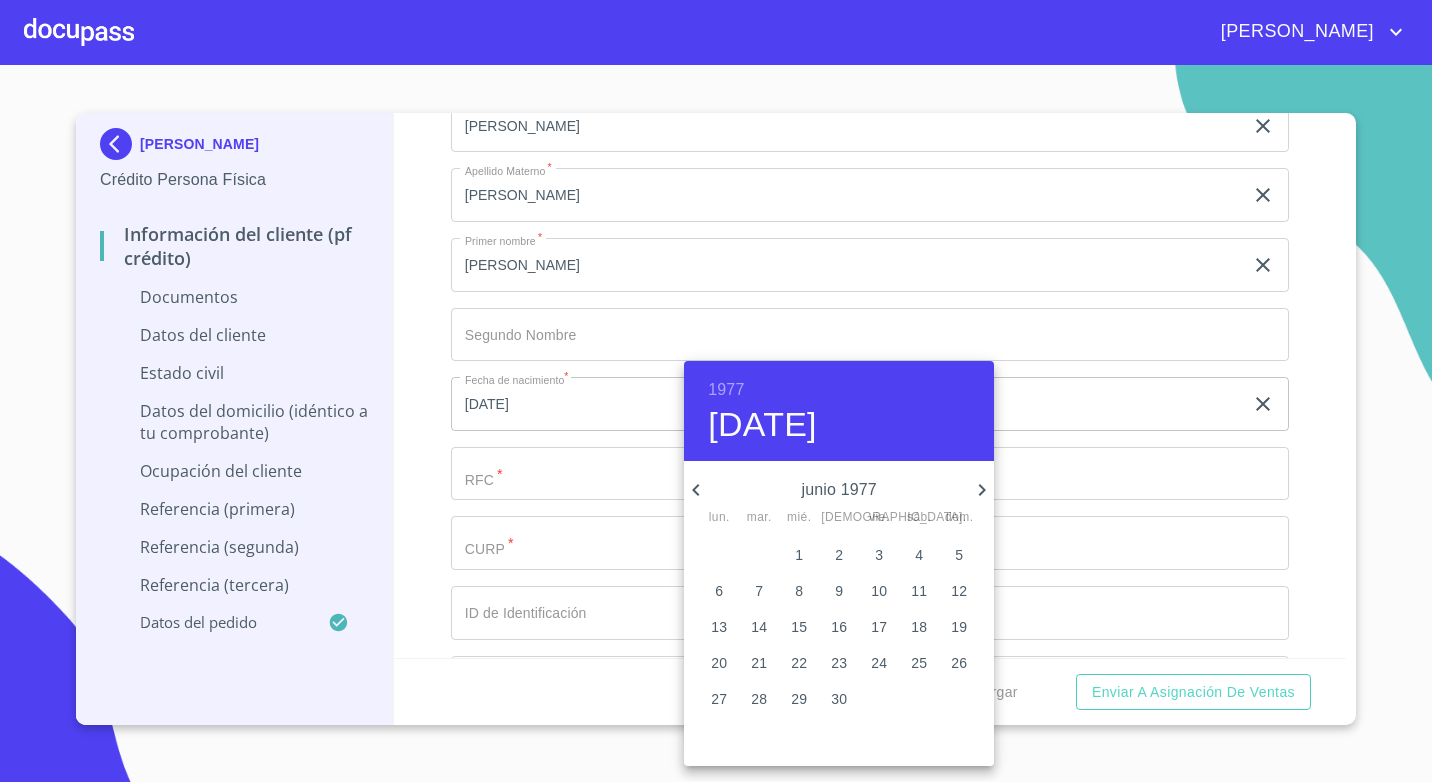 click 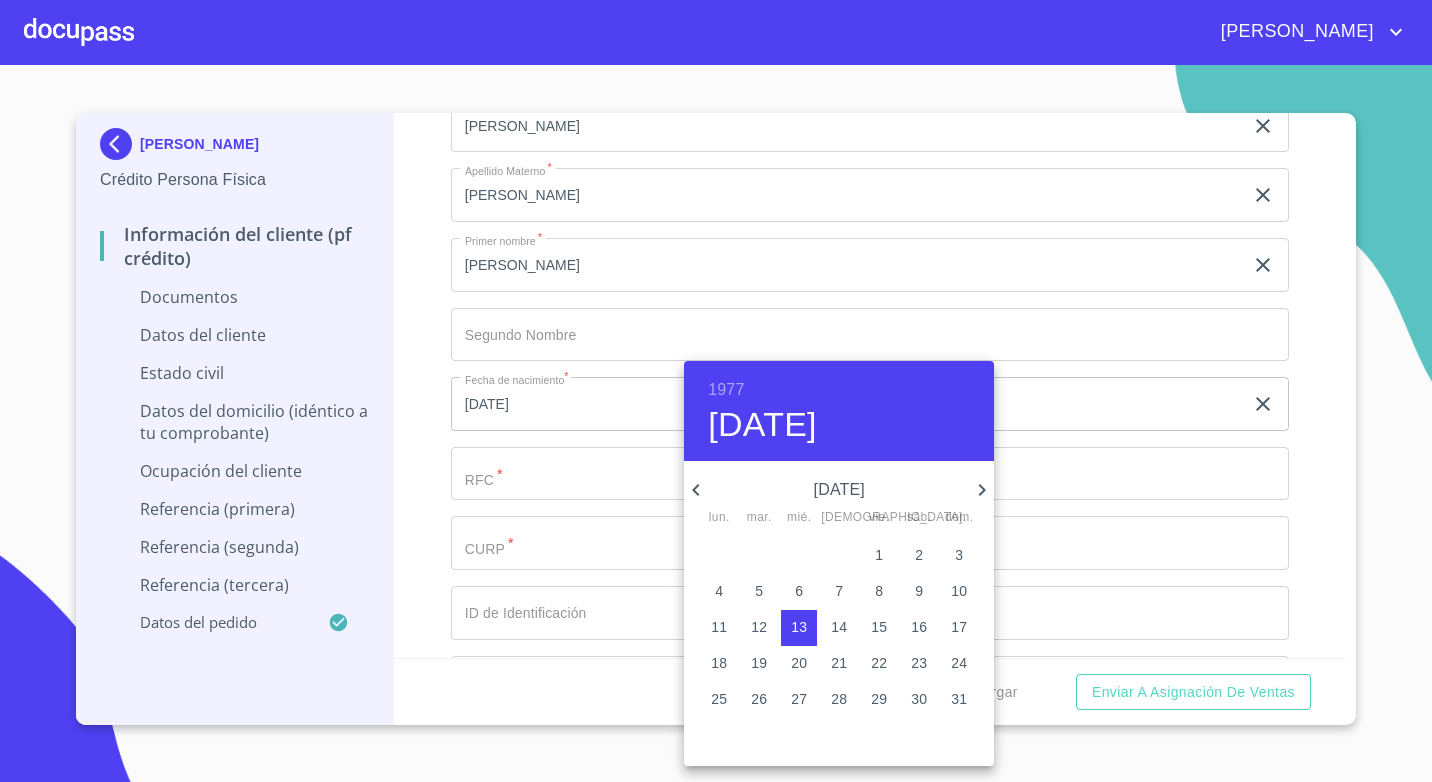 click on "6" at bounding box center [799, 591] 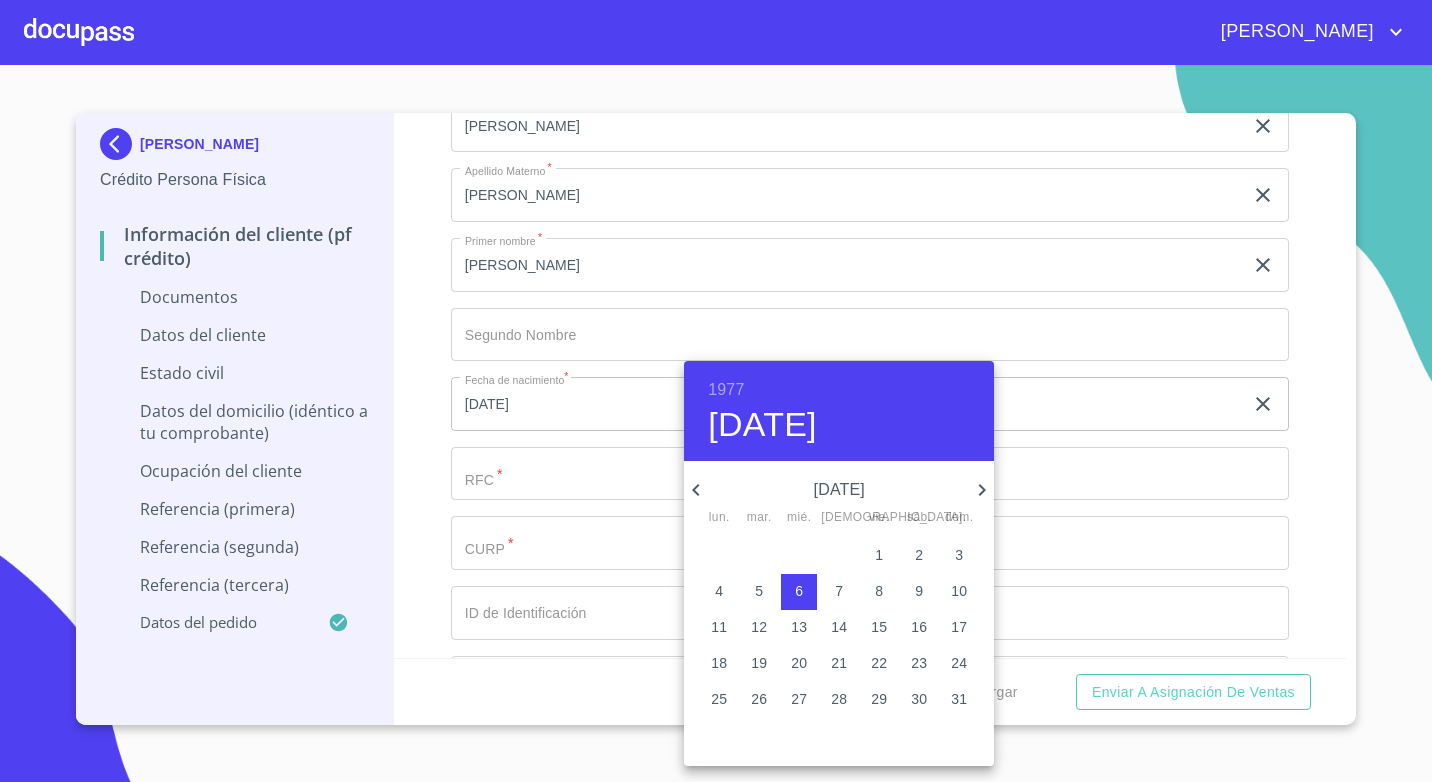 click at bounding box center [716, 391] 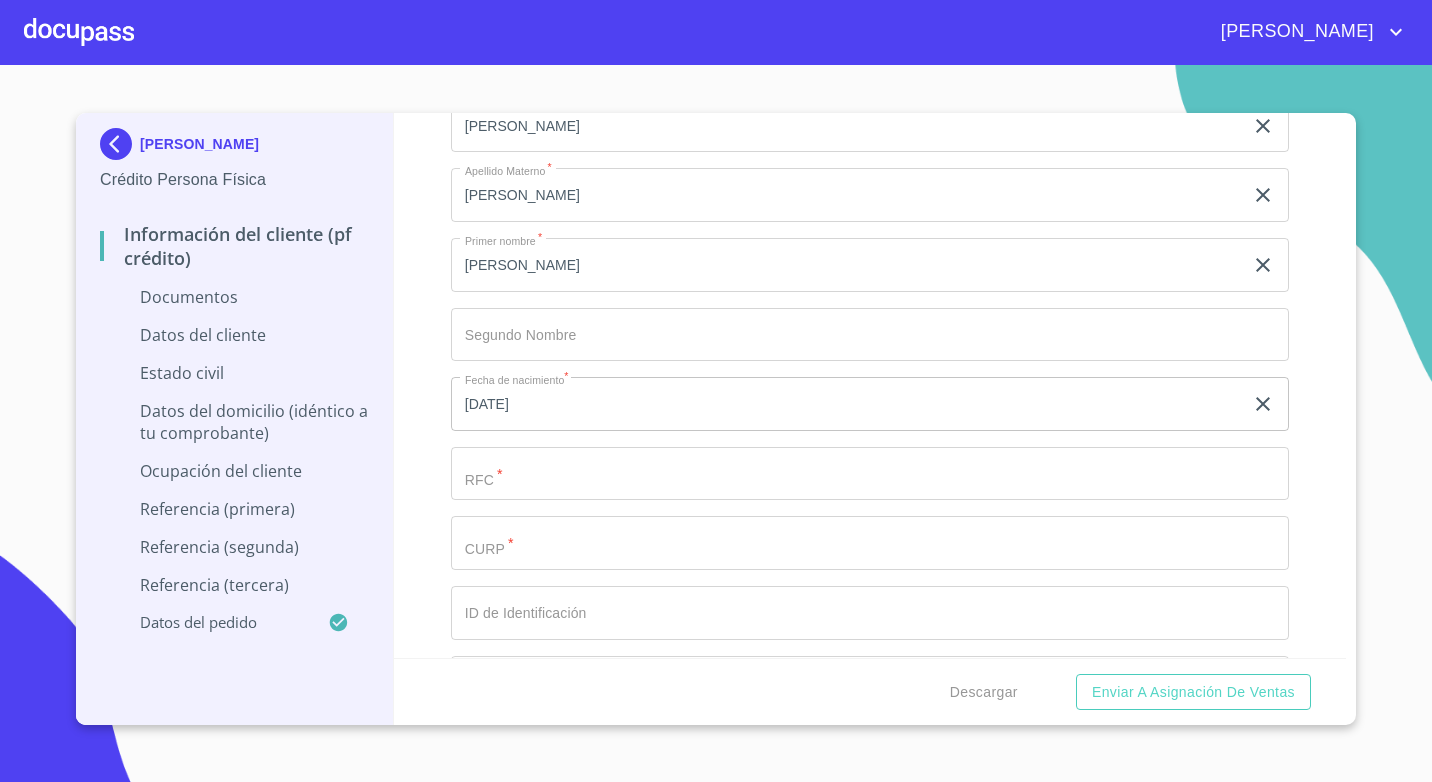 click on "Documento de identificación.   *" at bounding box center [847, 126] 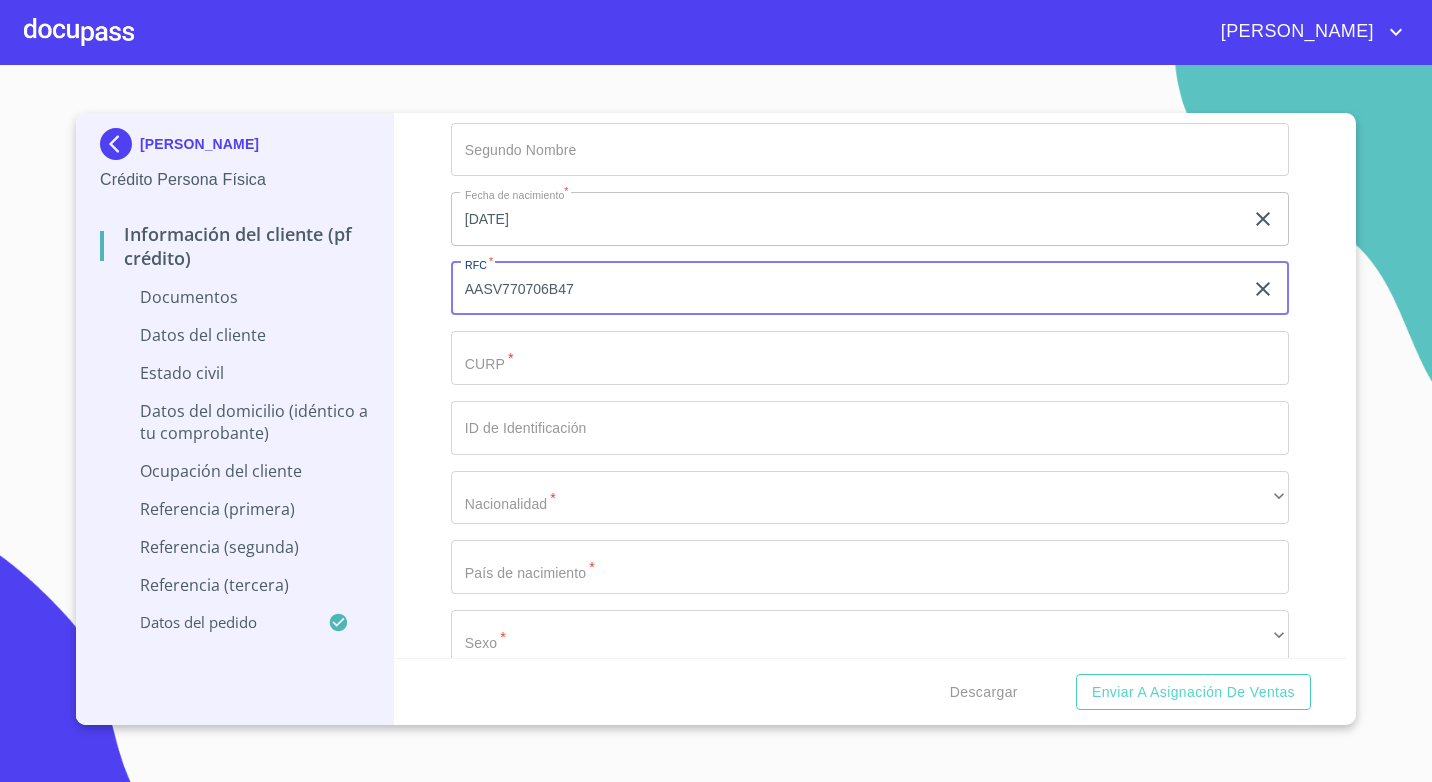 scroll, scrollTop: 3800, scrollLeft: 0, axis: vertical 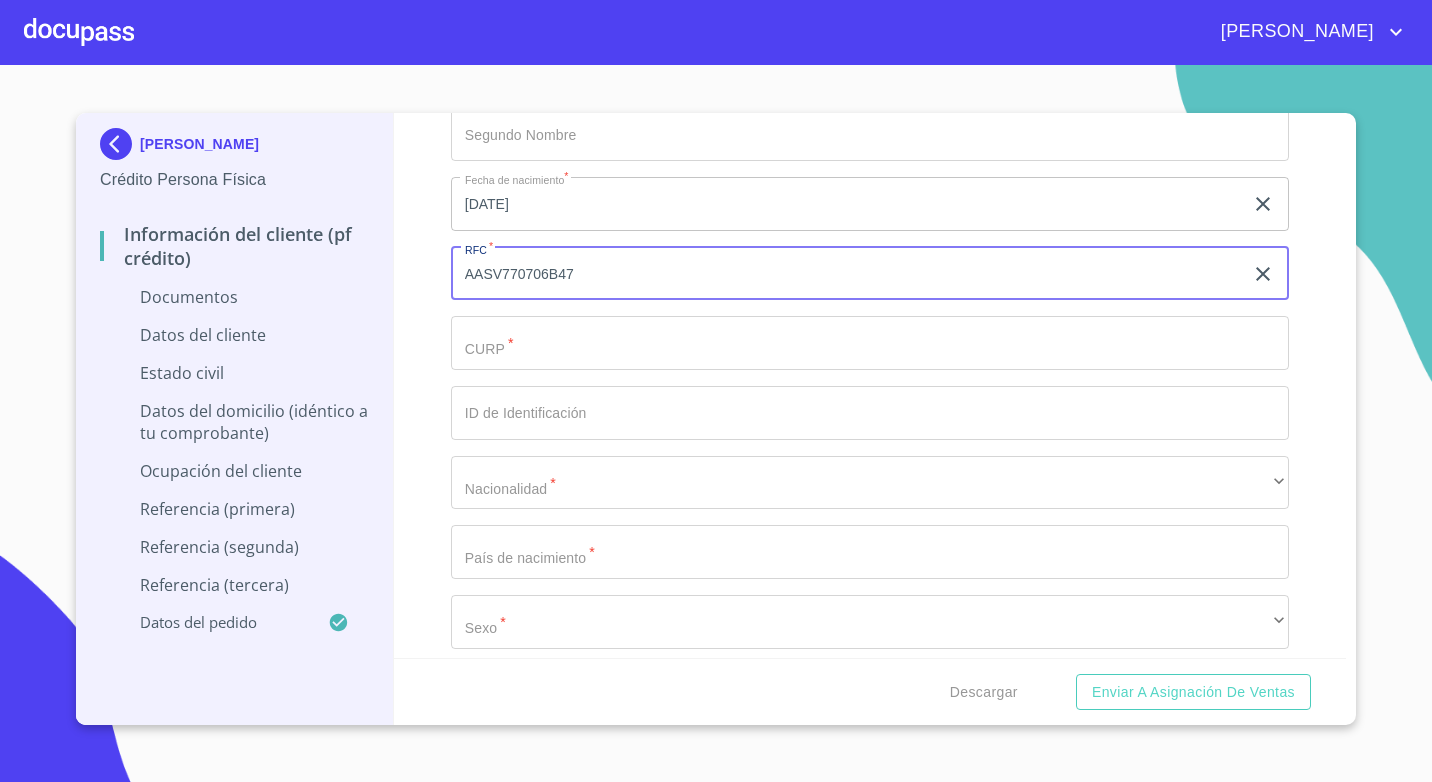 type on "AASV770706B47" 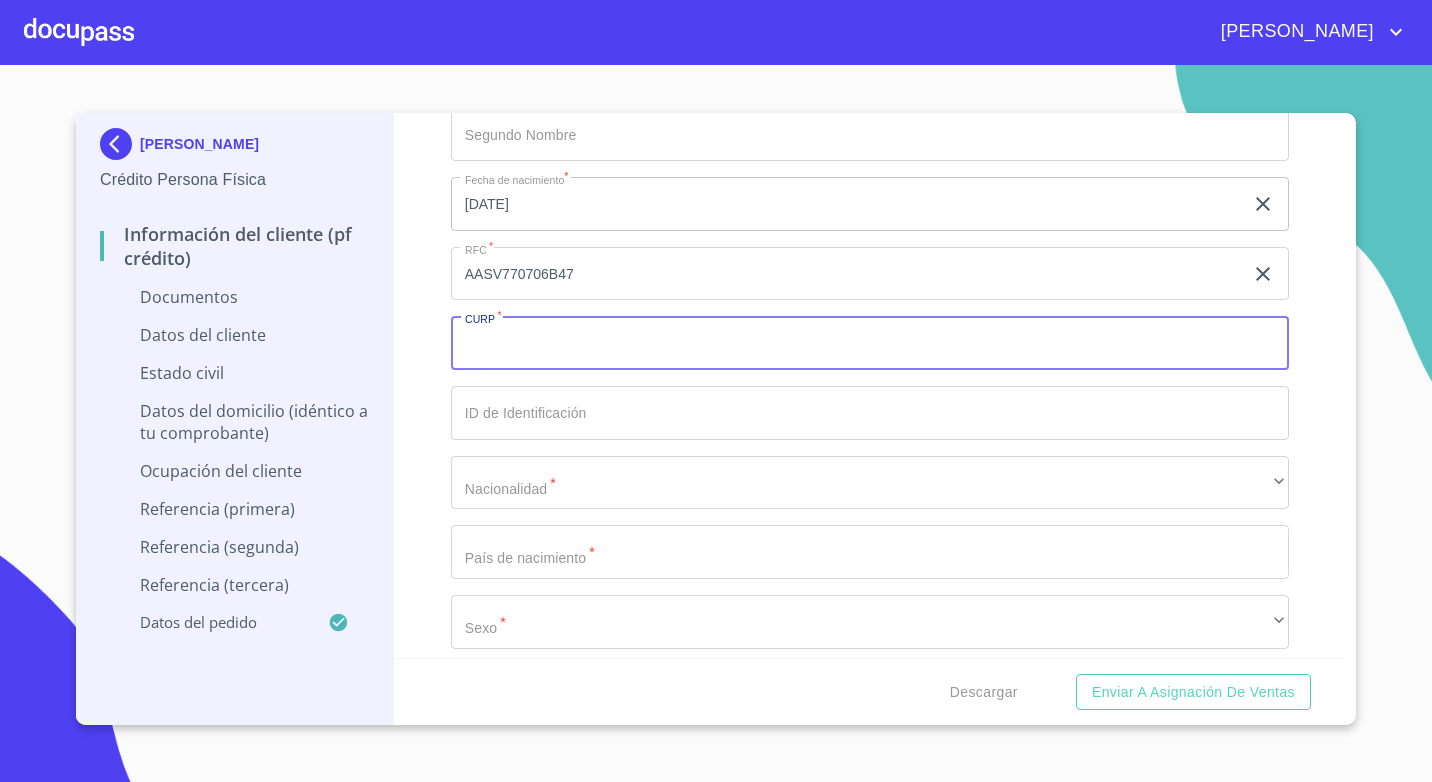 click on "Documento de identificación.   *" at bounding box center [870, 343] 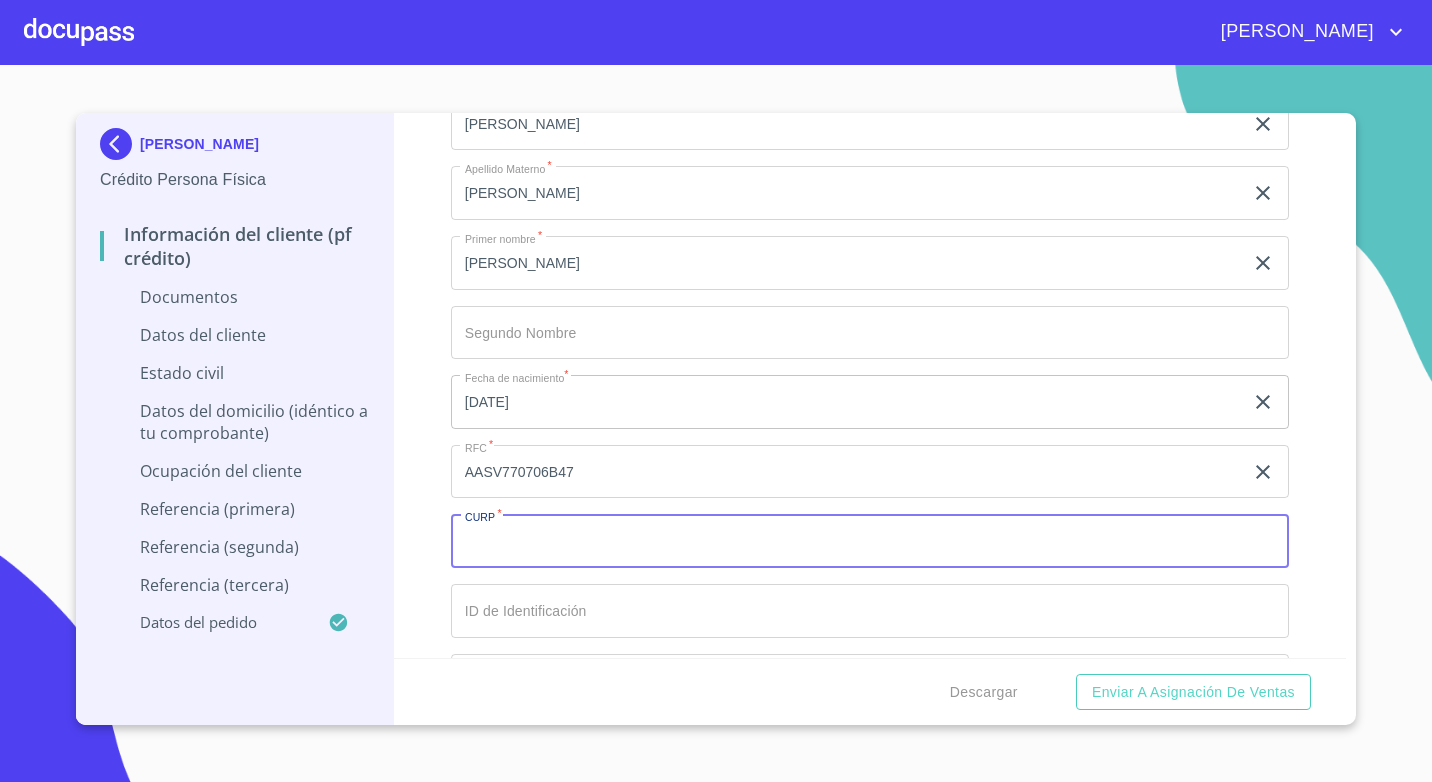 scroll, scrollTop: 3600, scrollLeft: 0, axis: vertical 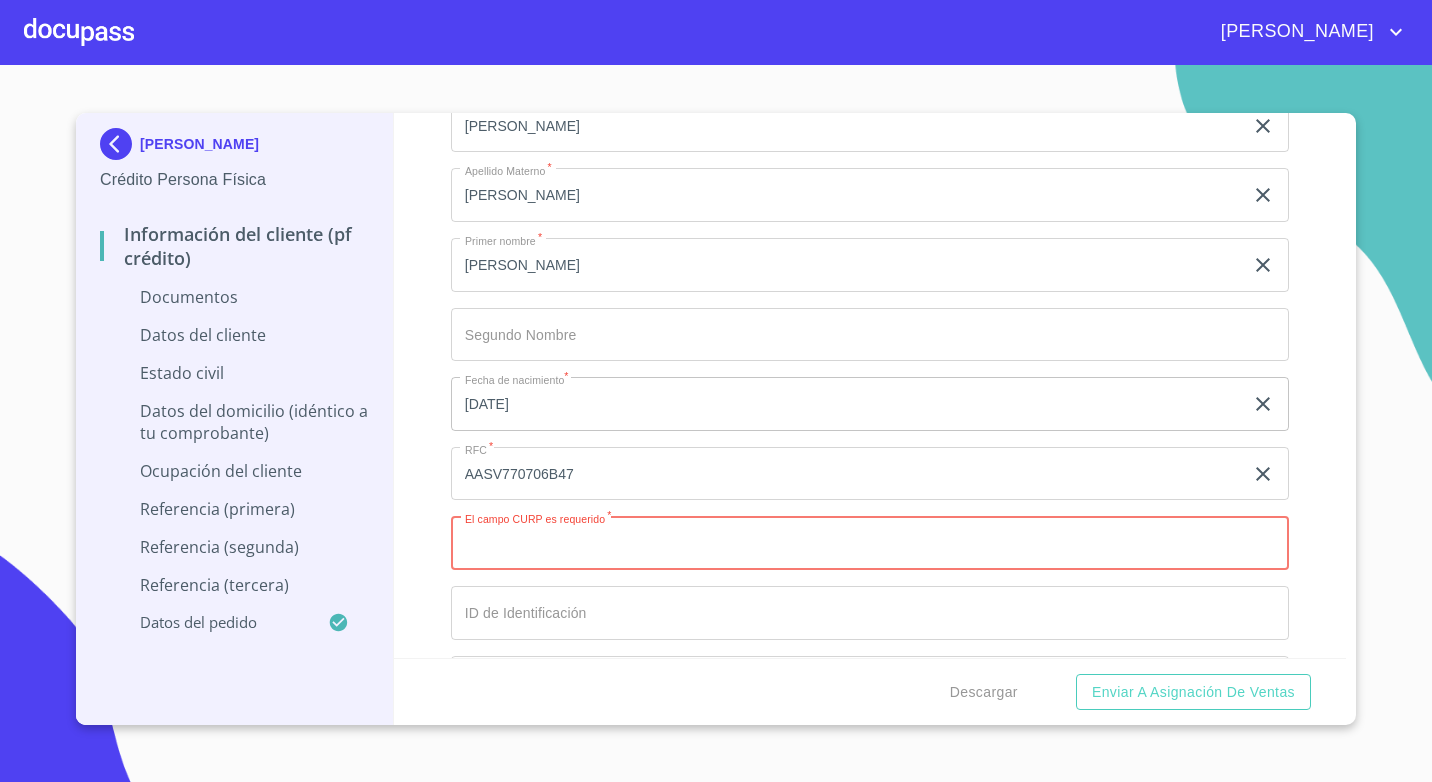 paste on "AASV770706HJCLNL05" 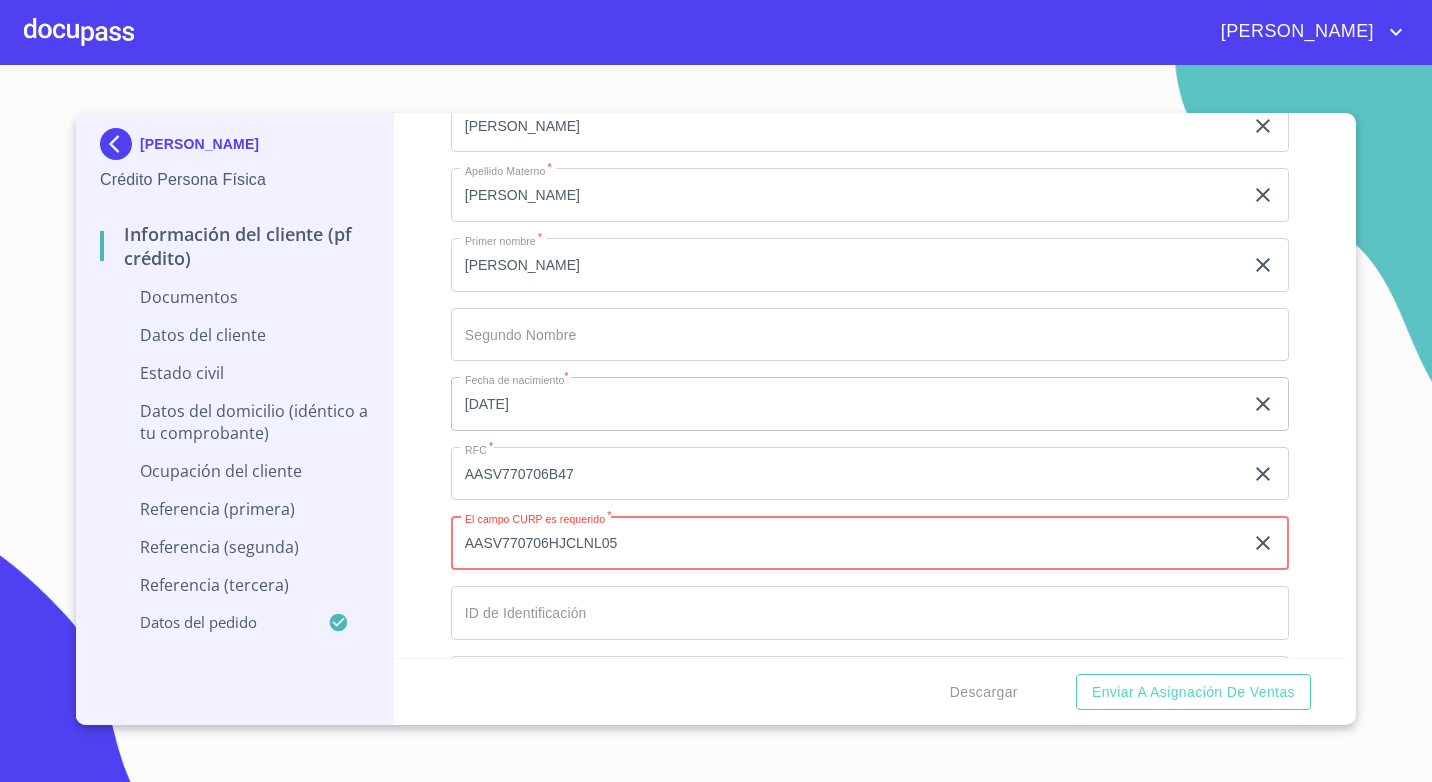 click on "AASV770706HJCLNL05" at bounding box center [847, 543] 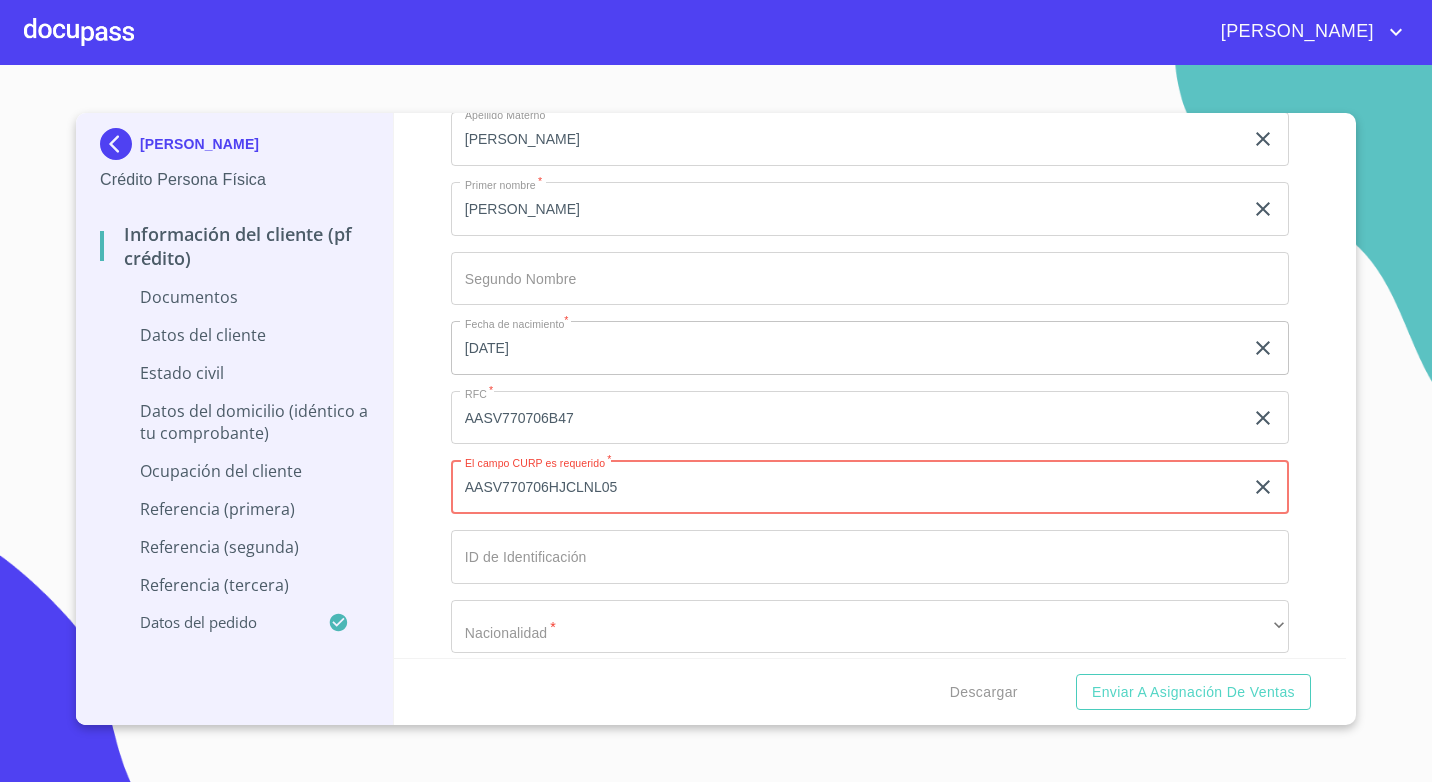 scroll, scrollTop: 3700, scrollLeft: 0, axis: vertical 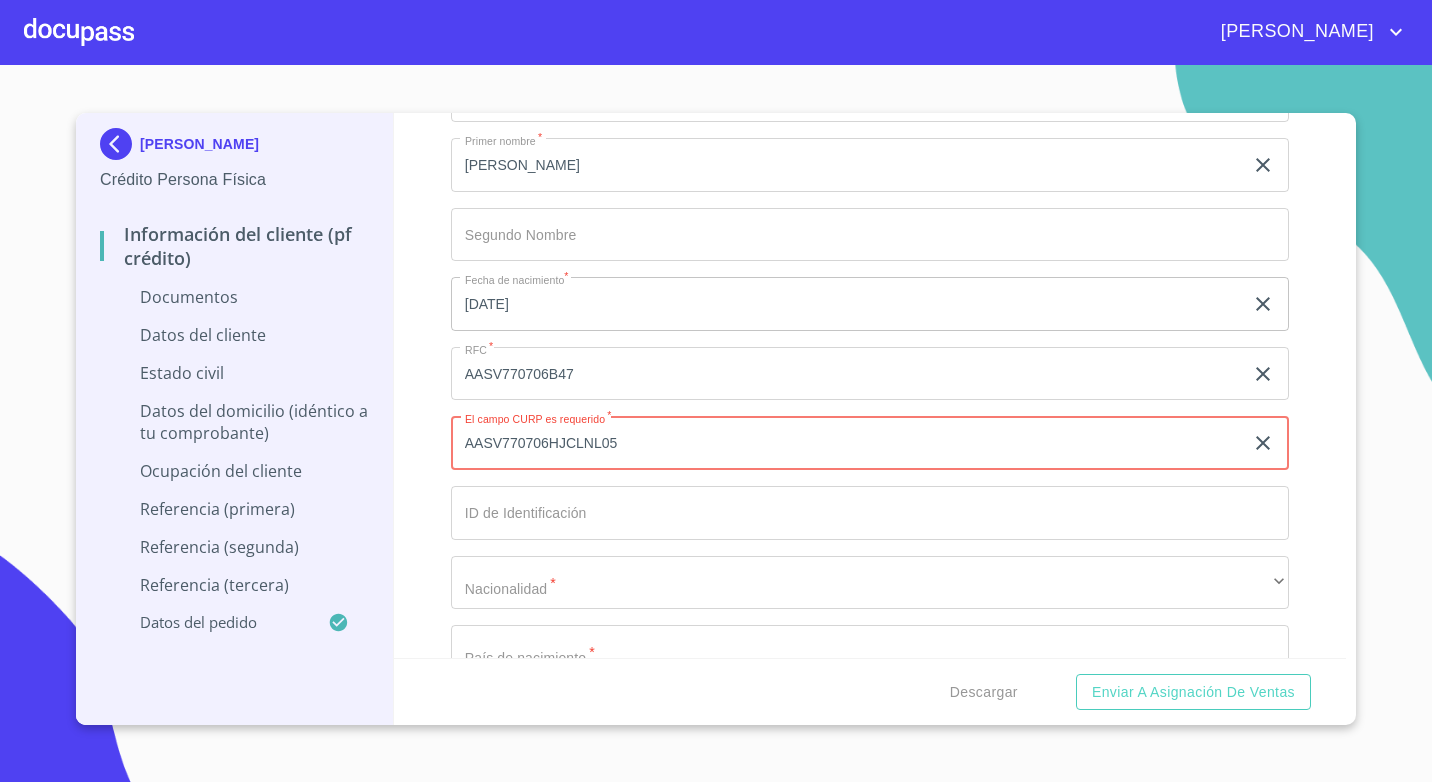 type on "AASV770706HJCLNL05" 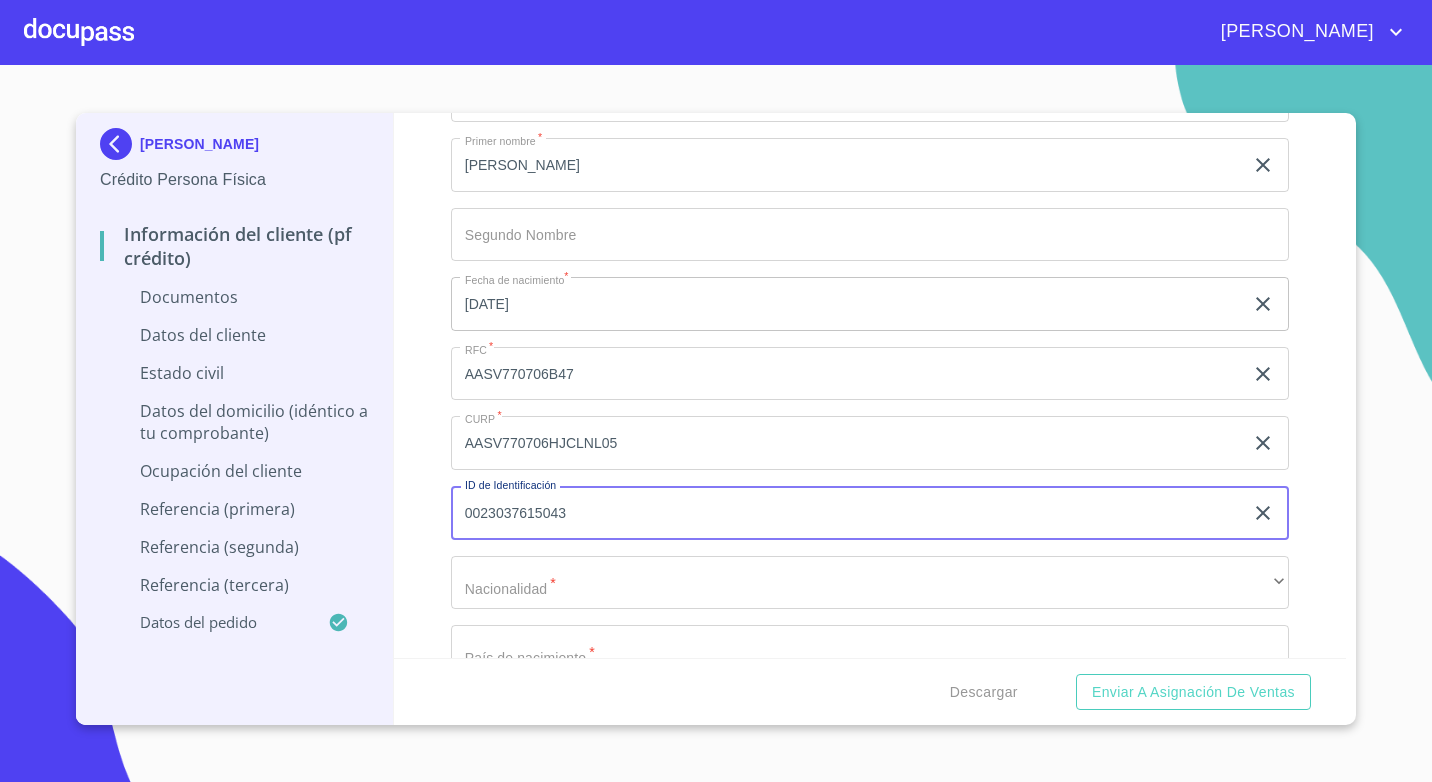type on "0023037615043" 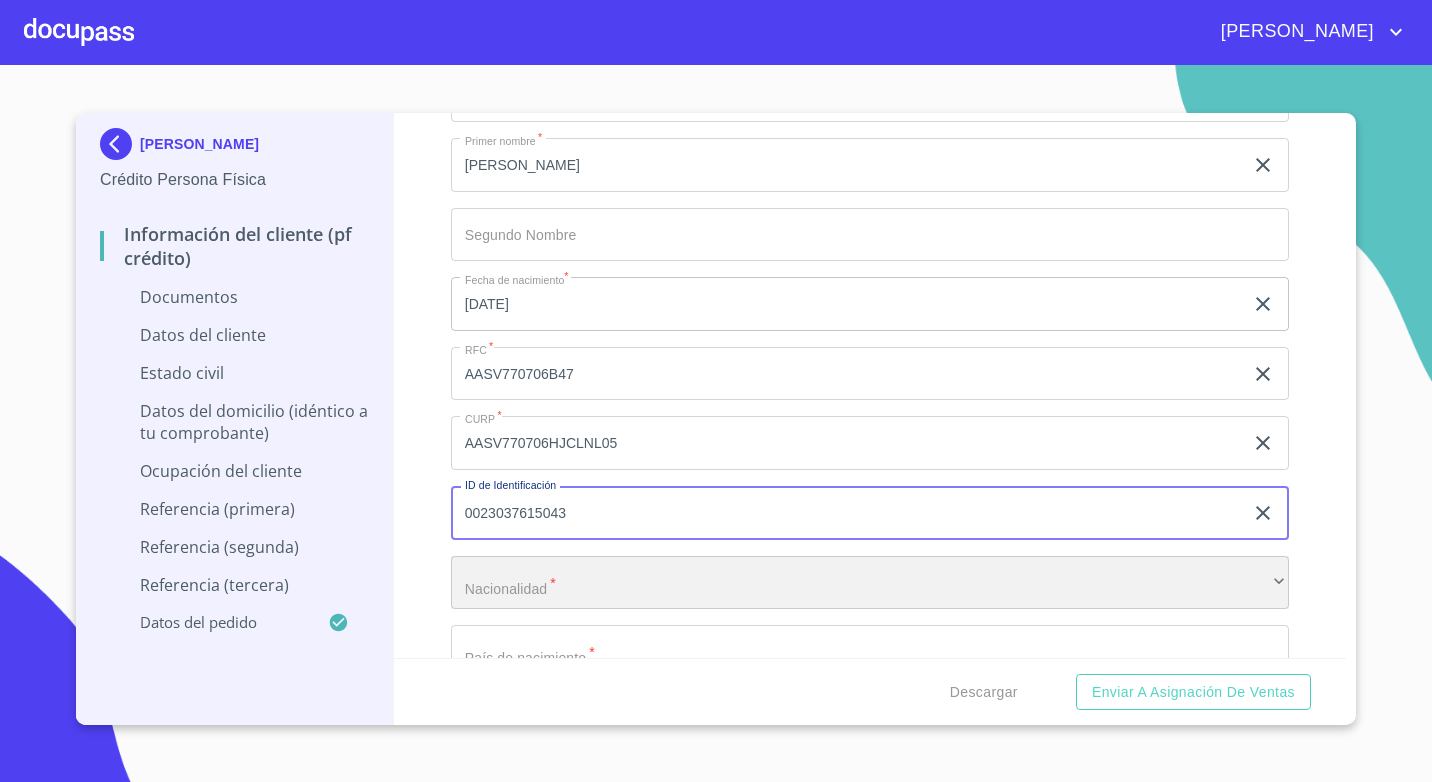 click on "​" at bounding box center [870, 583] 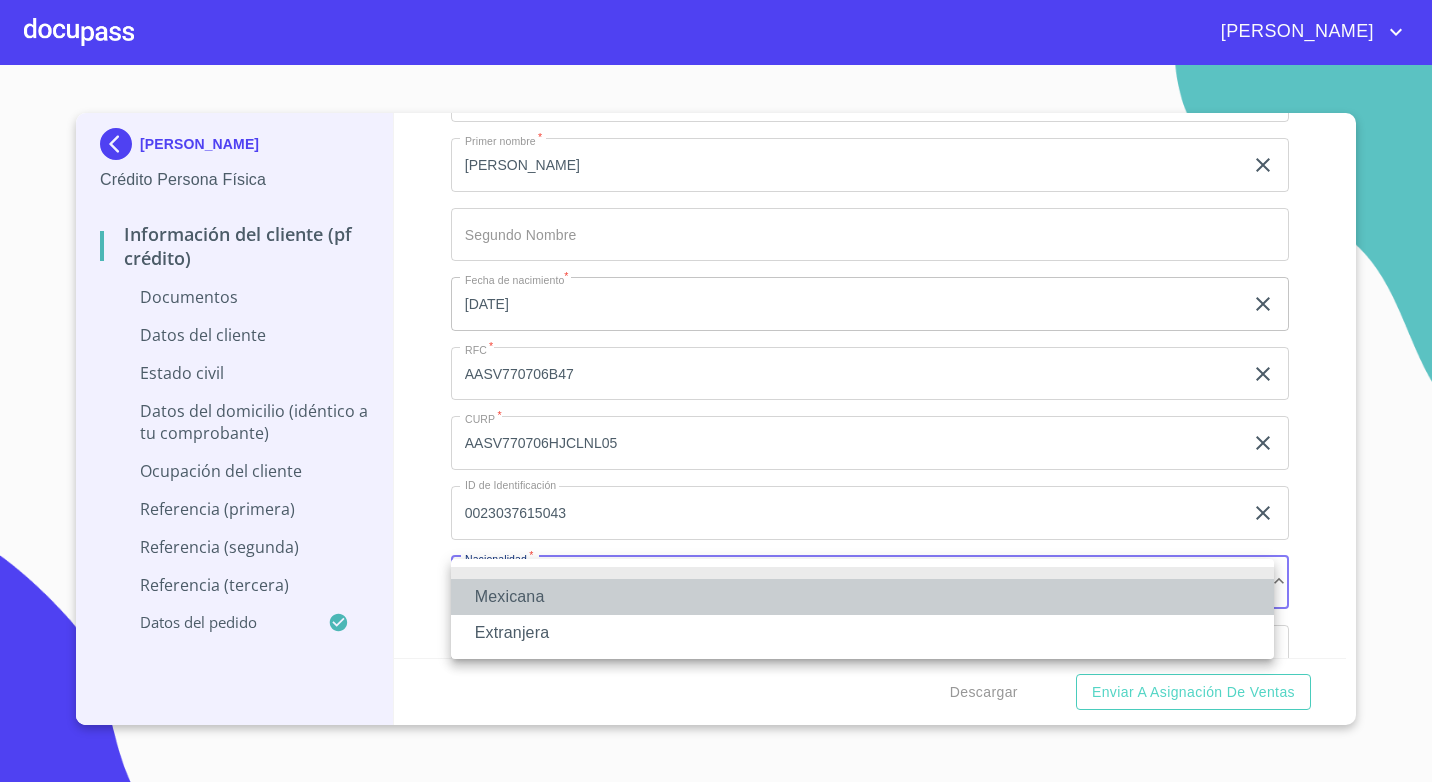 click on "Mexicana" at bounding box center [862, 597] 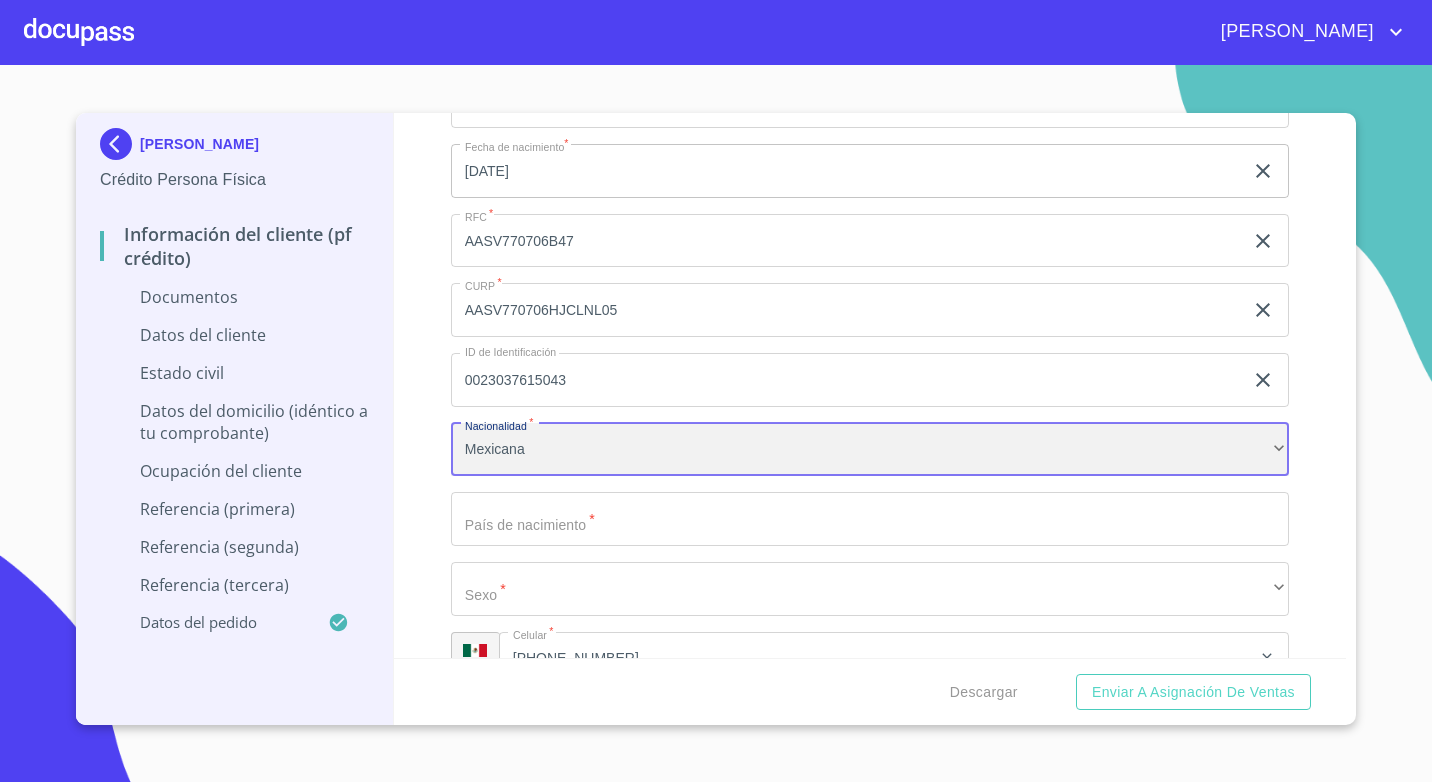 scroll, scrollTop: 3900, scrollLeft: 0, axis: vertical 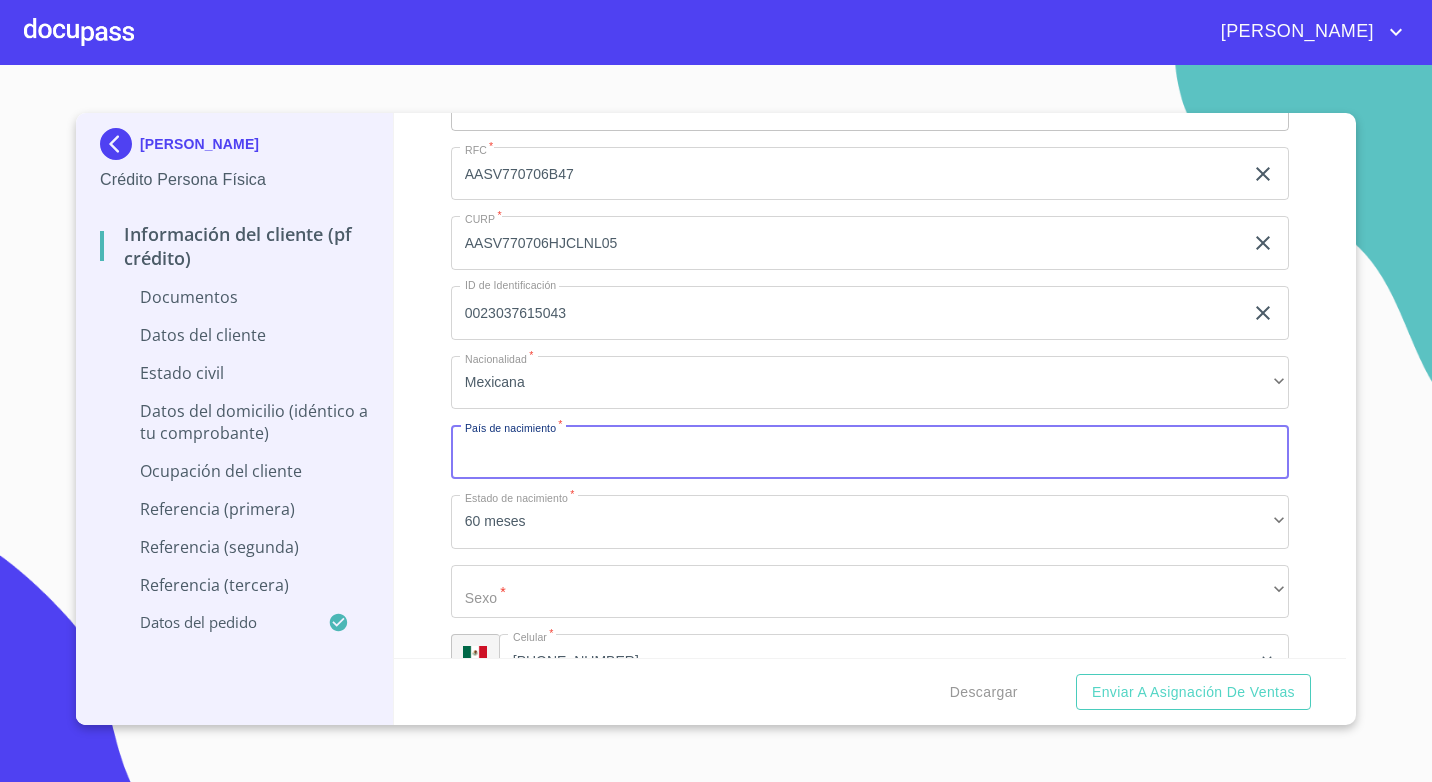 click on "Documento de identificación.   *" at bounding box center [870, 452] 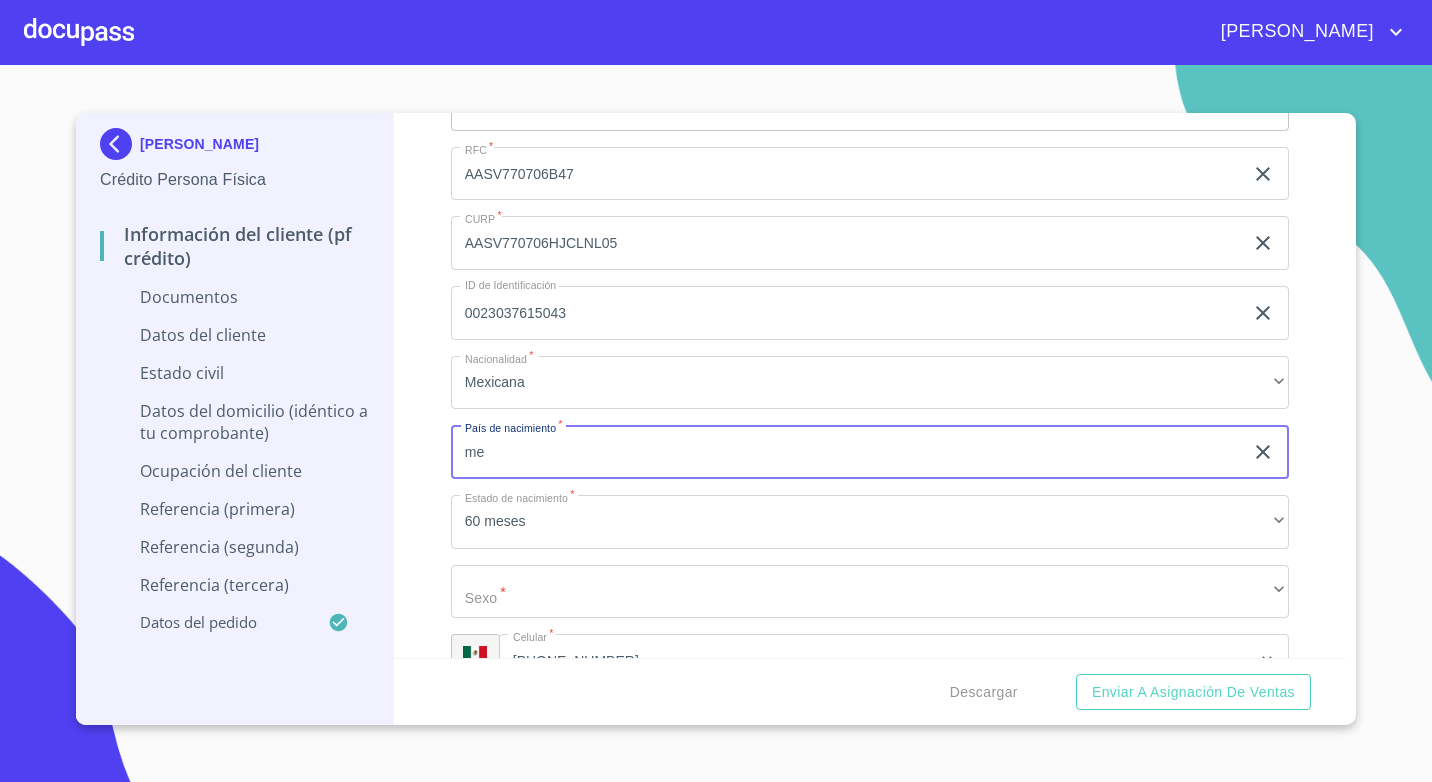 type on "México" 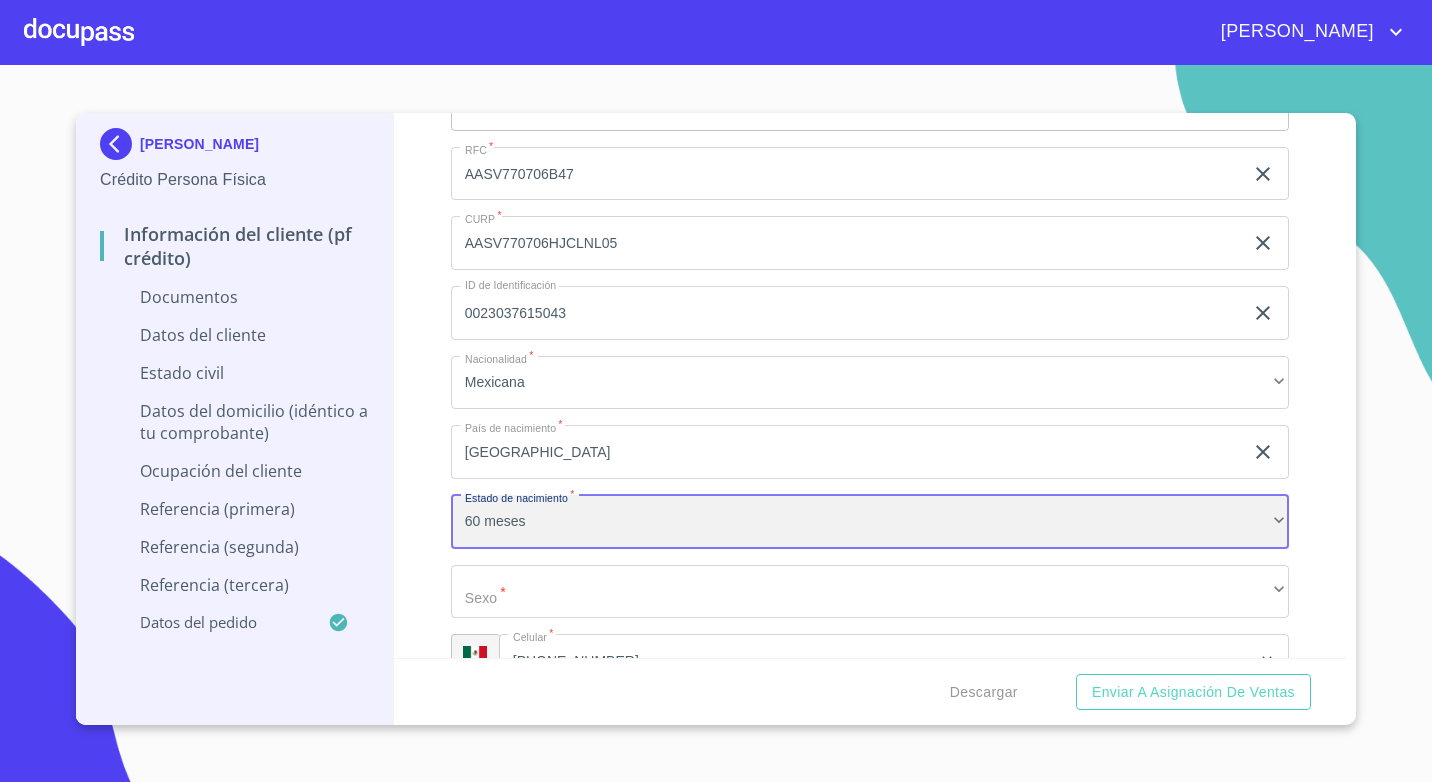 click on "60 meses" at bounding box center (870, 522) 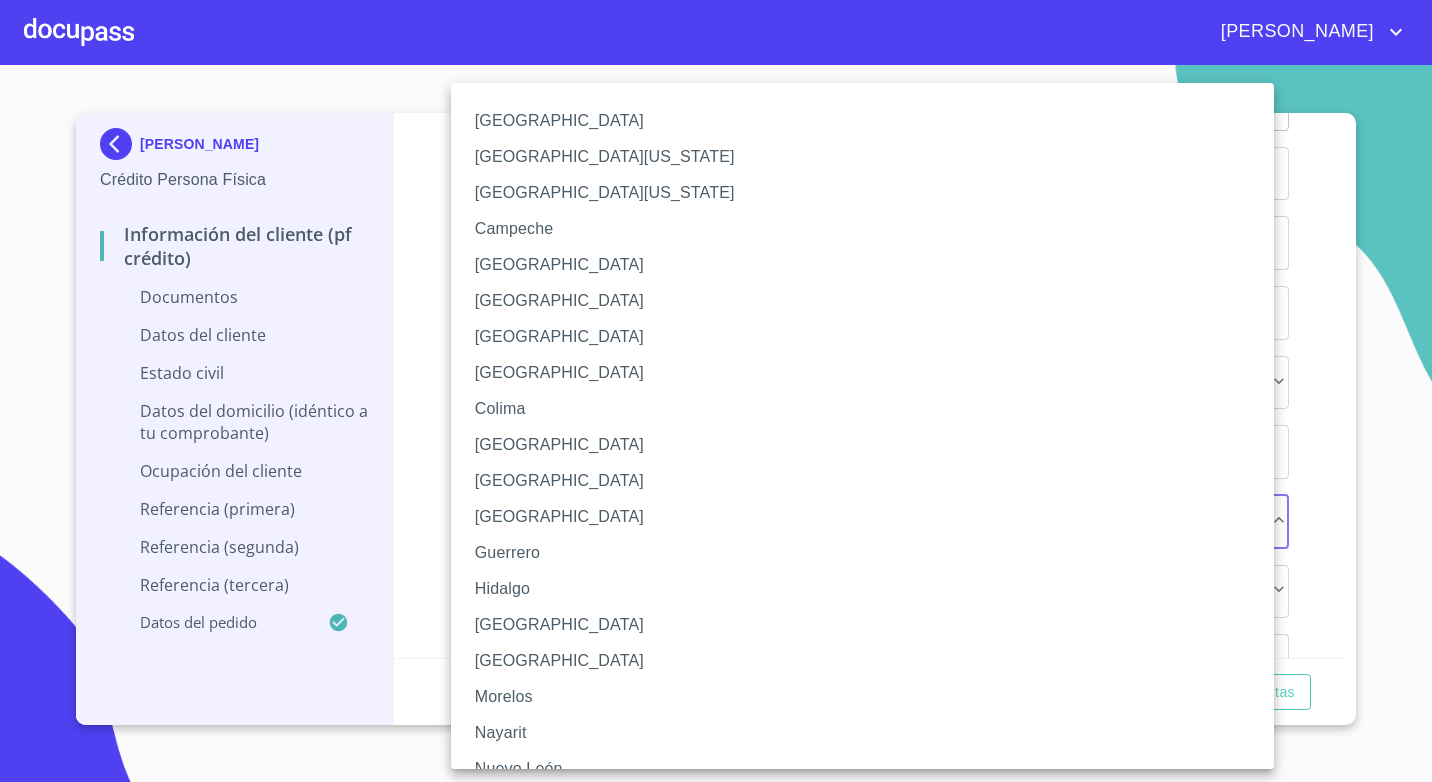 click on "Jalisco" at bounding box center [870, 625] 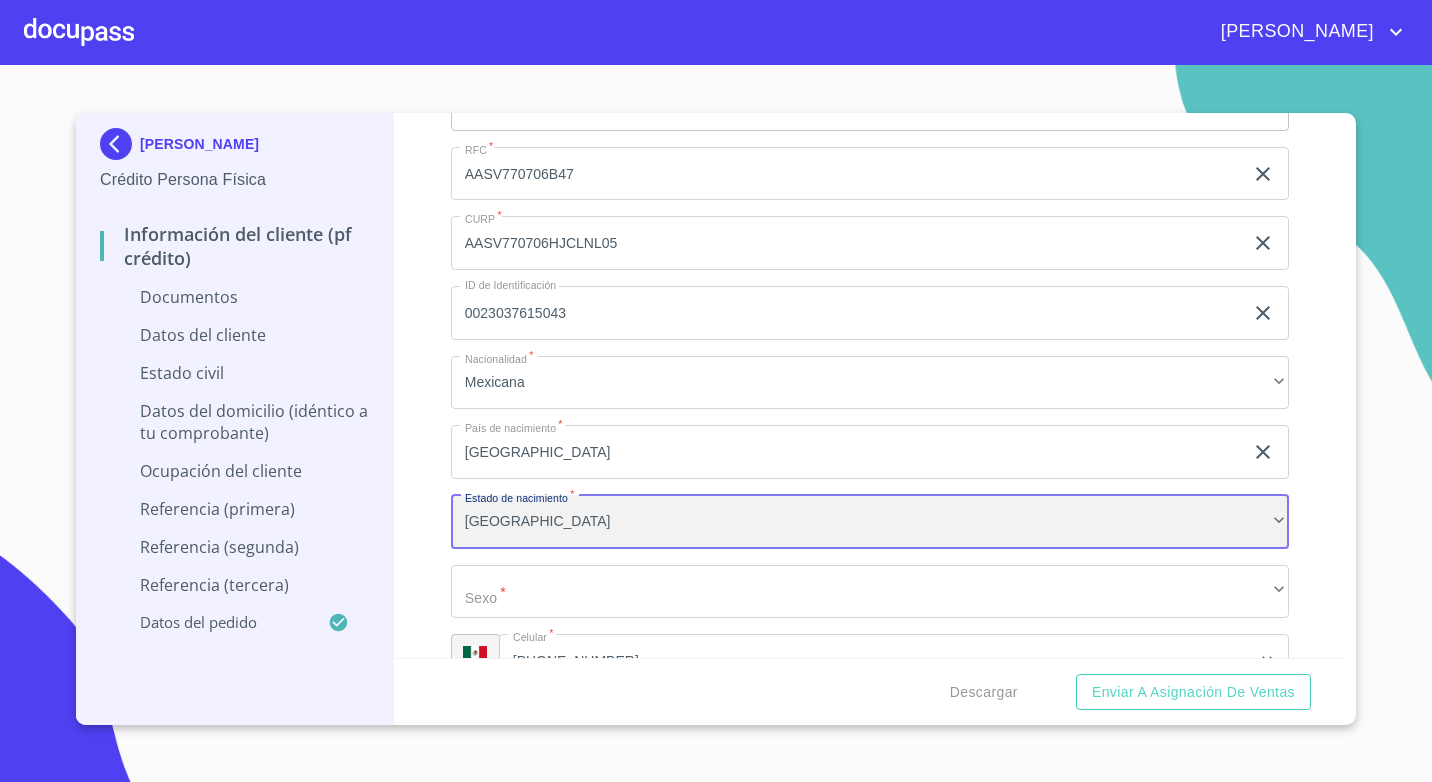 scroll, scrollTop: 4000, scrollLeft: 0, axis: vertical 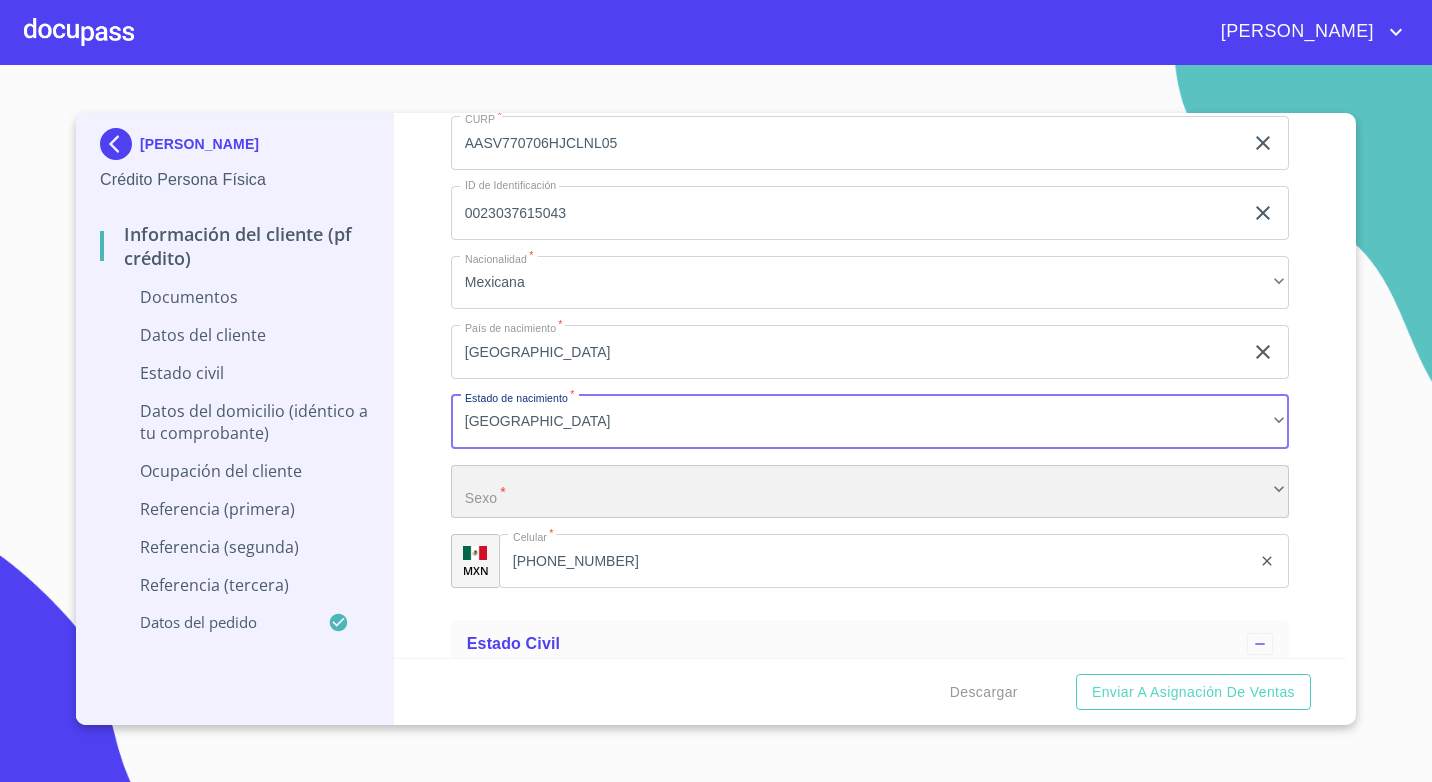 click on "​" at bounding box center (870, 492) 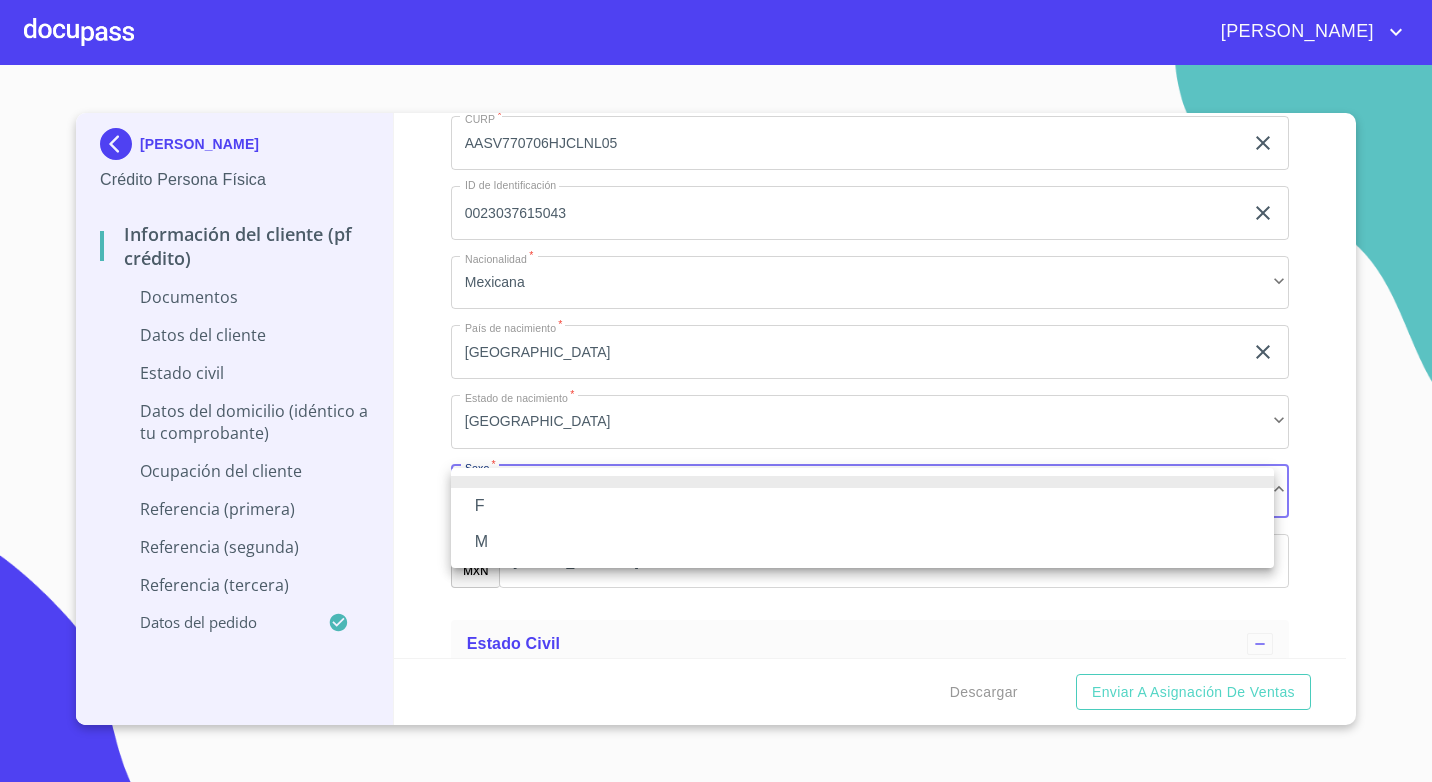click on "M" at bounding box center [862, 542] 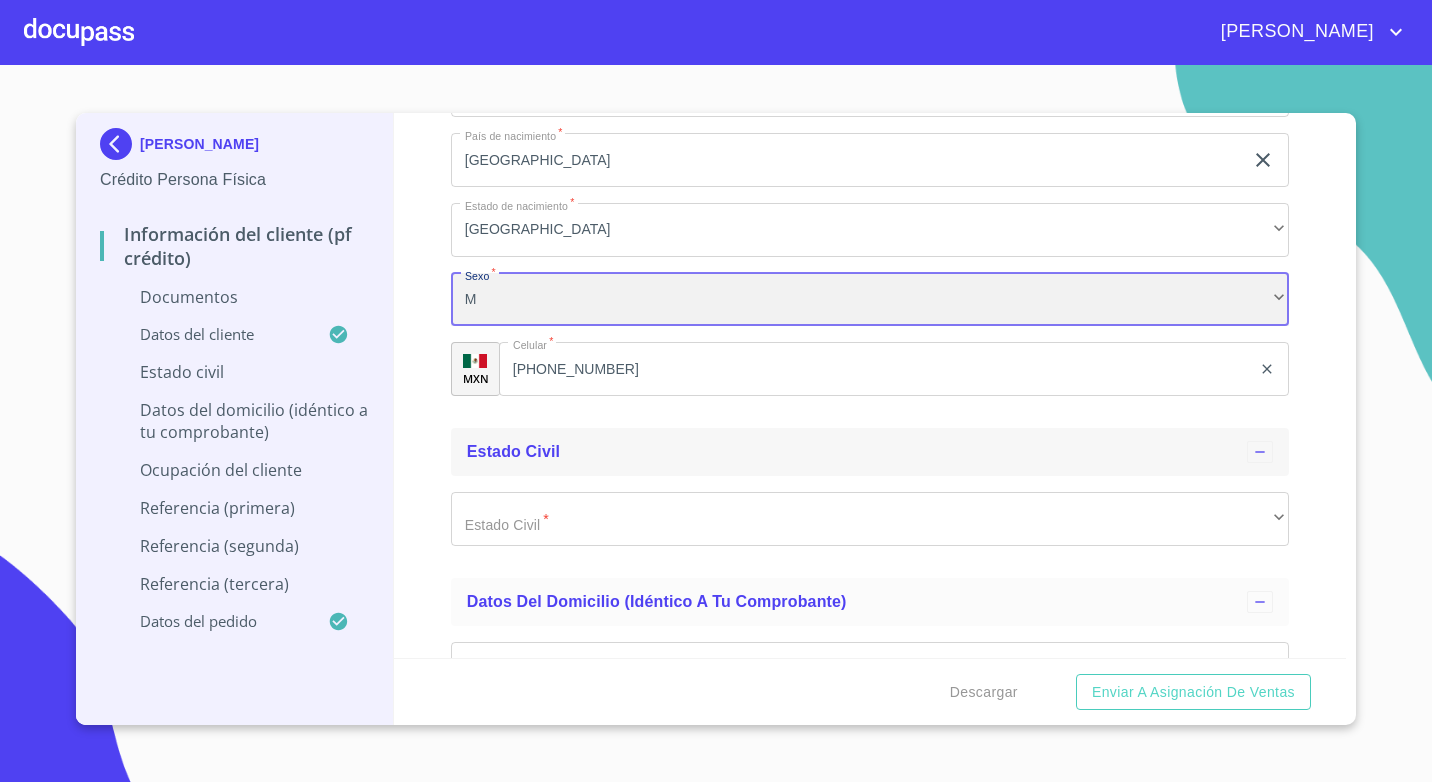 scroll, scrollTop: 4200, scrollLeft: 0, axis: vertical 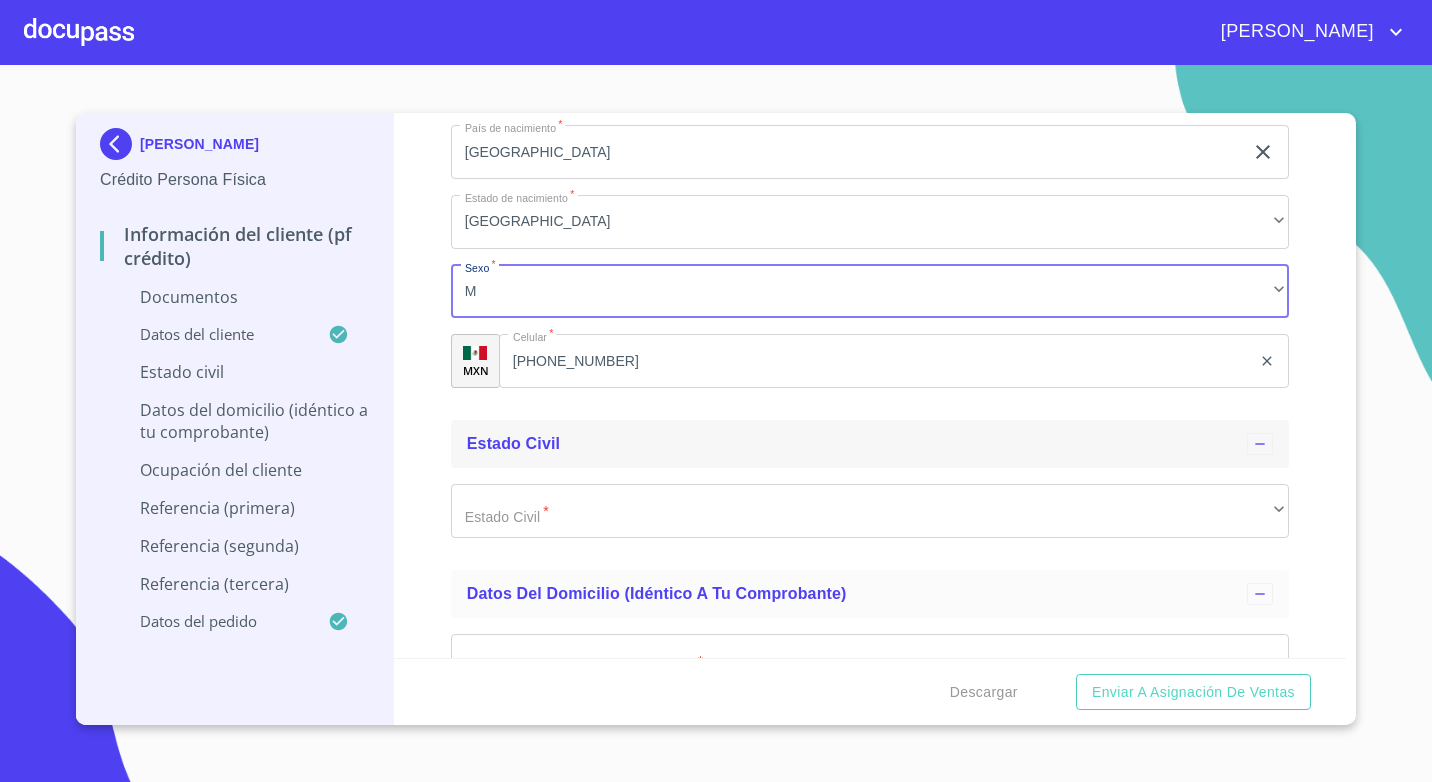 click on "Estado Civil" at bounding box center (513, 443) 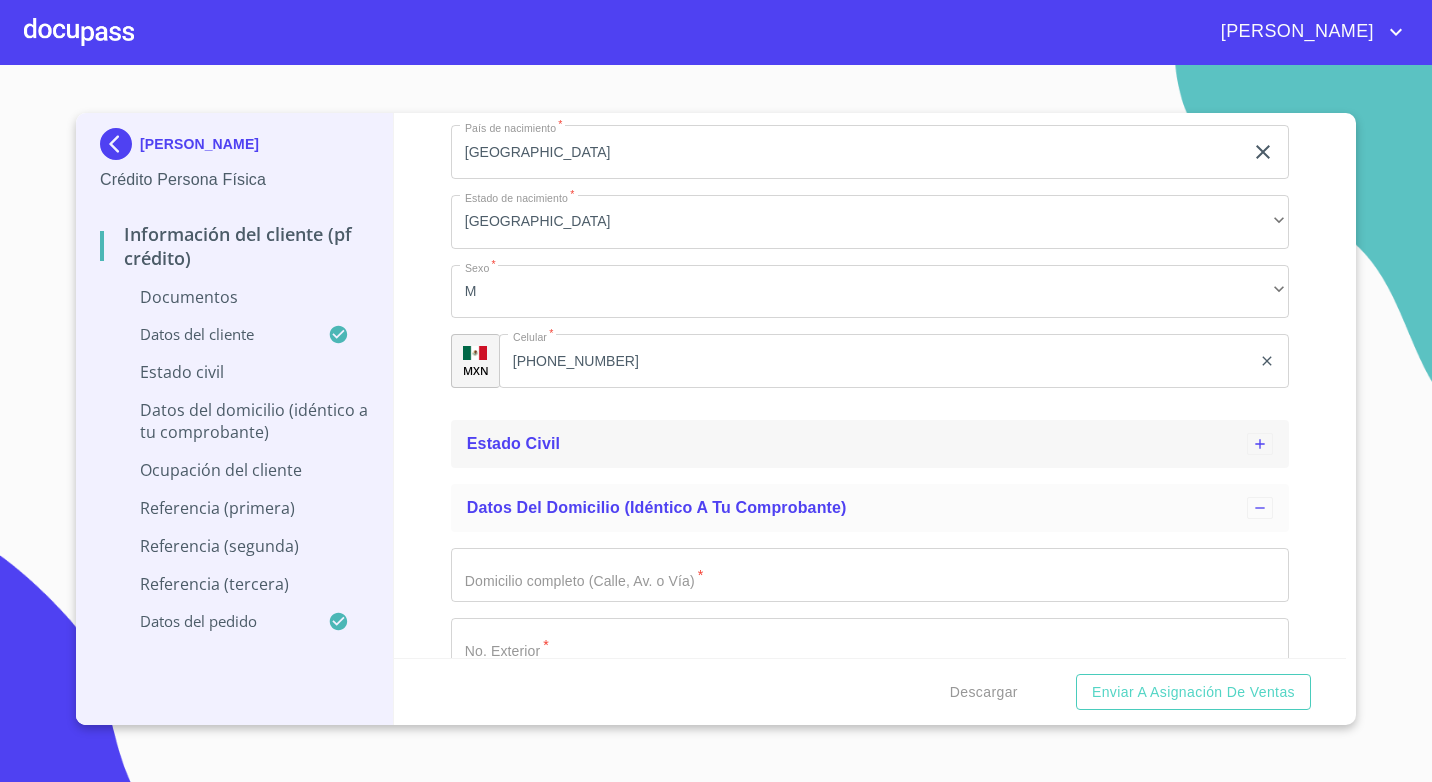 click on "Estado Civil" at bounding box center [870, 444] 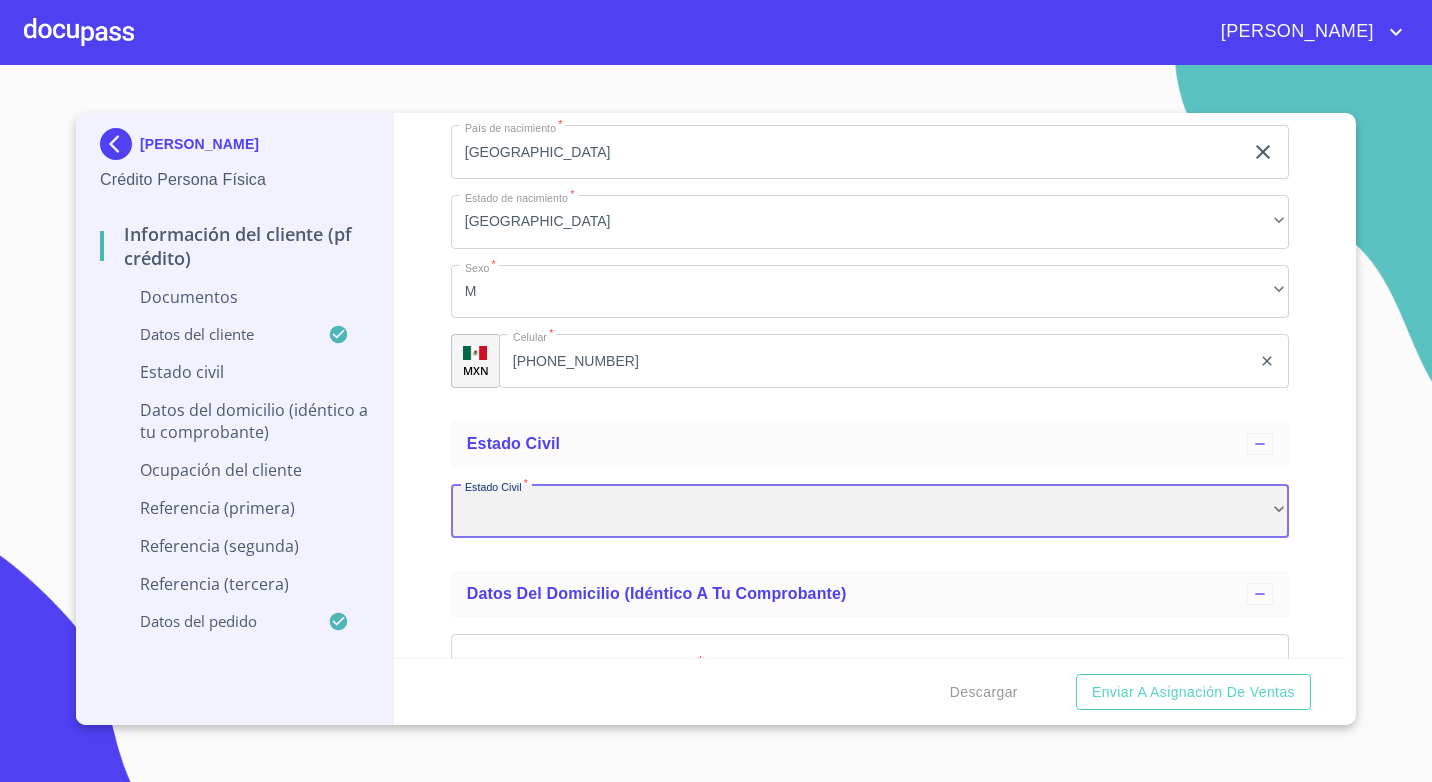 click on "​" at bounding box center [870, 511] 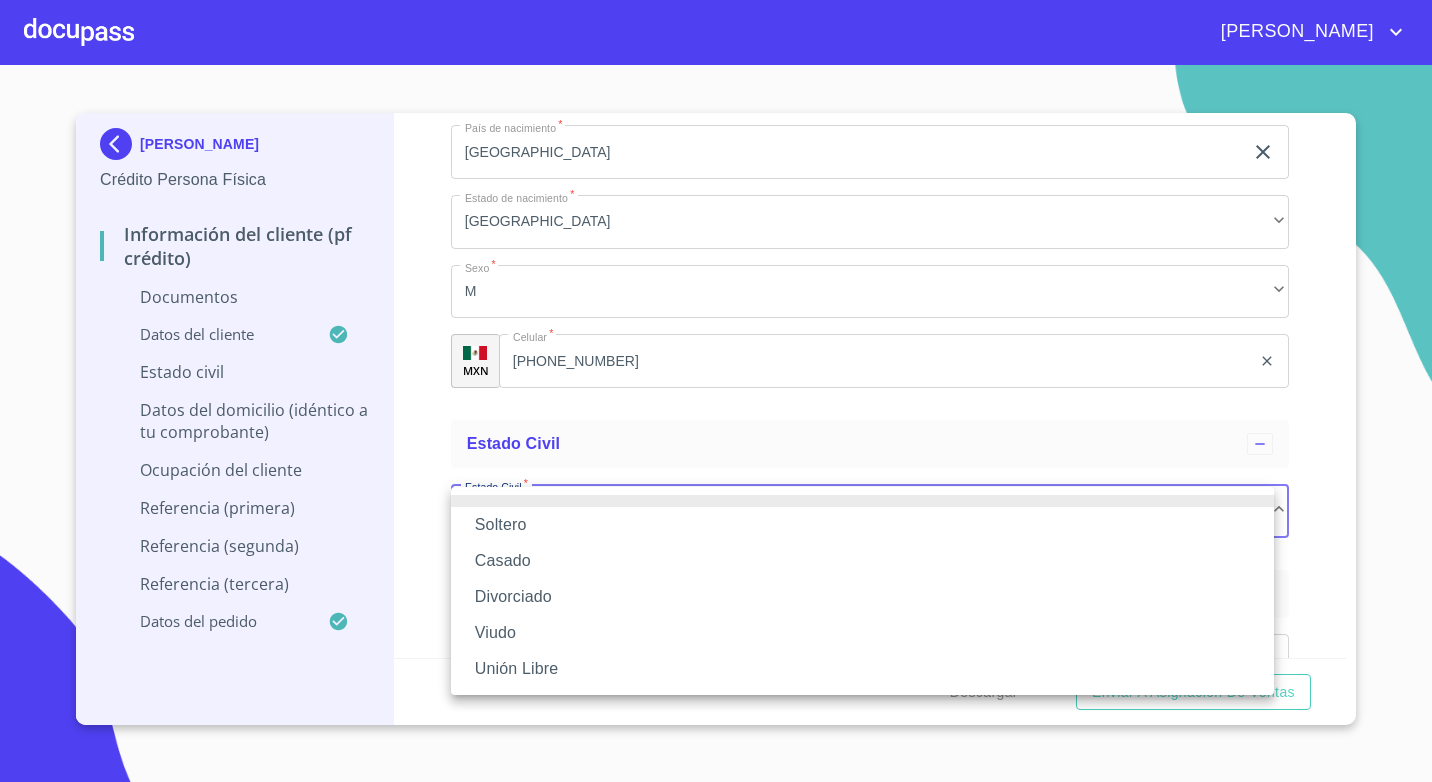 click on "Casado" at bounding box center (862, 561) 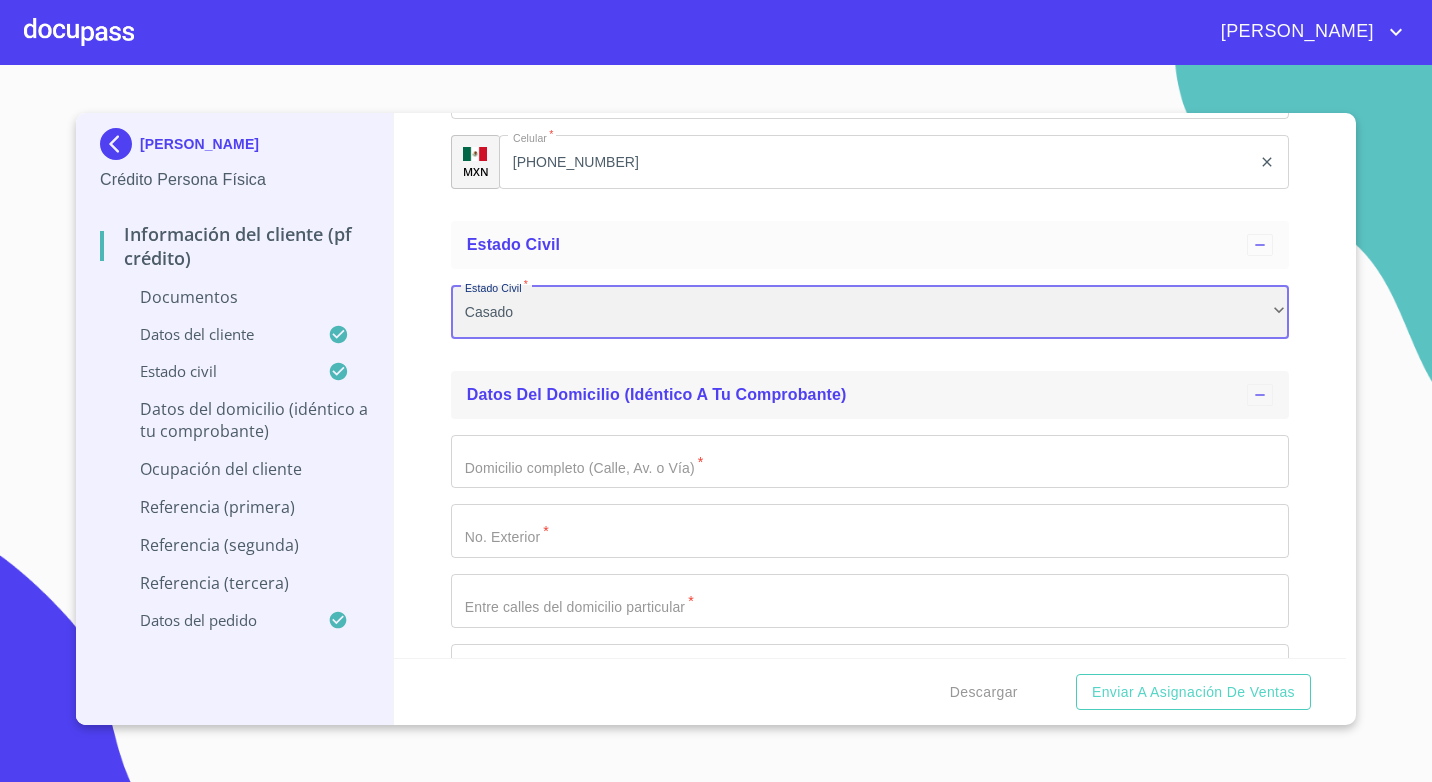 scroll, scrollTop: 4400, scrollLeft: 0, axis: vertical 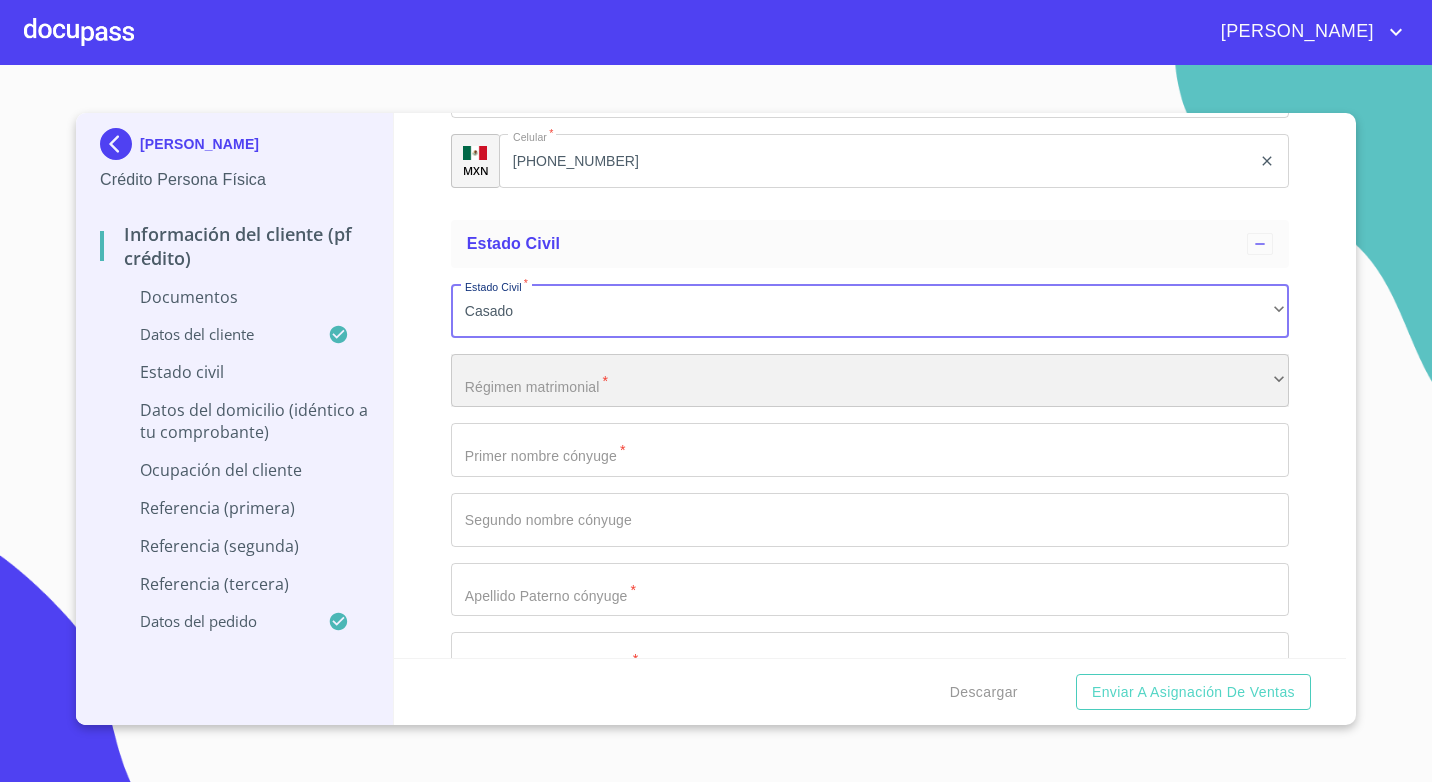 click on "​" at bounding box center (870, 381) 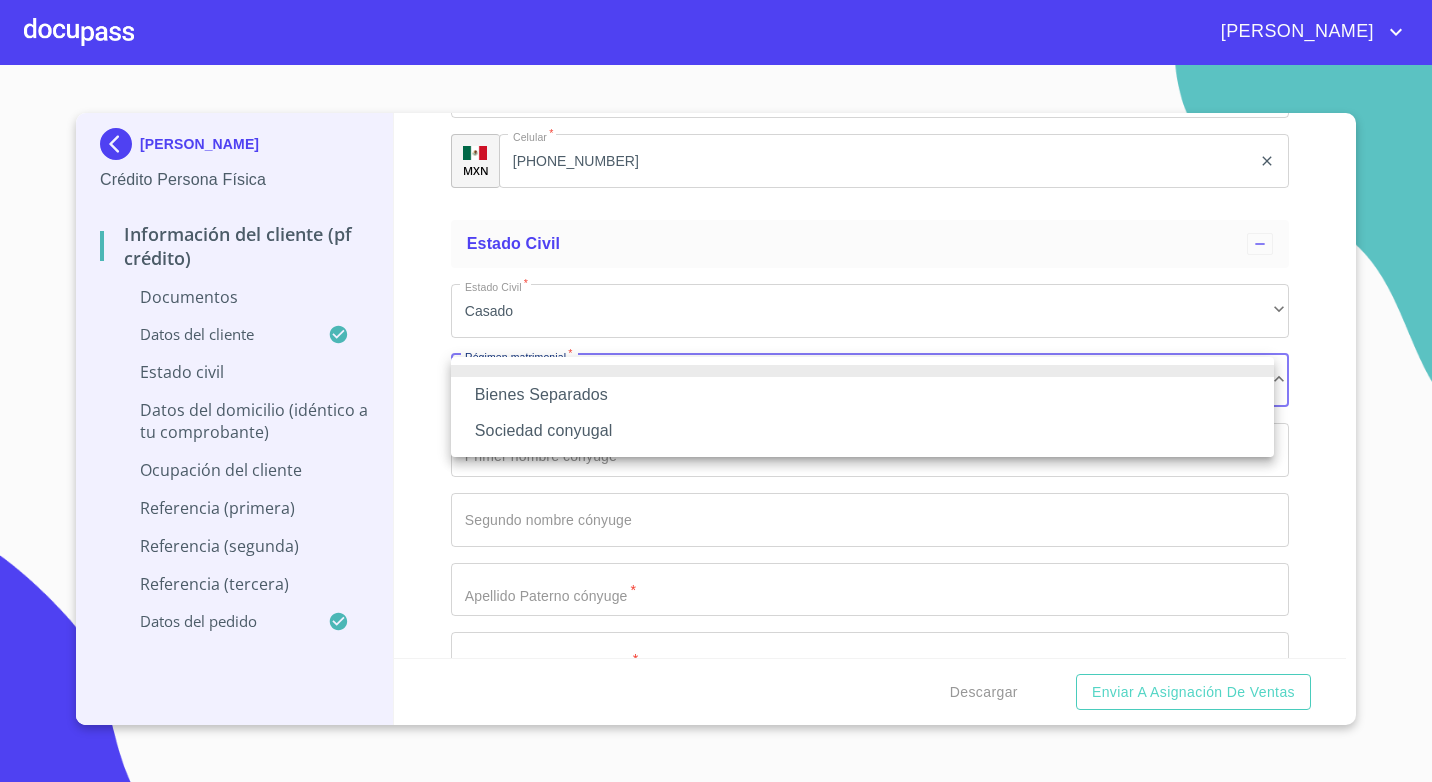 click on "Sociedad conyugal" at bounding box center [862, 431] 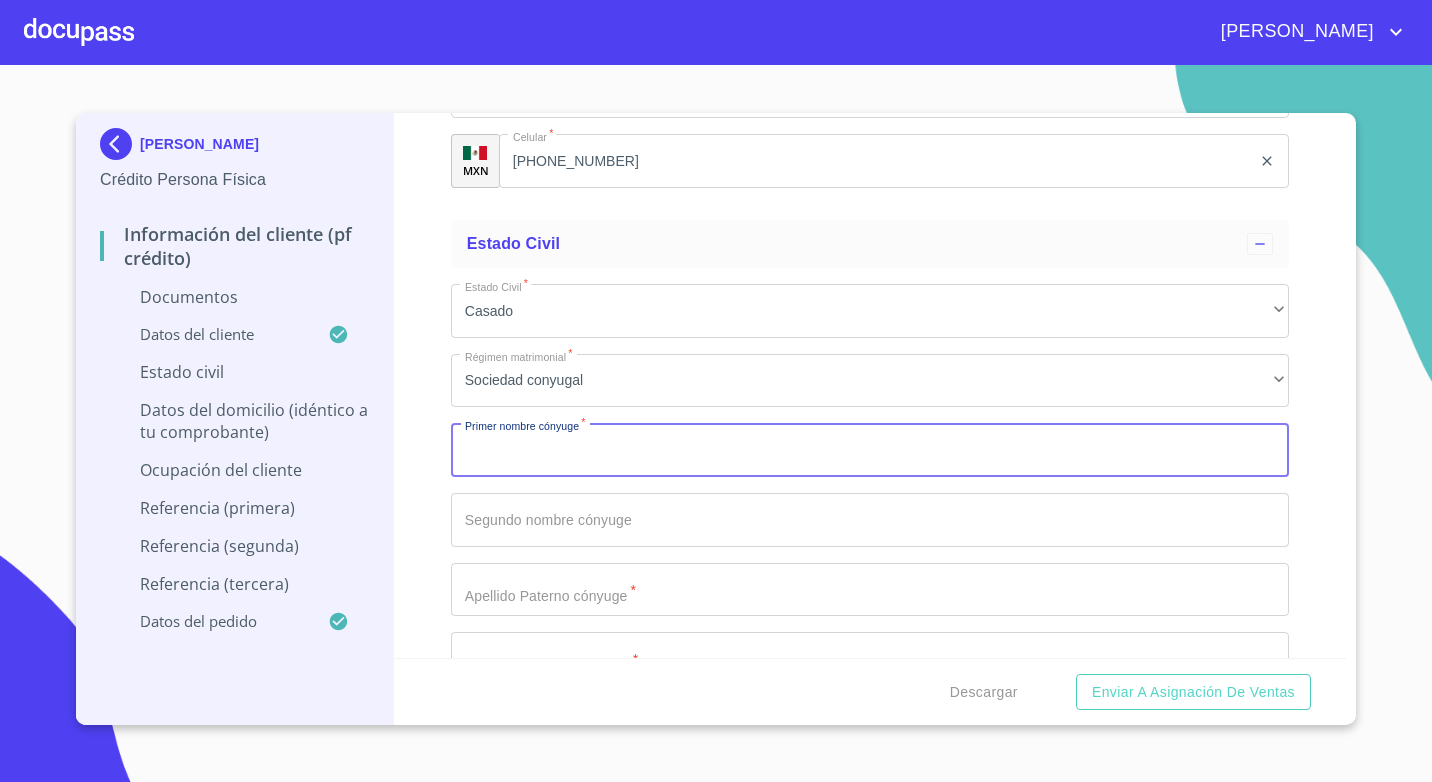 click on "Documento de identificación.   *" at bounding box center (870, 450) 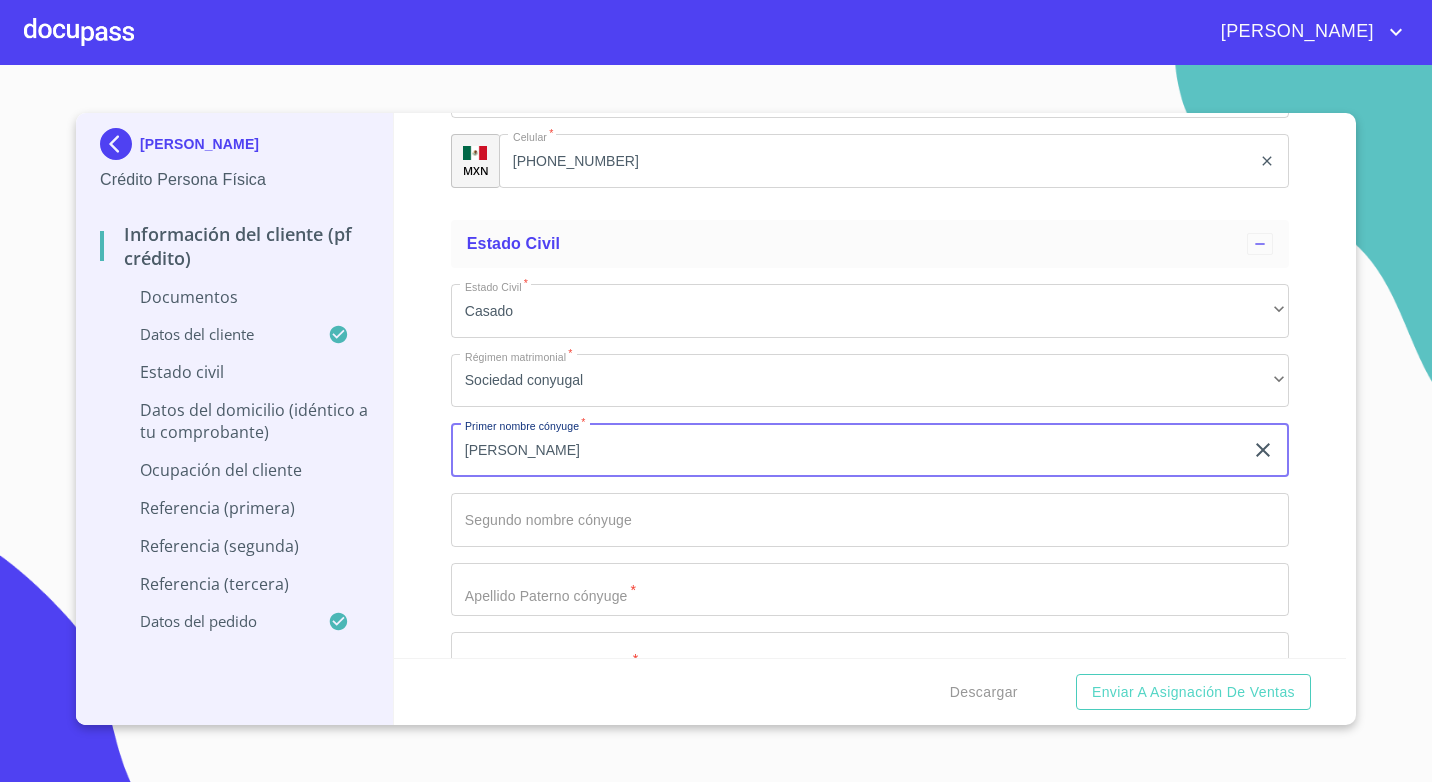 type on "carmen adriana" 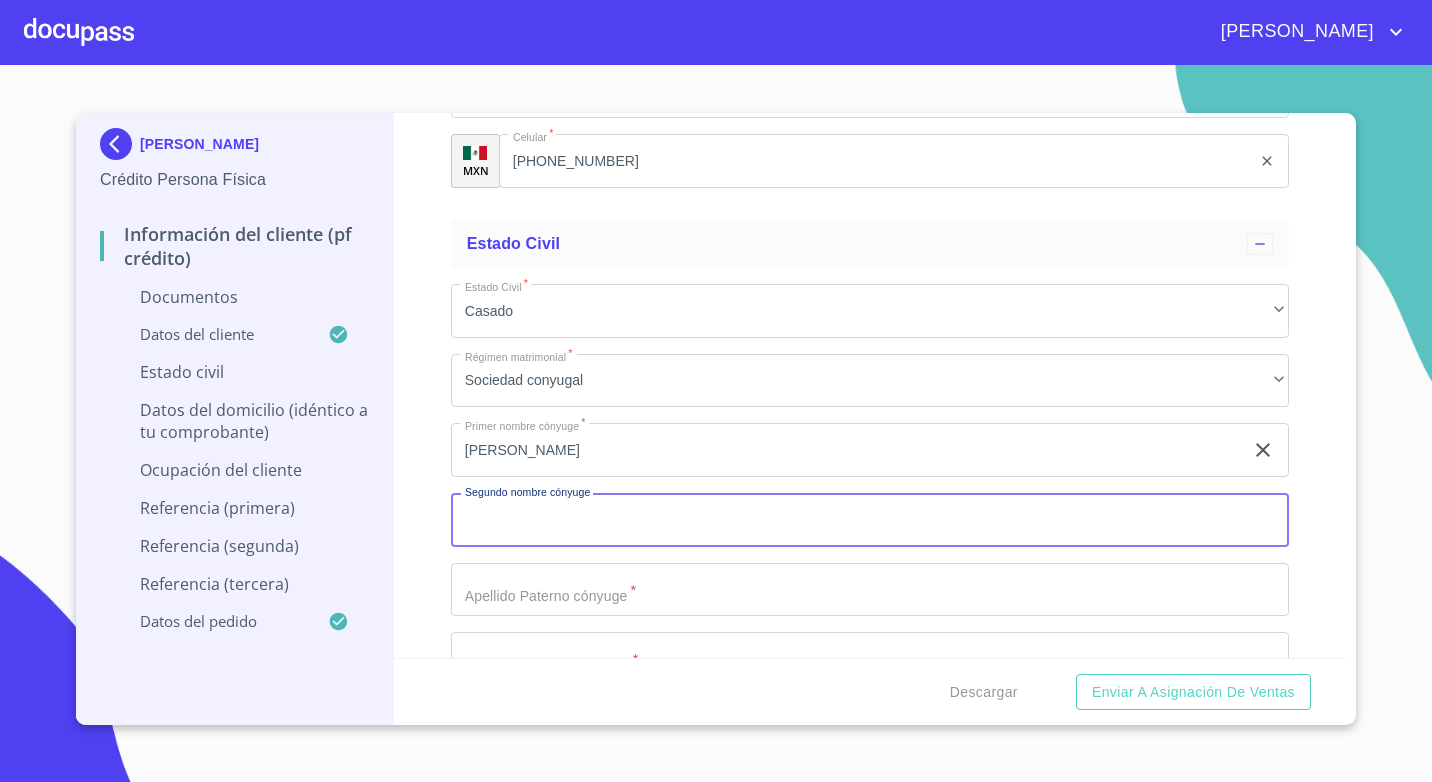 type on "a" 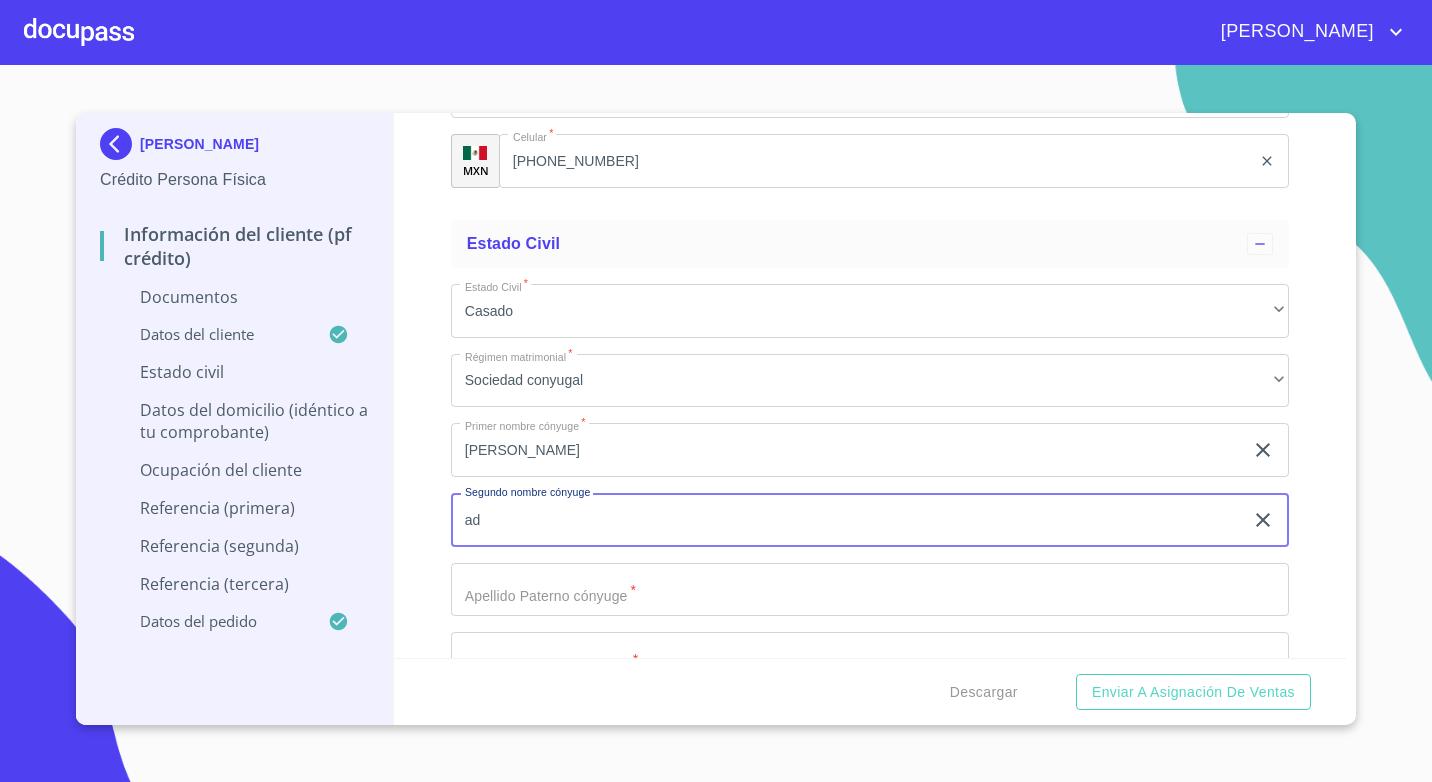 type on "a" 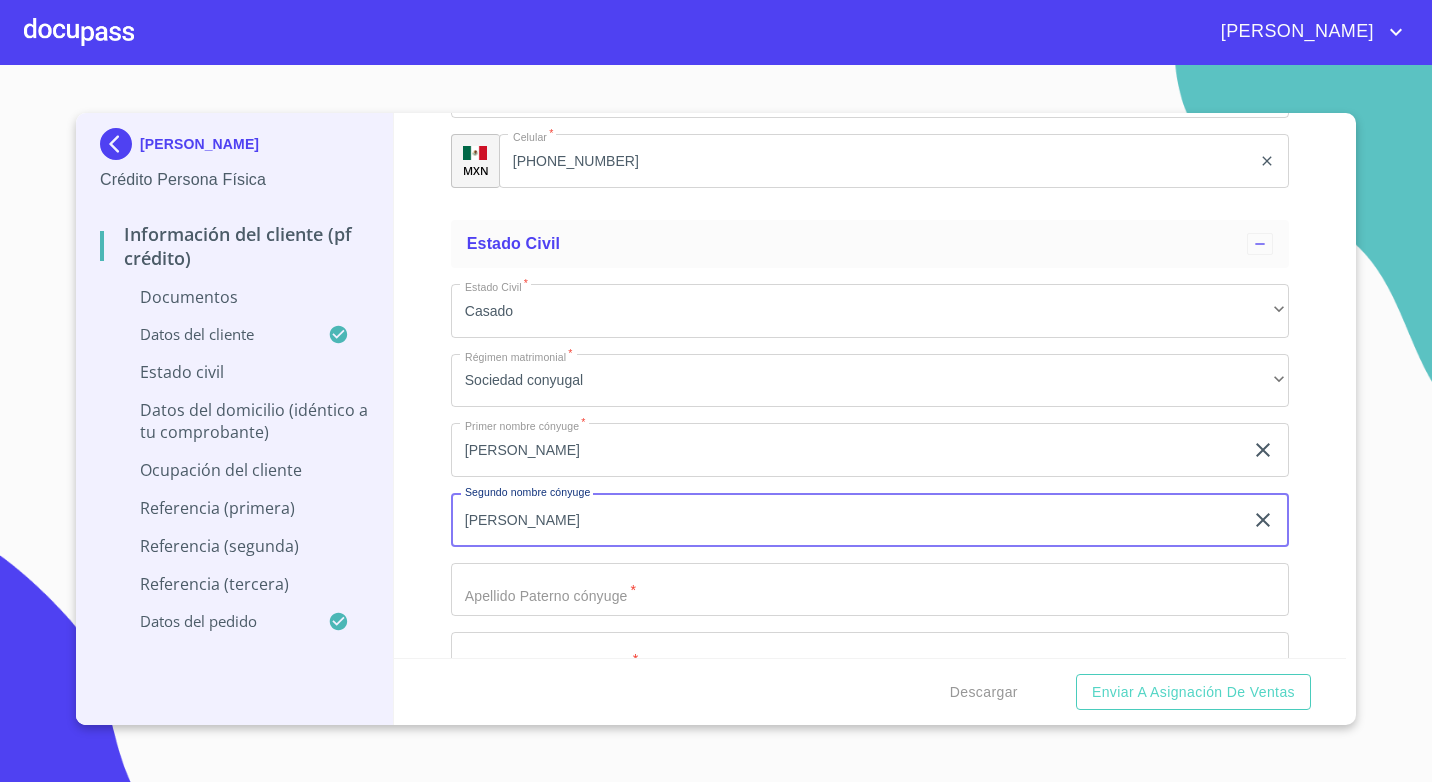 type on "vega" 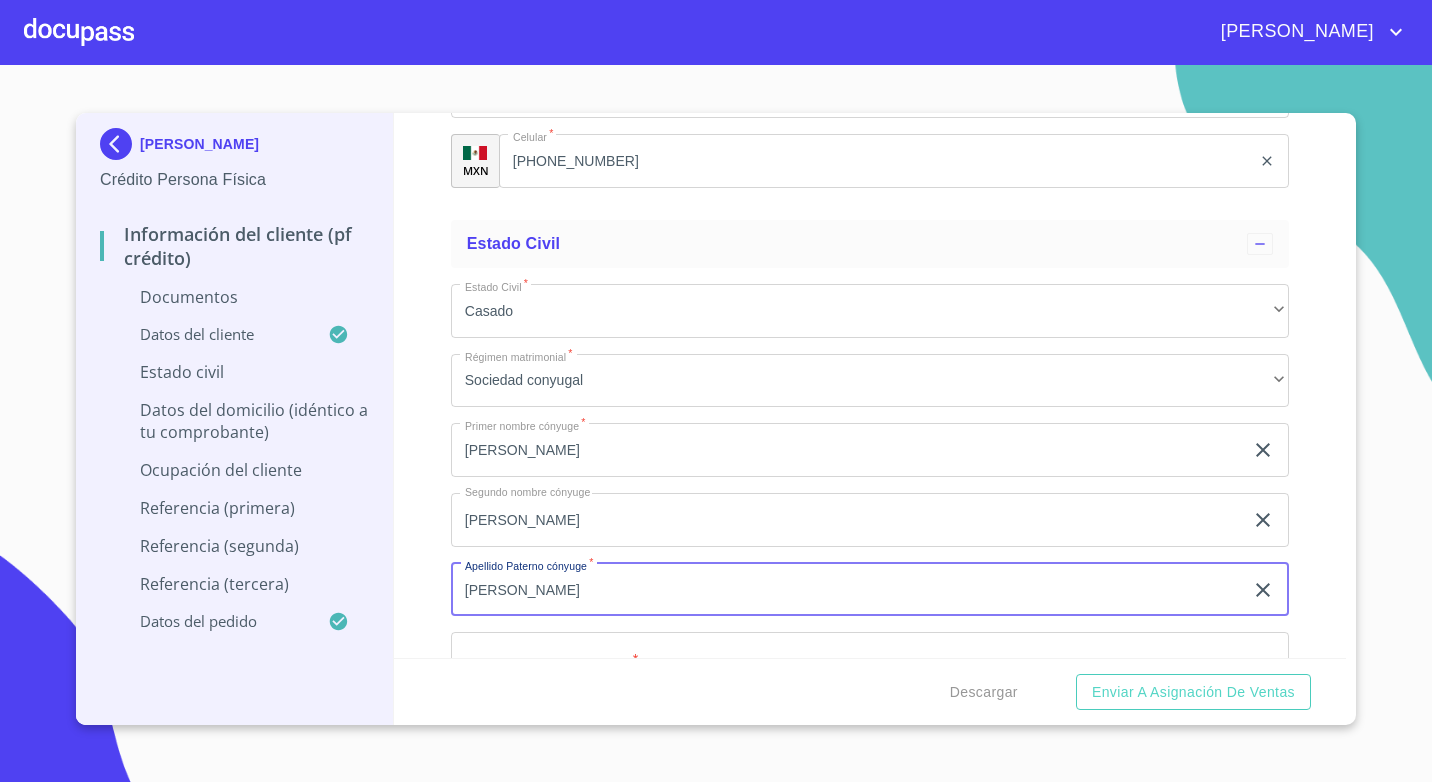 type on "anguiano" 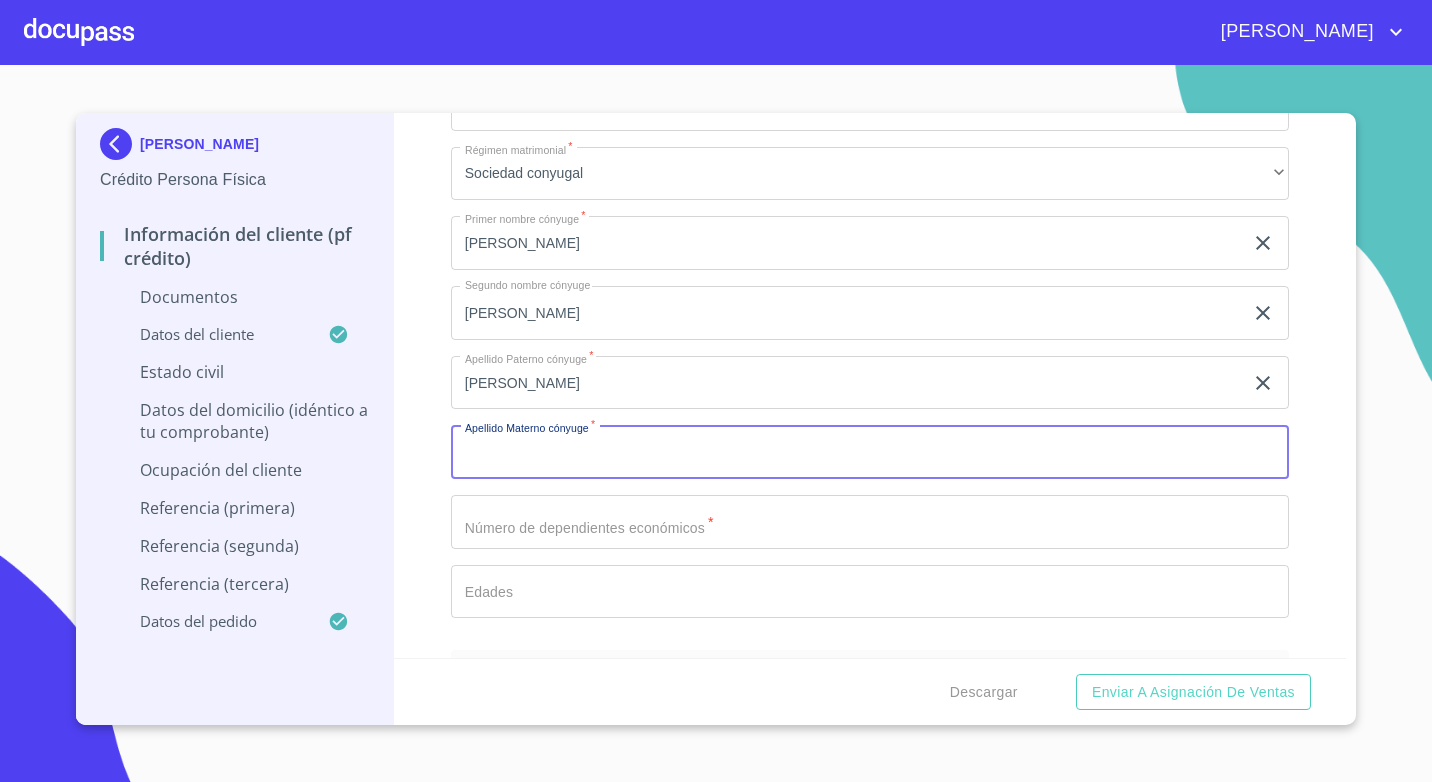scroll, scrollTop: 4628, scrollLeft: 0, axis: vertical 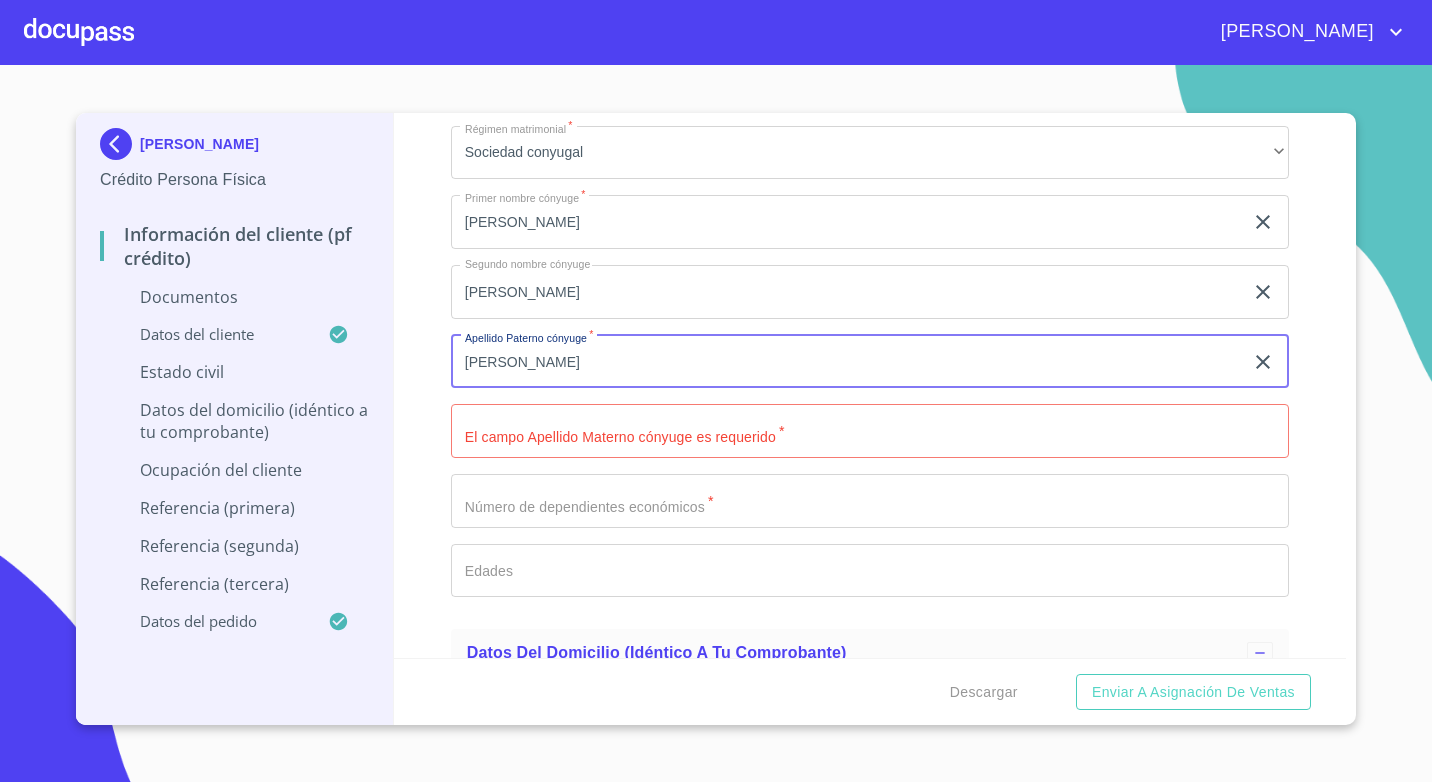 drag, startPoint x: 548, startPoint y: 371, endPoint x: 448, endPoint y: 355, distance: 101.27191 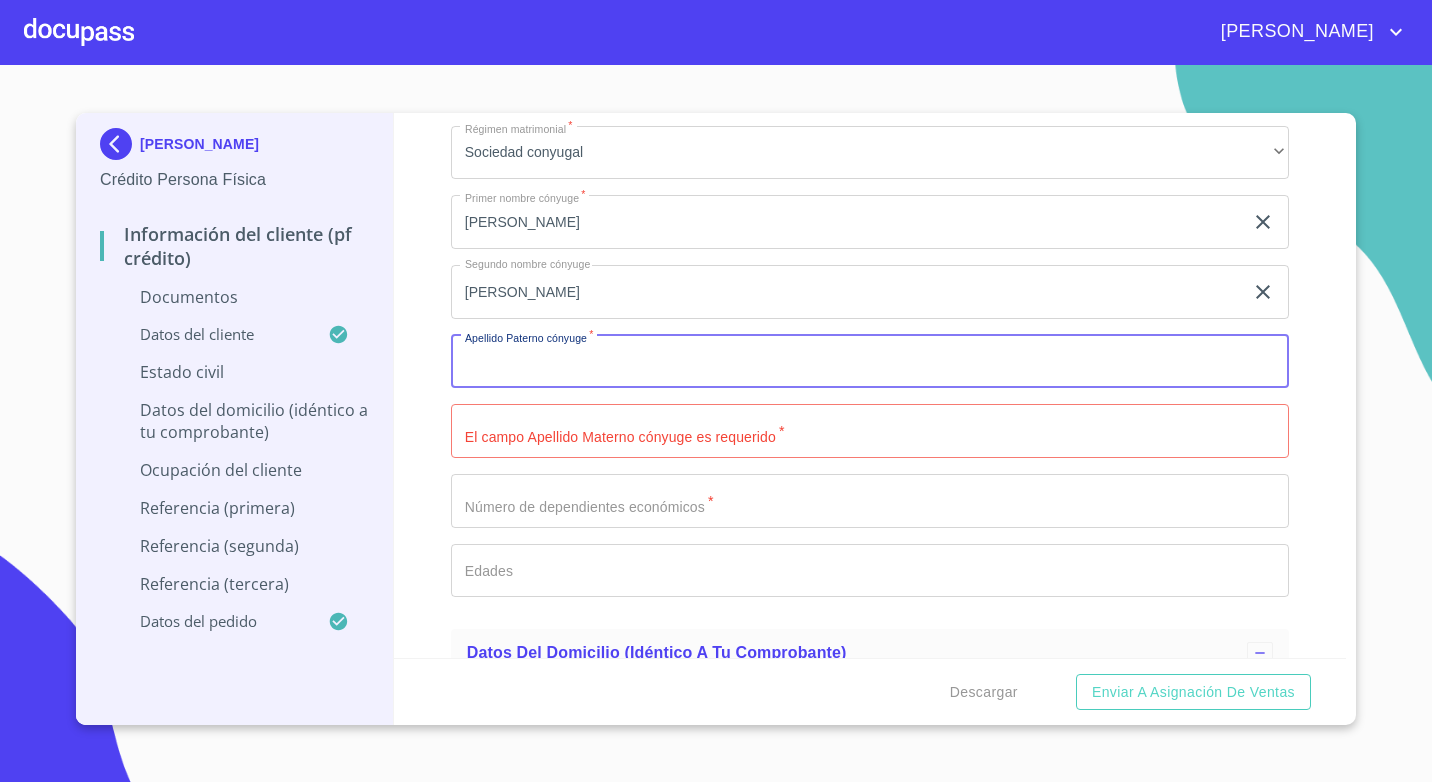 type 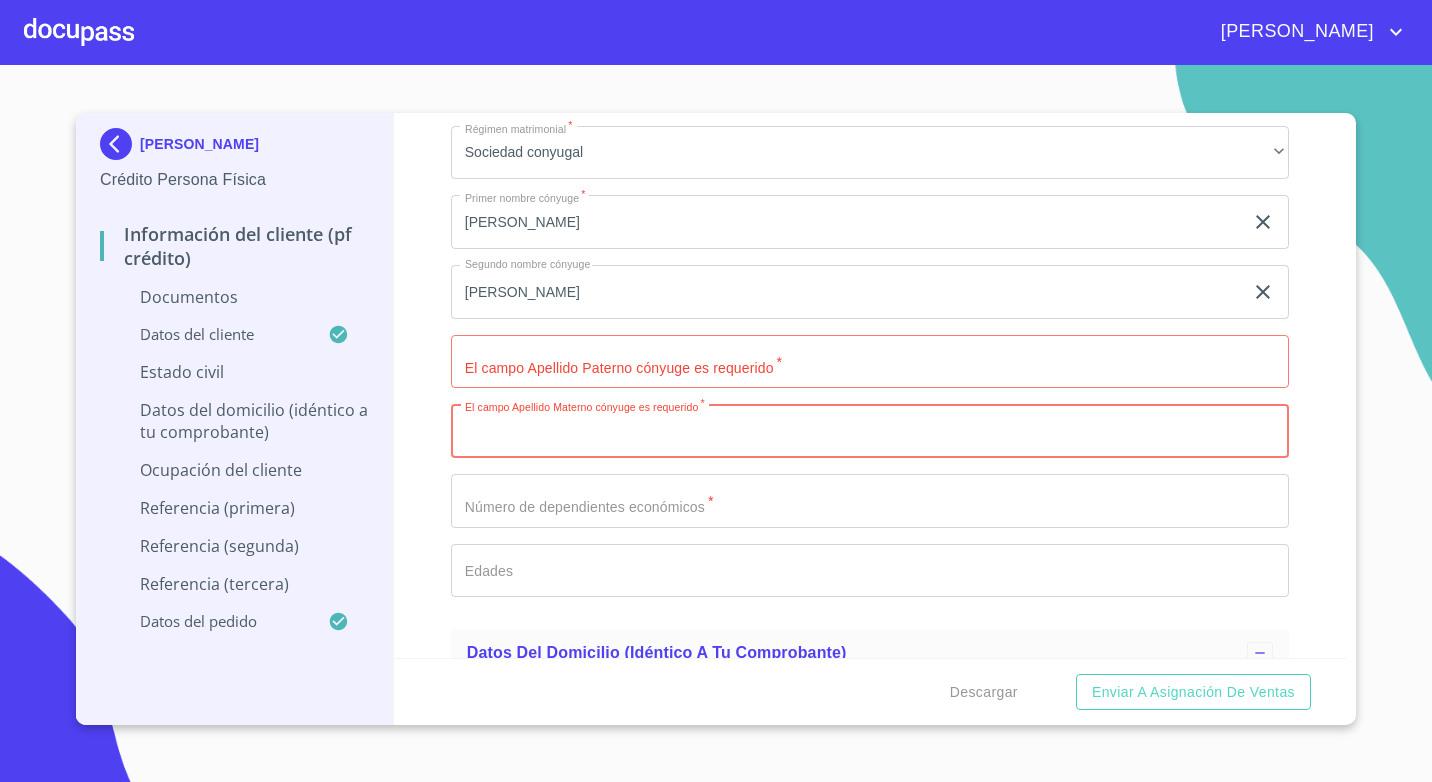 paste on "anguiano" 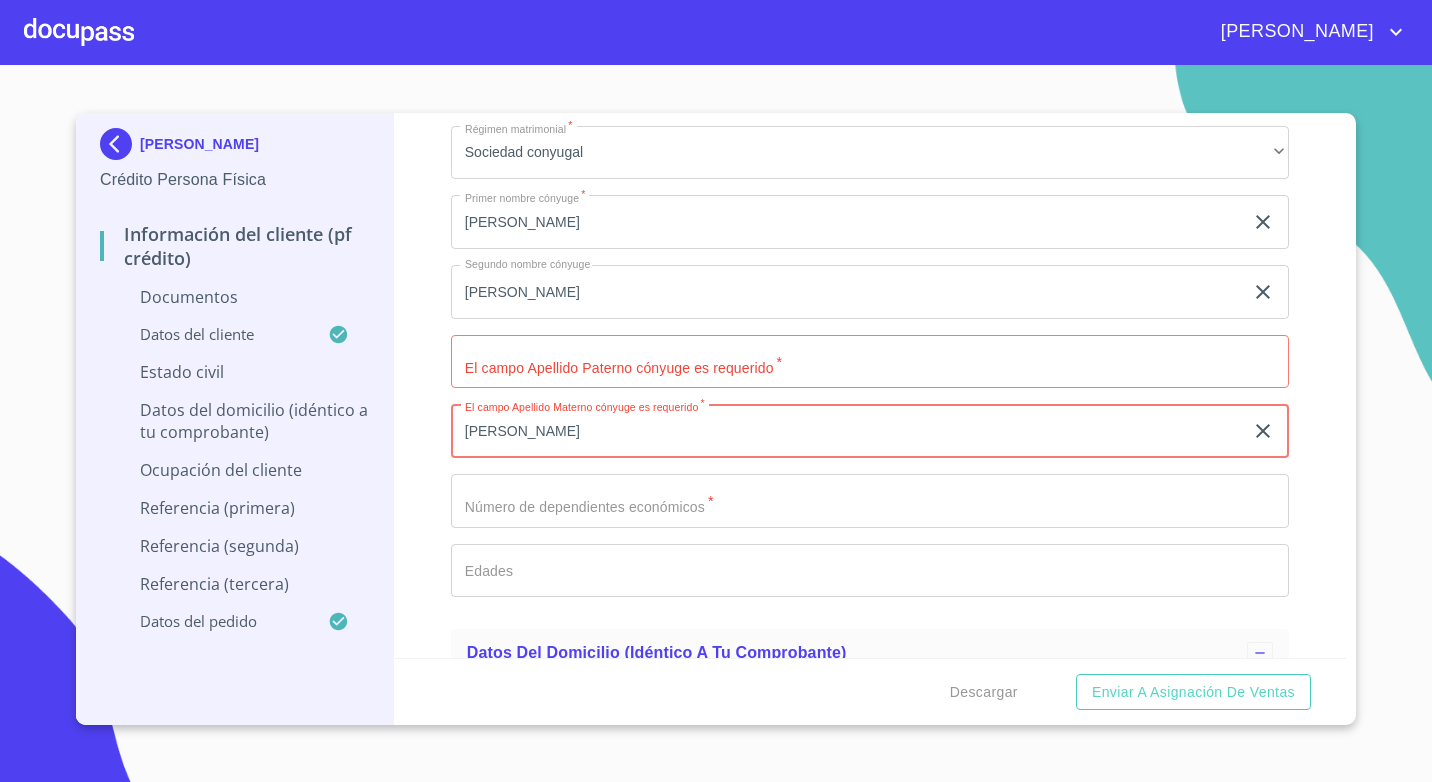 type on "anguiano" 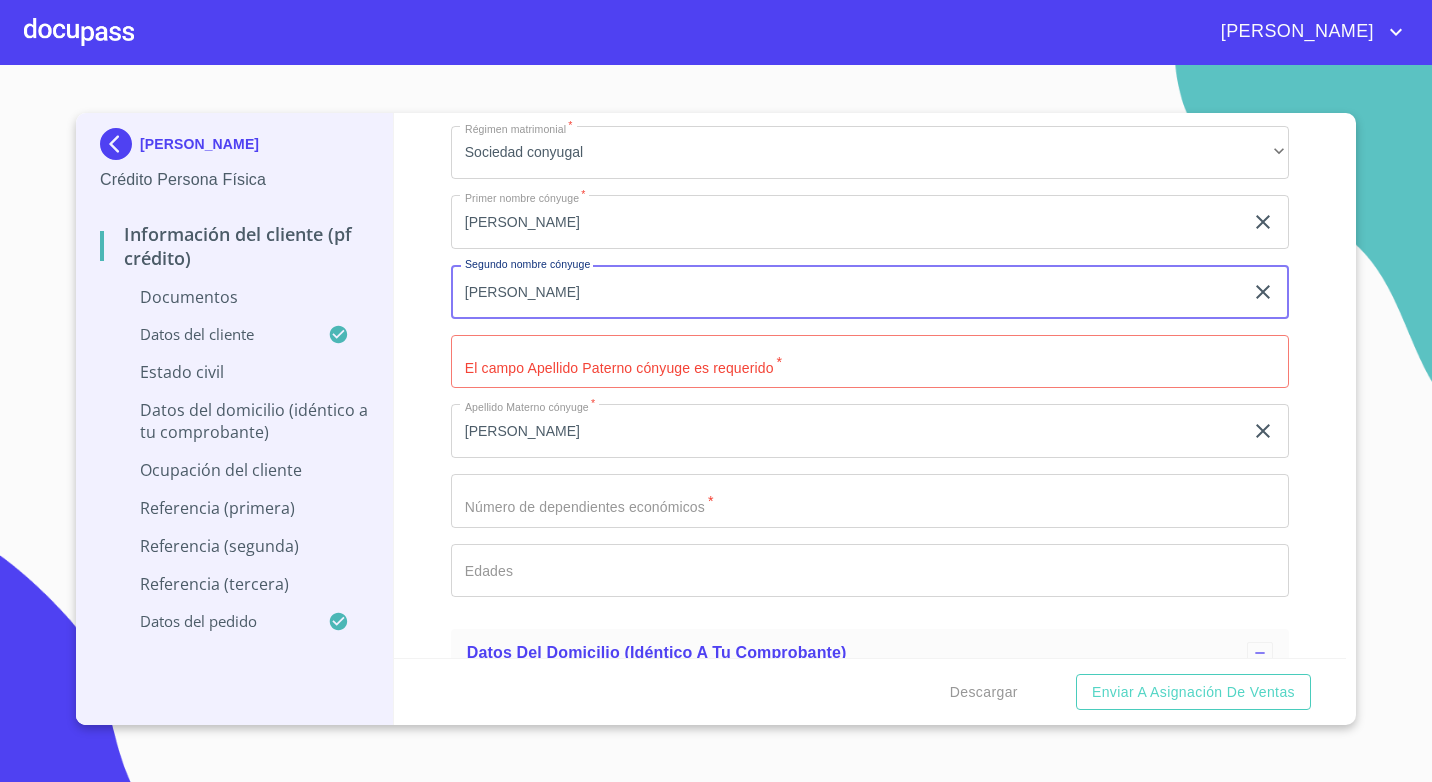 drag, startPoint x: 527, startPoint y: 285, endPoint x: 412, endPoint y: 288, distance: 115.03912 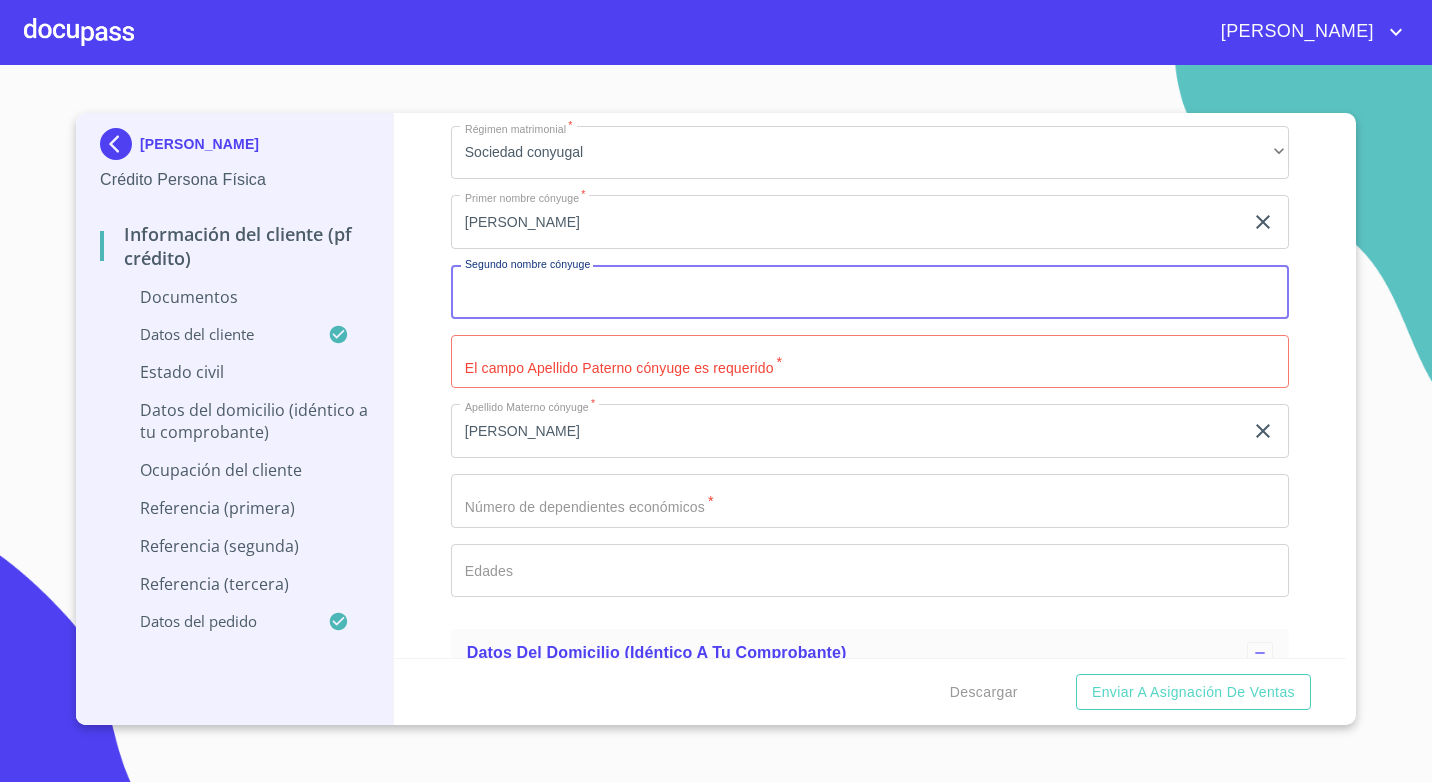 type 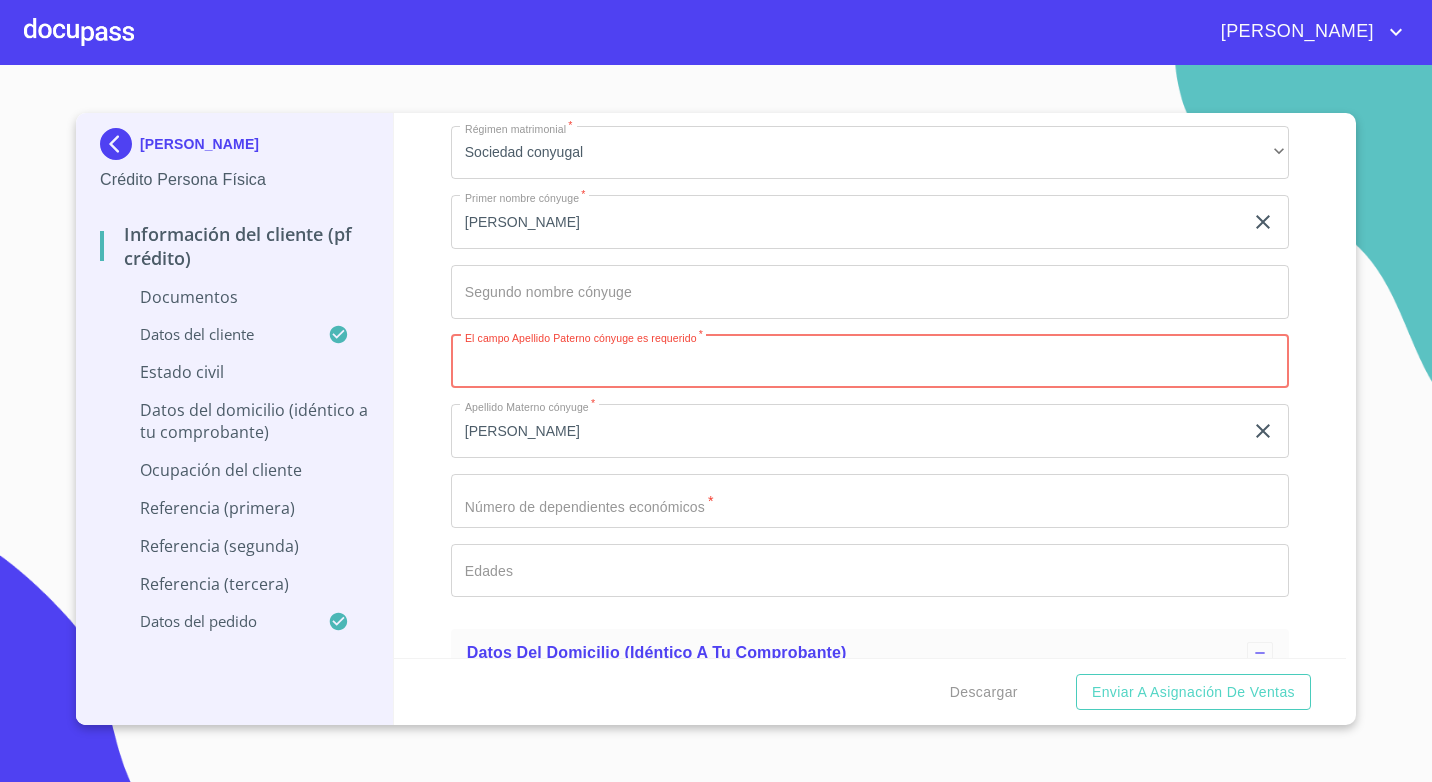 paste on "vega" 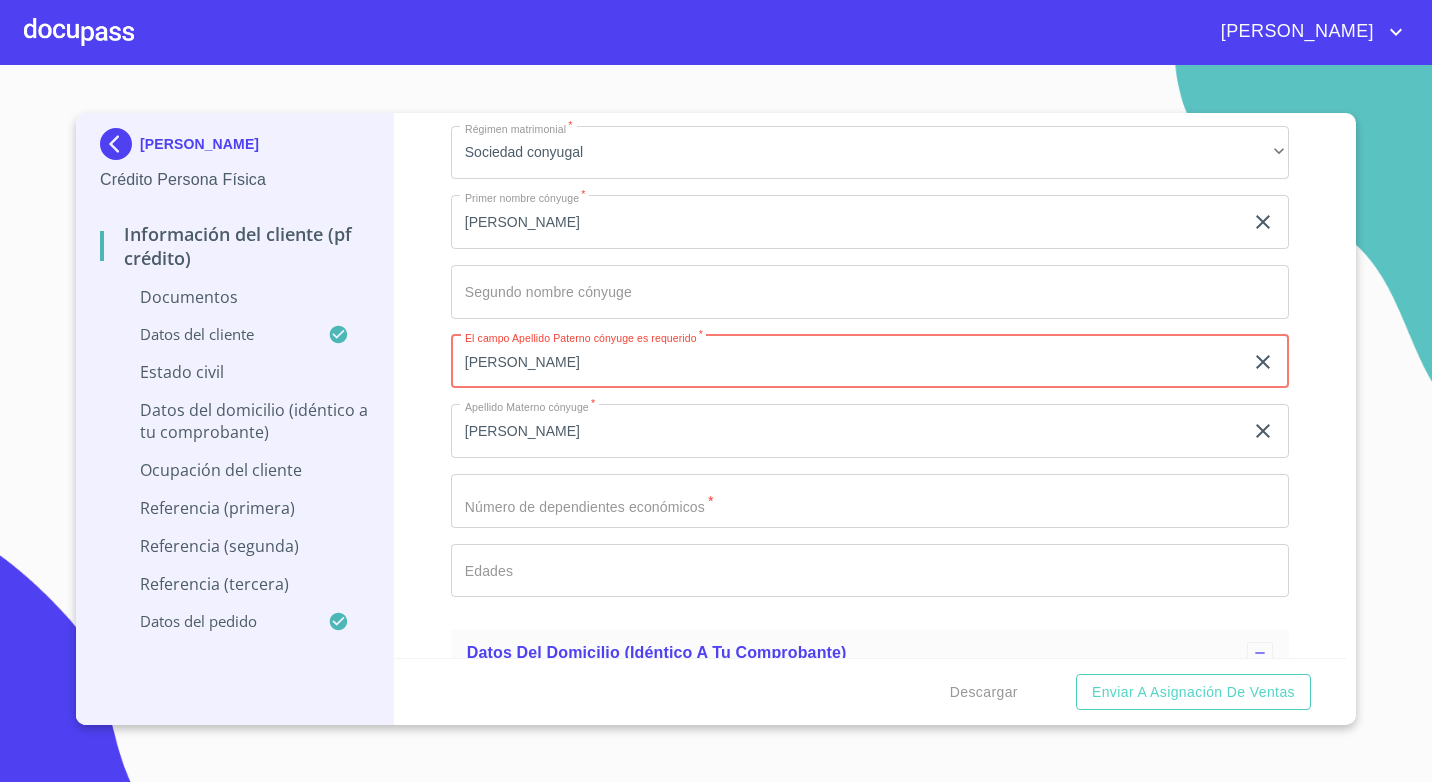 type on "vega" 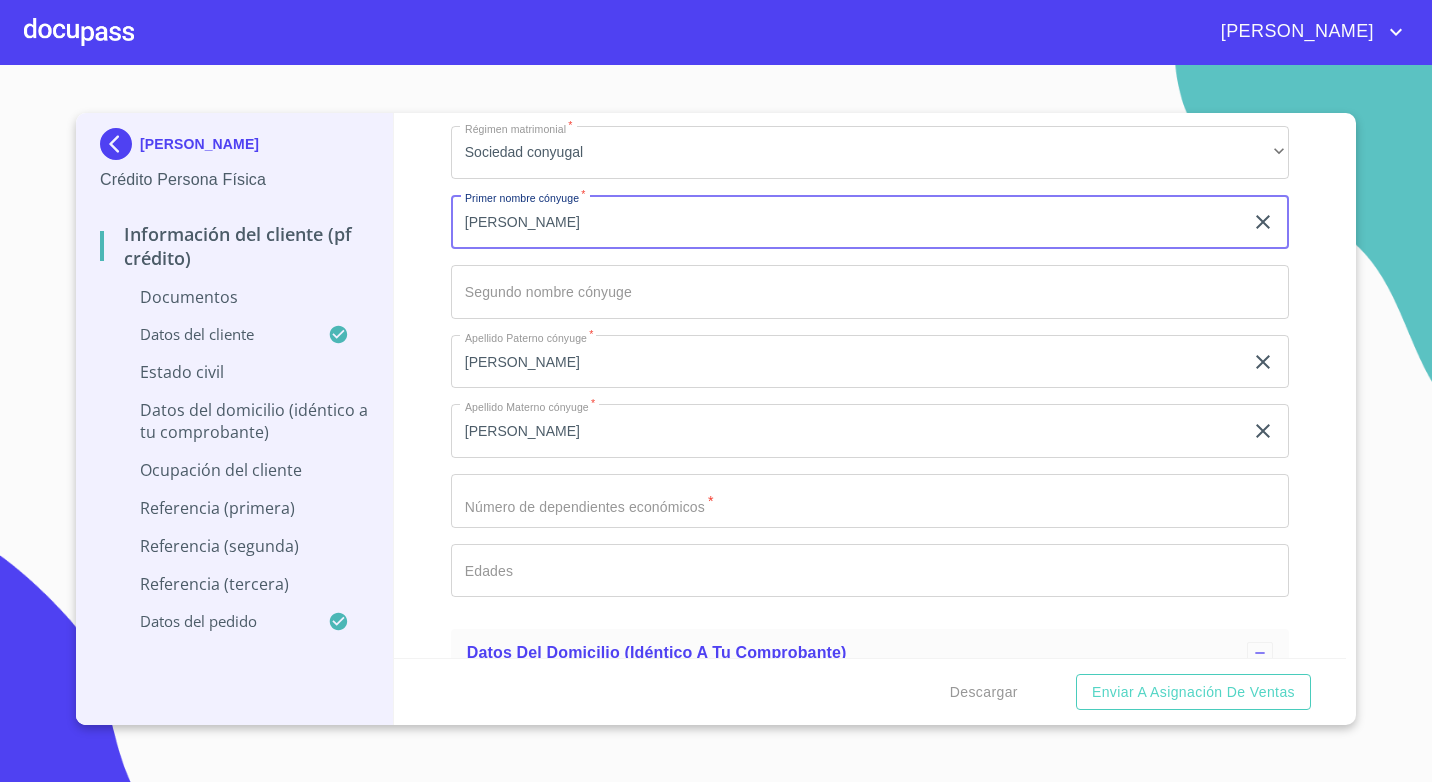 drag, startPoint x: 582, startPoint y: 226, endPoint x: 517, endPoint y: 234, distance: 65.490456 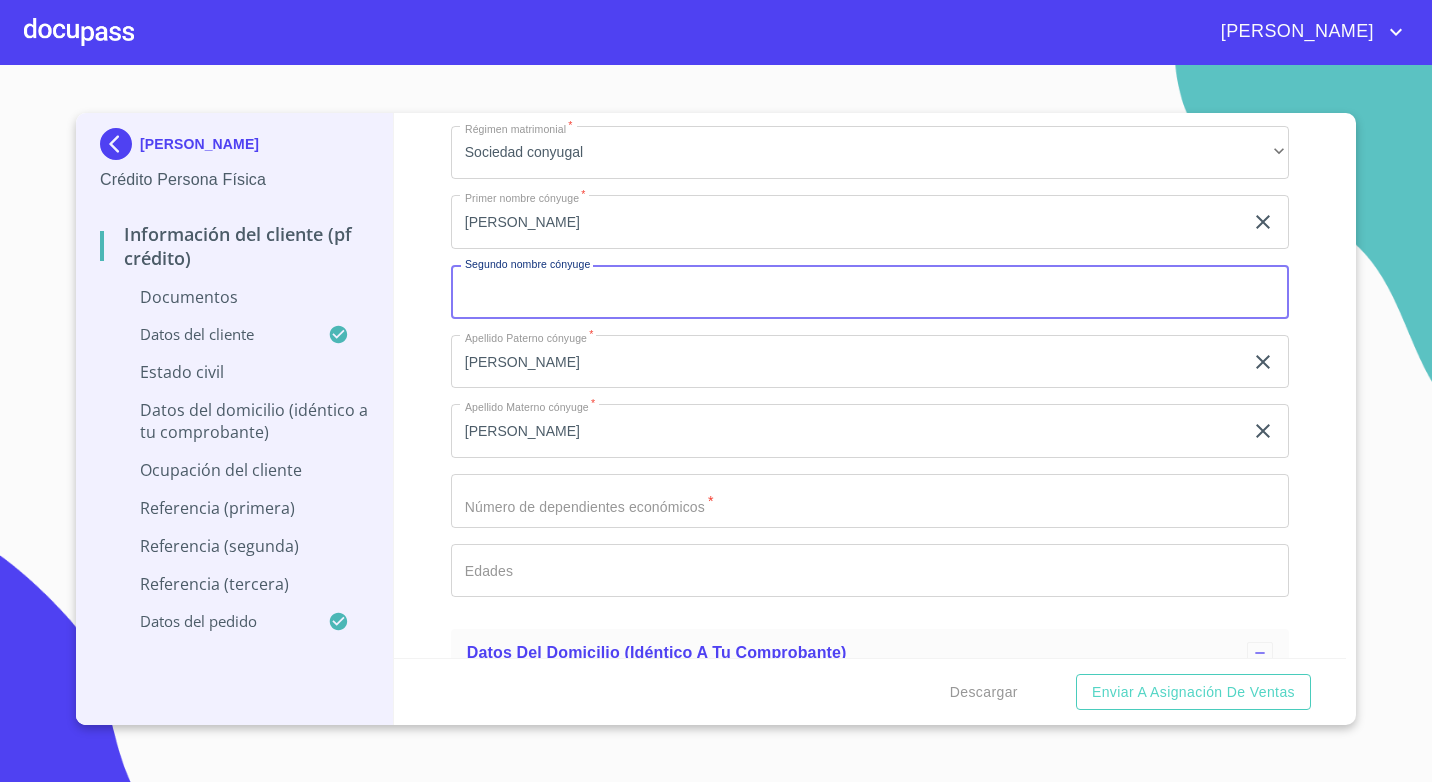 click on "Documento de identificación.   *" at bounding box center [870, 292] 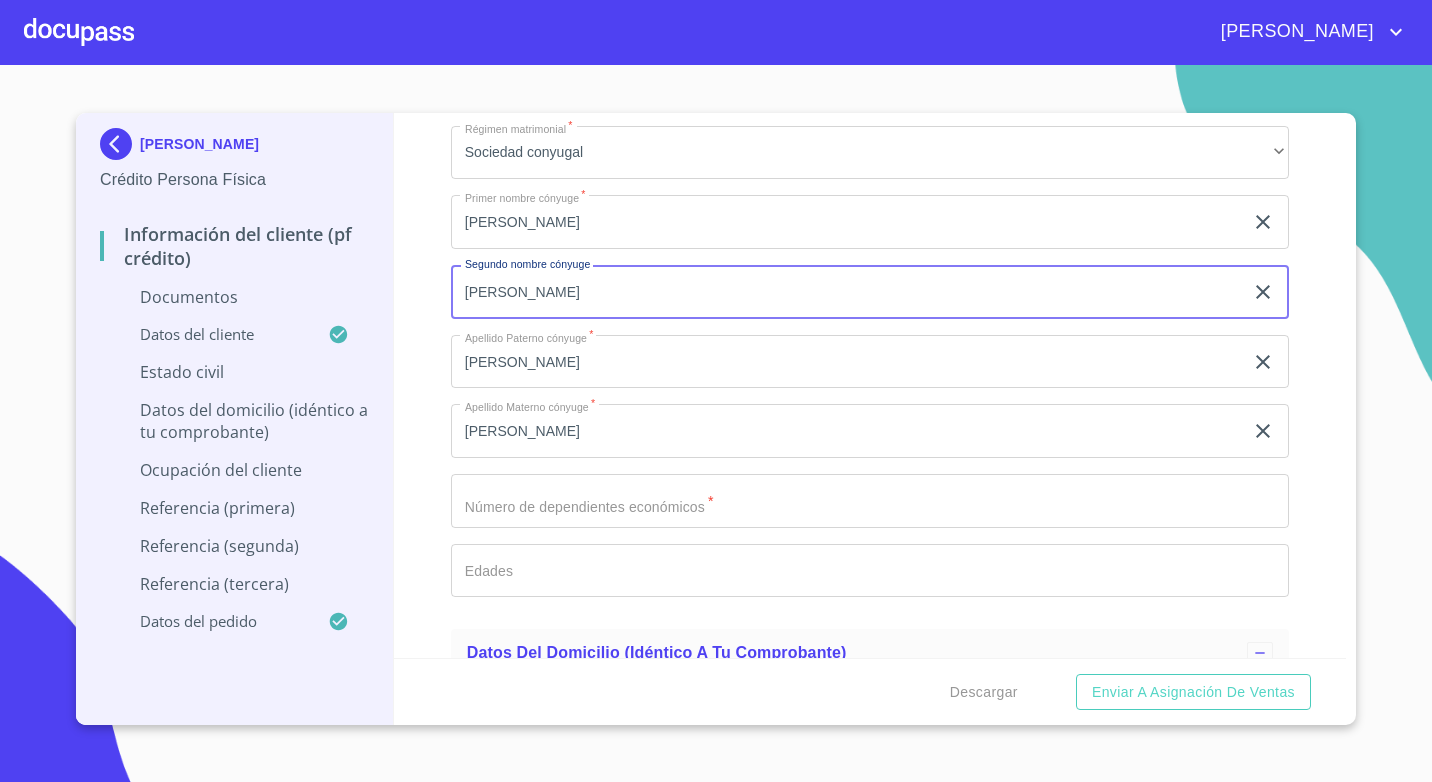 type on "adriana" 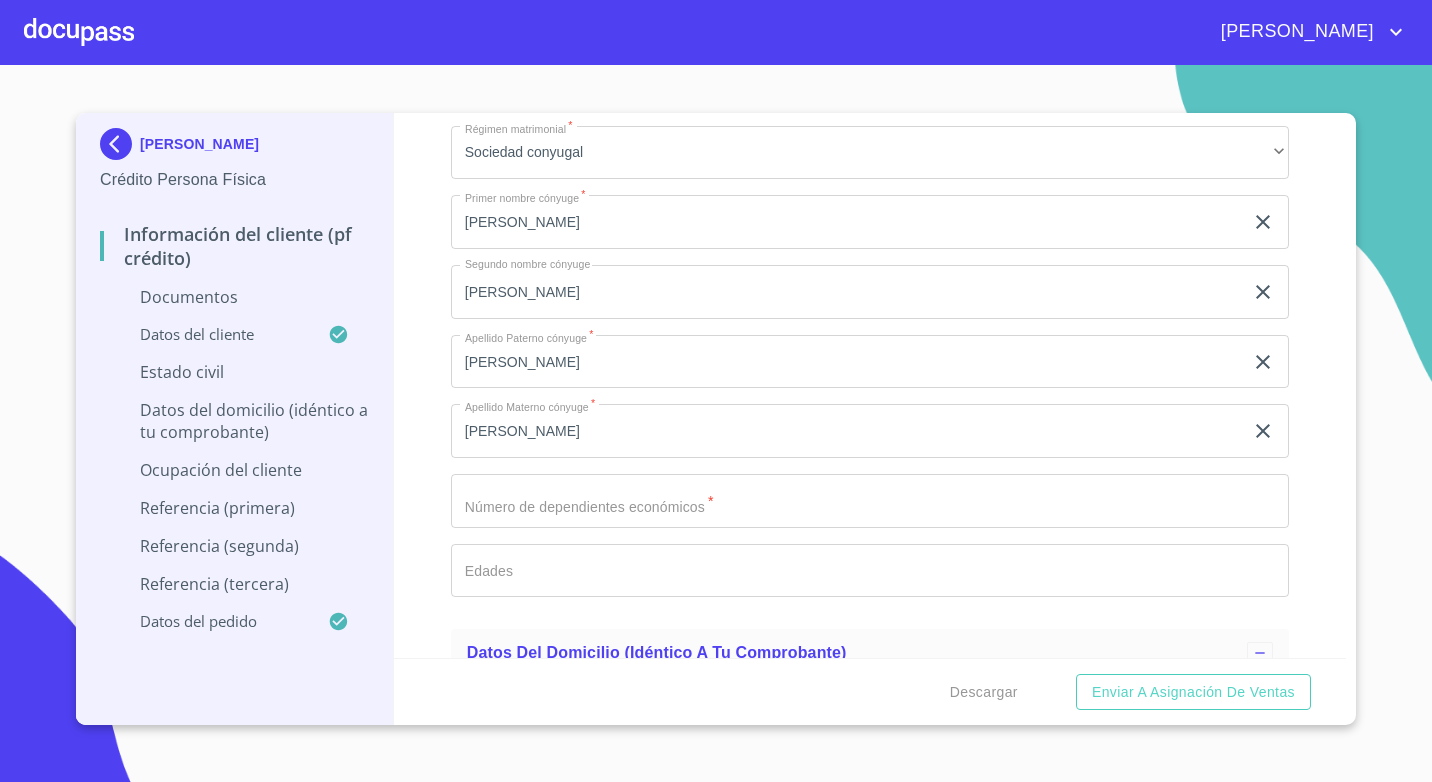 click on "Documento de identificación.   *" at bounding box center [847, -902] 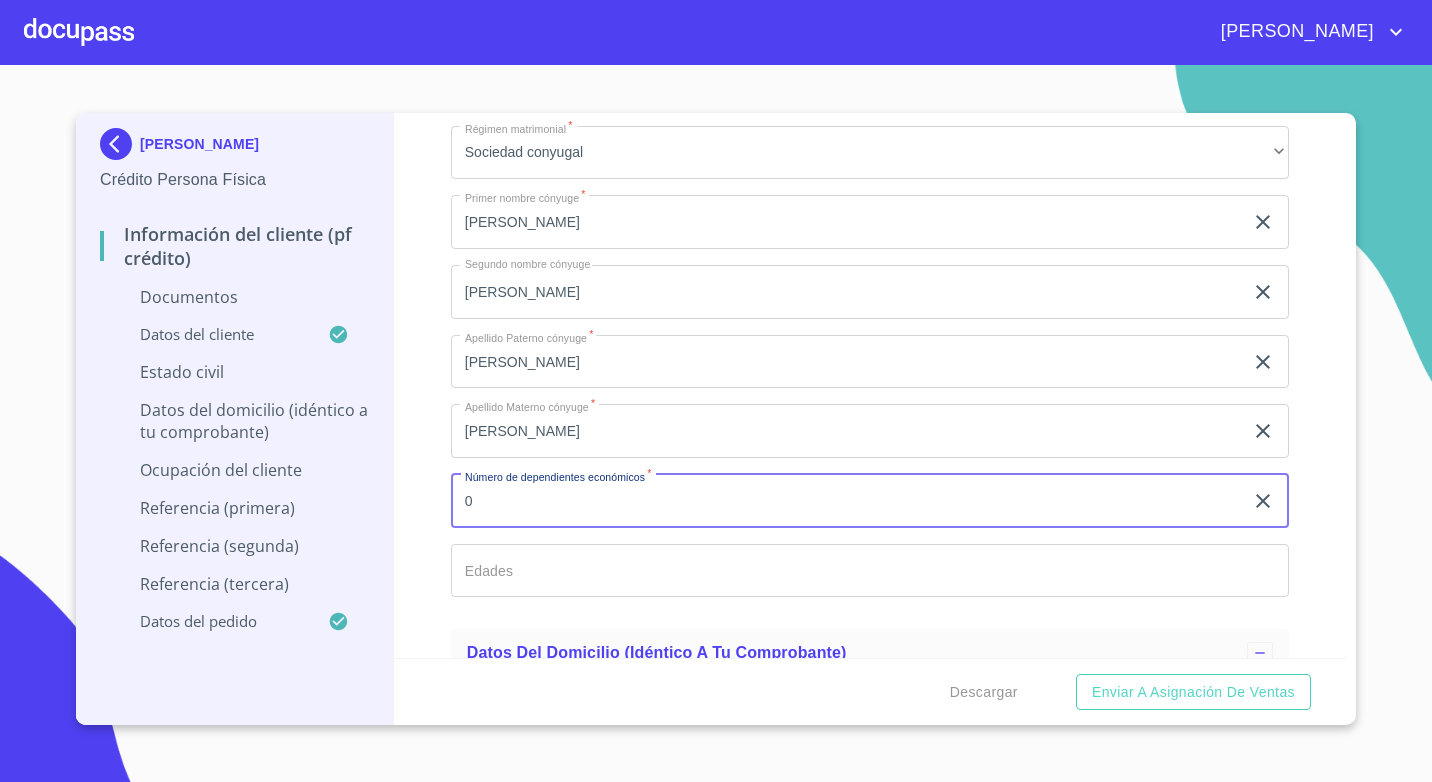 type on "0" 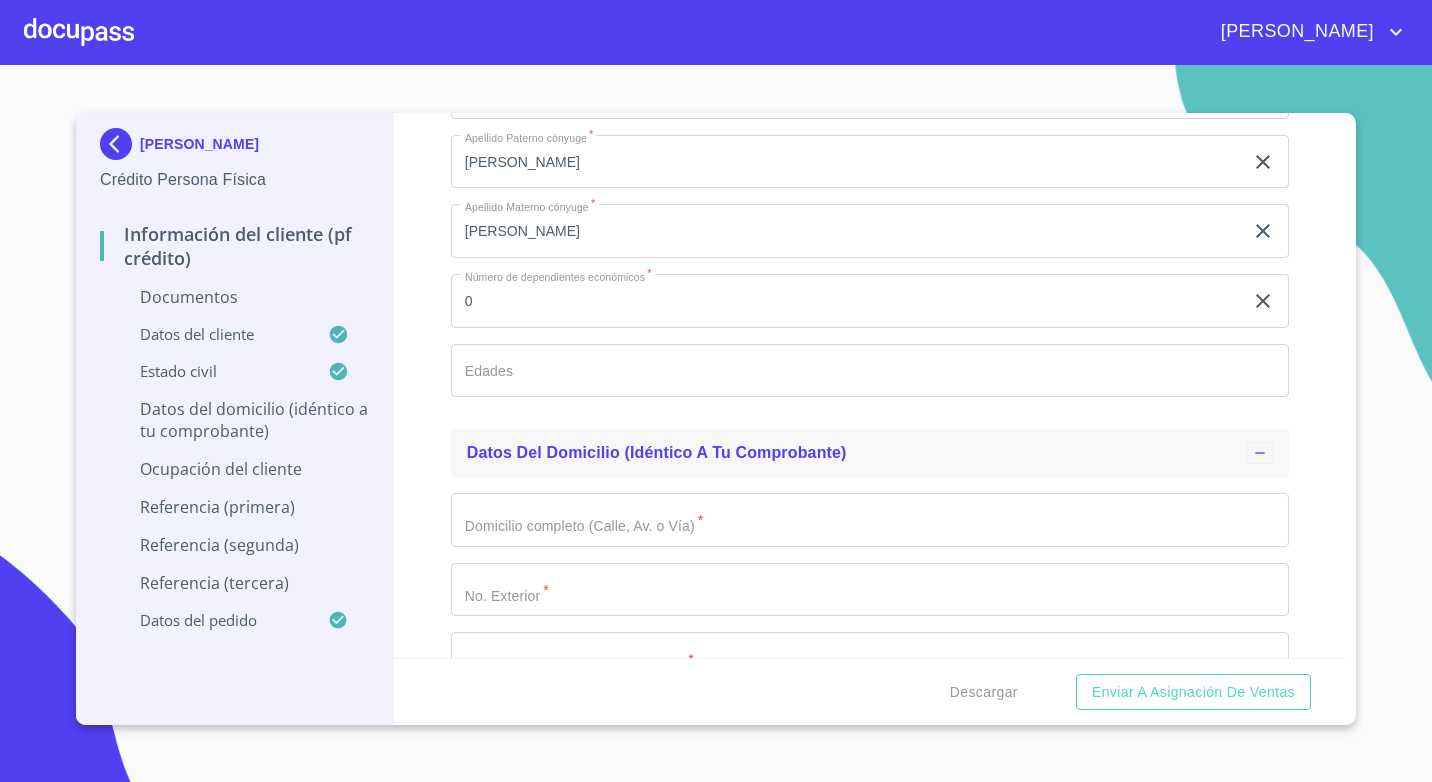 scroll, scrollTop: 4928, scrollLeft: 0, axis: vertical 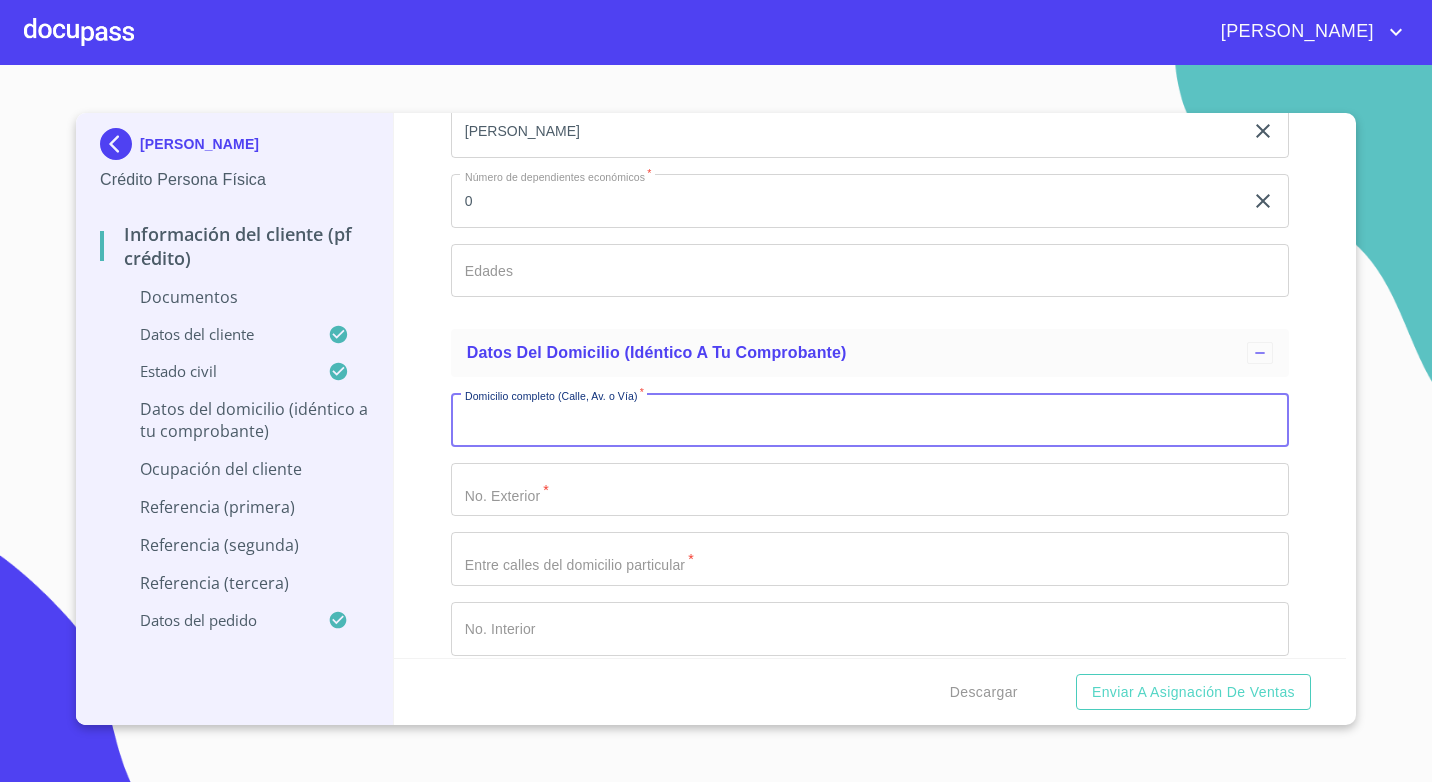 click on "Documento de identificación.   *" at bounding box center [870, 420] 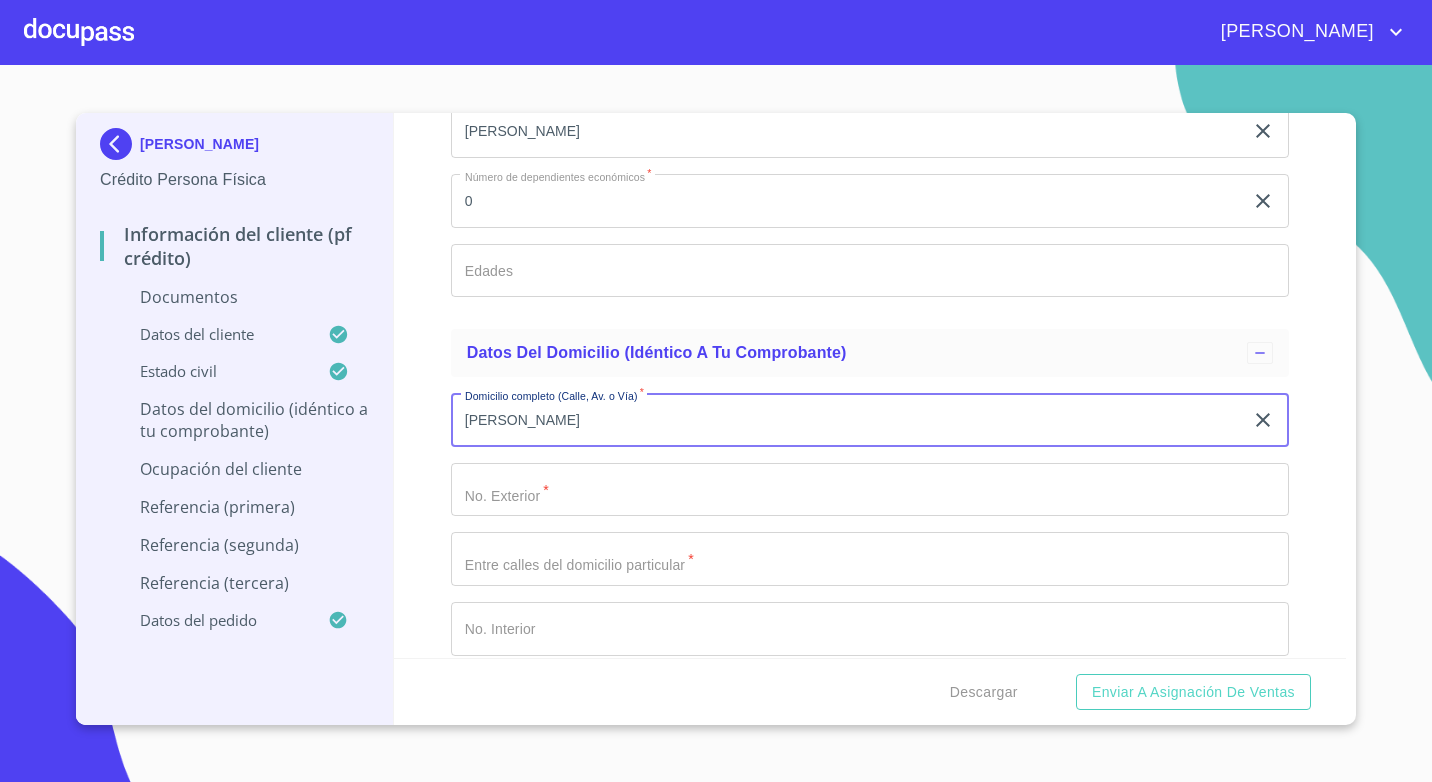 type on "fernando alvarado" 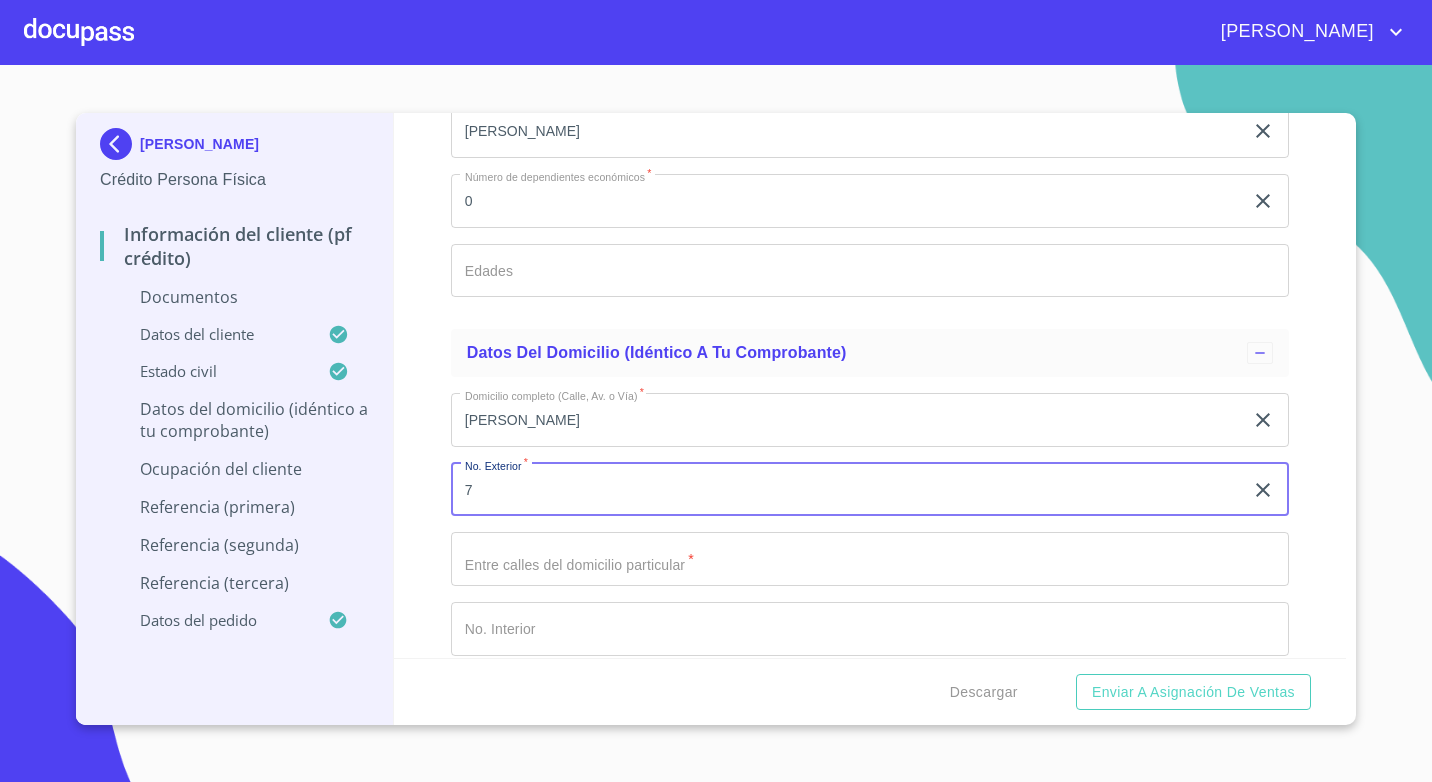 type on "7" 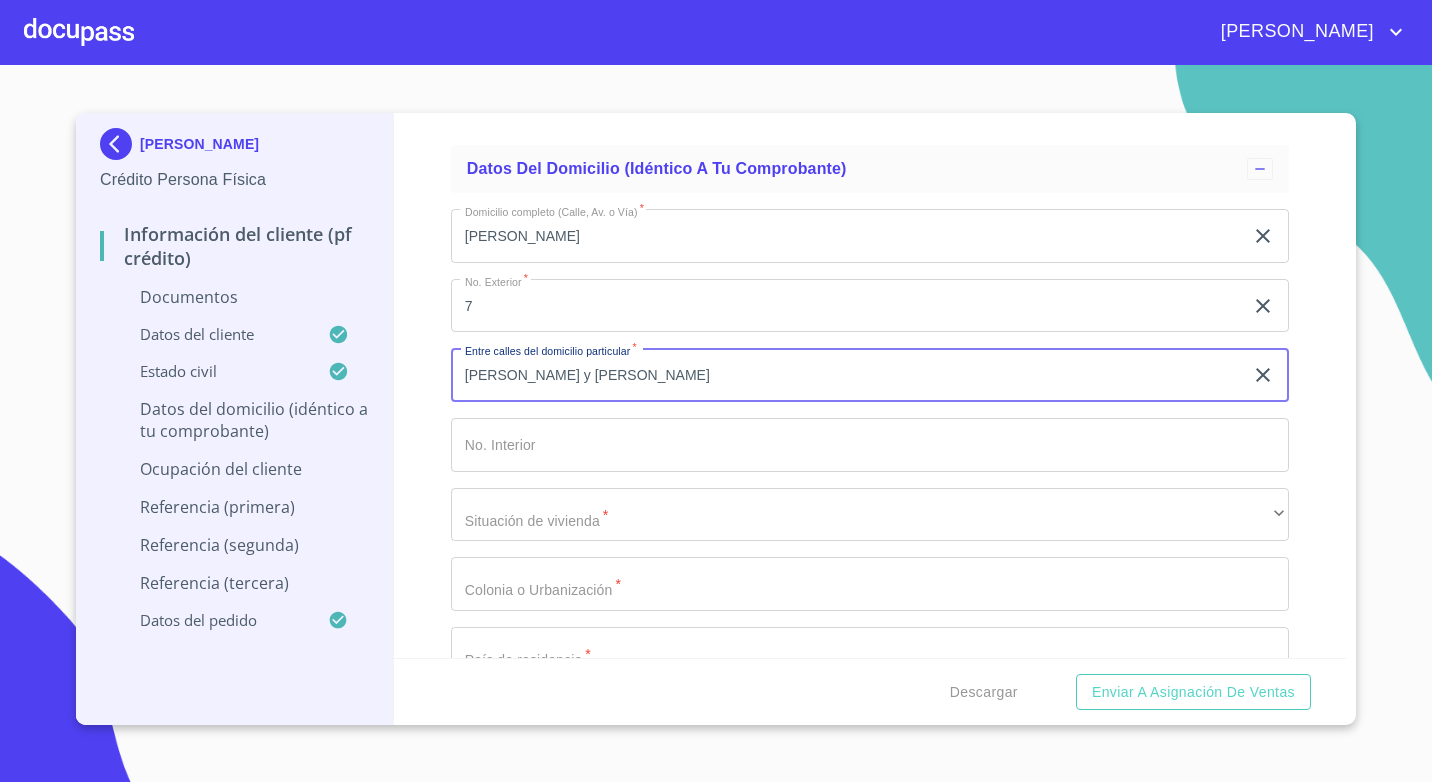 scroll, scrollTop: 5128, scrollLeft: 0, axis: vertical 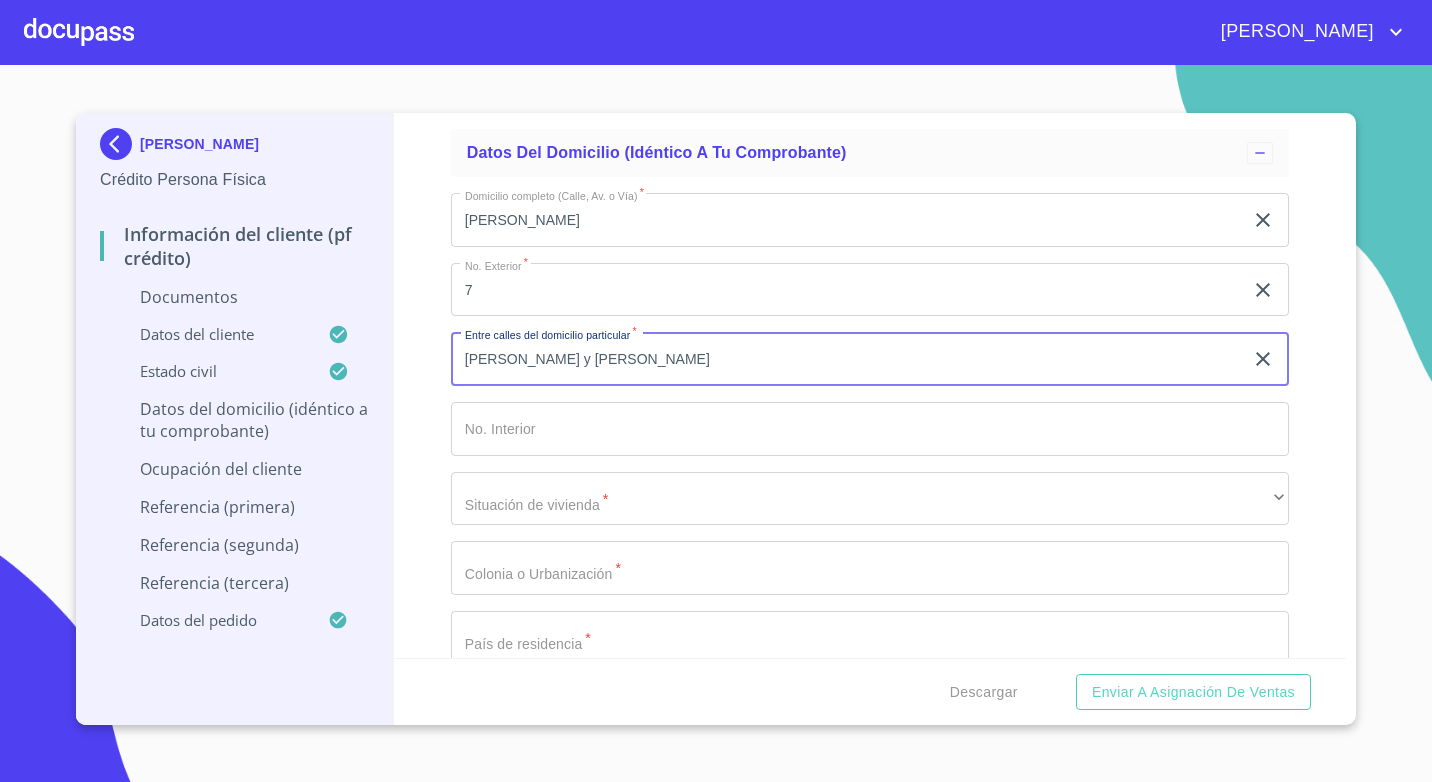 type on "emiliano zapata y fco i madero" 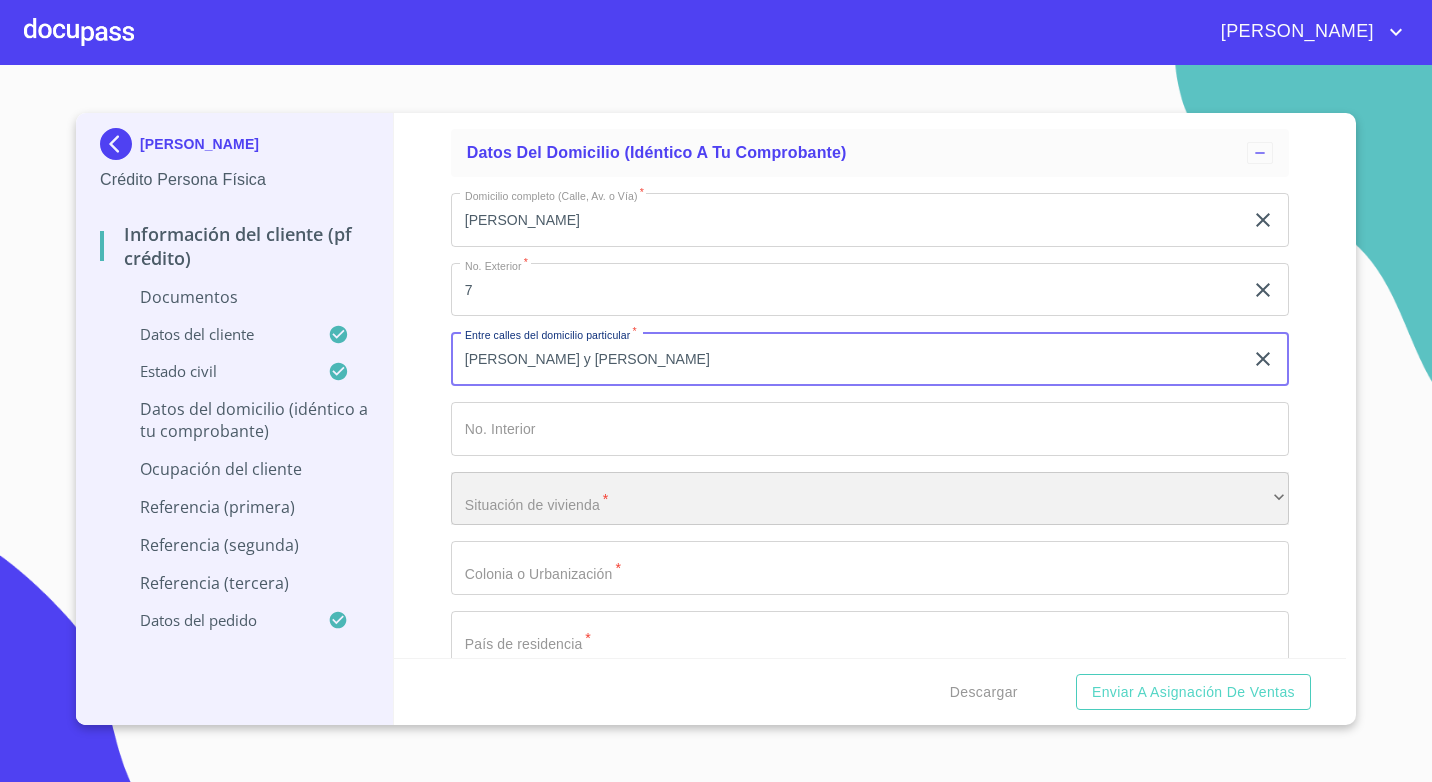 click on "​" at bounding box center [870, 499] 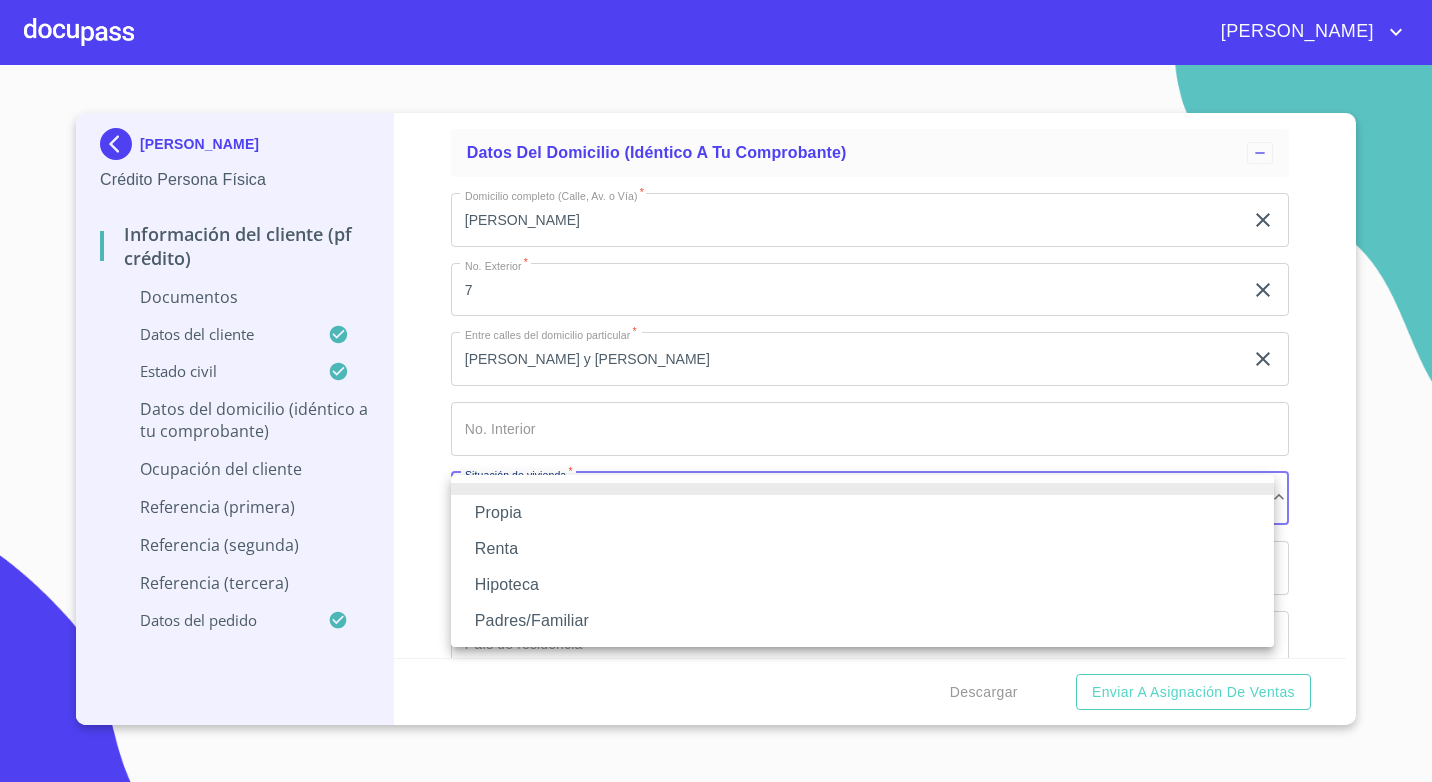 click on "Propia" at bounding box center (862, 513) 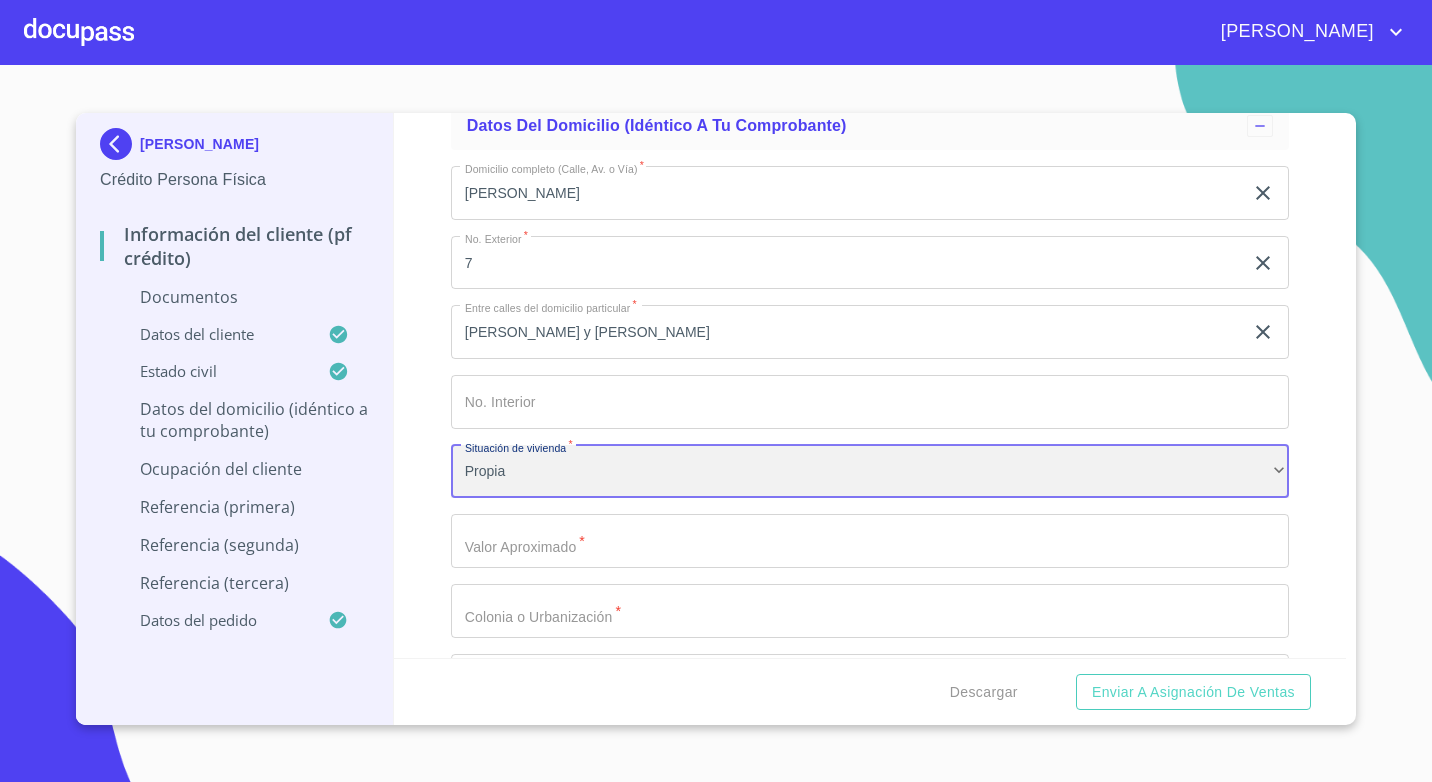 scroll, scrollTop: 5228, scrollLeft: 0, axis: vertical 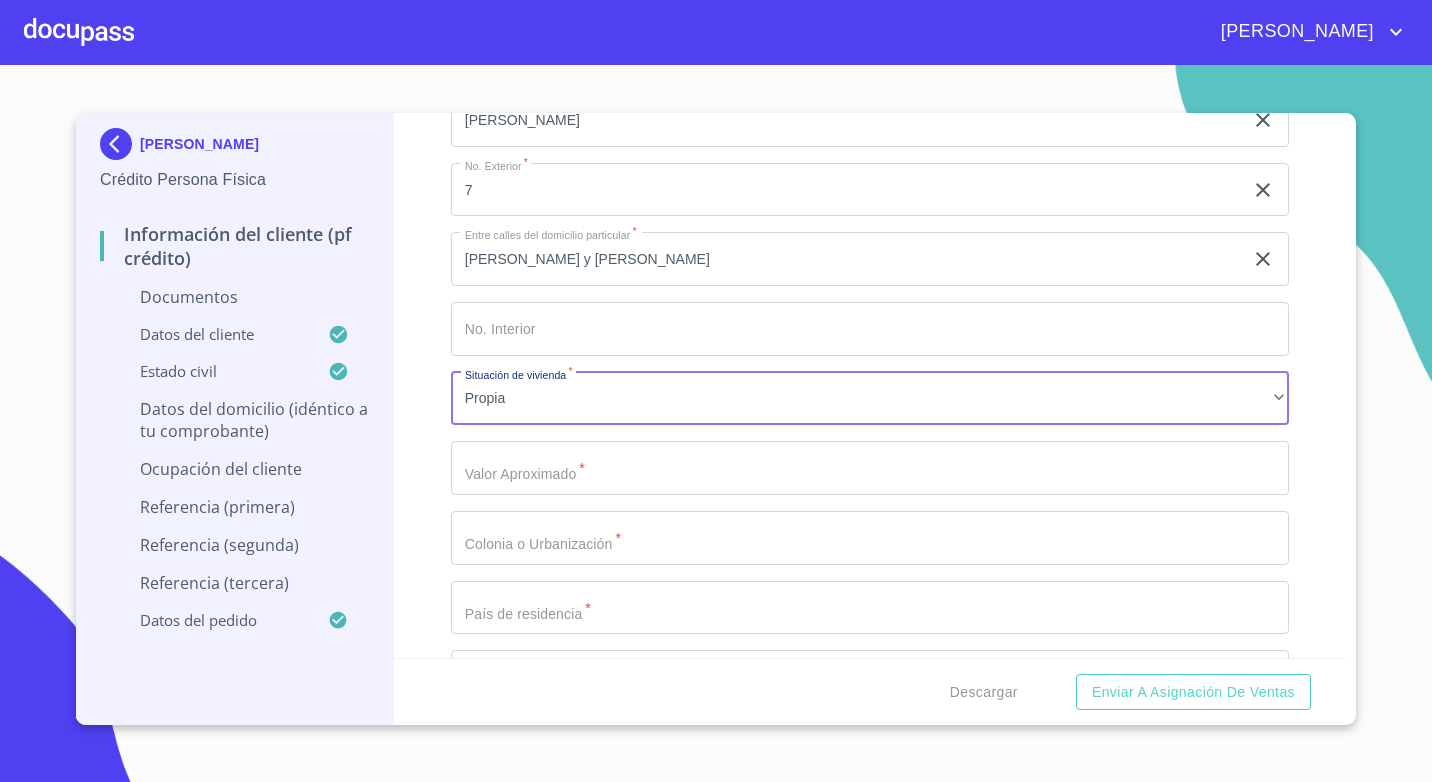 click on "Documento de identificación.   *" at bounding box center [847, -1502] 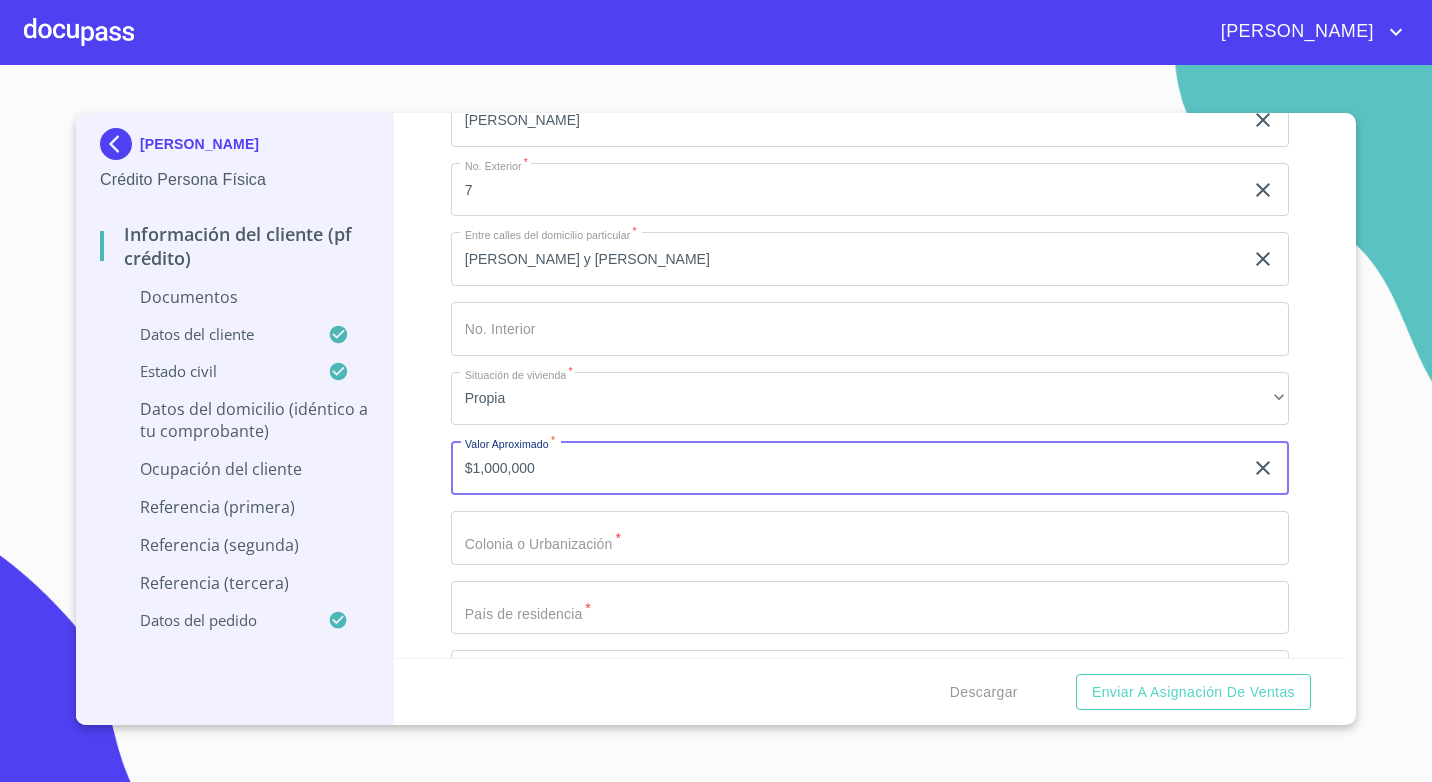 type on "$1,000,000" 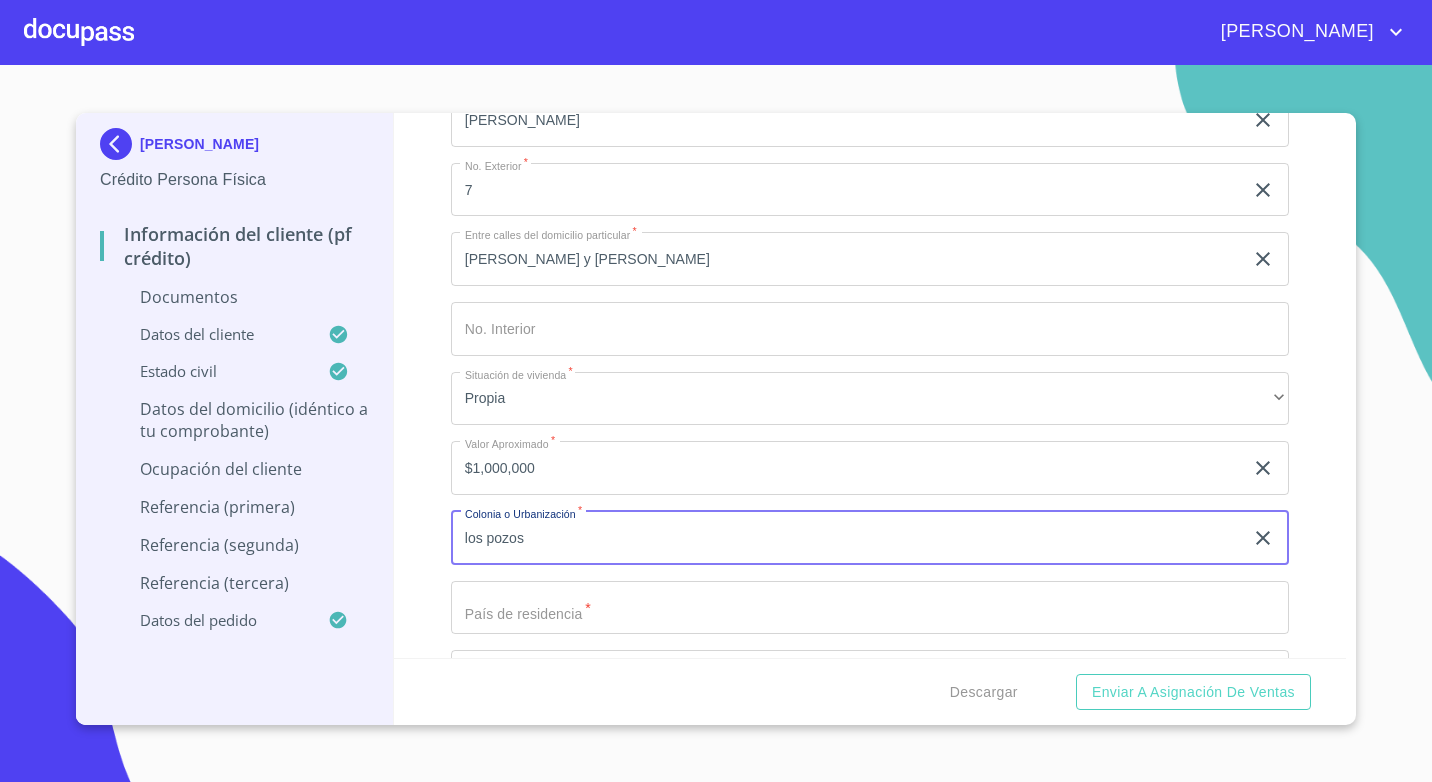 type on "los pozos" 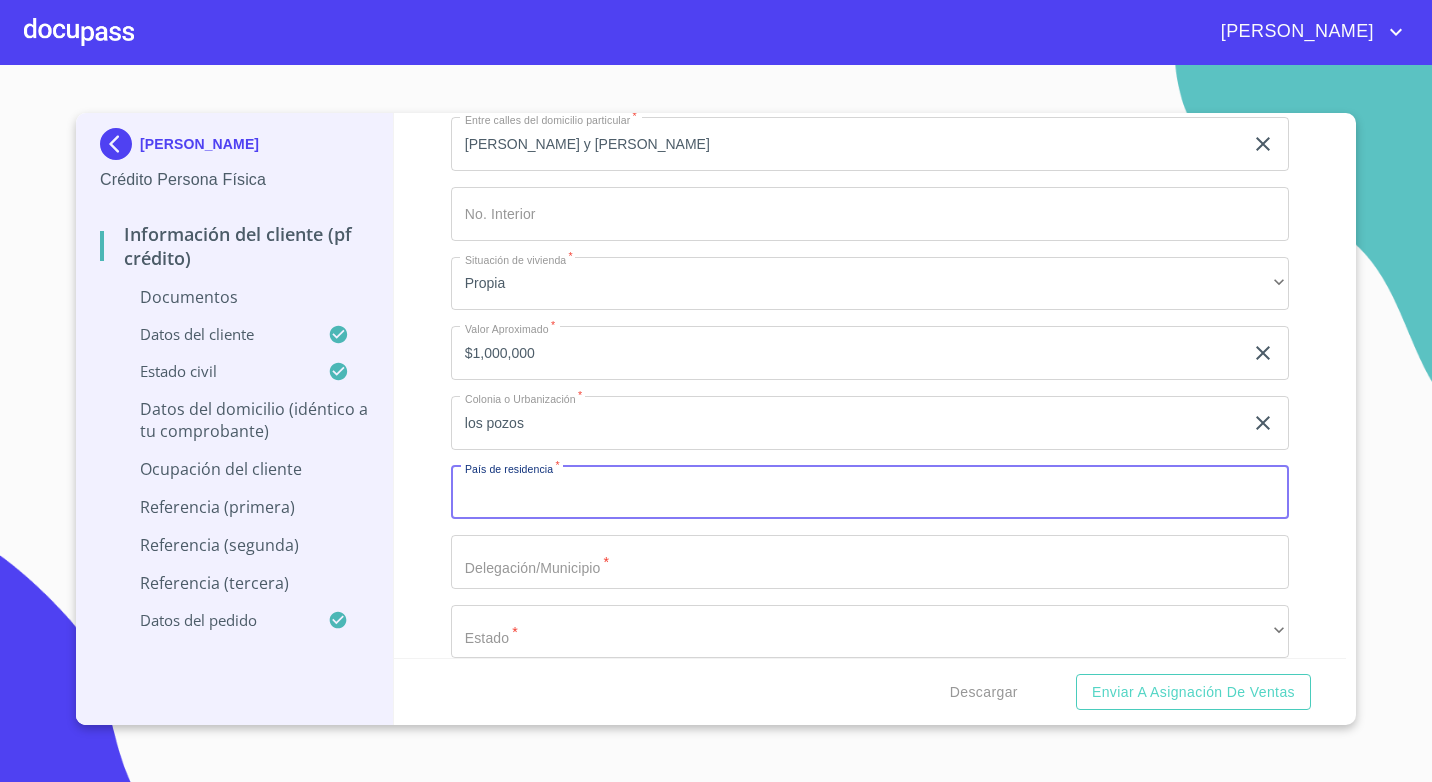 scroll, scrollTop: 5528, scrollLeft: 0, axis: vertical 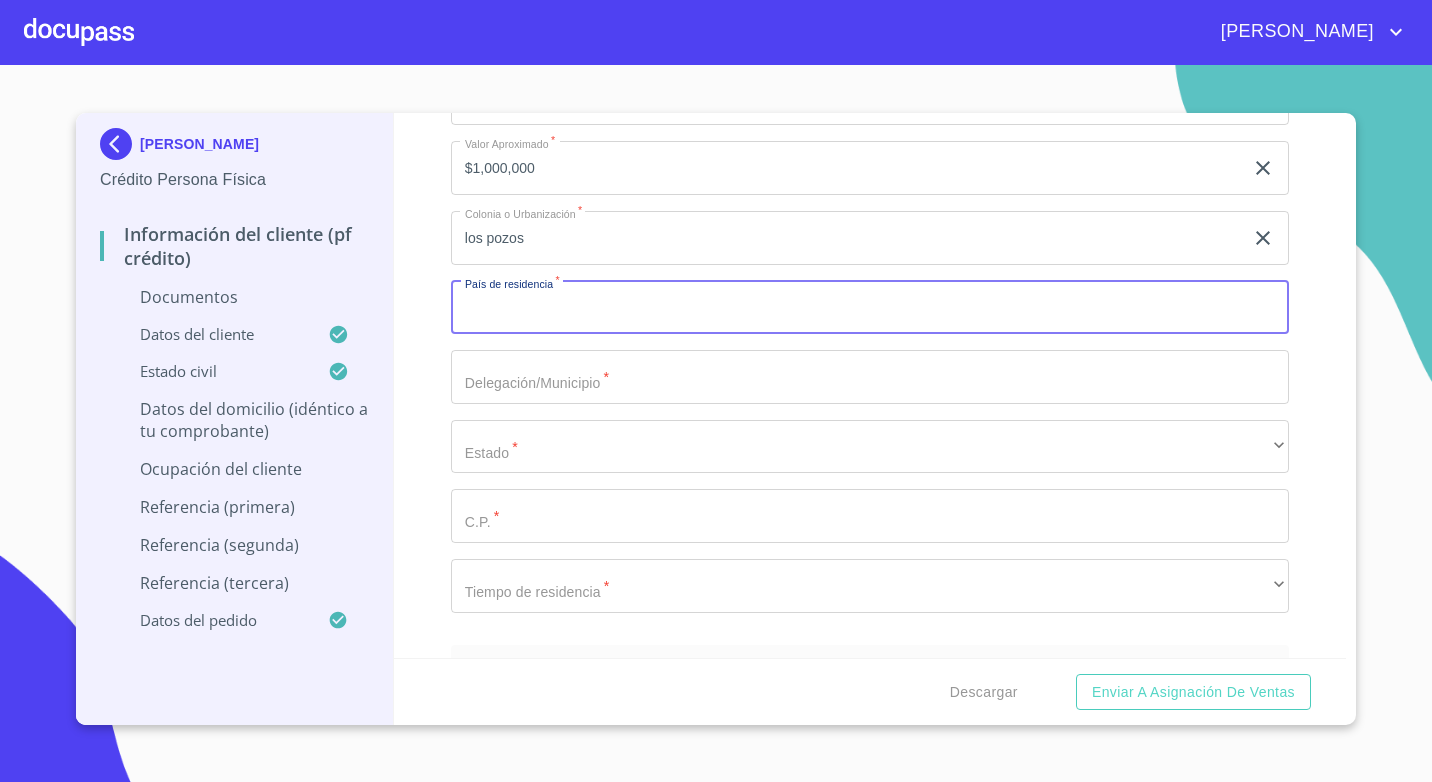click on "Documento de identificación.   *" at bounding box center [870, 308] 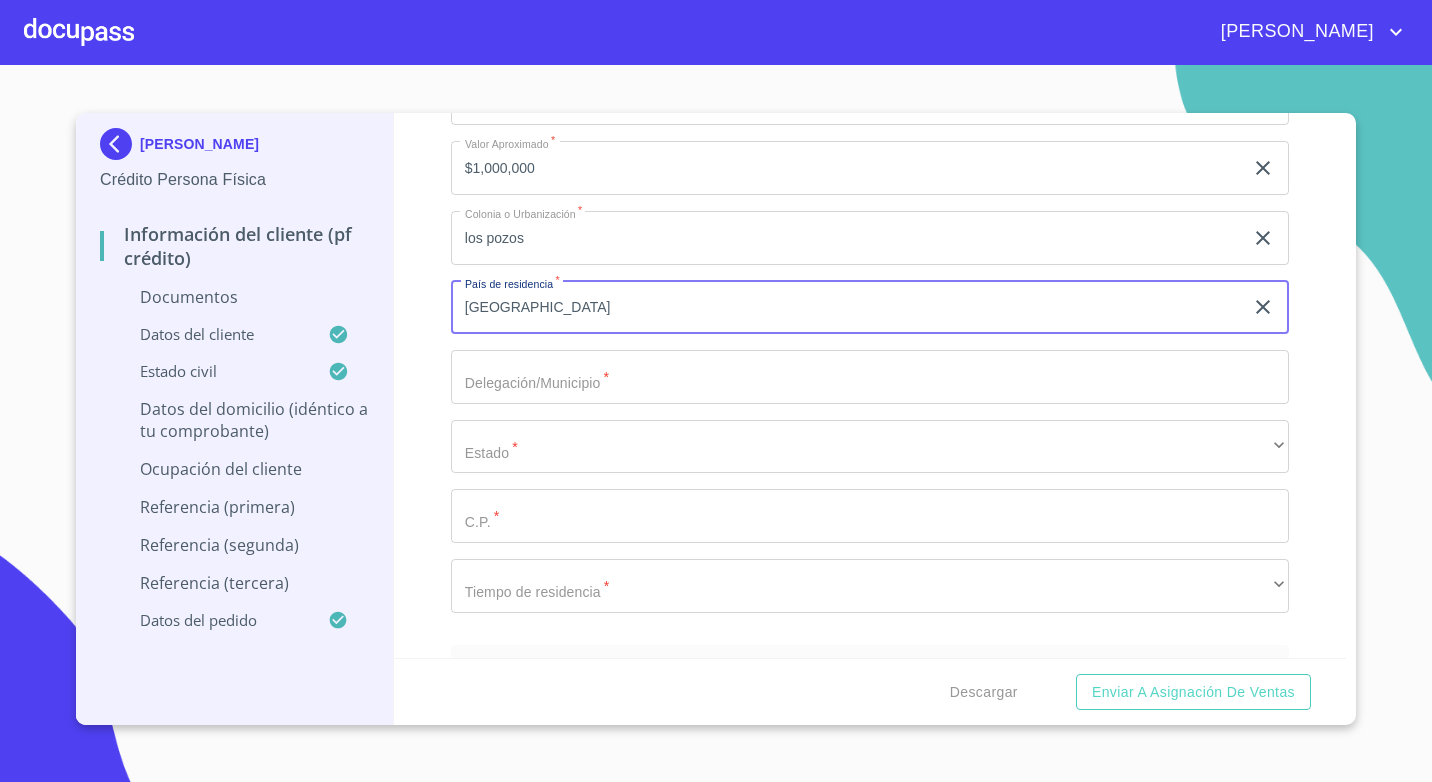 type on "mexico" 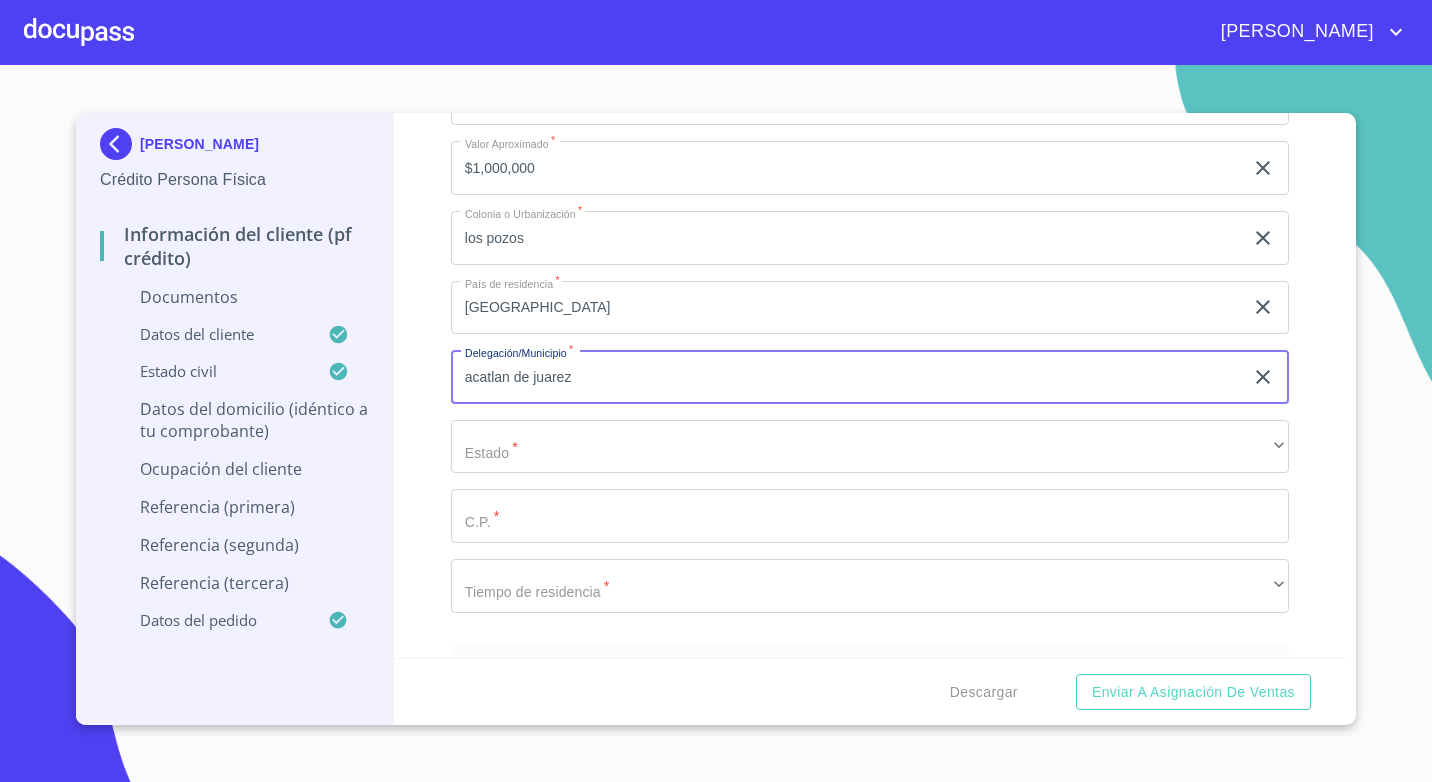 type on "acatlan de juarez" 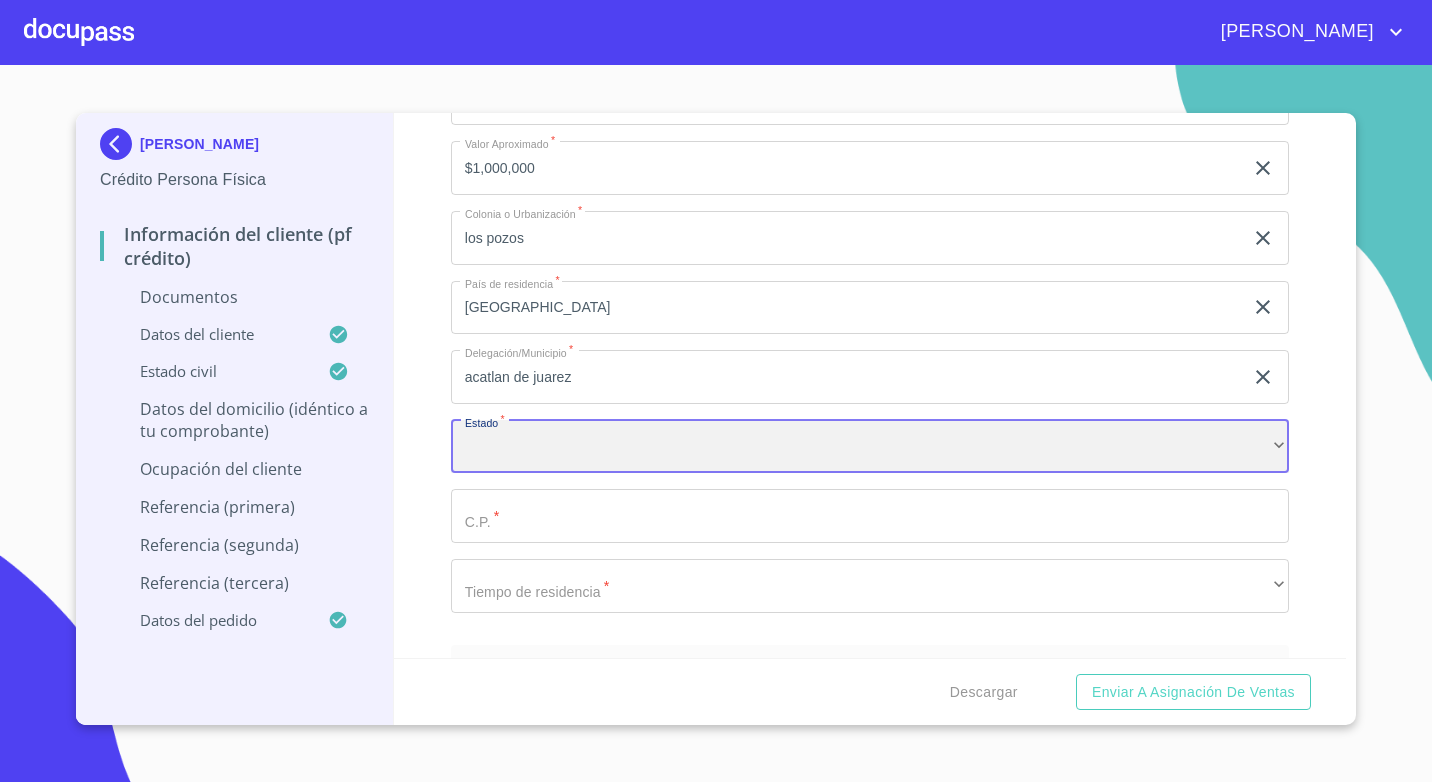 click on "​" at bounding box center (870, 447) 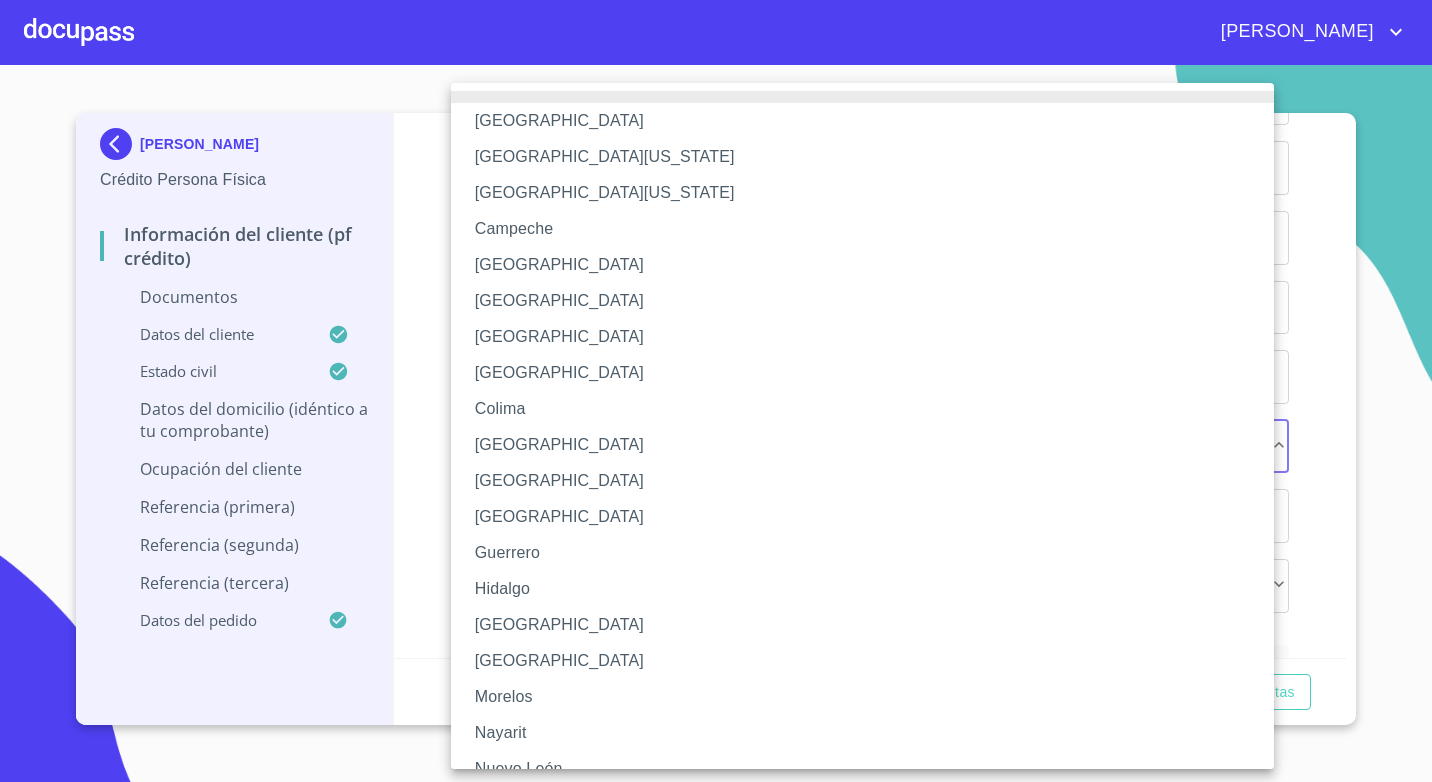 click on "Jalisco" at bounding box center [870, 625] 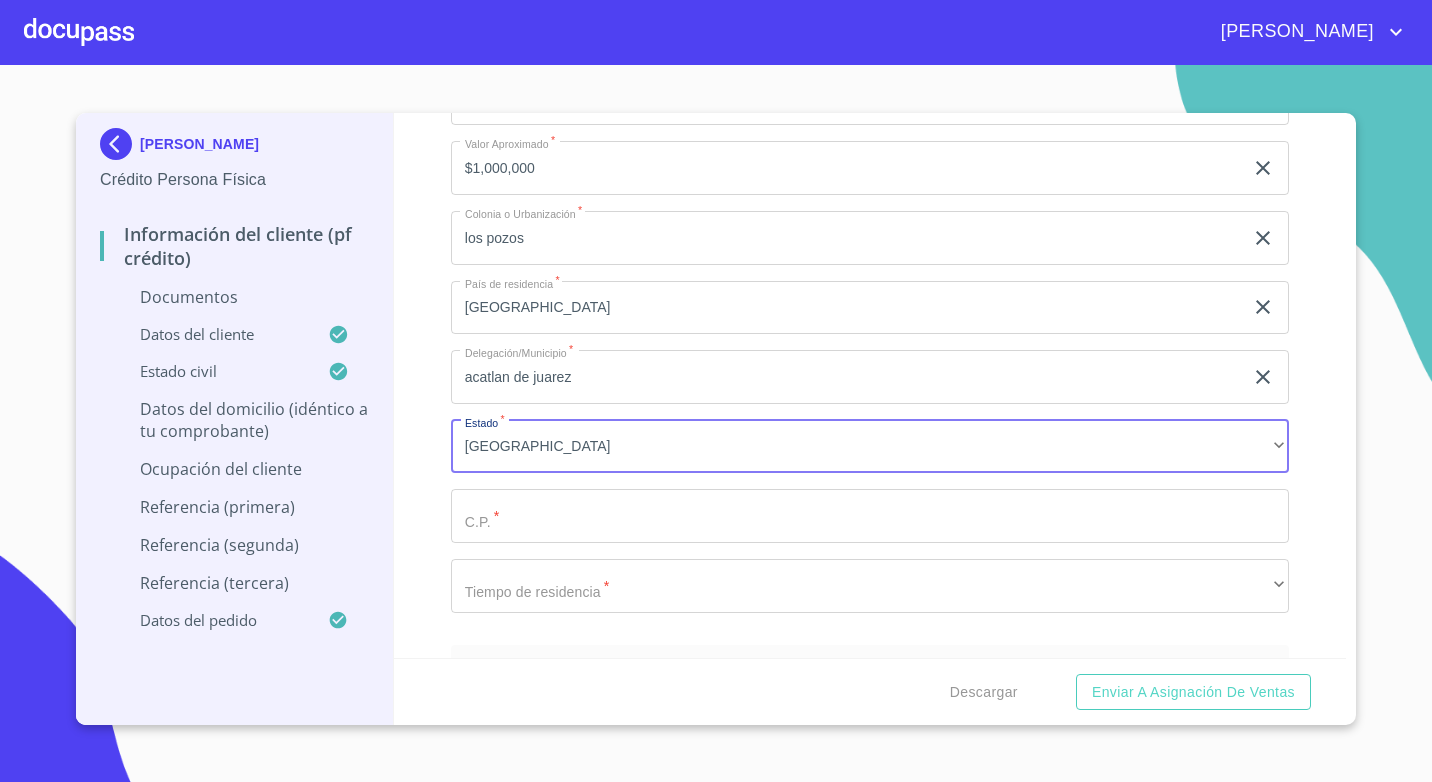 click on "Documento de identificación.   *" at bounding box center [847, -1802] 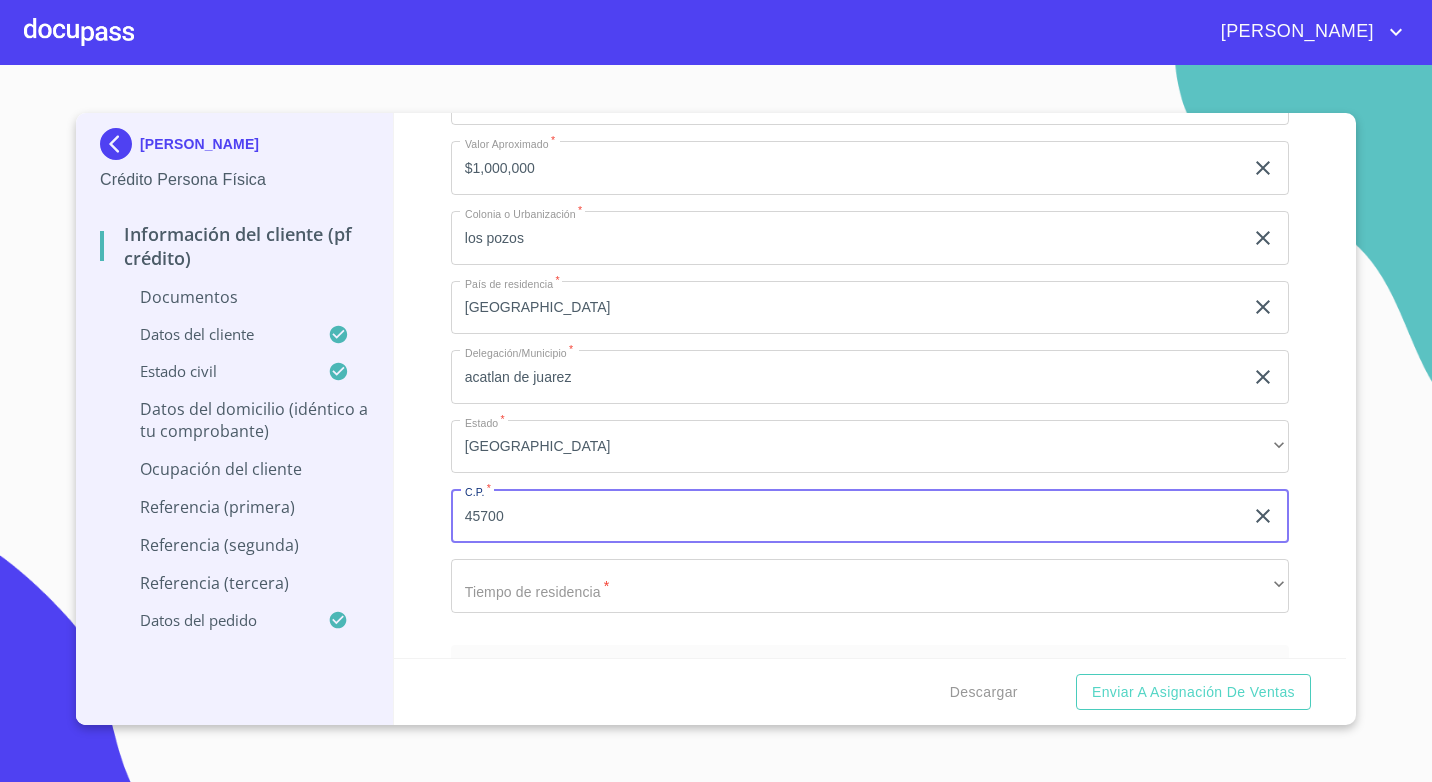 type on "45700" 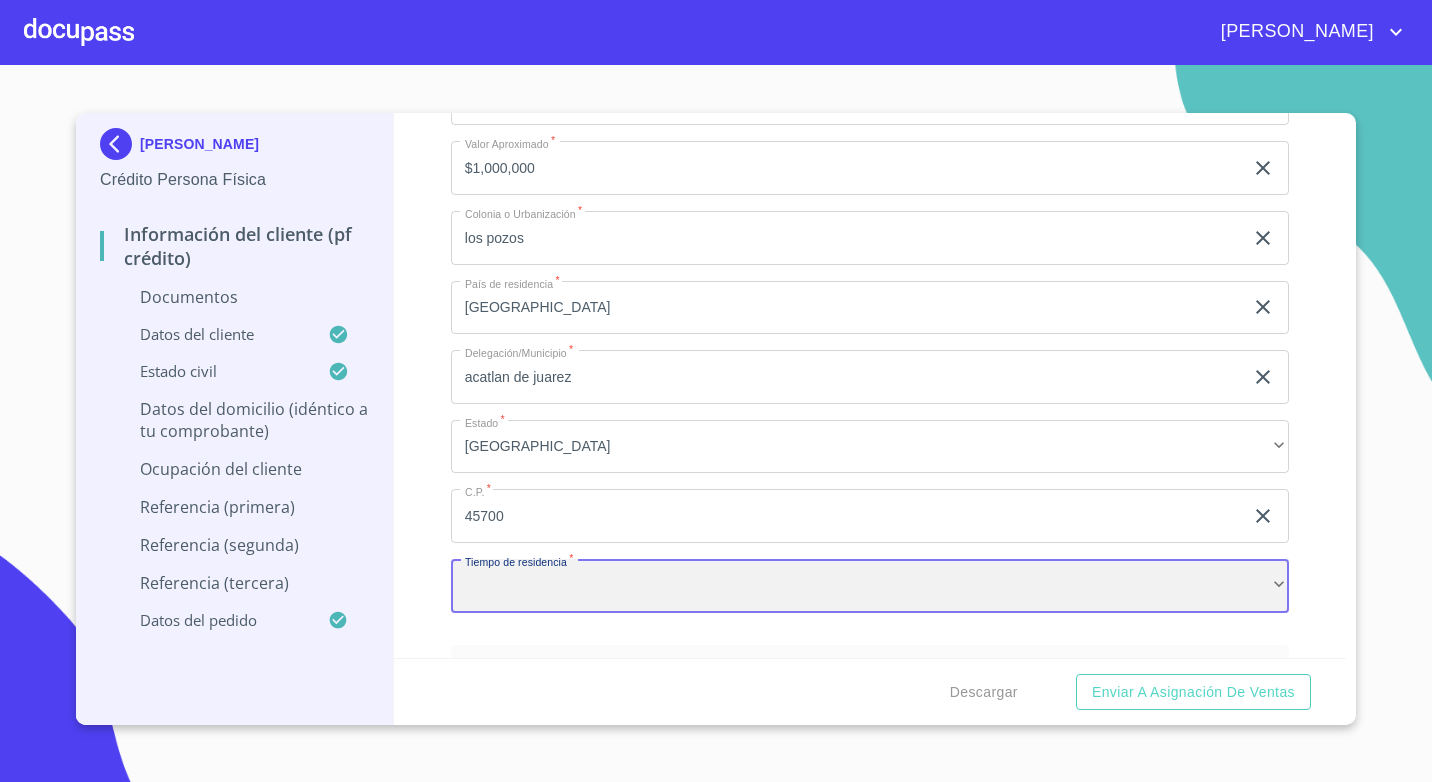 scroll, scrollTop: 5628, scrollLeft: 0, axis: vertical 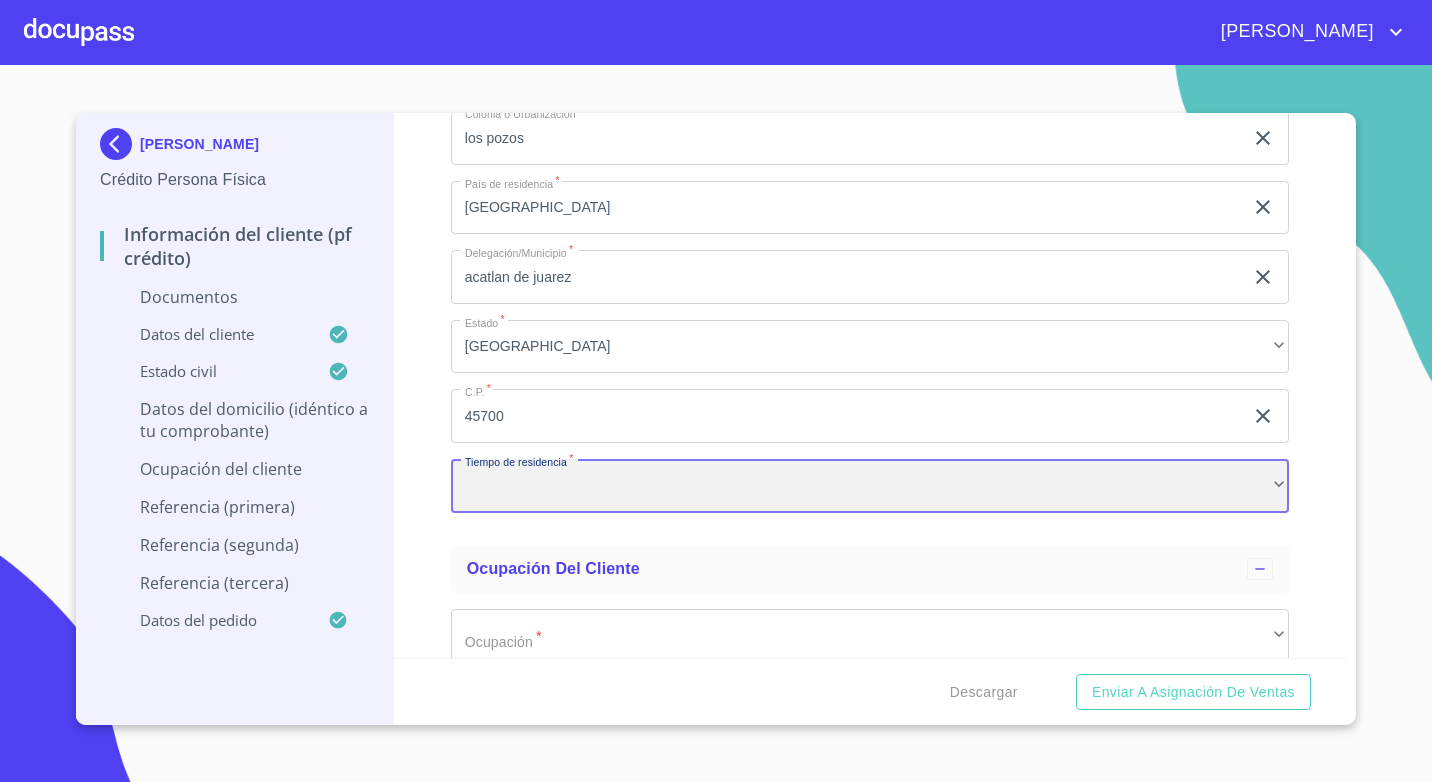 click on "​" at bounding box center [870, 486] 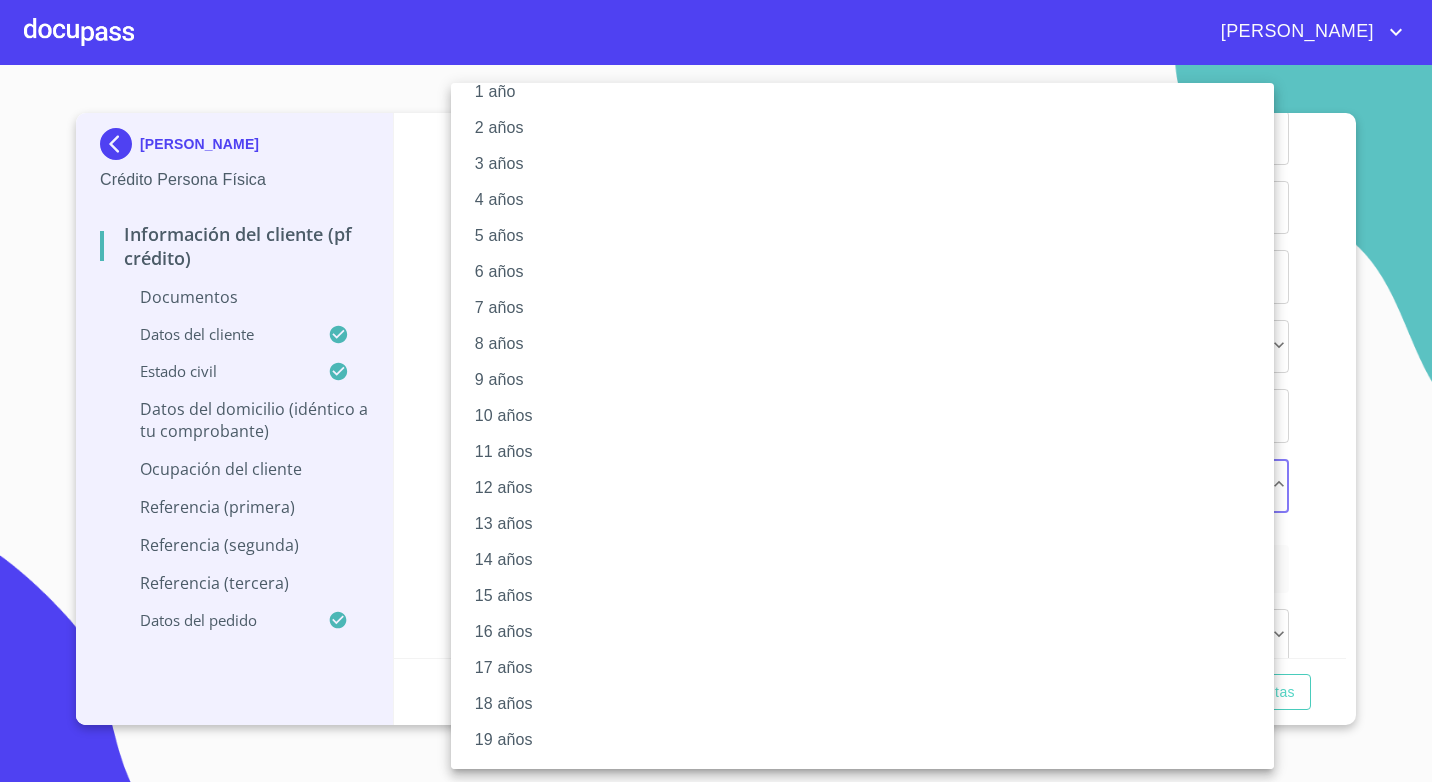 scroll, scrollTop: 98, scrollLeft: 0, axis: vertical 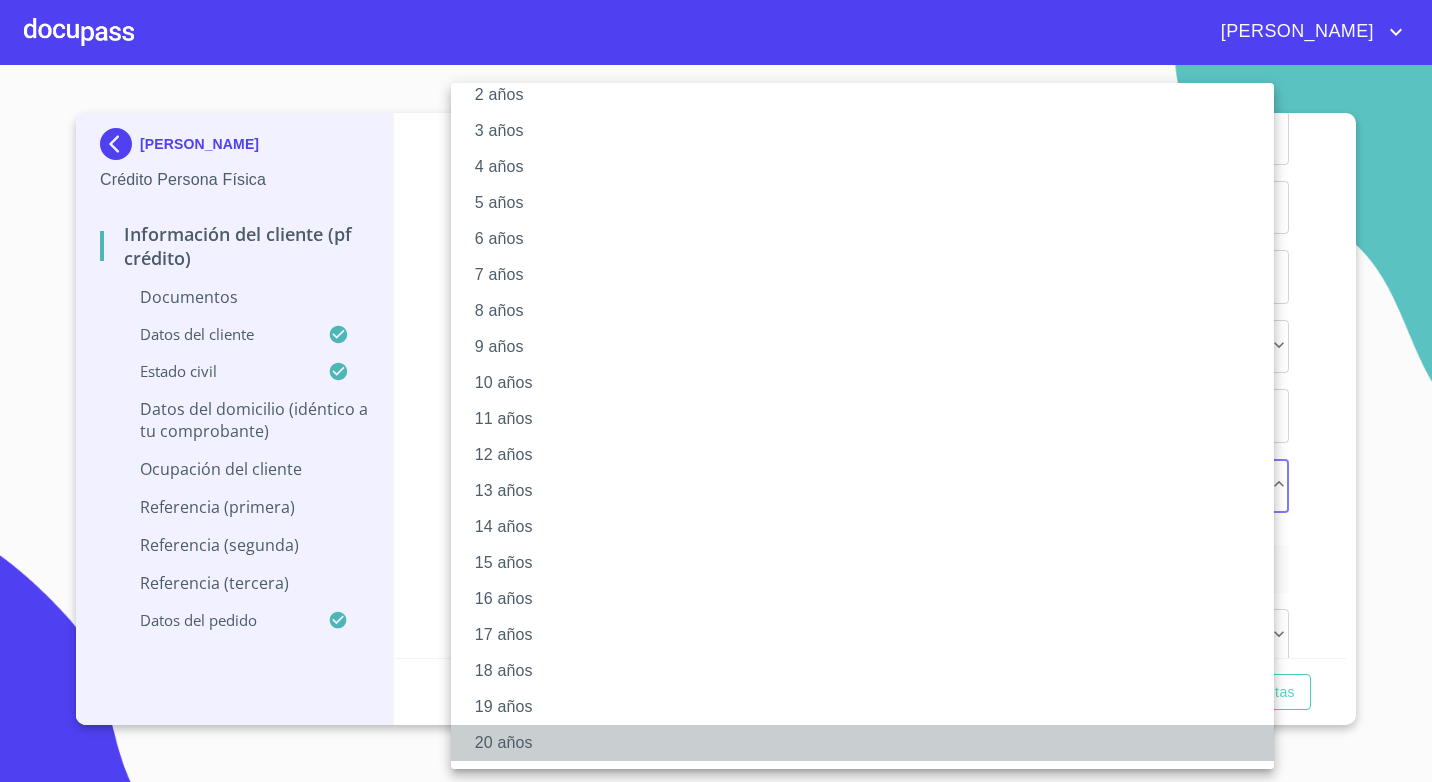 click on "20 años" at bounding box center [870, 743] 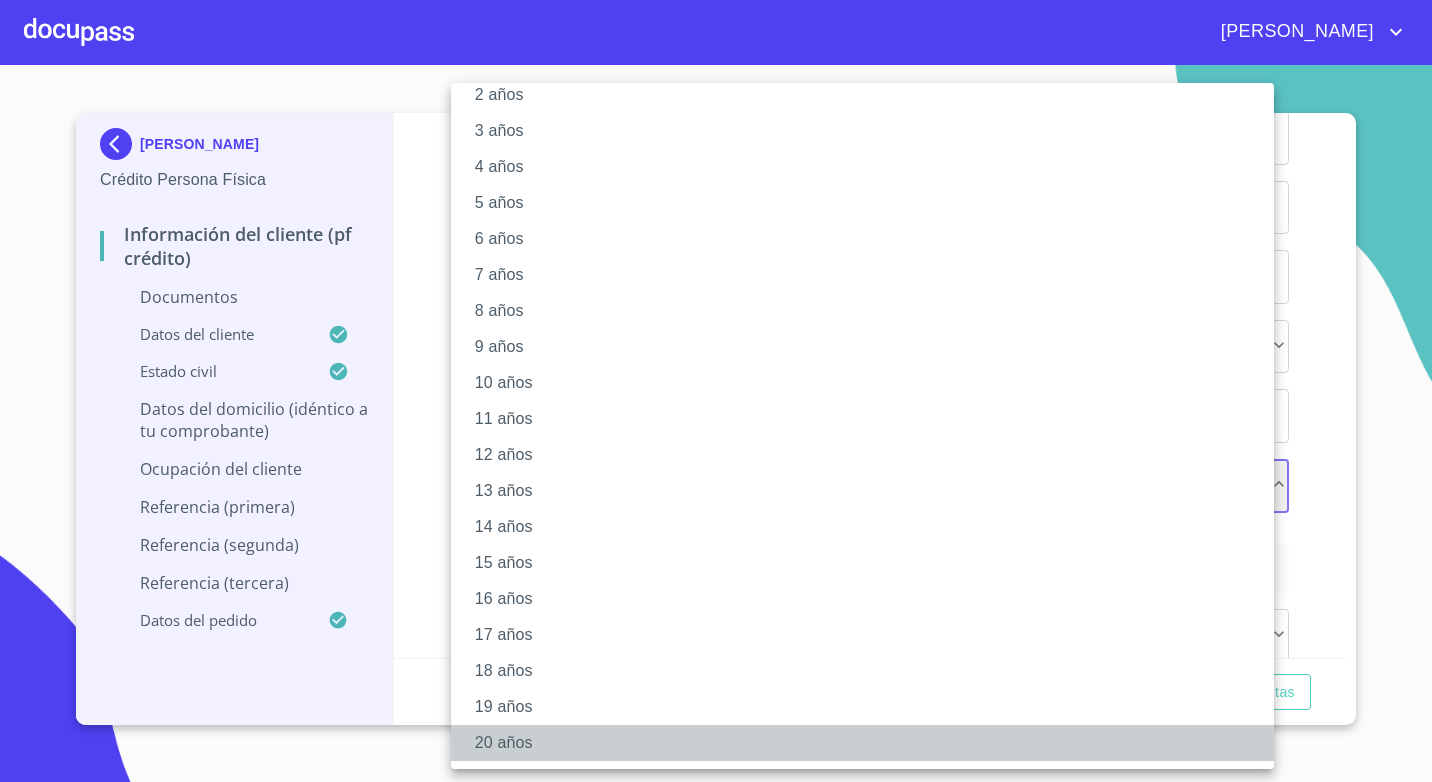 scroll, scrollTop: 97, scrollLeft: 0, axis: vertical 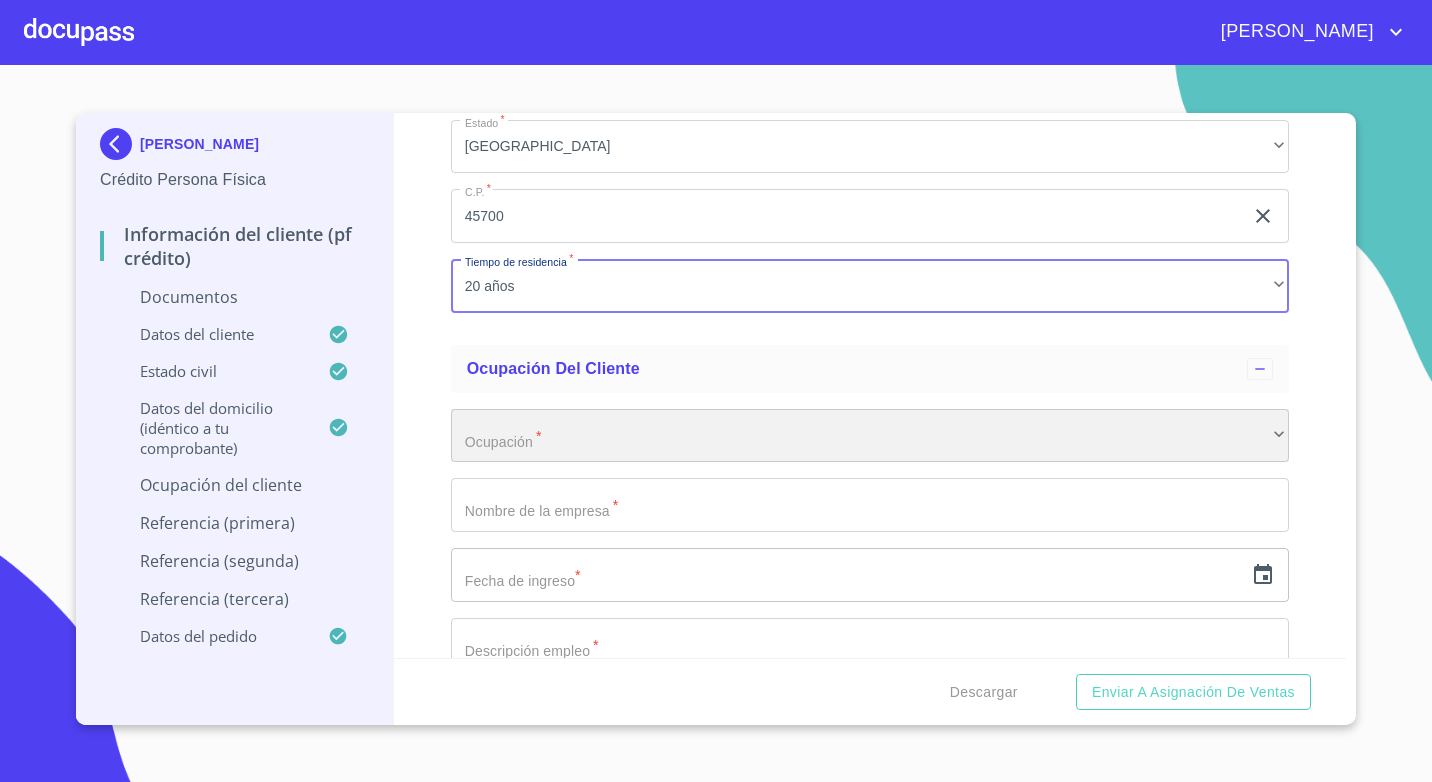 click on "​" at bounding box center [870, 436] 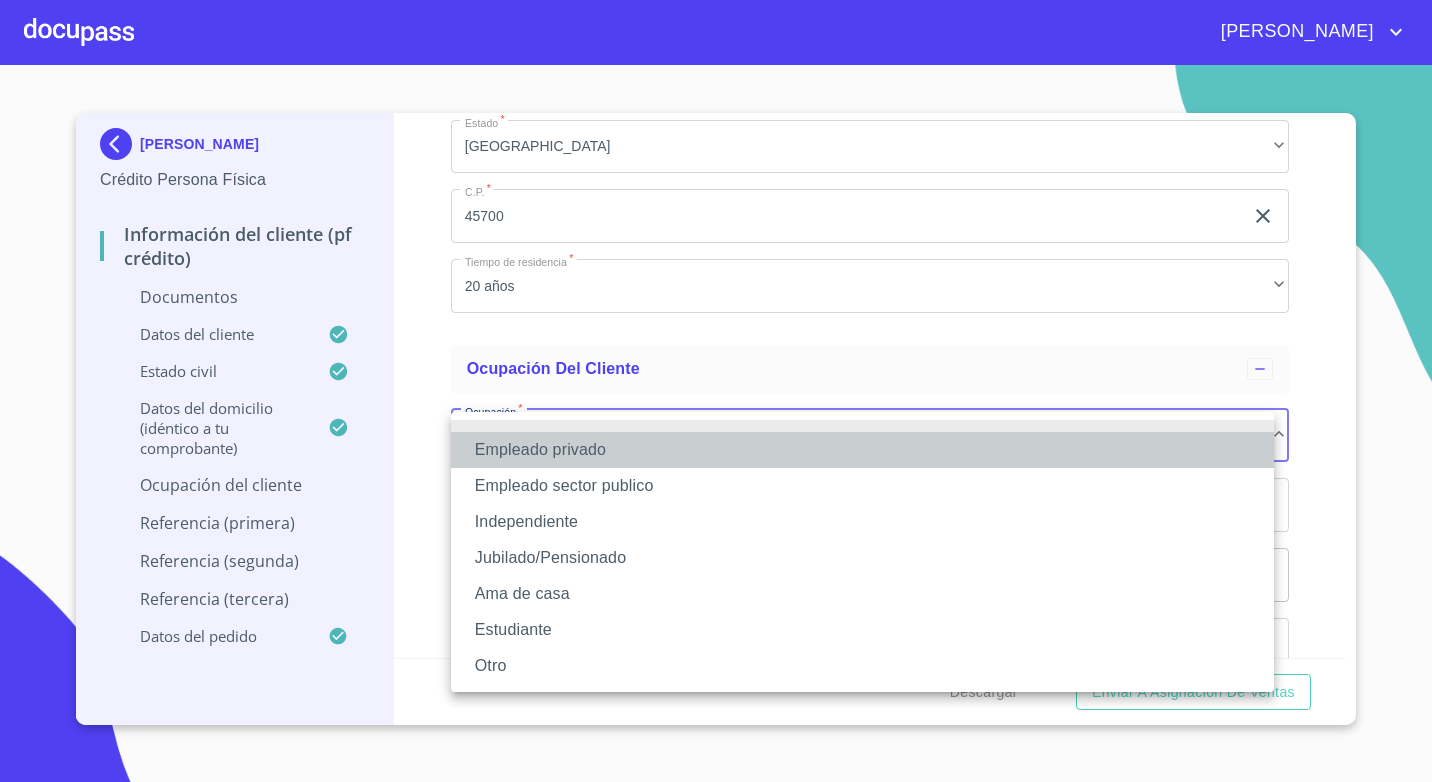 click on "Empleado privado" at bounding box center [862, 450] 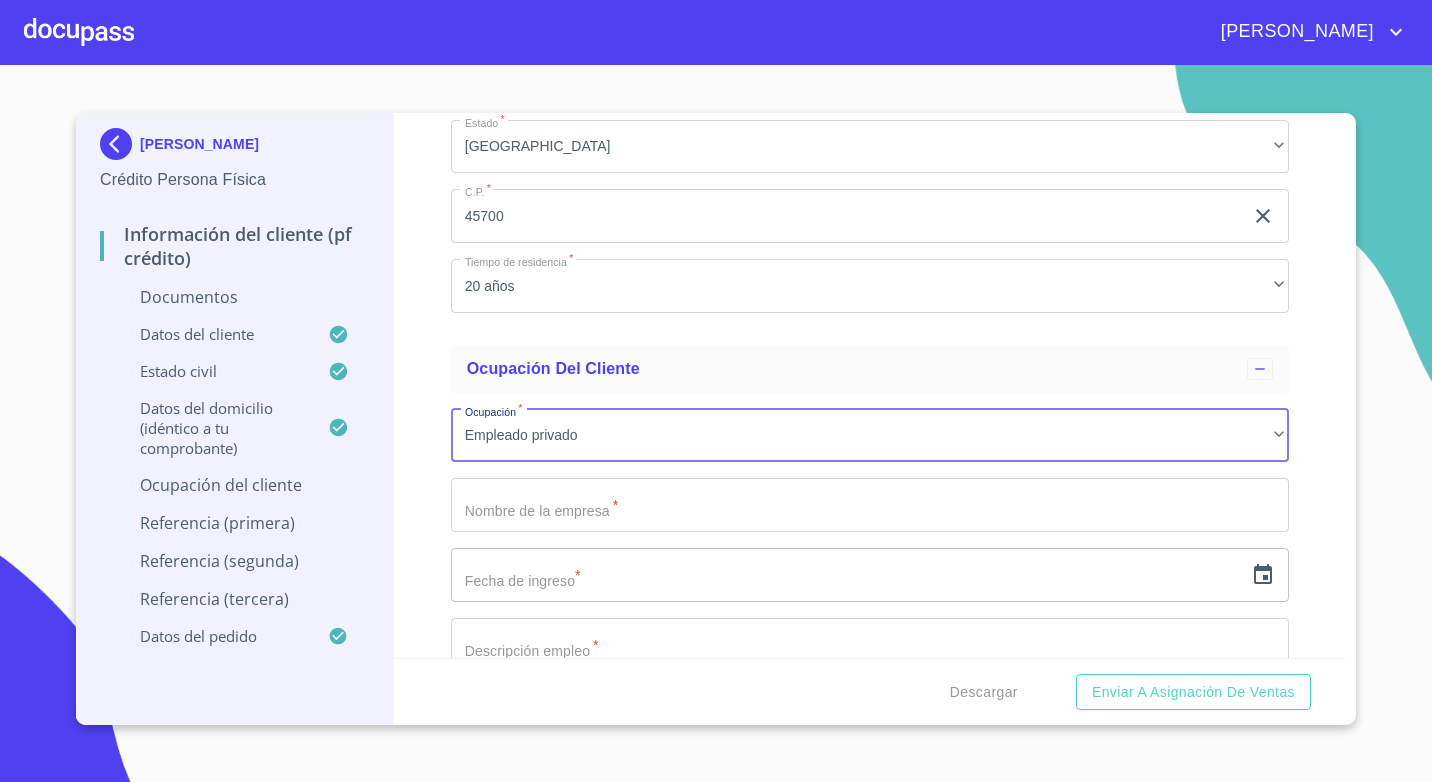 click on "Documento de identificación.   *" at bounding box center [847, -2102] 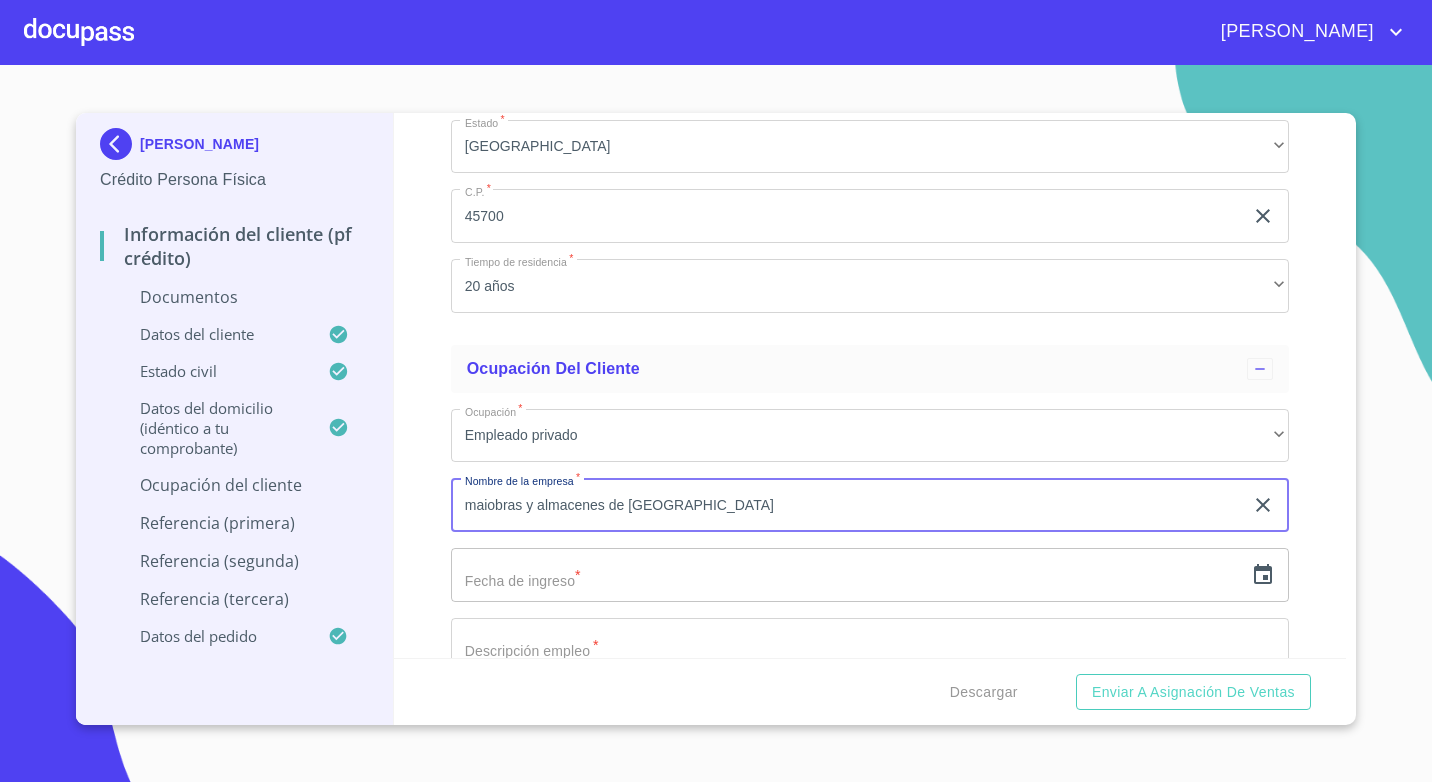 type on "maiobras y almacenes de guadalajara" 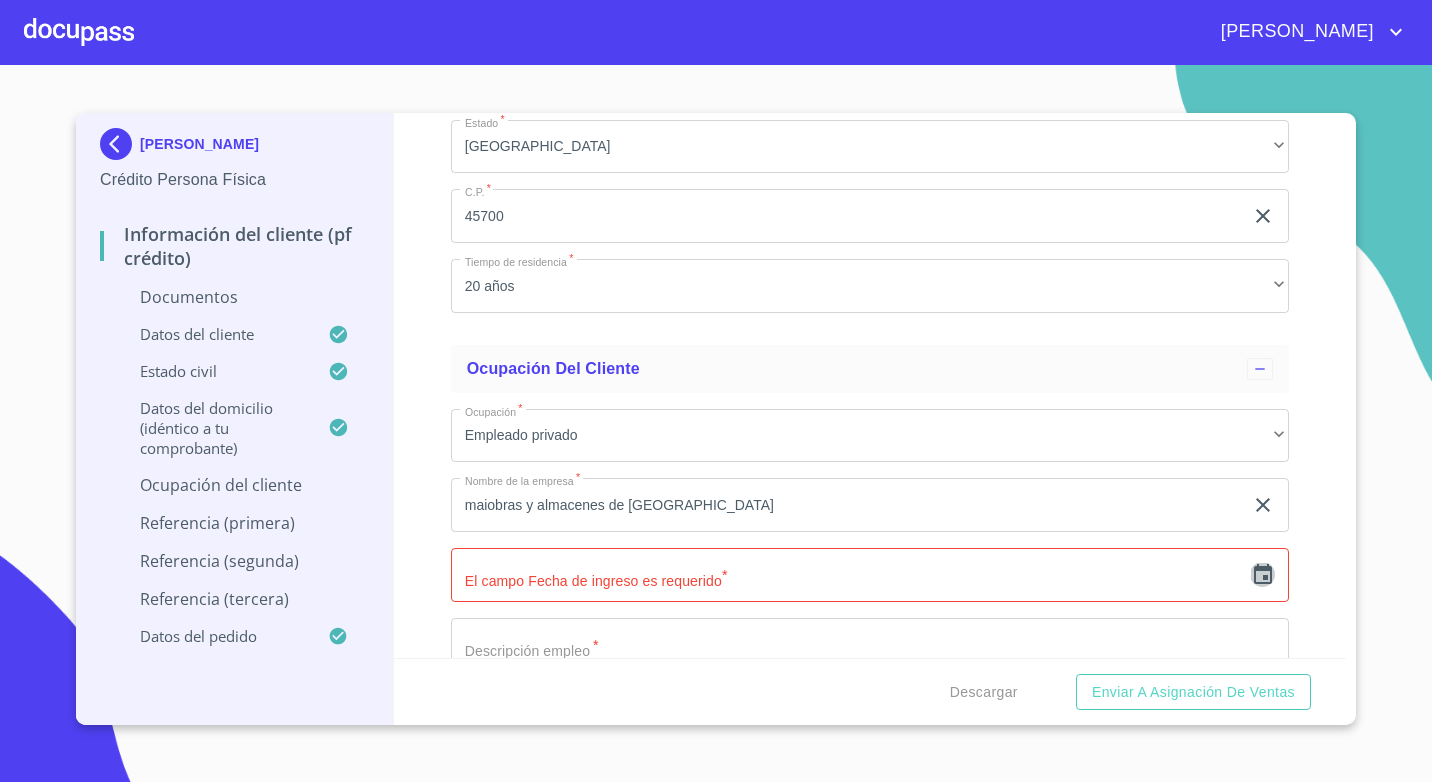 click 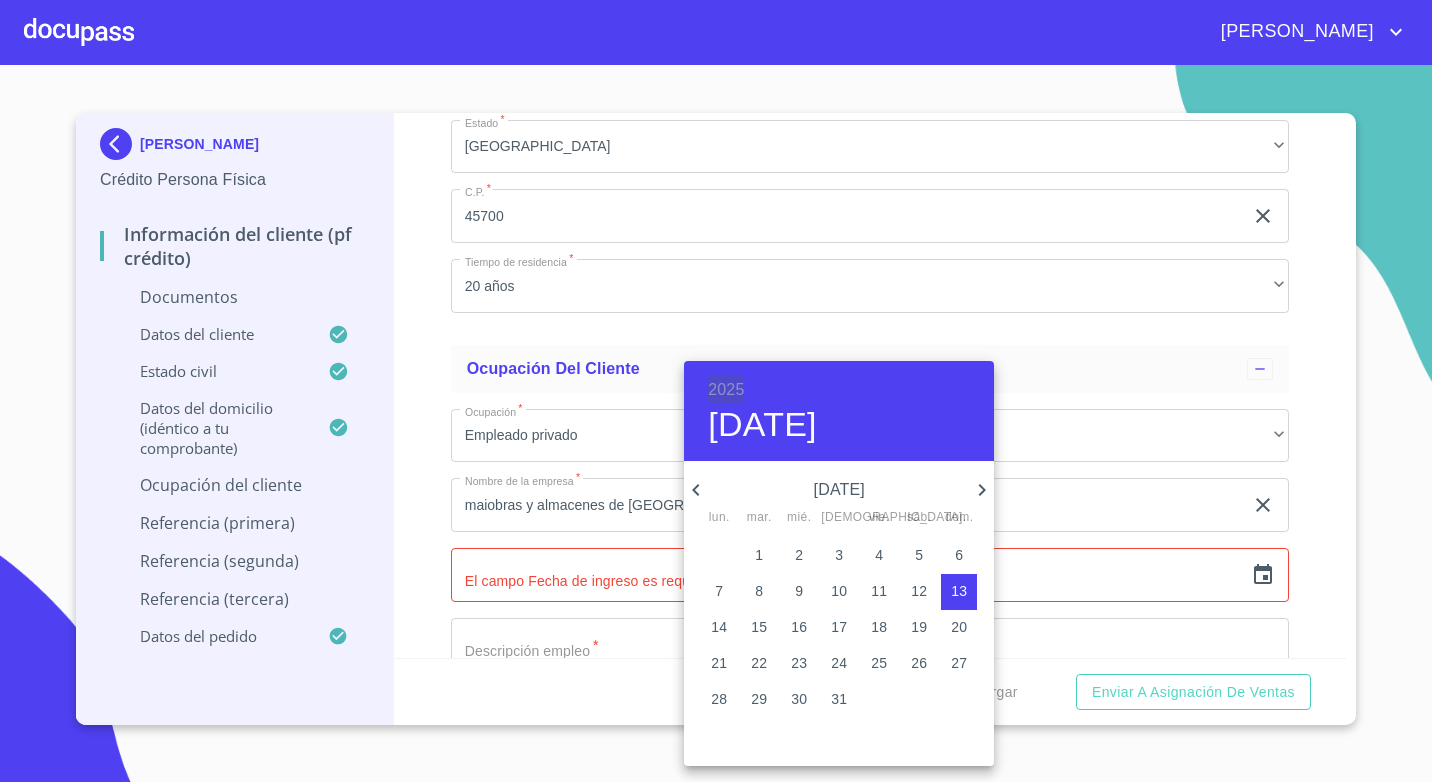 click on "2025" at bounding box center [726, 390] 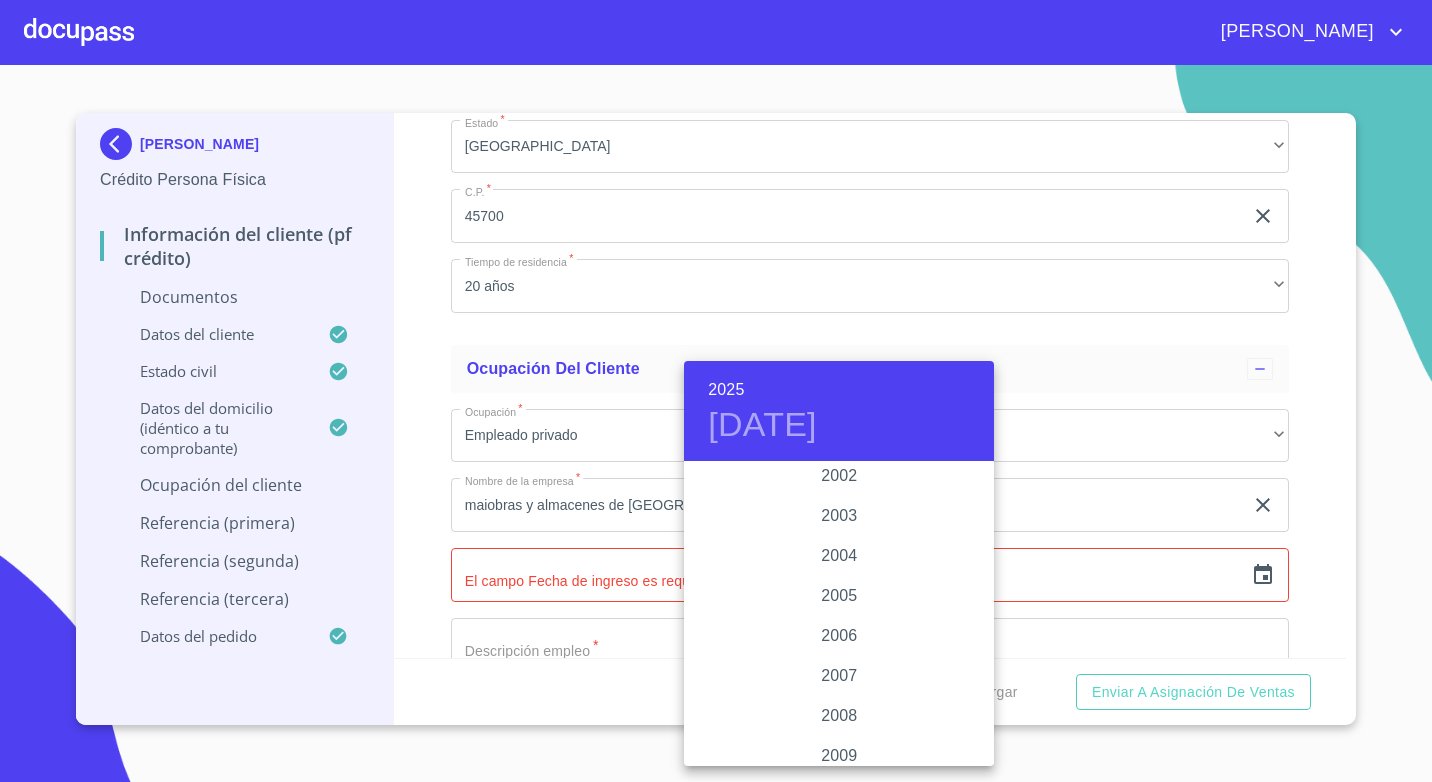 scroll, scrollTop: 2980, scrollLeft: 0, axis: vertical 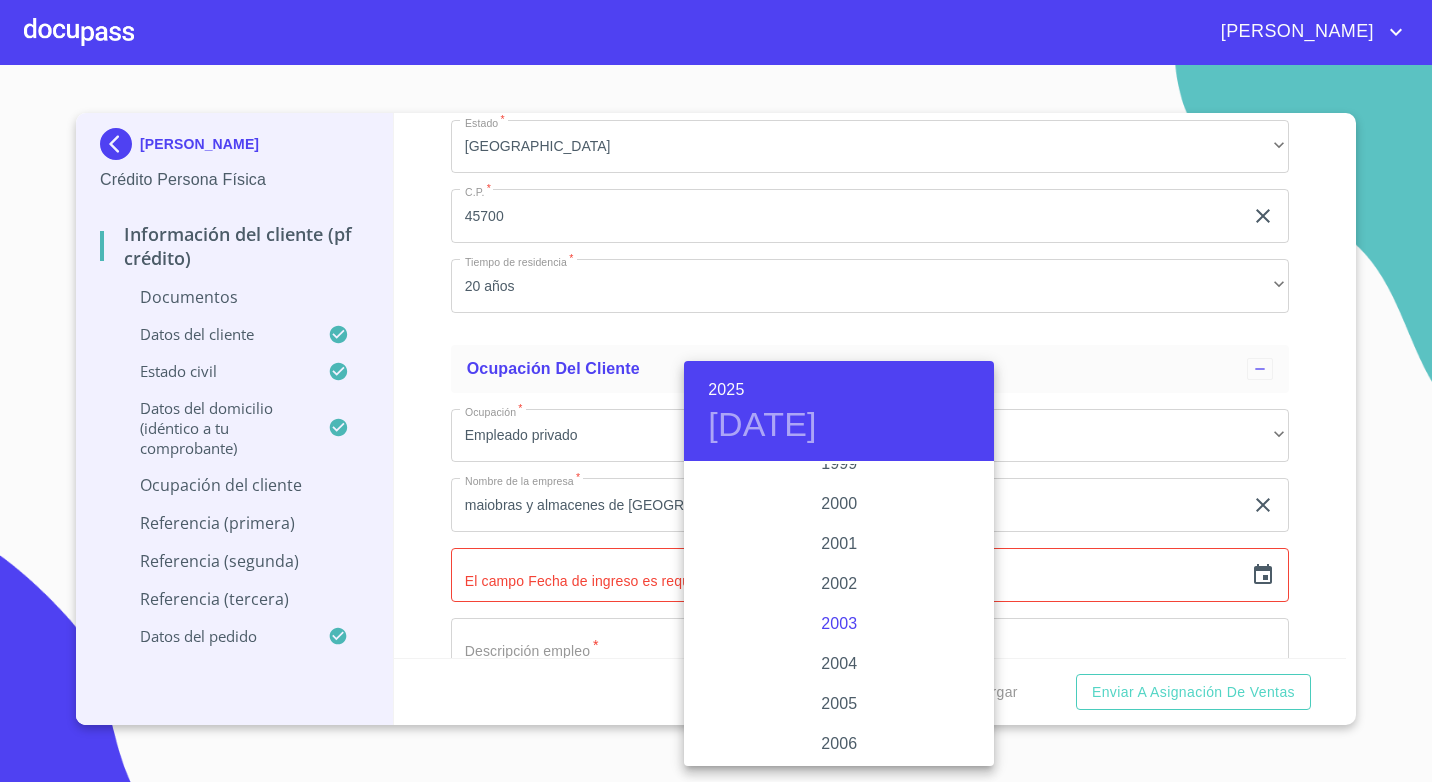 click on "2003" at bounding box center (839, 624) 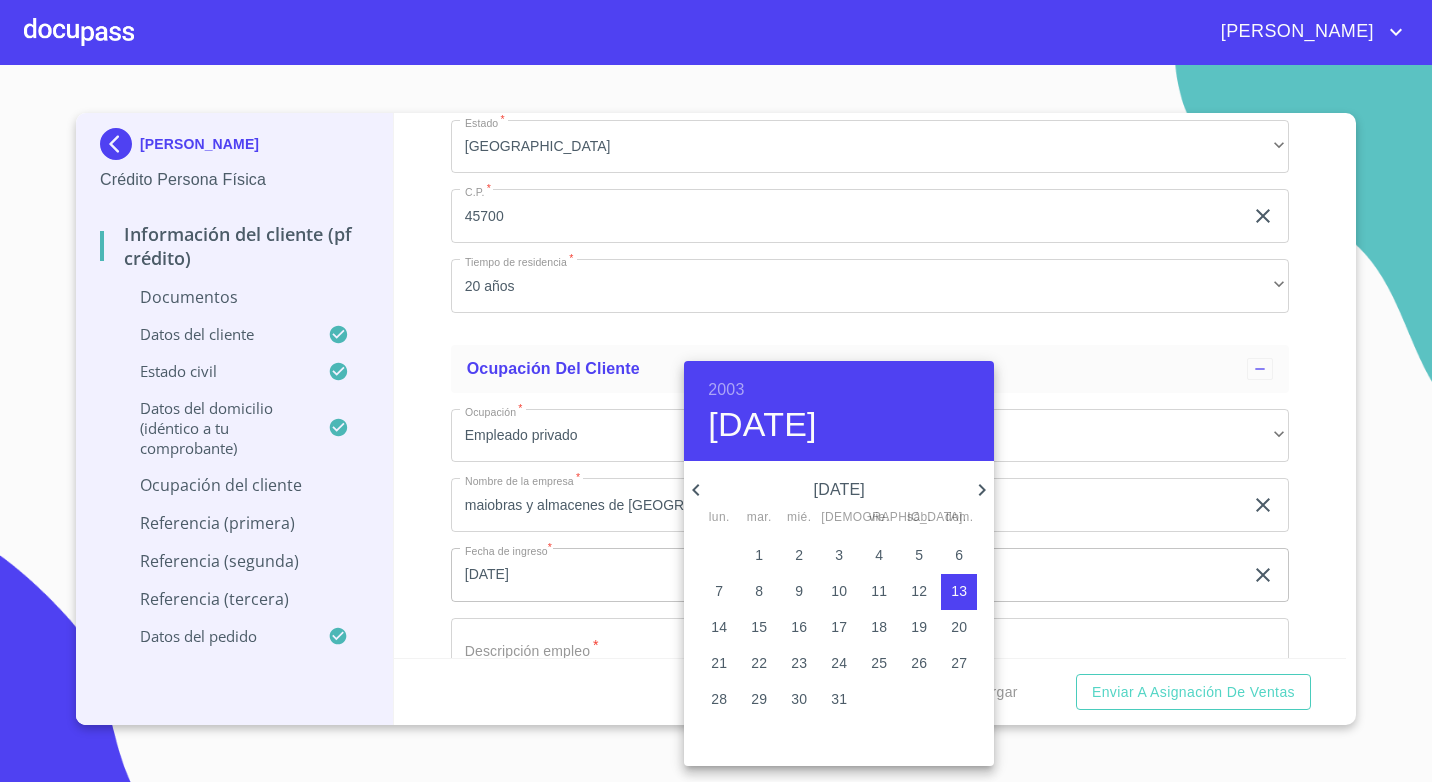click 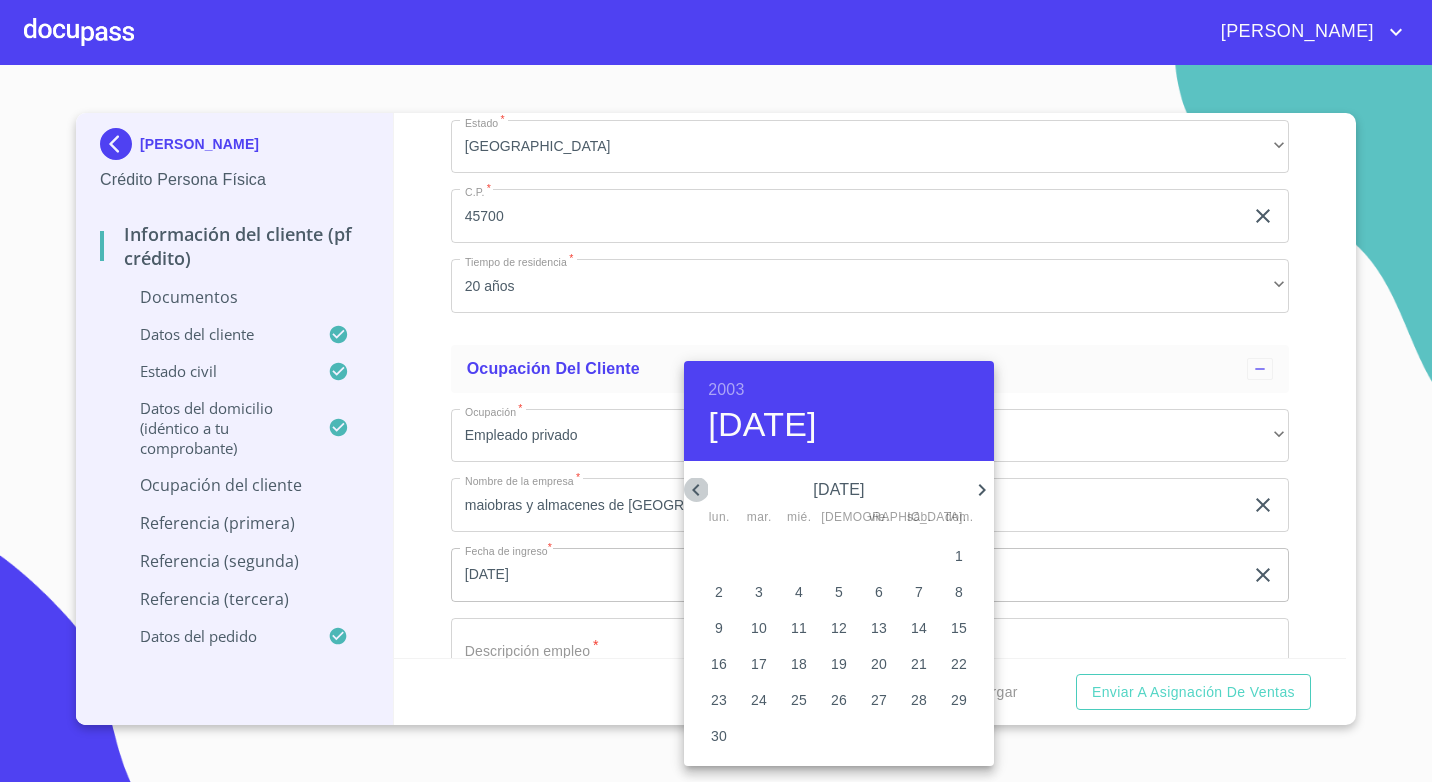 click 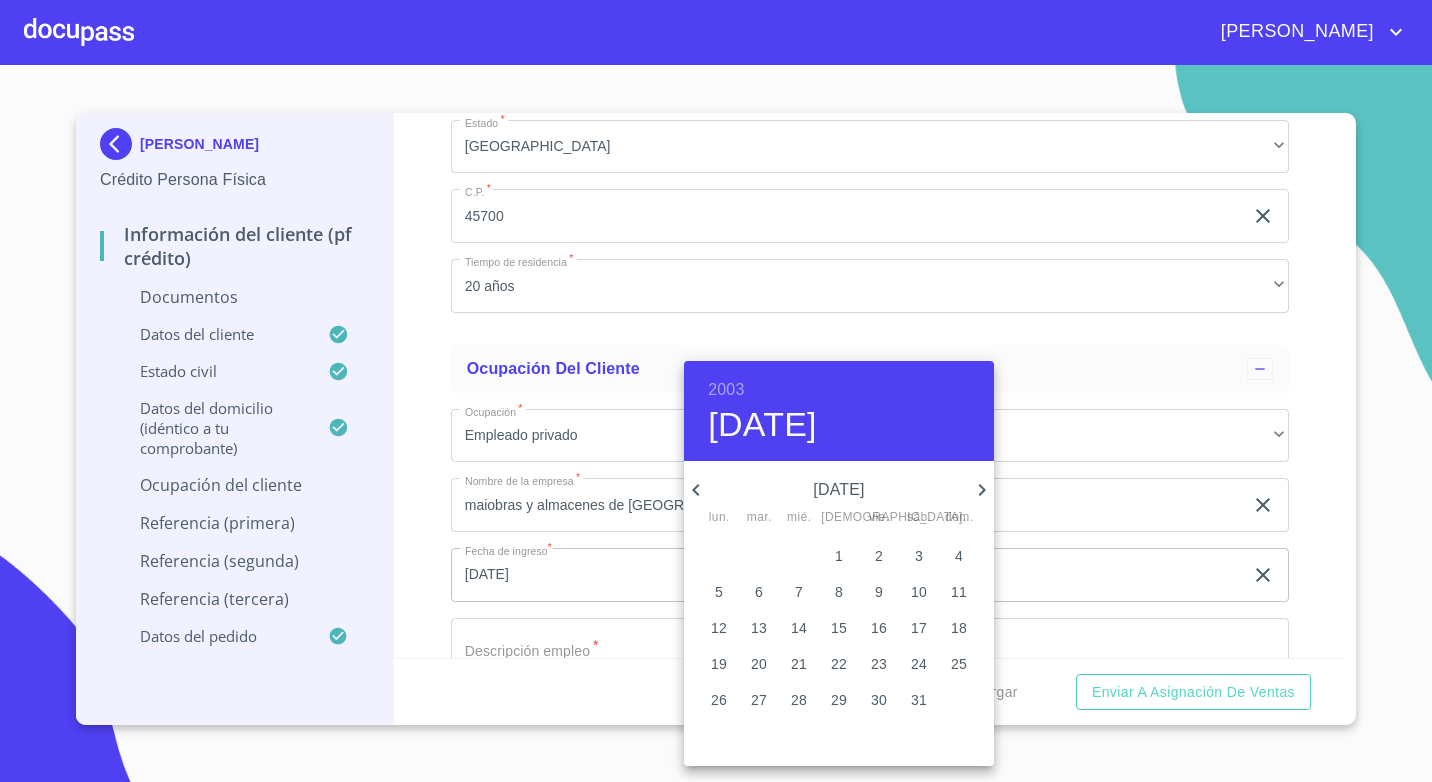 click 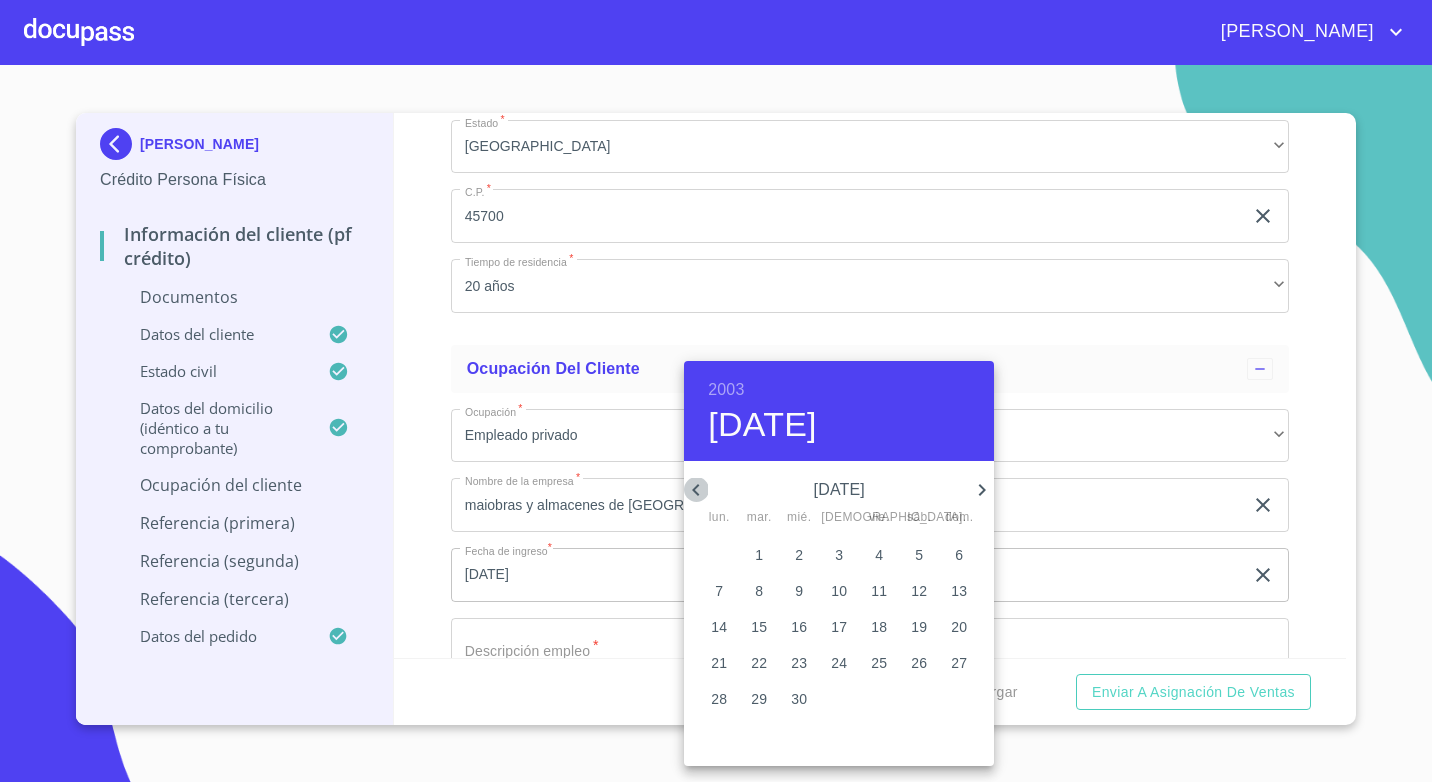 click 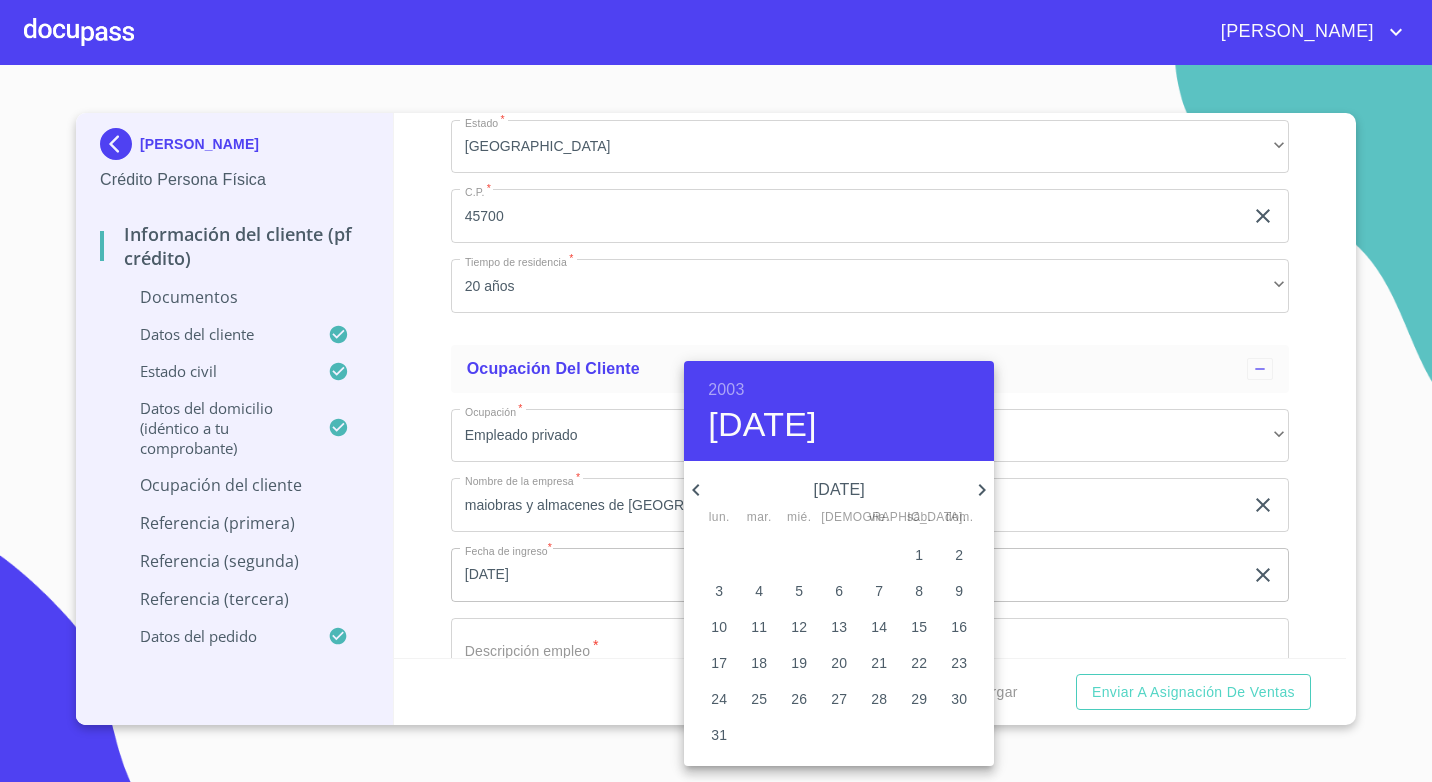 click 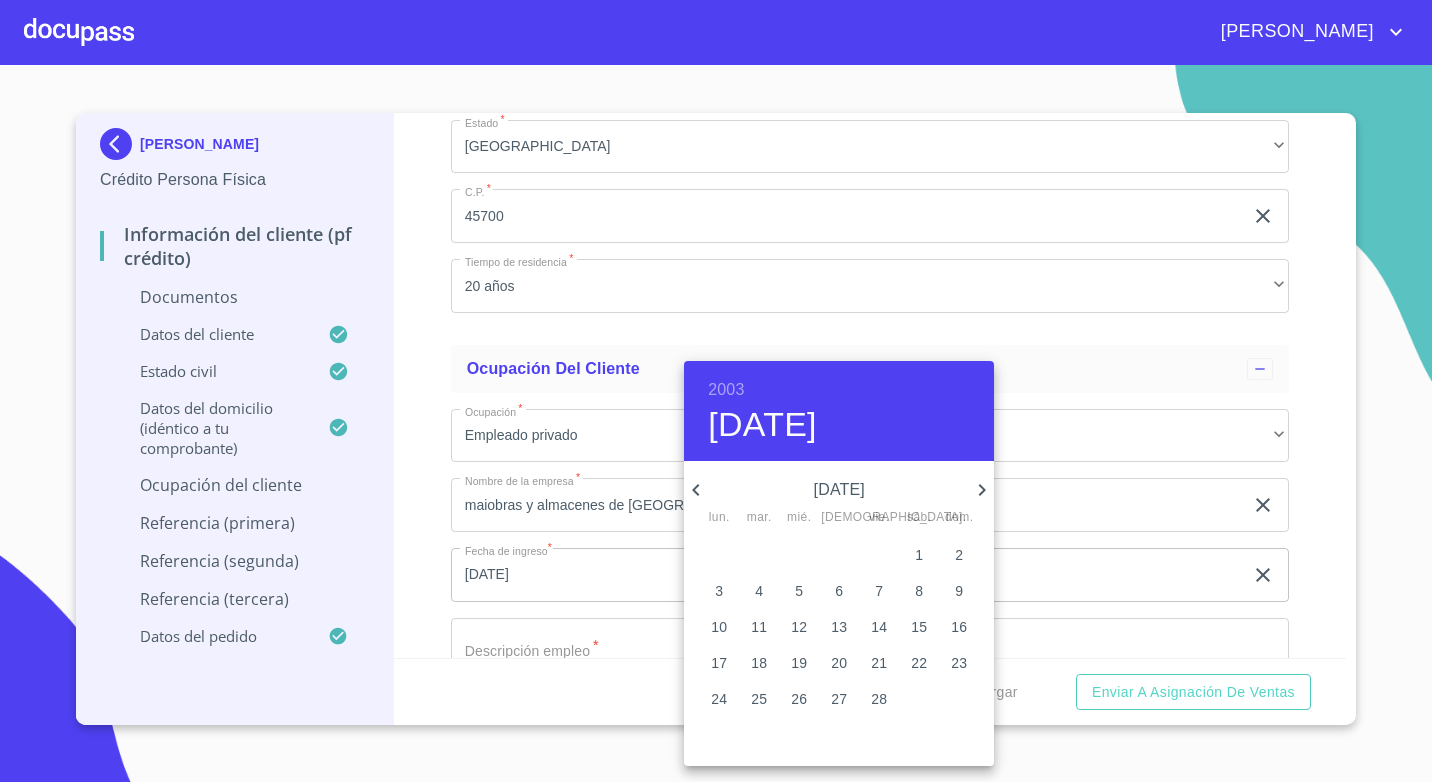 click 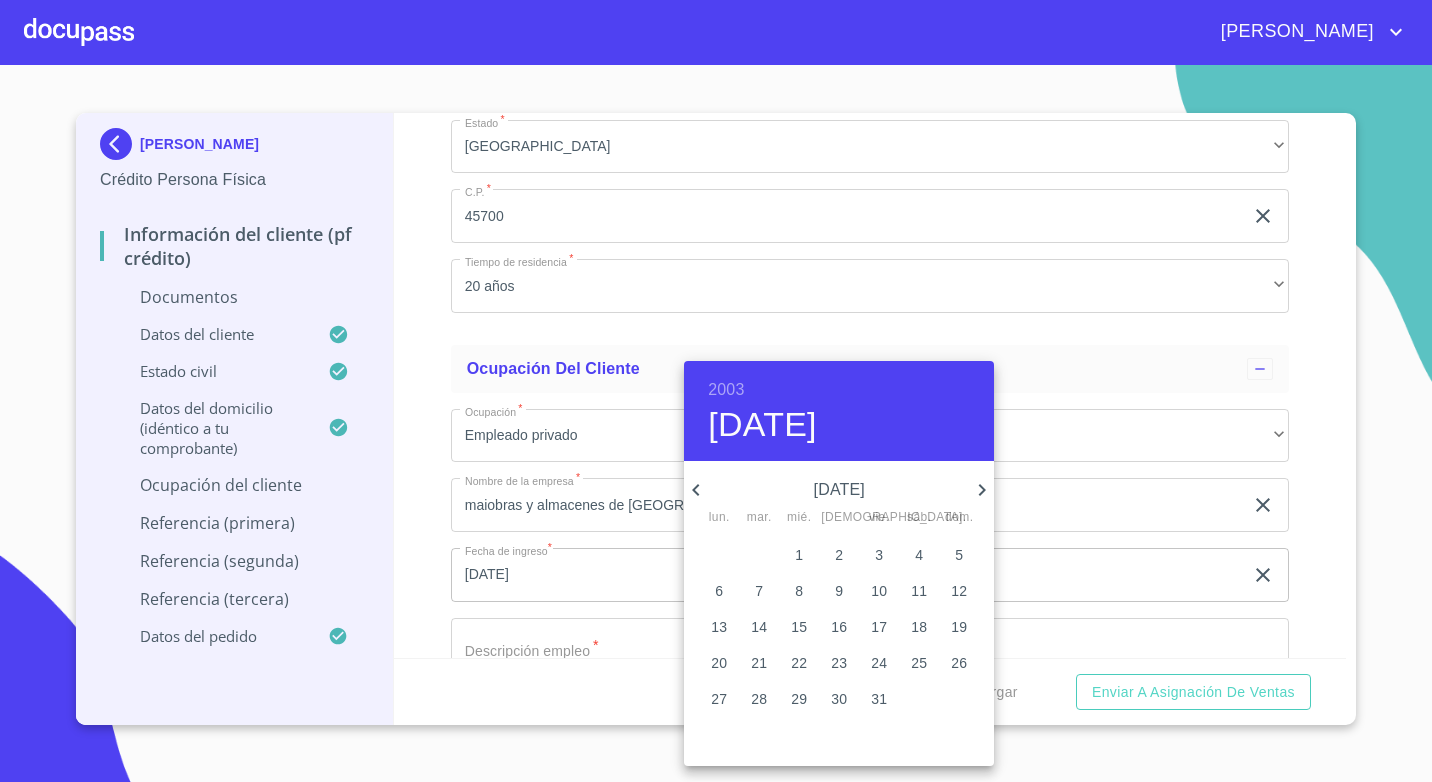 click on "27" at bounding box center [719, 699] 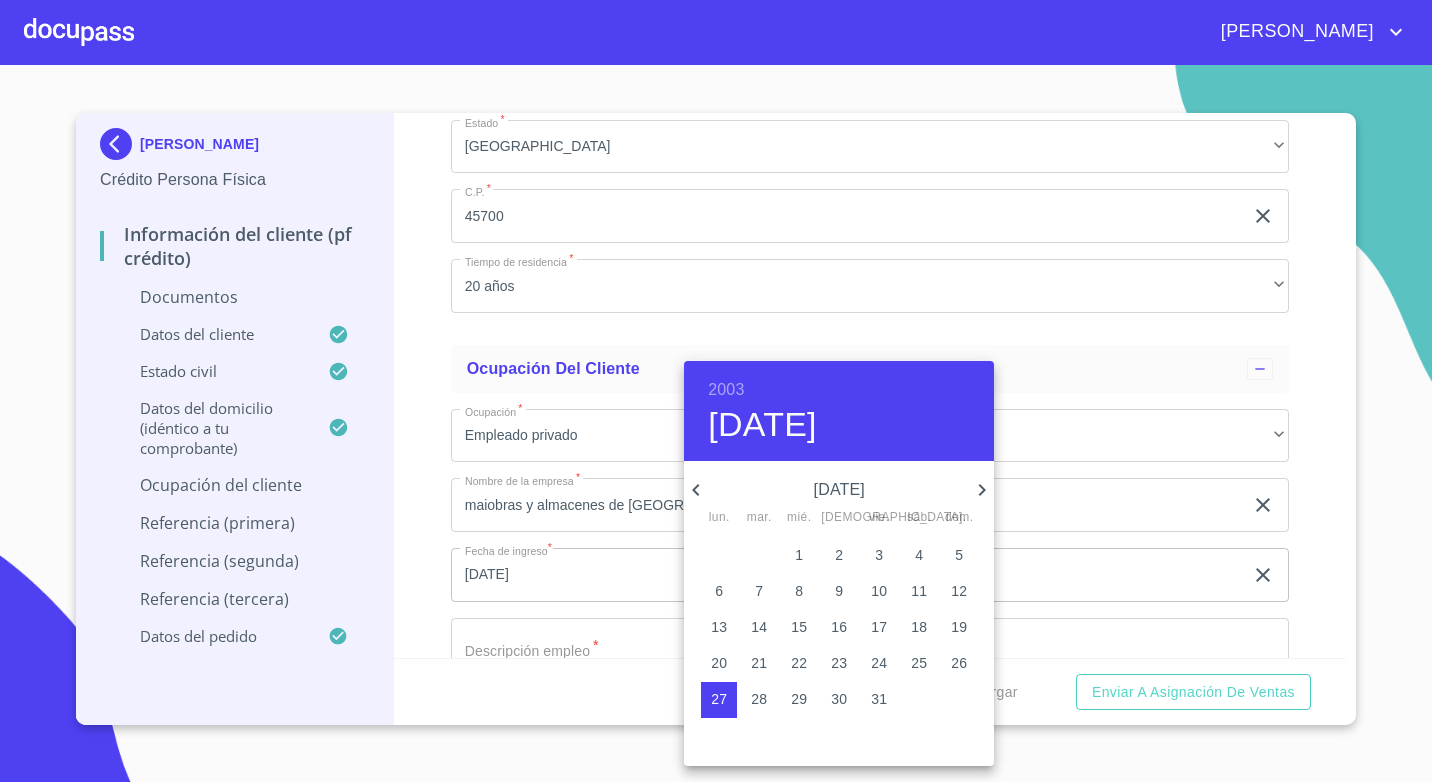 click at bounding box center (716, 391) 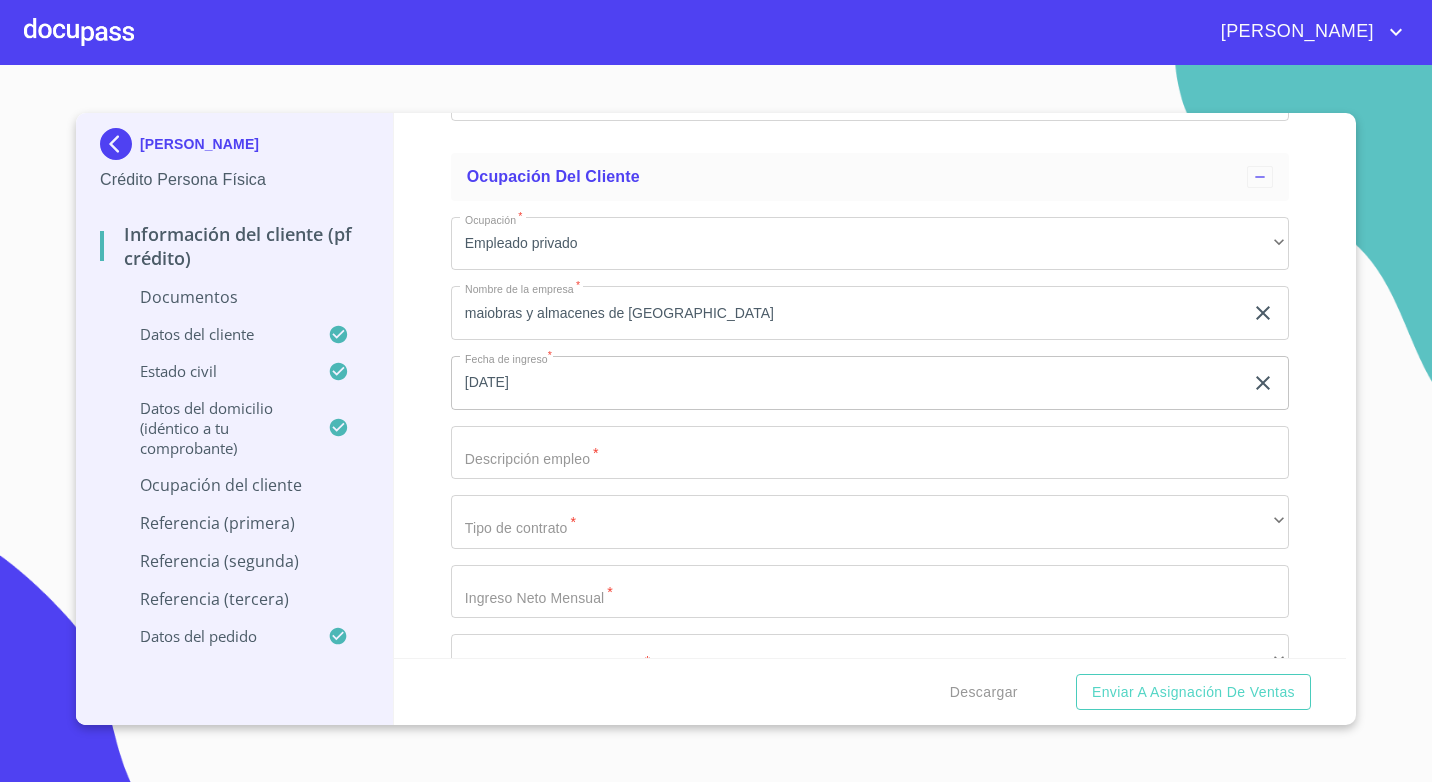 scroll, scrollTop: 6028, scrollLeft: 0, axis: vertical 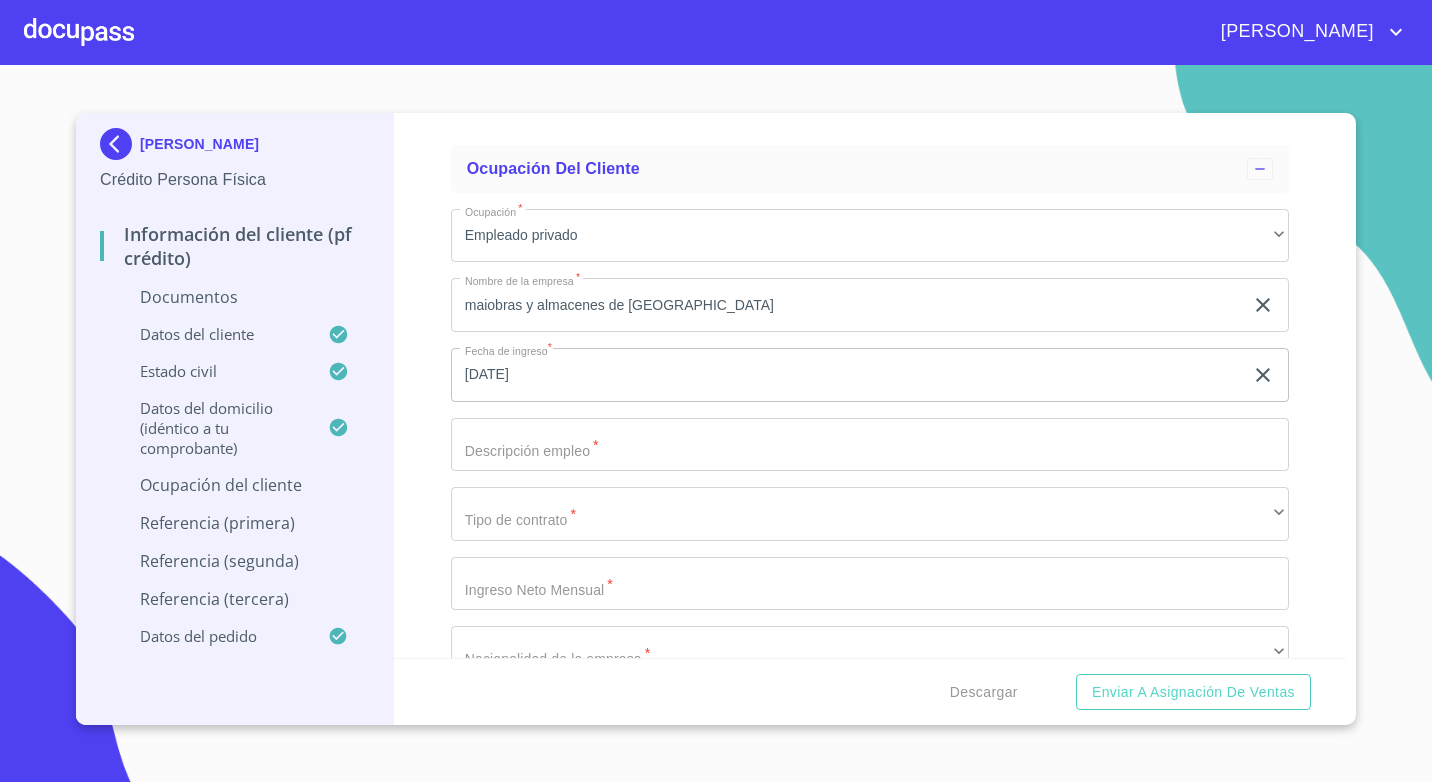 click on "Documento de identificación.   *" at bounding box center [847, -2302] 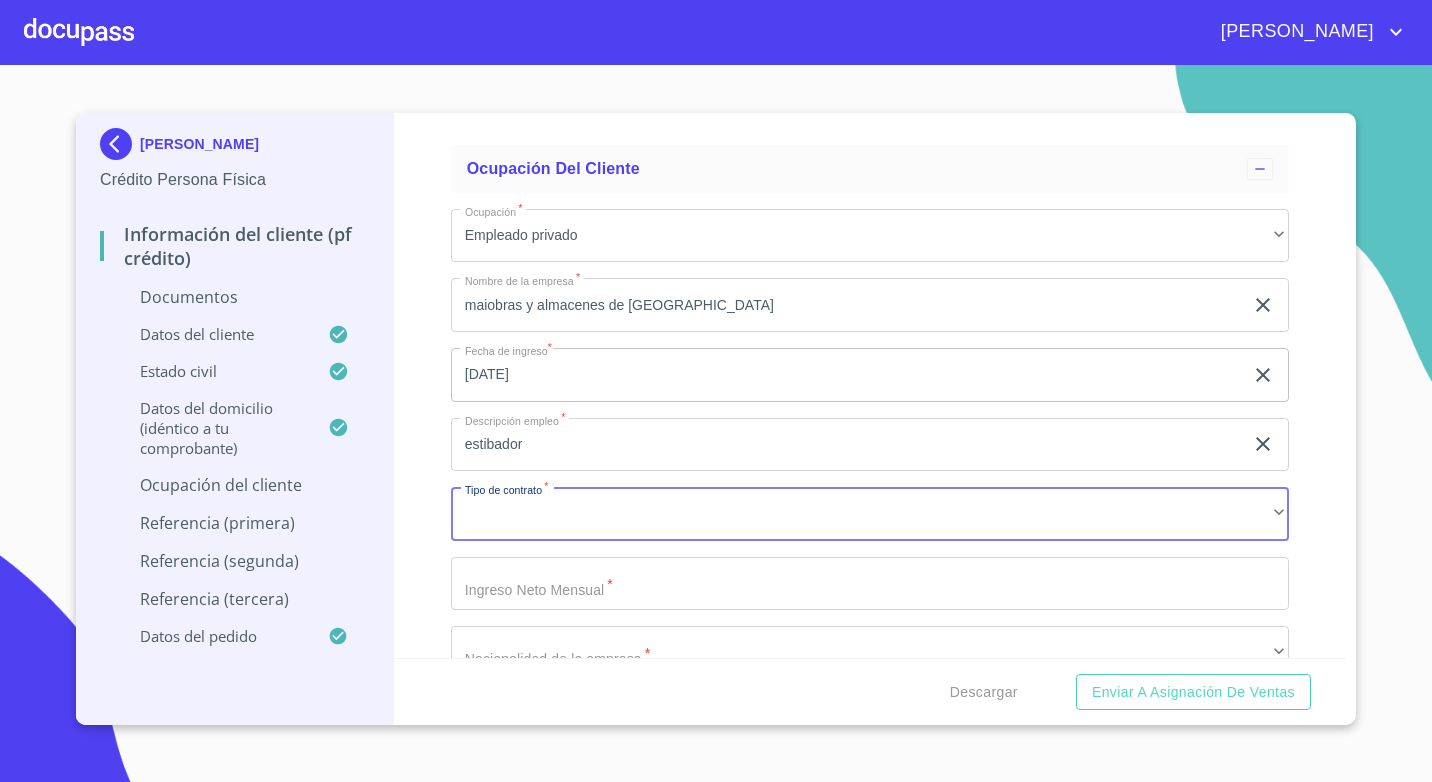 click on "estibador" at bounding box center (847, -2302) 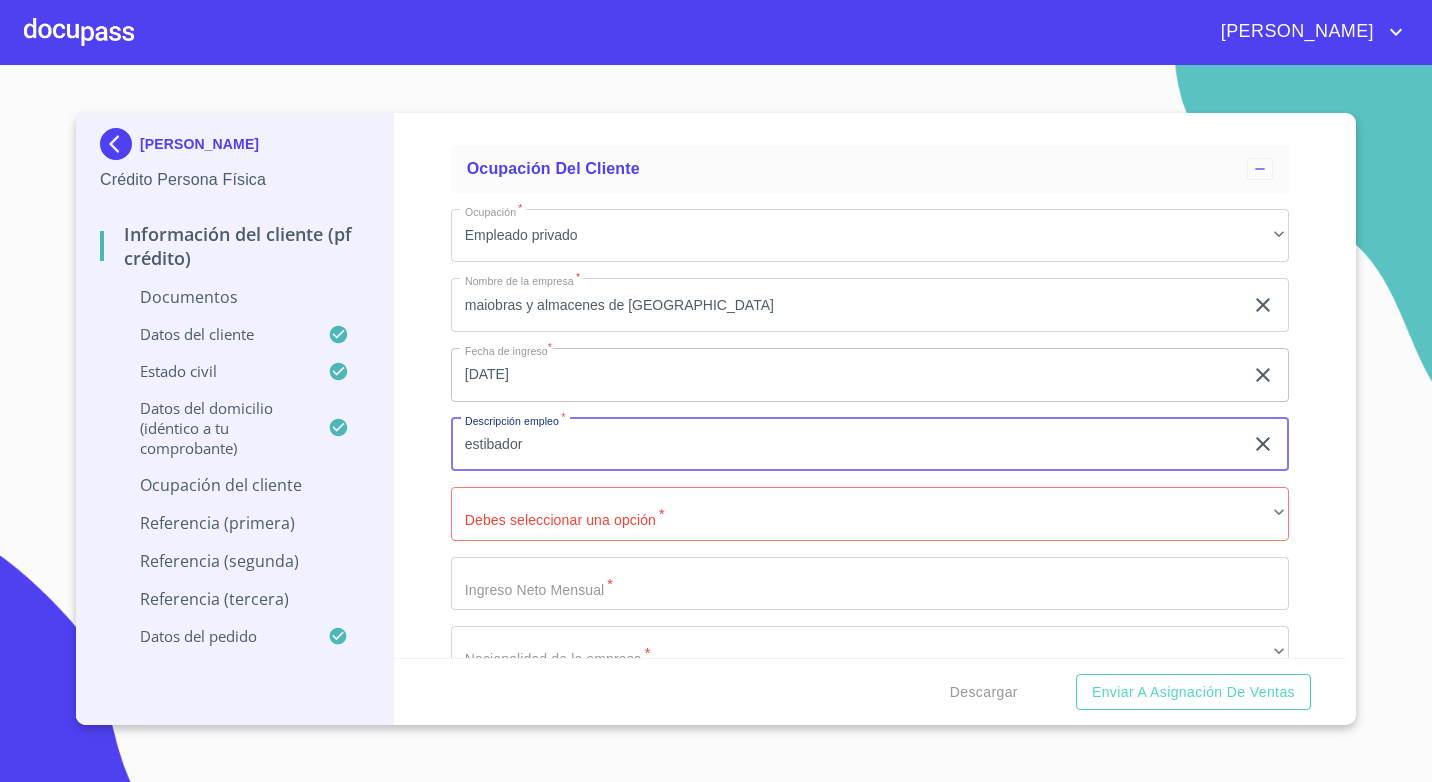 drag, startPoint x: 641, startPoint y: 456, endPoint x: 335, endPoint y: 469, distance: 306.27603 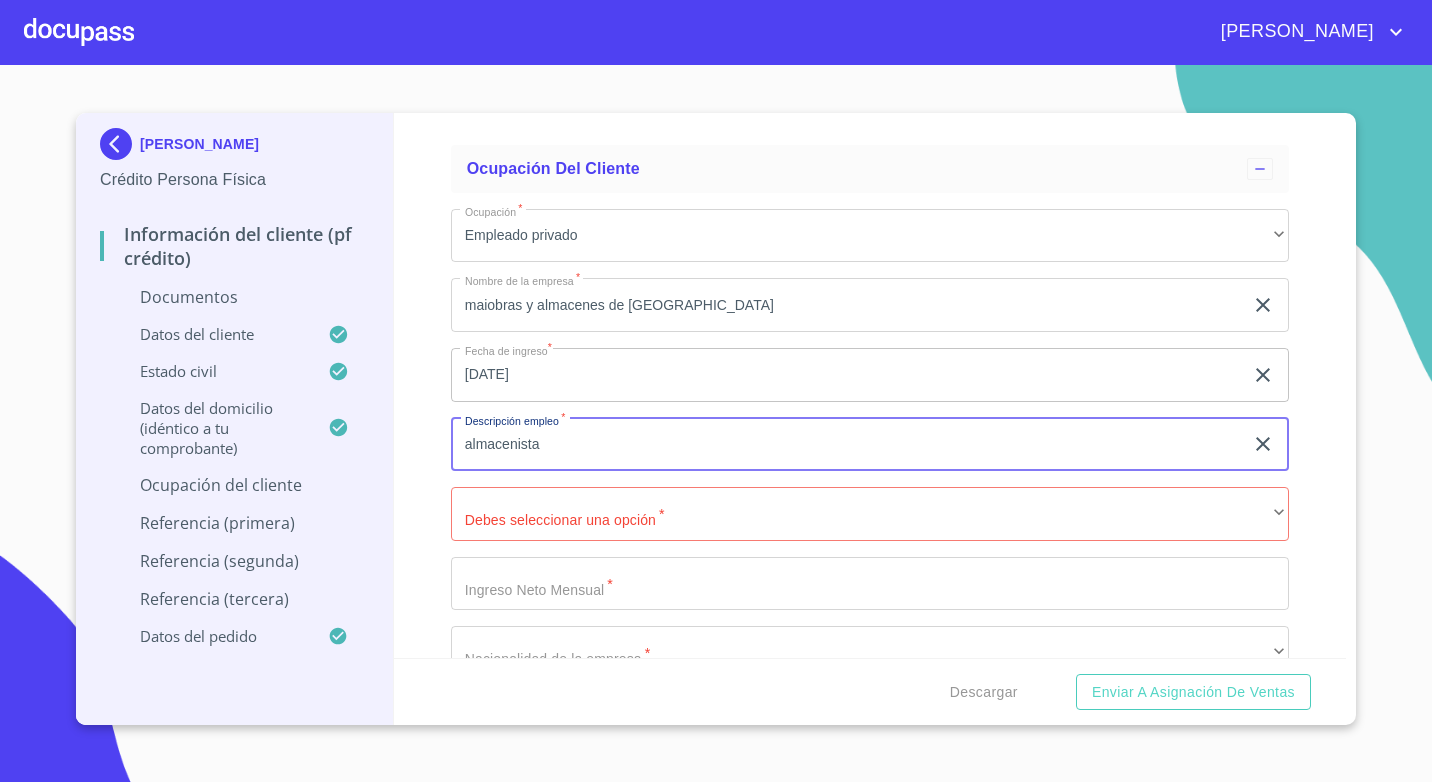 type on "almacenista" 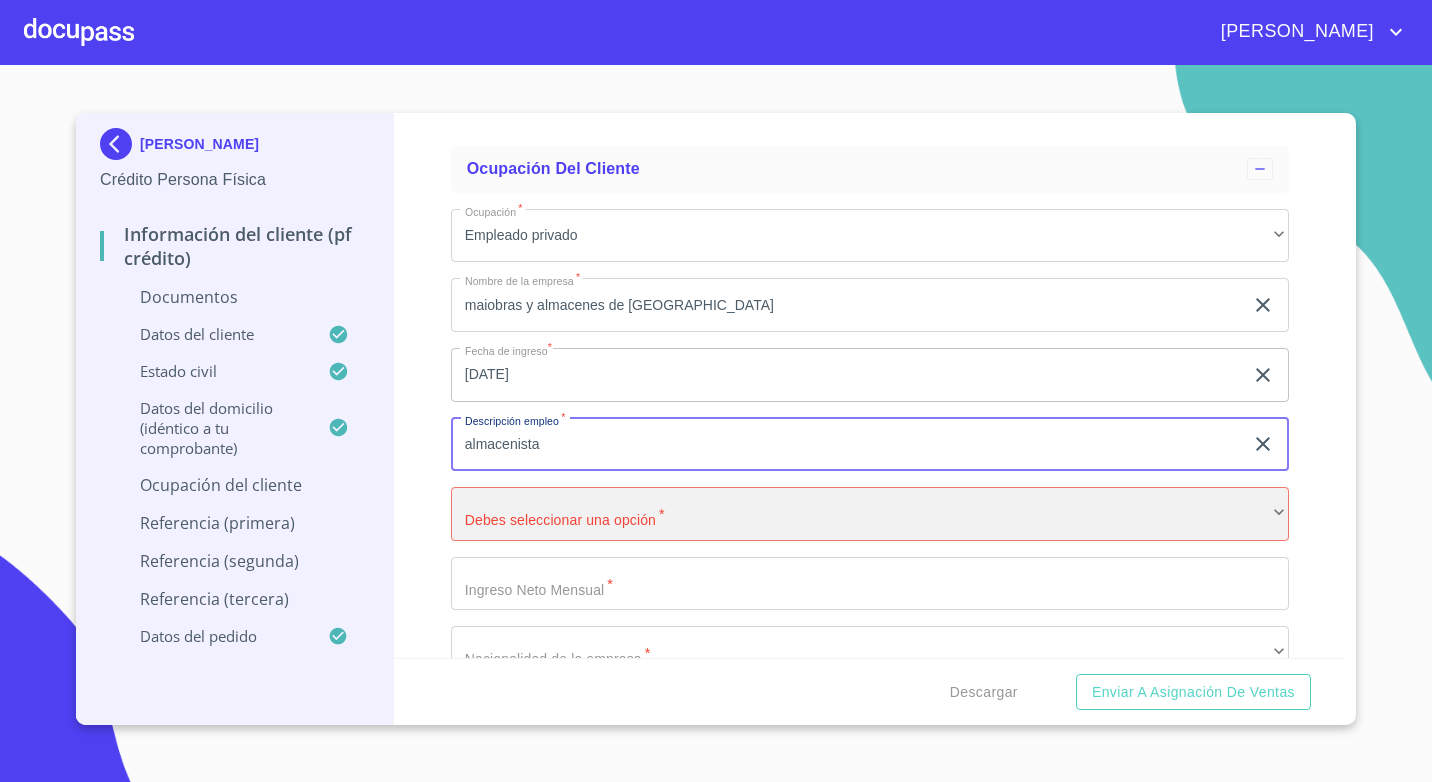 click on "​" at bounding box center [870, 514] 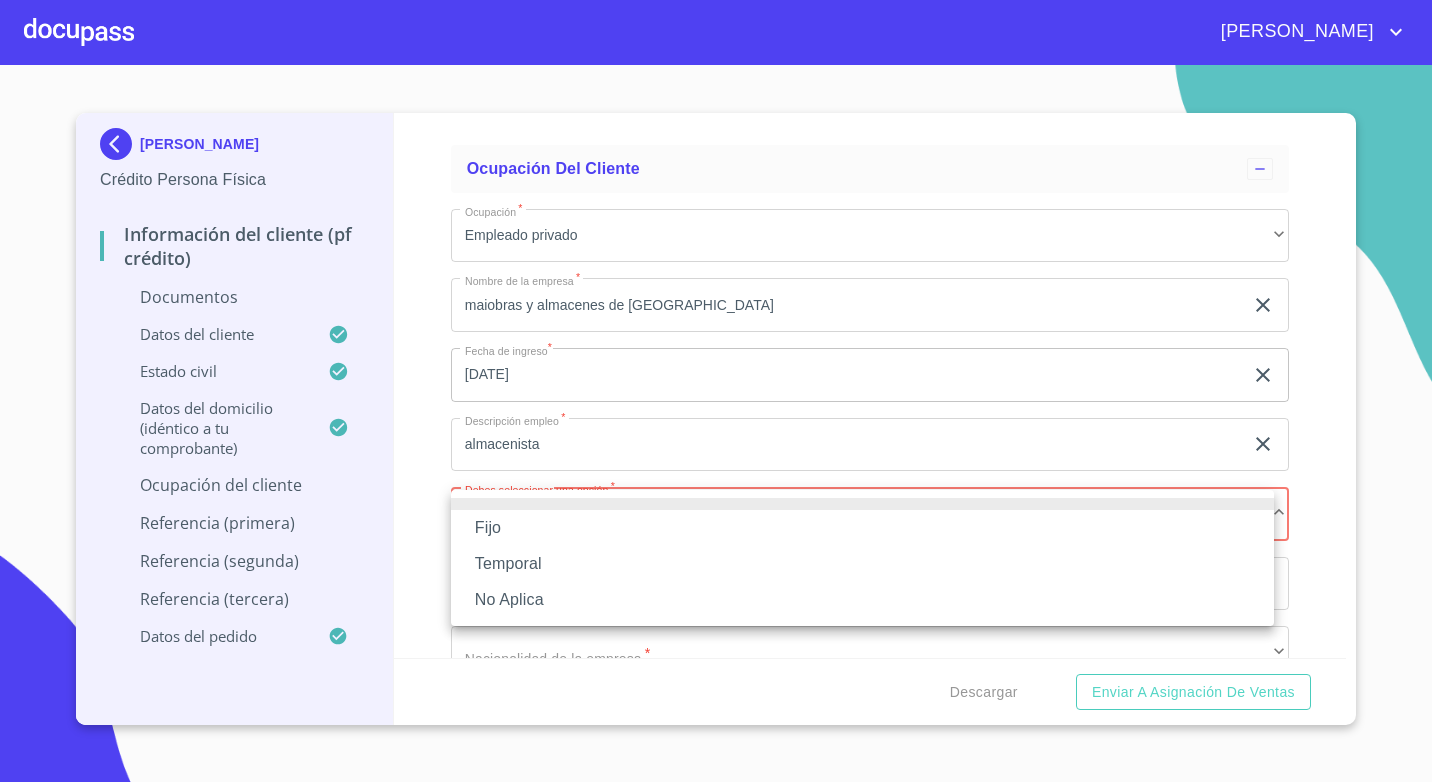 click on "Fijo" at bounding box center (862, 528) 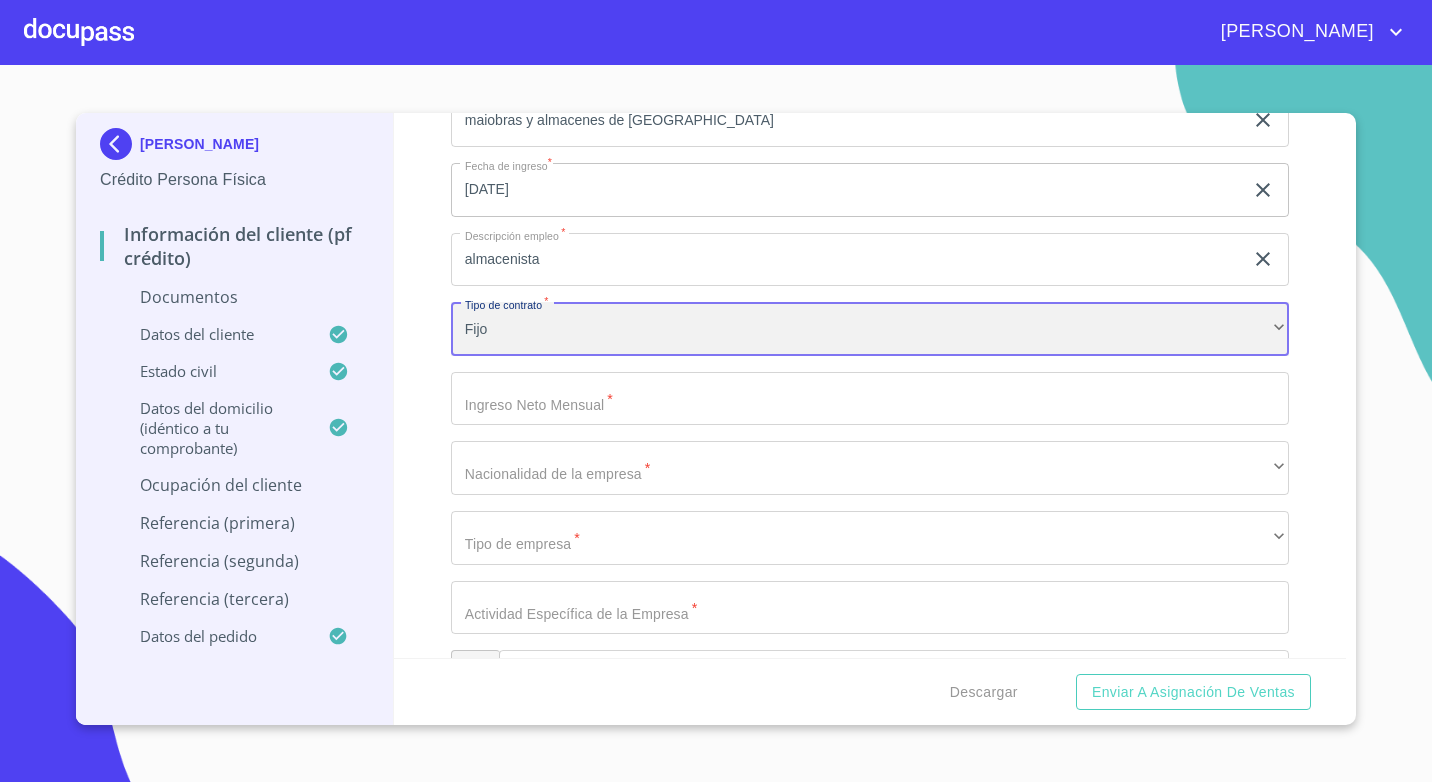 scroll, scrollTop: 6228, scrollLeft: 0, axis: vertical 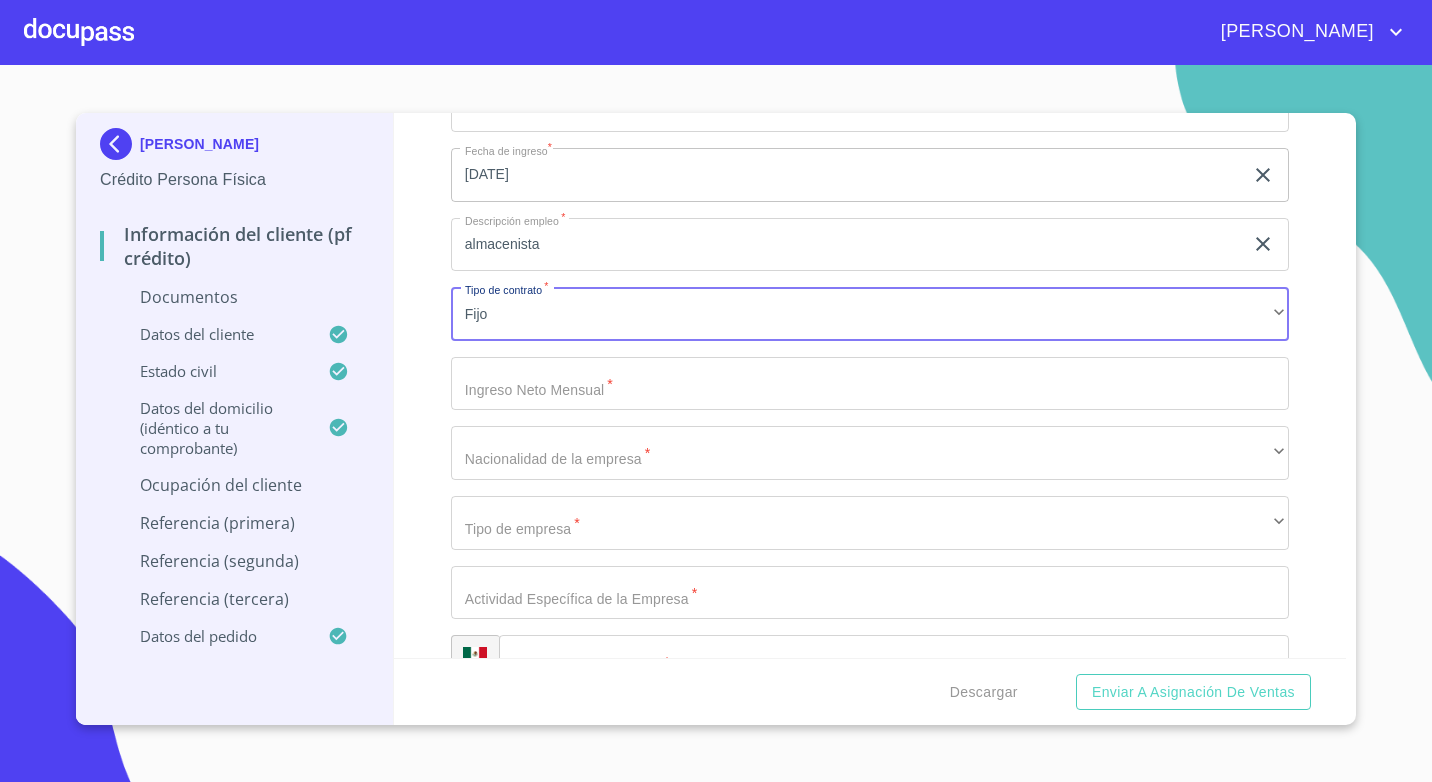 click on "Documento de identificación.   *" at bounding box center (847, -2502) 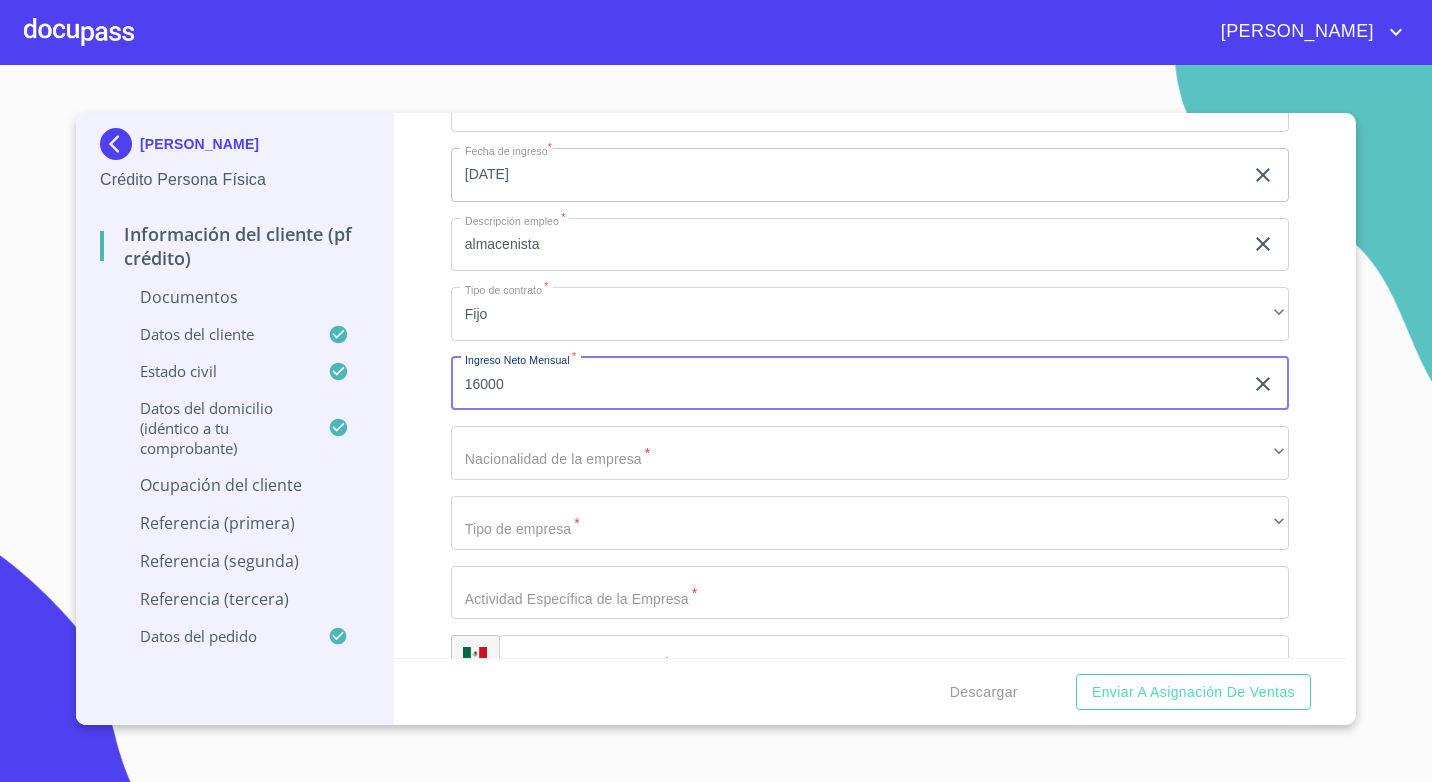 type on "16000" 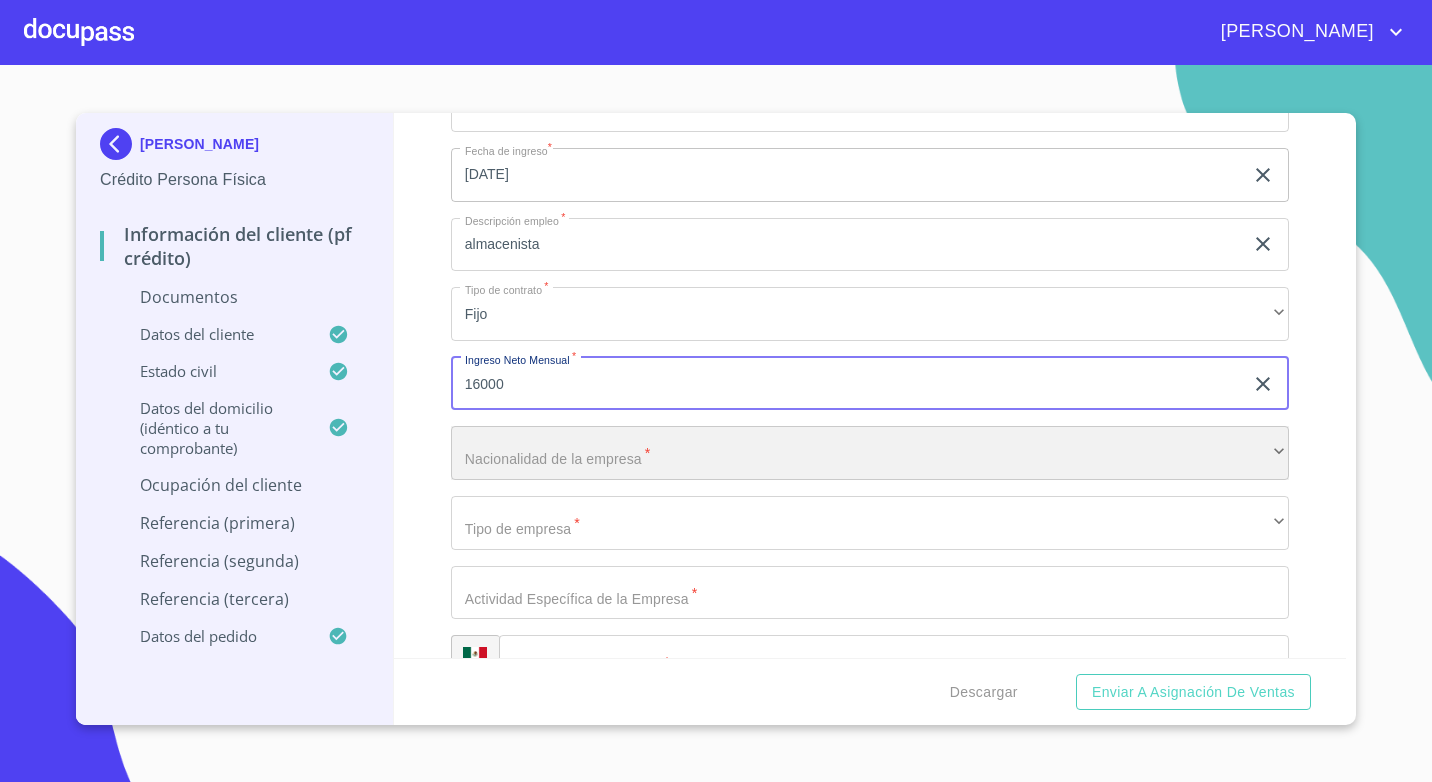 click on "​" at bounding box center (870, 453) 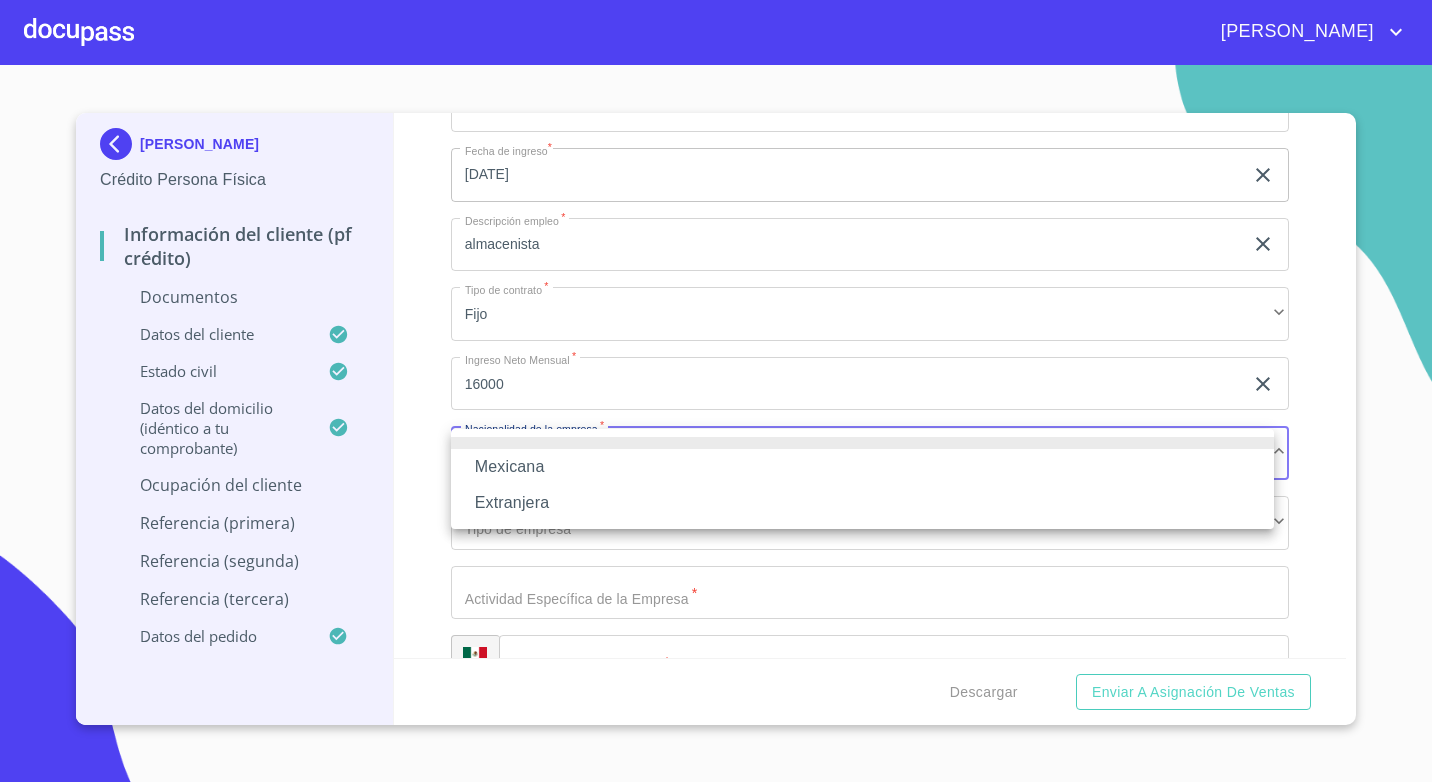 click on "Mexicana" at bounding box center [862, 467] 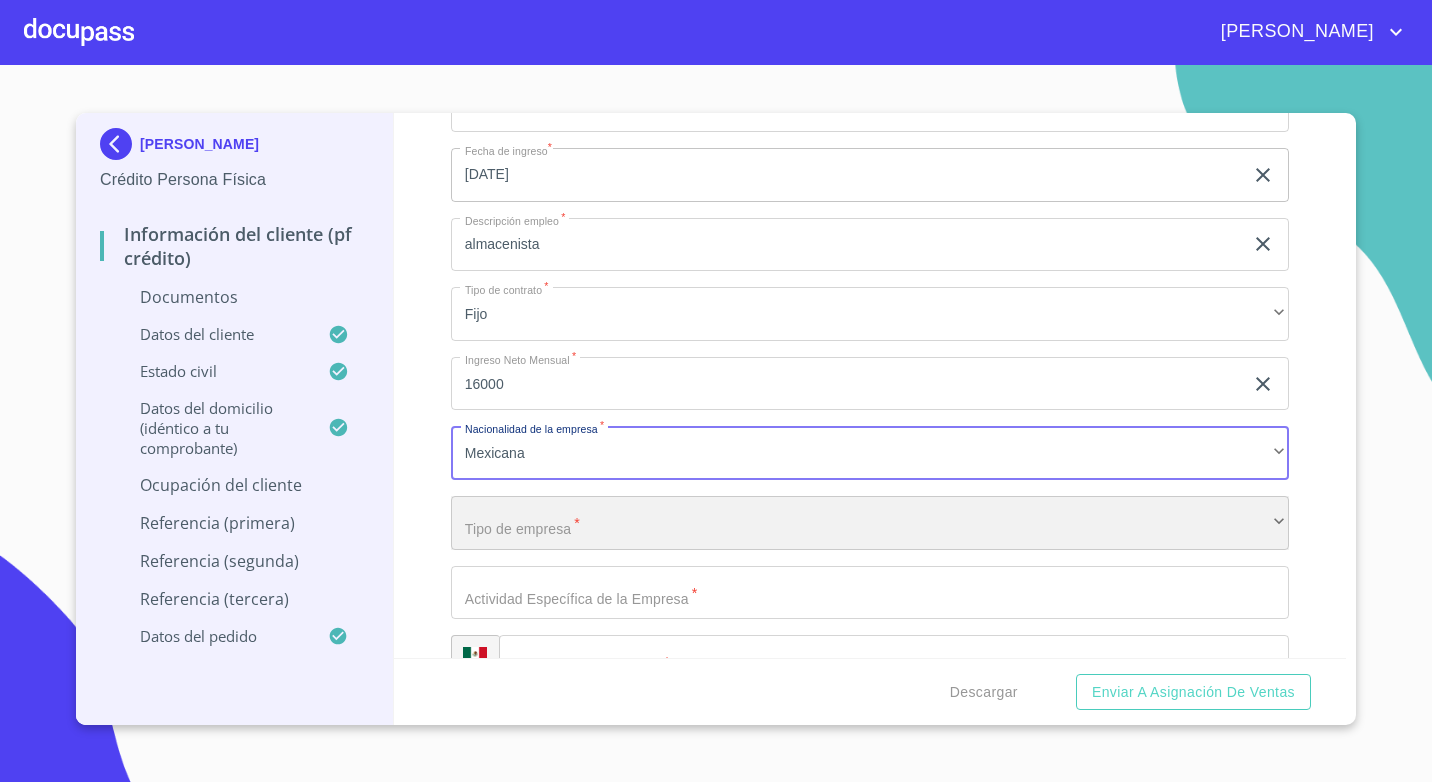 click on "​" at bounding box center (870, 523) 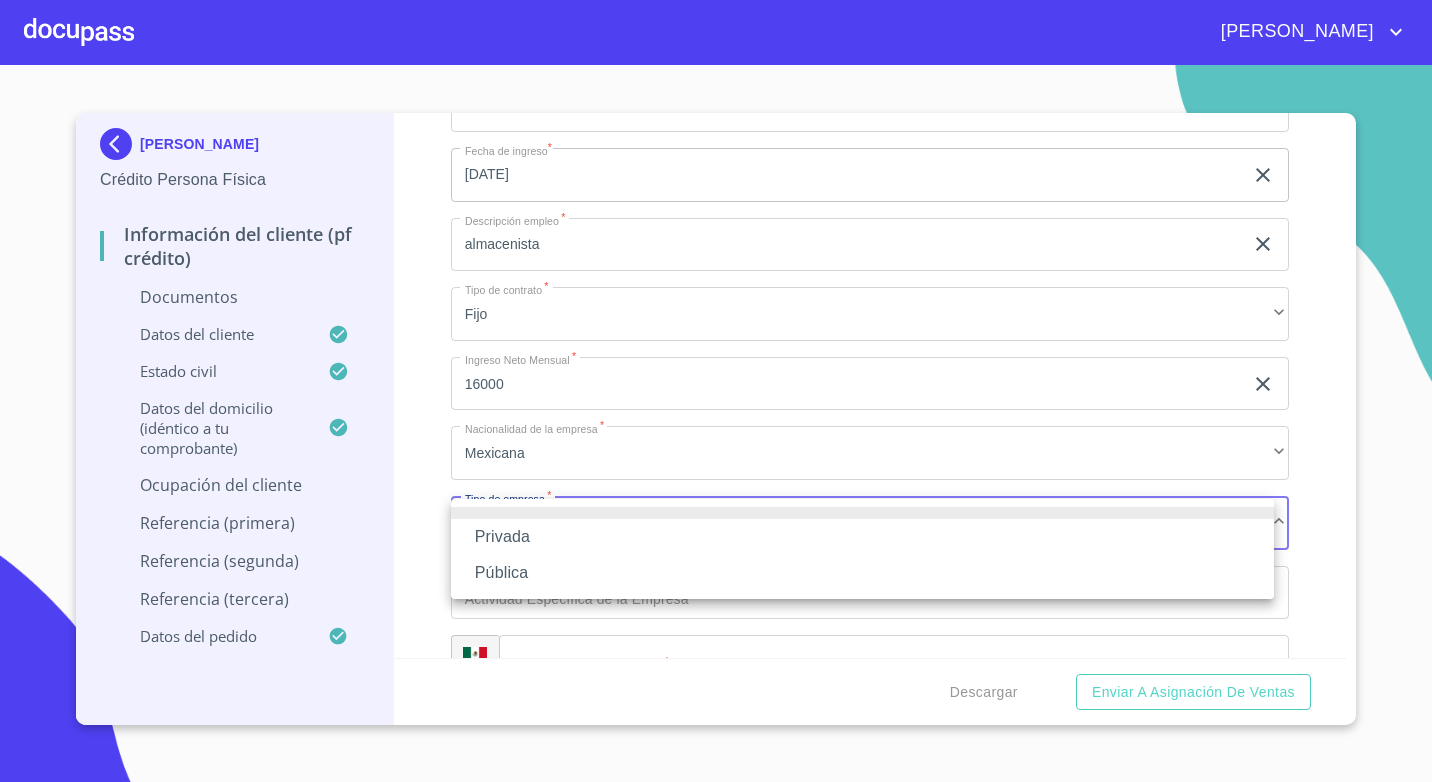 click on "Privada" at bounding box center [862, 537] 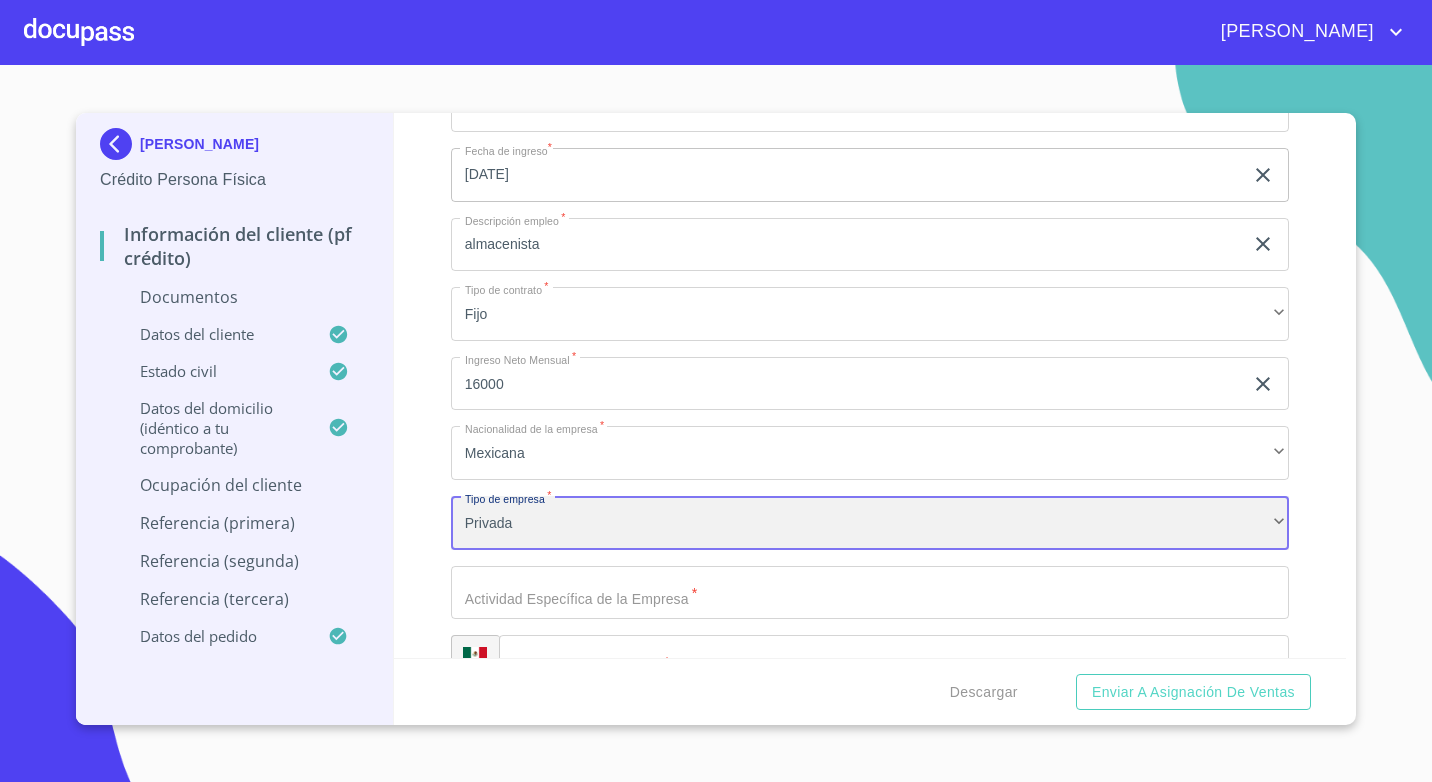 scroll, scrollTop: 6328, scrollLeft: 0, axis: vertical 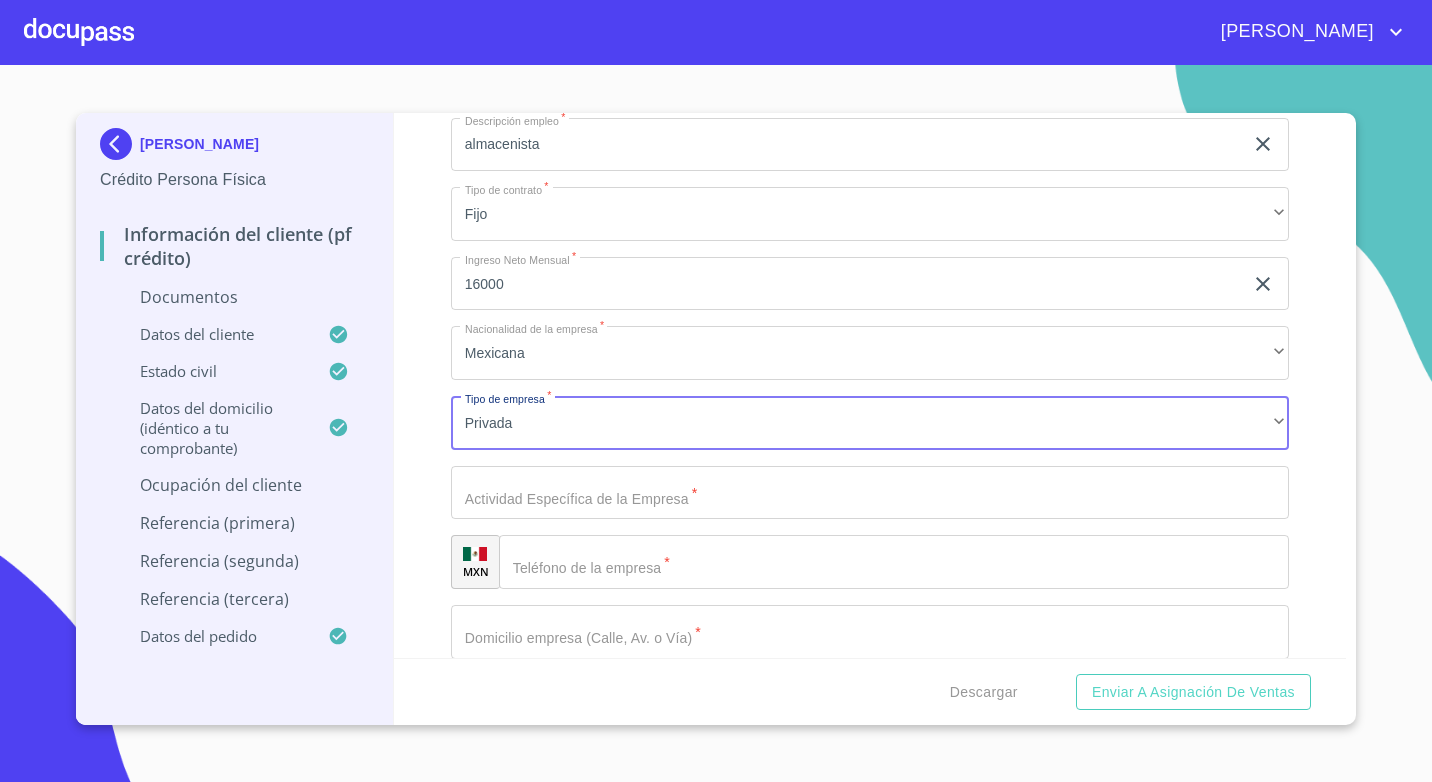 click on "Documento de identificación.   *" at bounding box center [847, -2602] 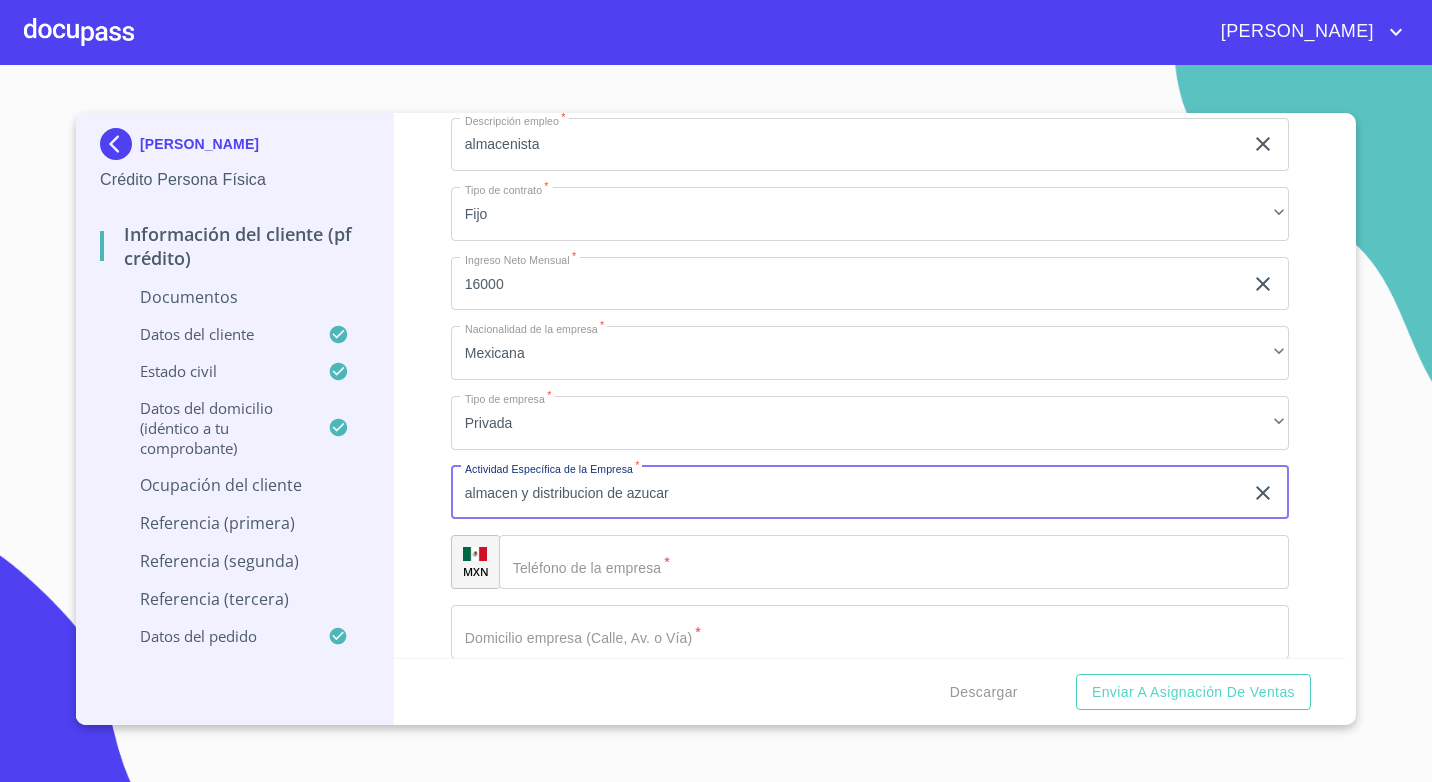 type on "almacen y distribucion de azucar" 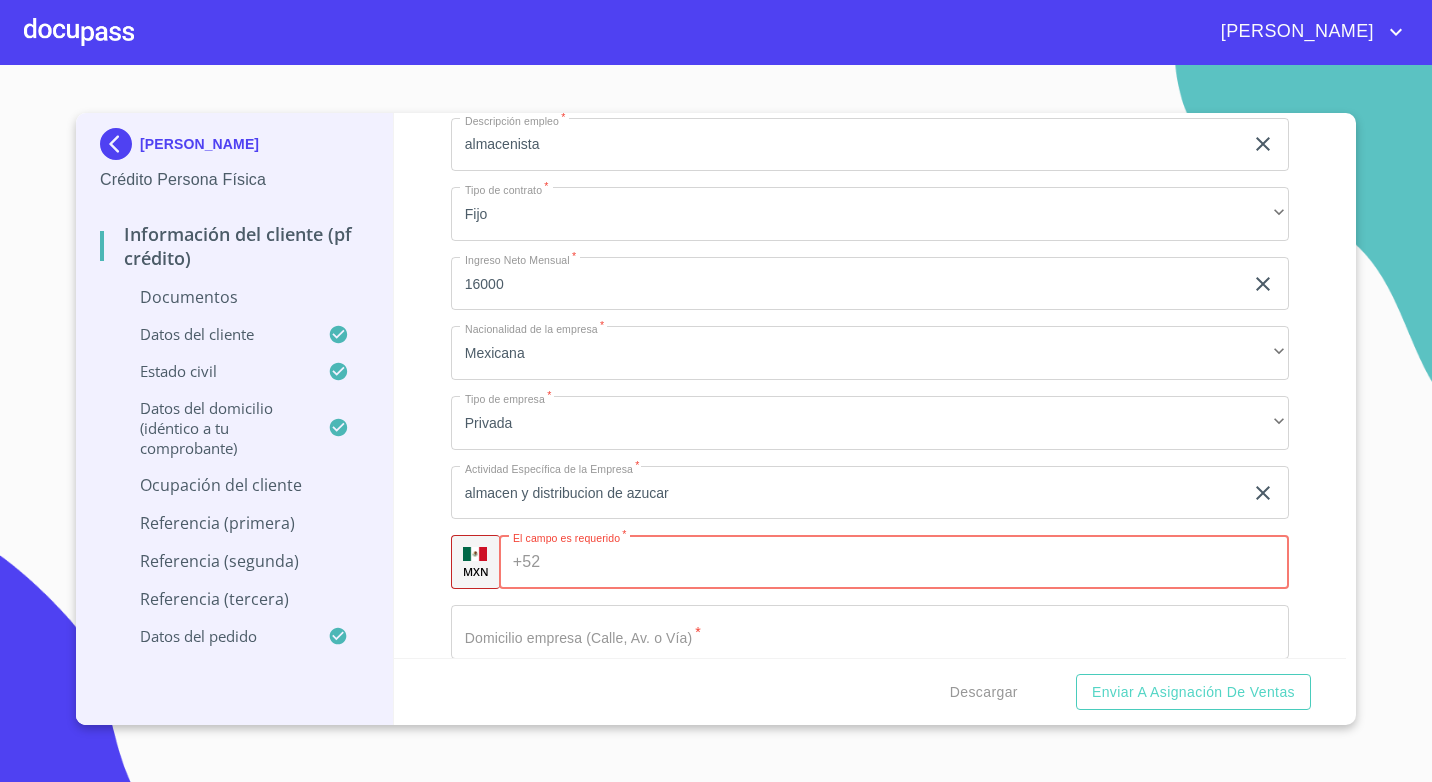 click on "Documento de identificación.   *" at bounding box center (847, -2602) 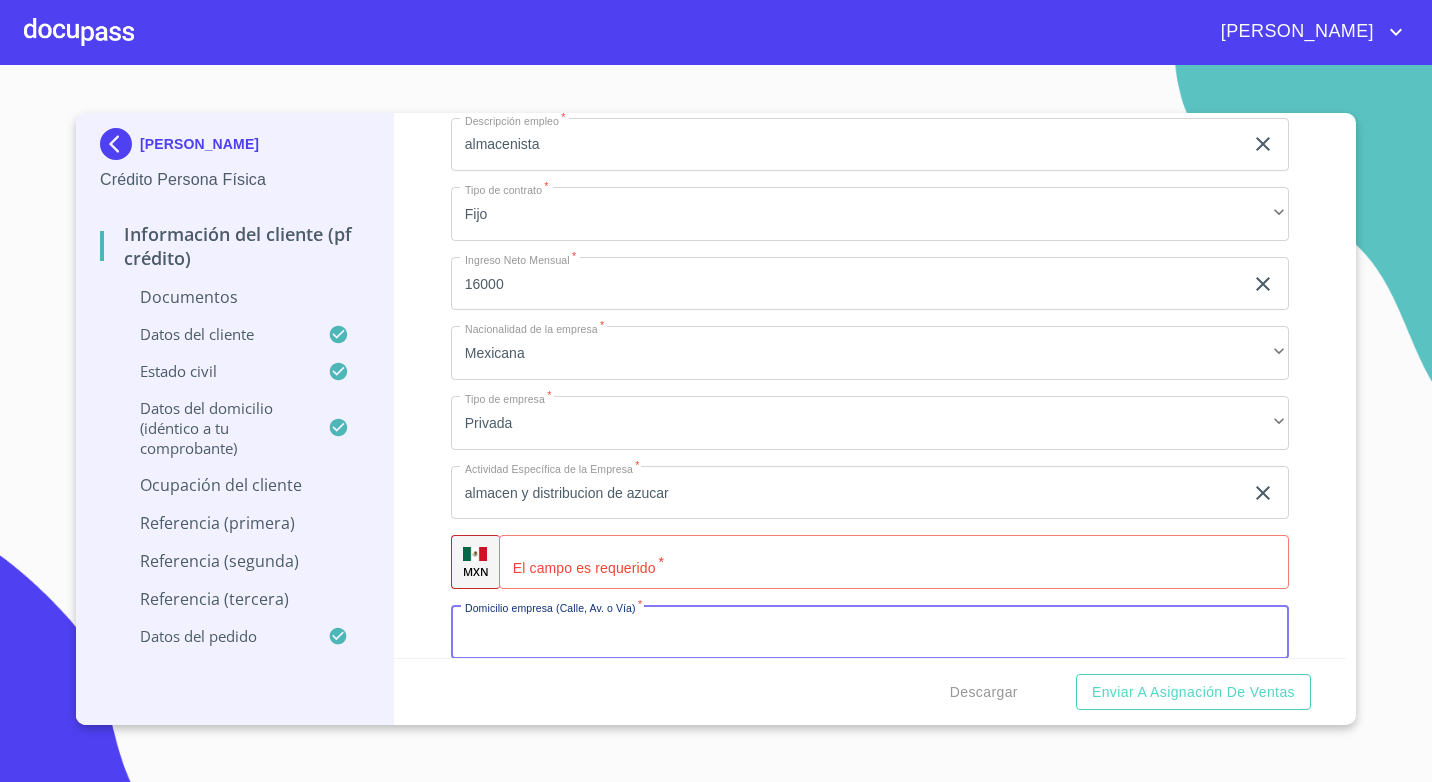 paste on "Acatlan de Juarez - Villa Corona, 45718 Jal." 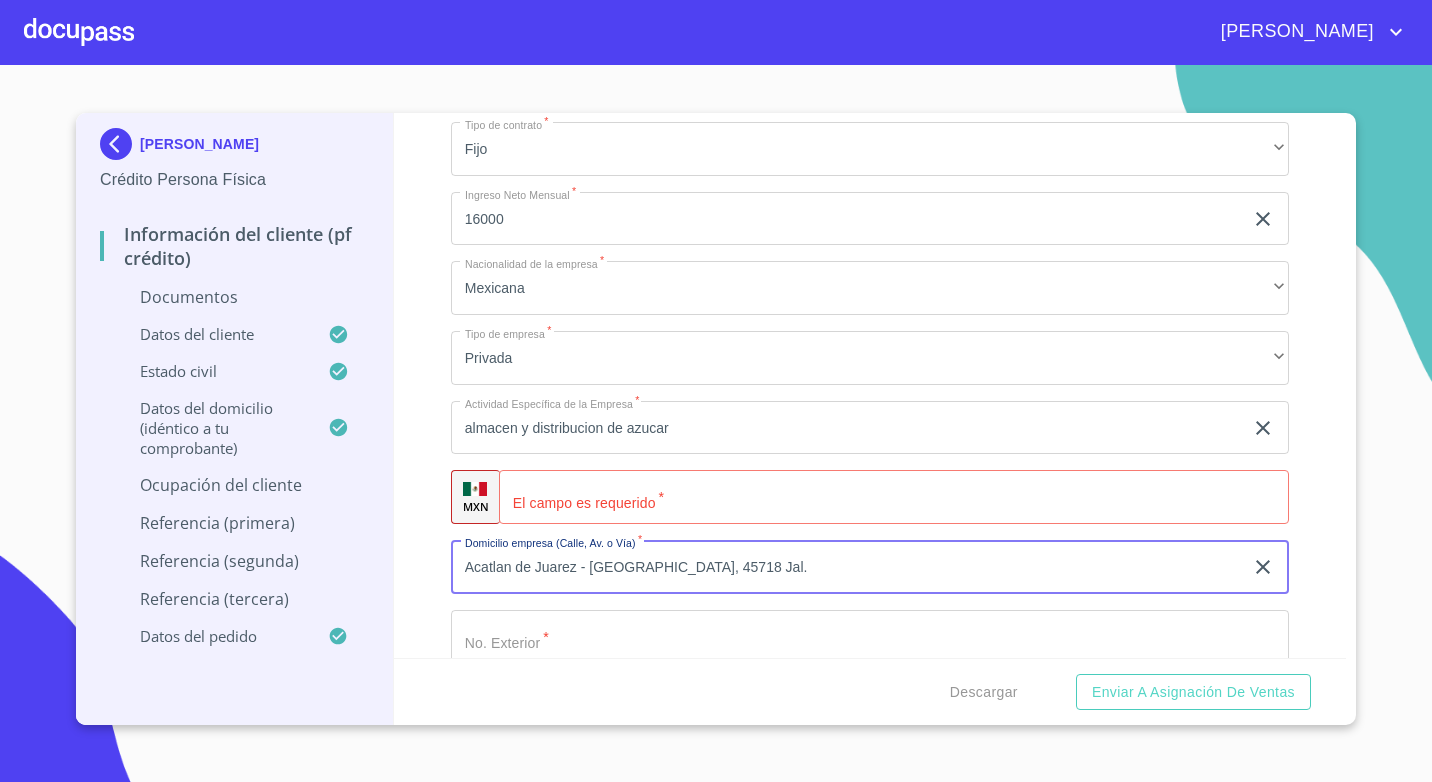 scroll, scrollTop: 6428, scrollLeft: 0, axis: vertical 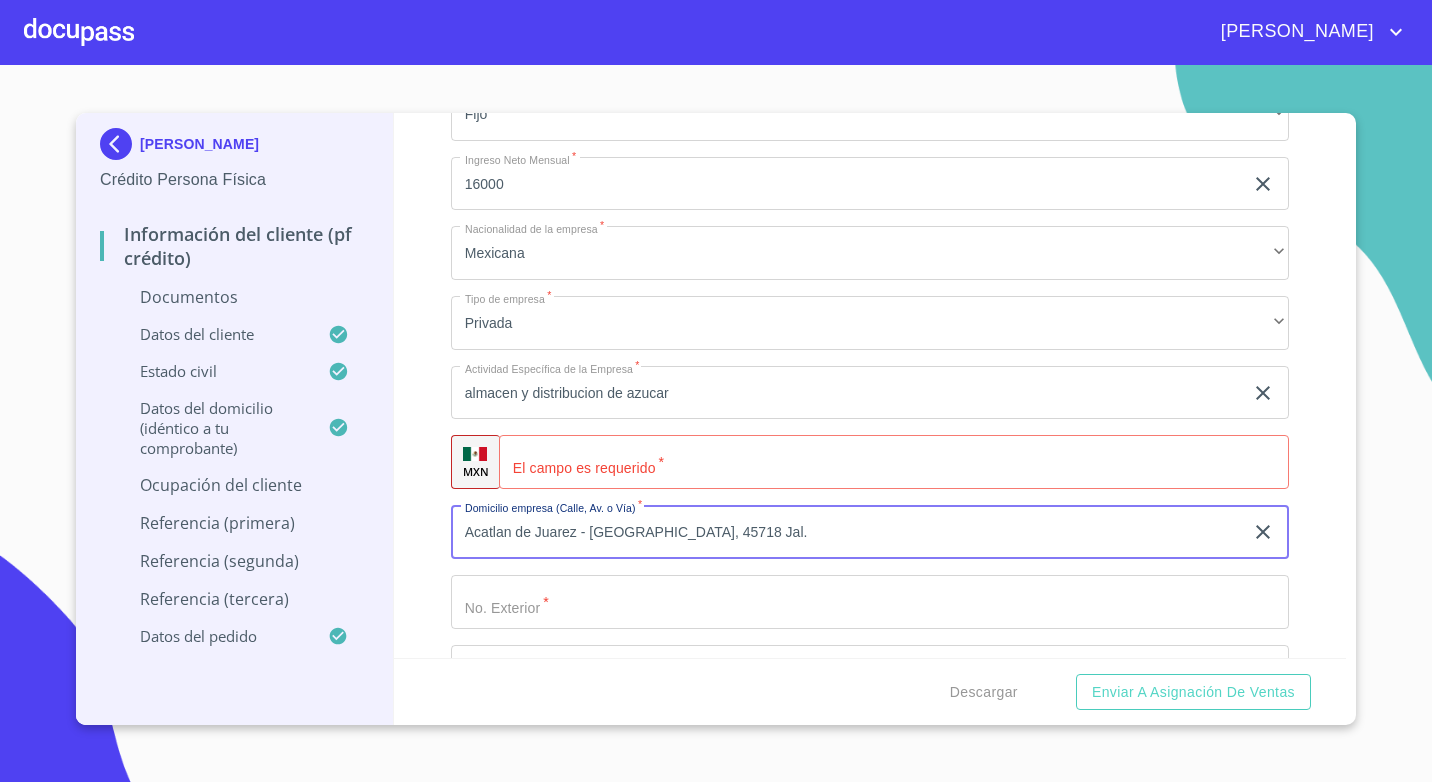 drag, startPoint x: 752, startPoint y: 534, endPoint x: 279, endPoint y: 556, distance: 473.51135 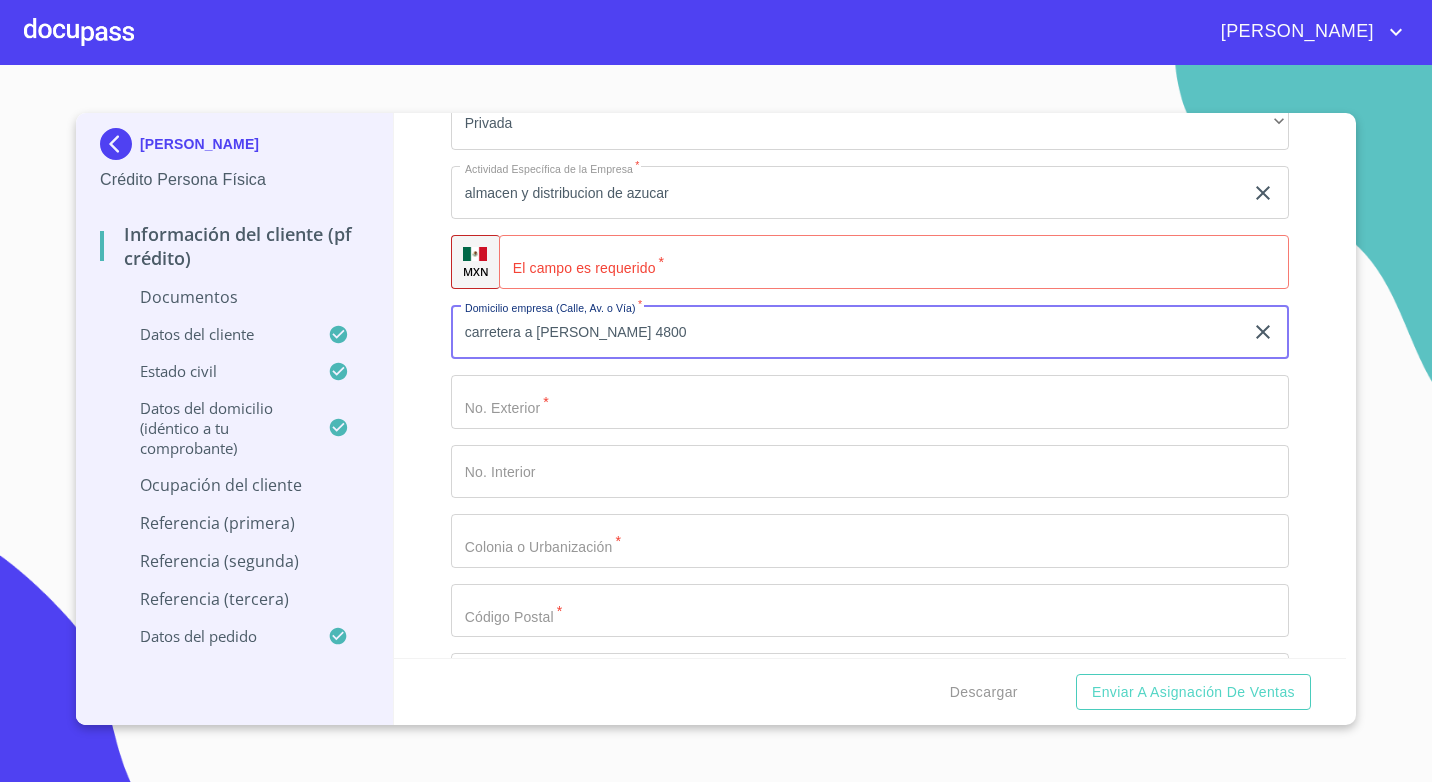 scroll, scrollTop: 6728, scrollLeft: 0, axis: vertical 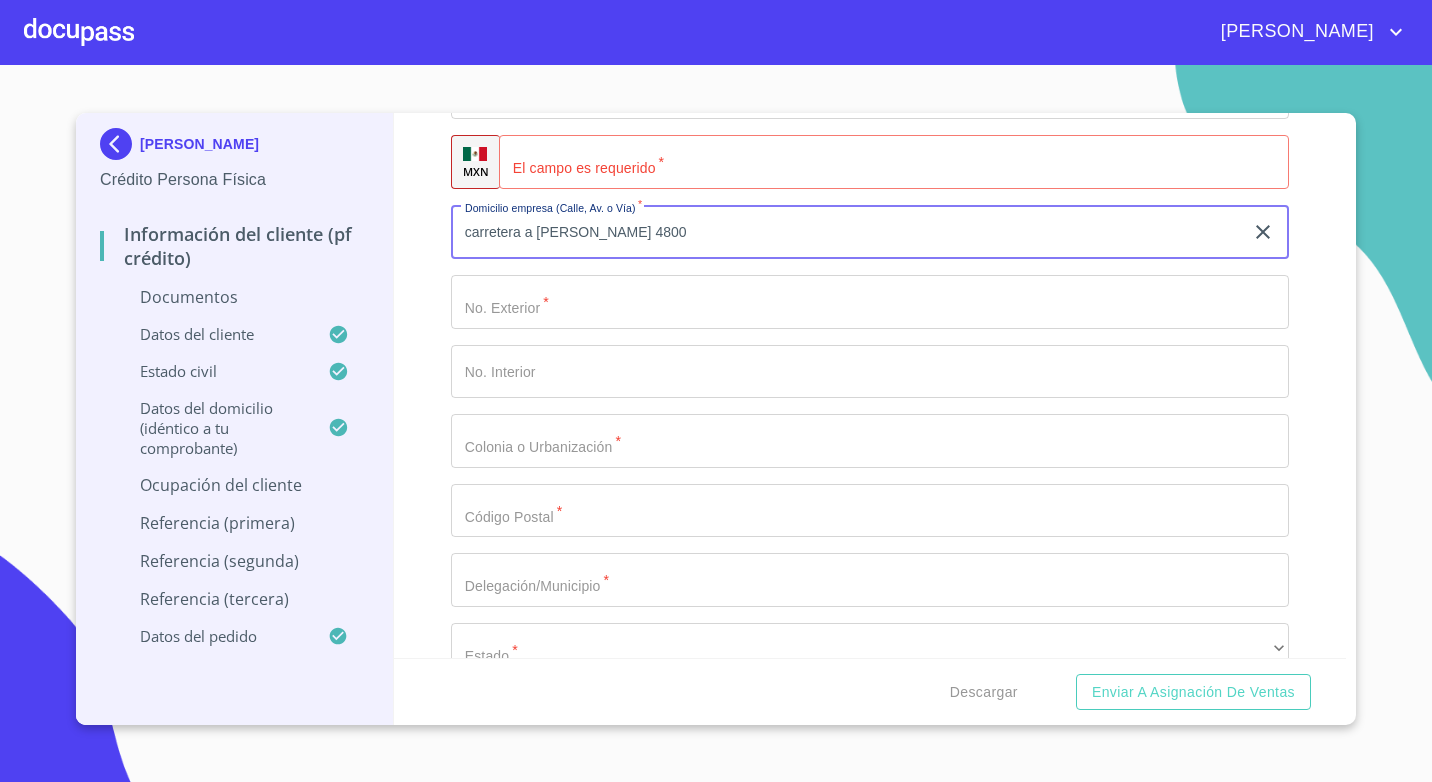 type on "carretera a barra de navida 4800" 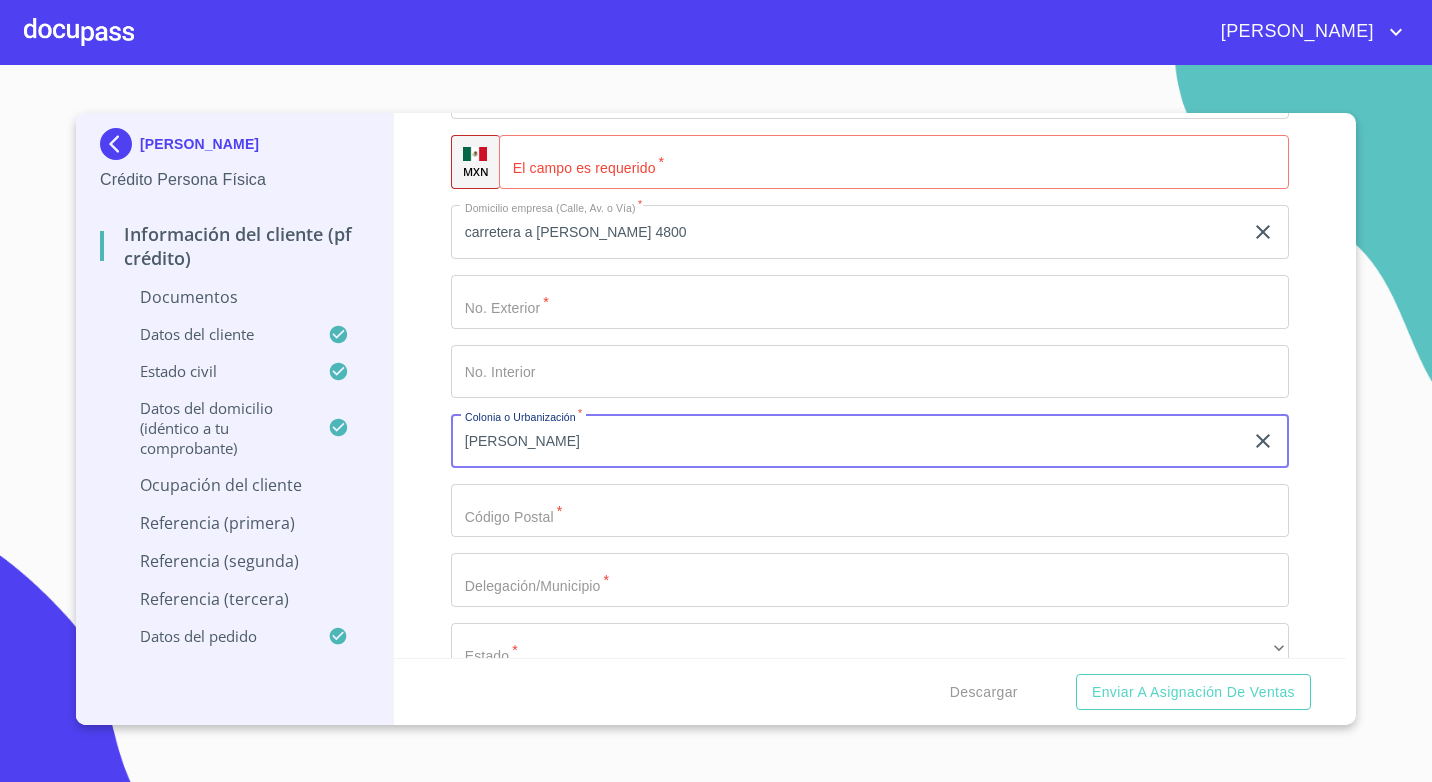 type on "gil preciado" 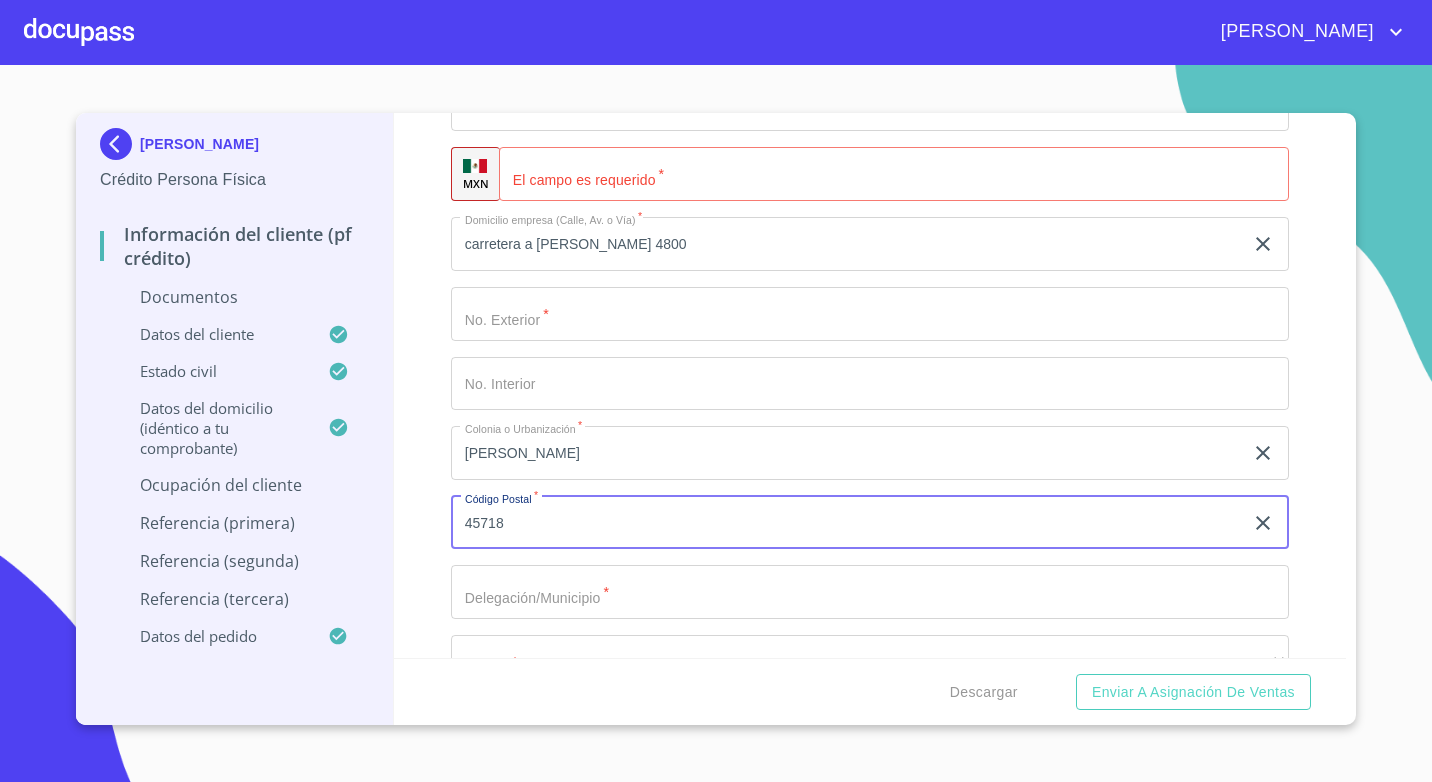 scroll, scrollTop: 6628, scrollLeft: 0, axis: vertical 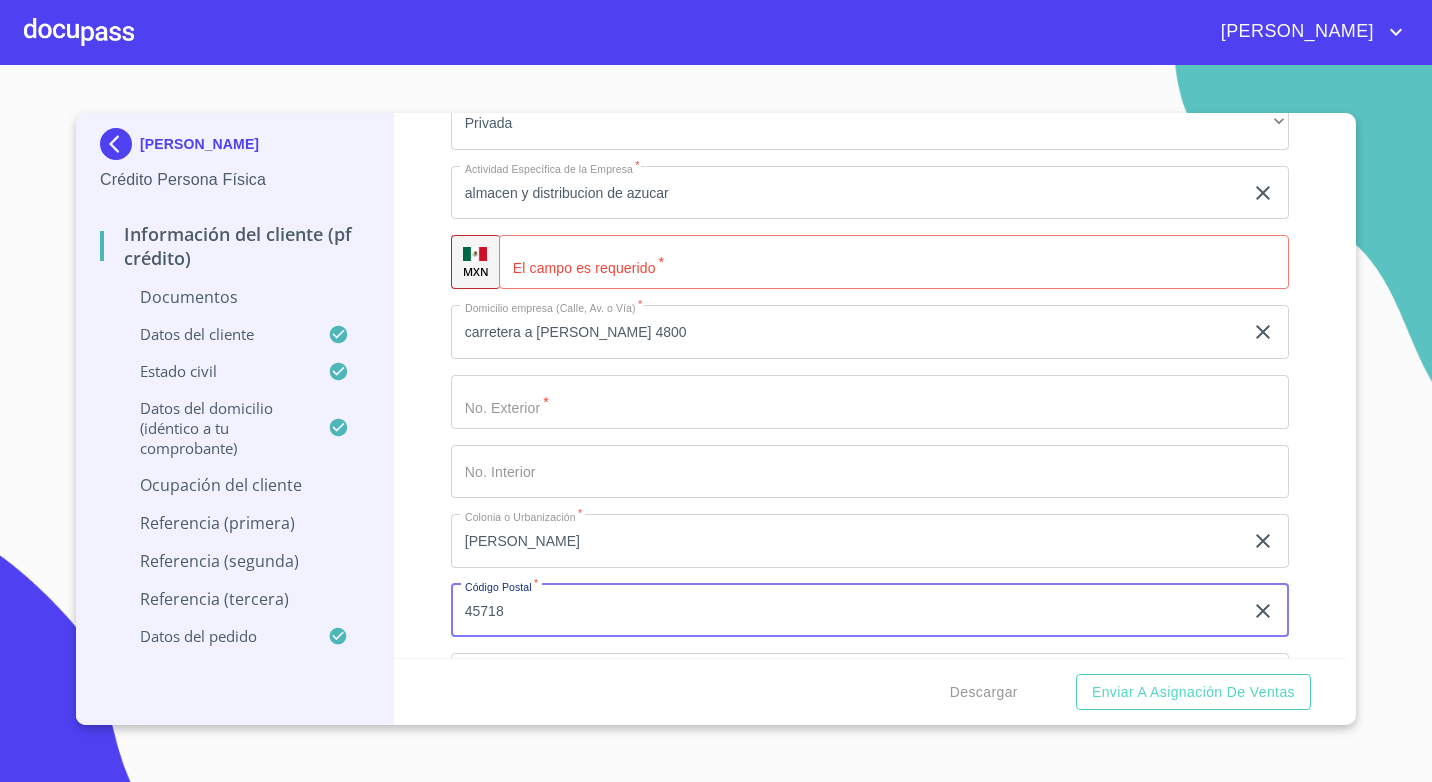 type on "45718" 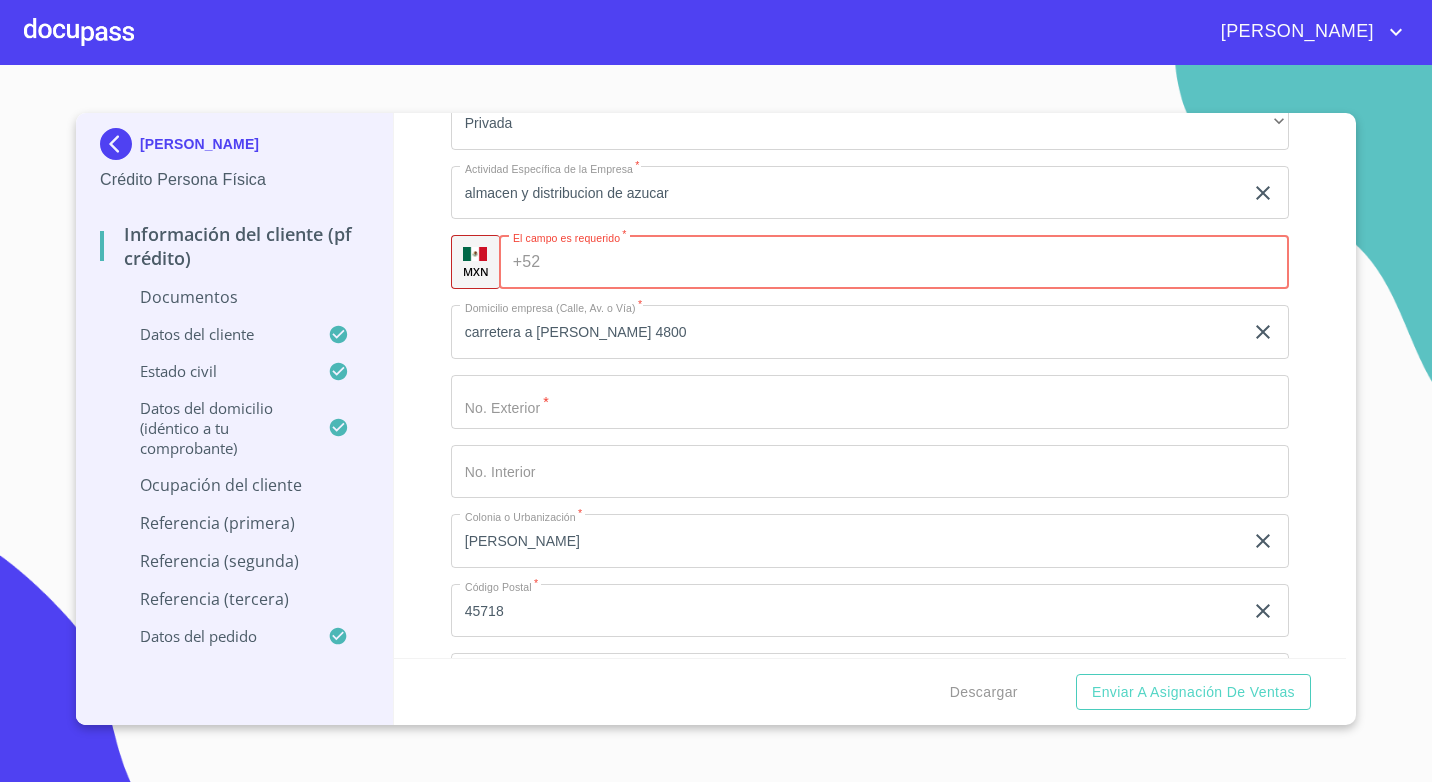 scroll, scrollTop: 6728, scrollLeft: 0, axis: vertical 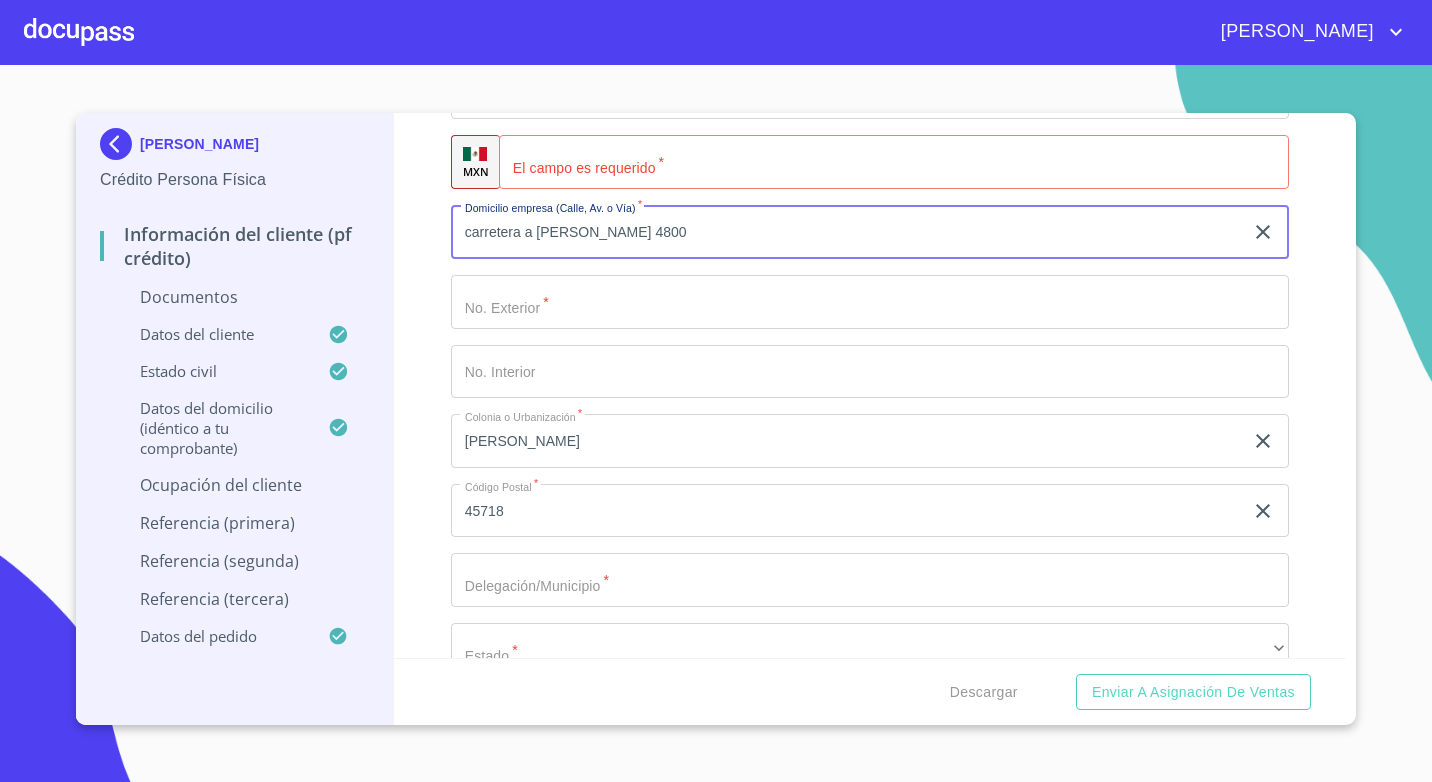 drag, startPoint x: 683, startPoint y: 227, endPoint x: 634, endPoint y: 230, distance: 49.09175 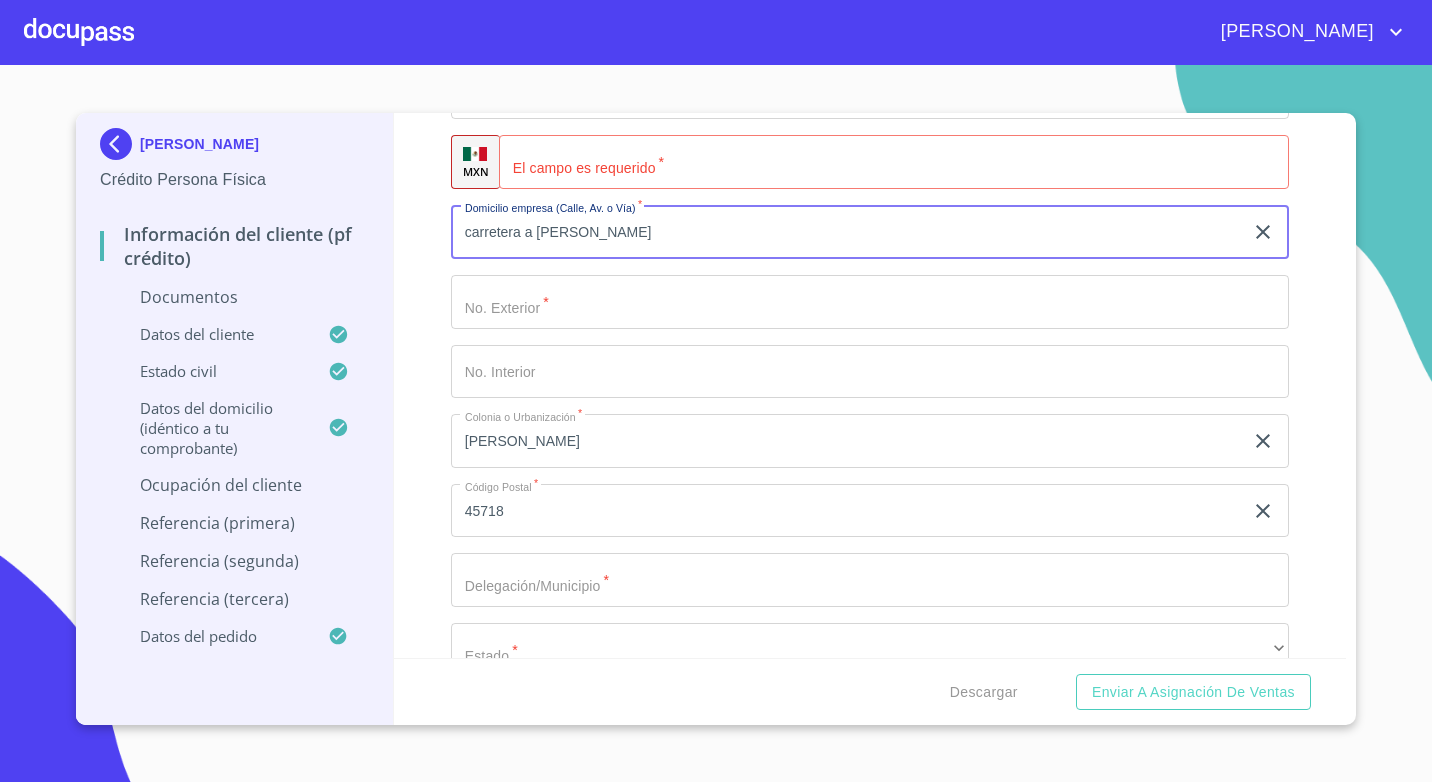 type on "carretera a barra de navida" 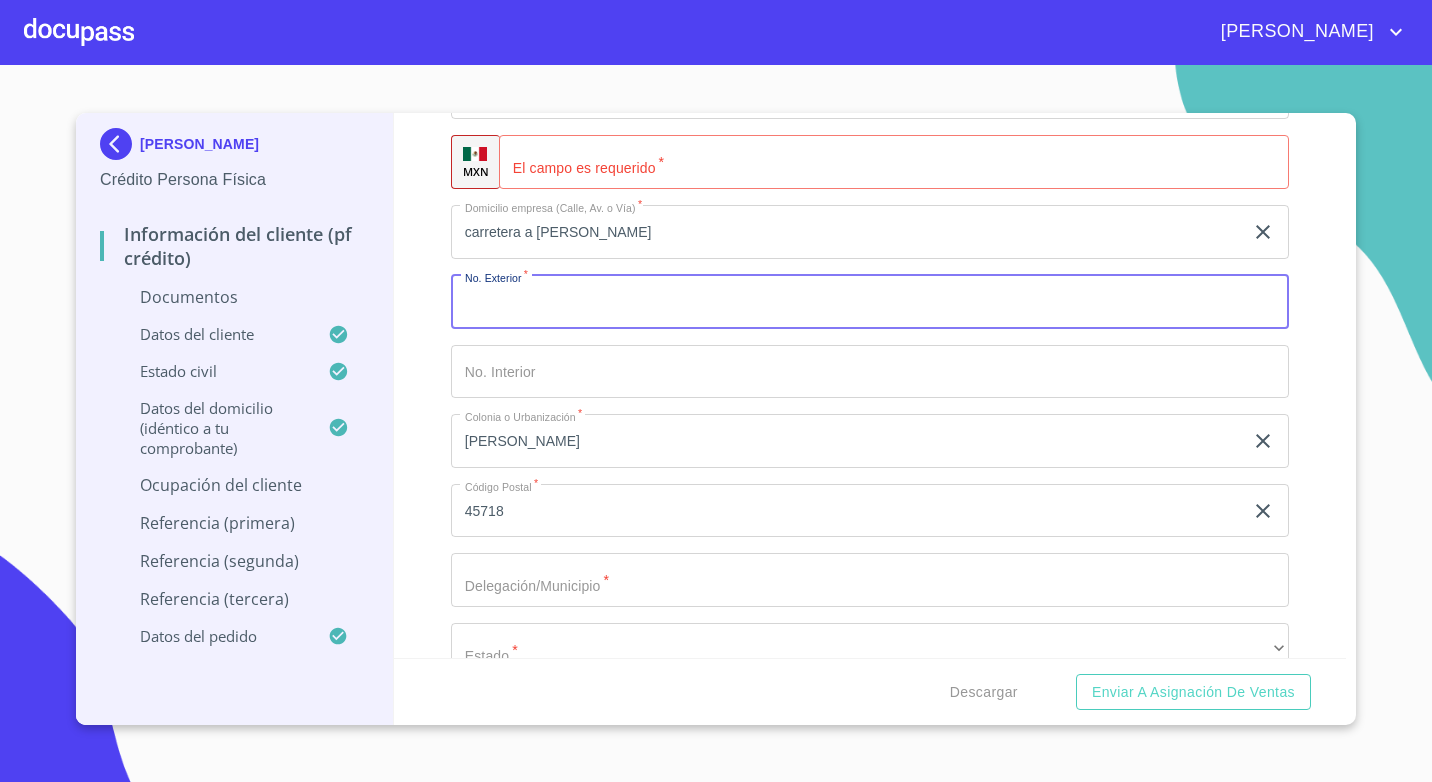 paste on "4800" 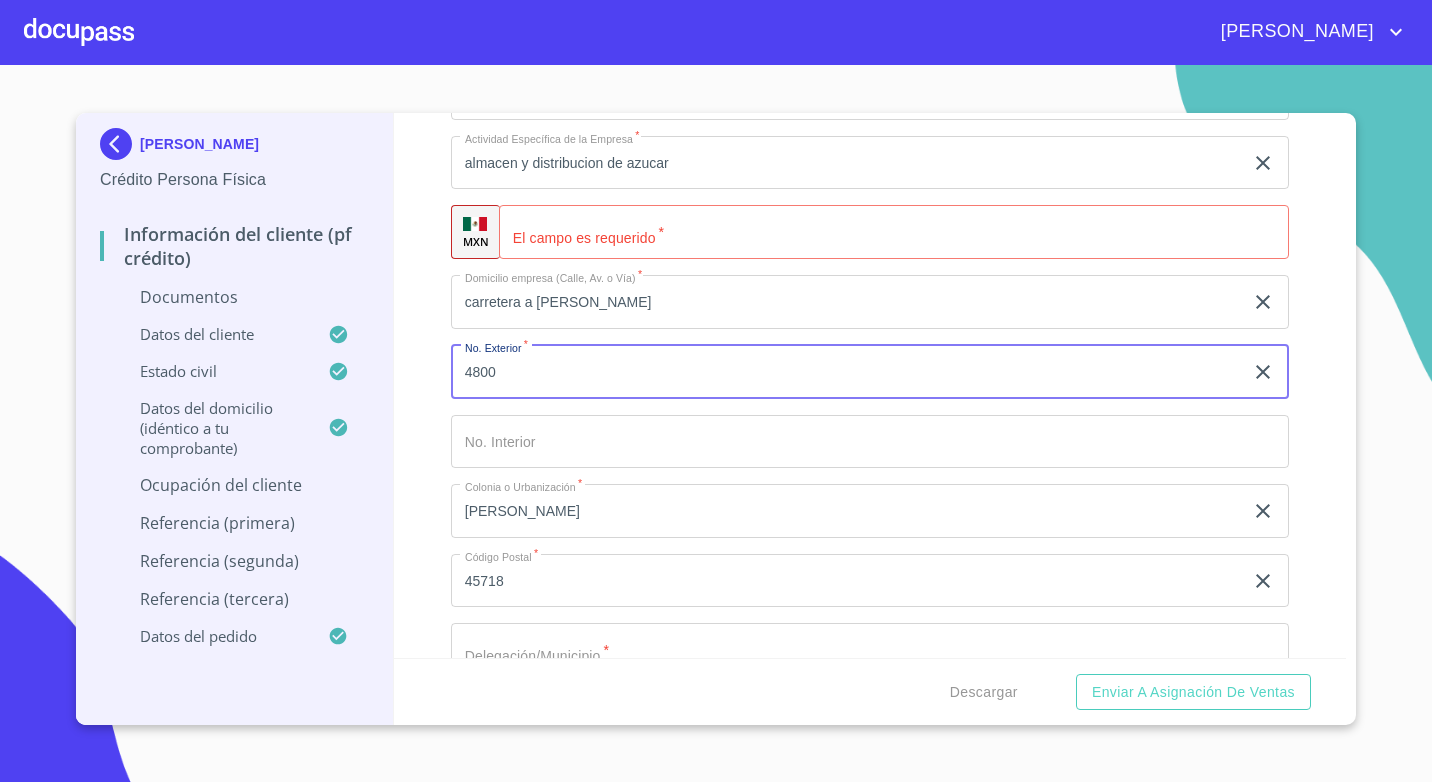 scroll, scrollTop: 6628, scrollLeft: 0, axis: vertical 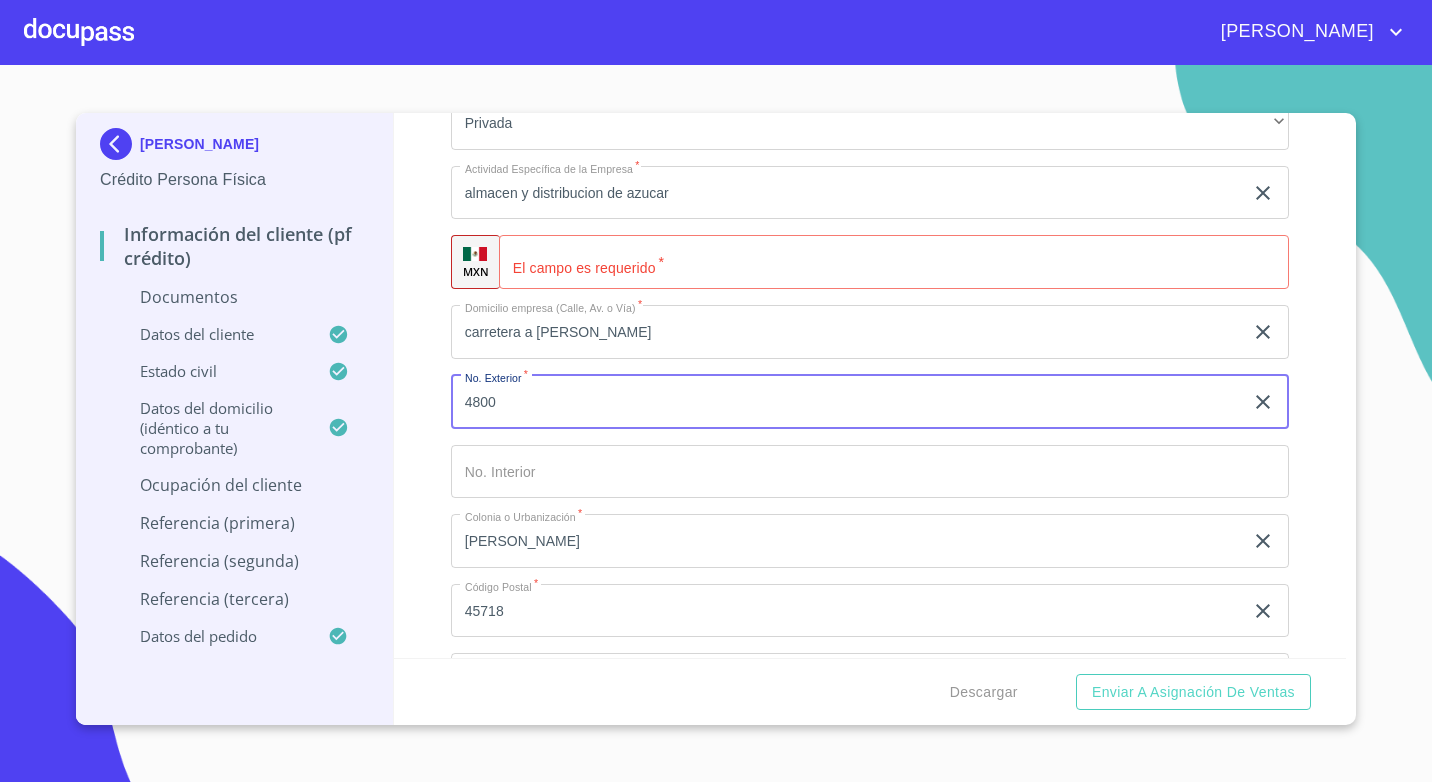 type on "4800" 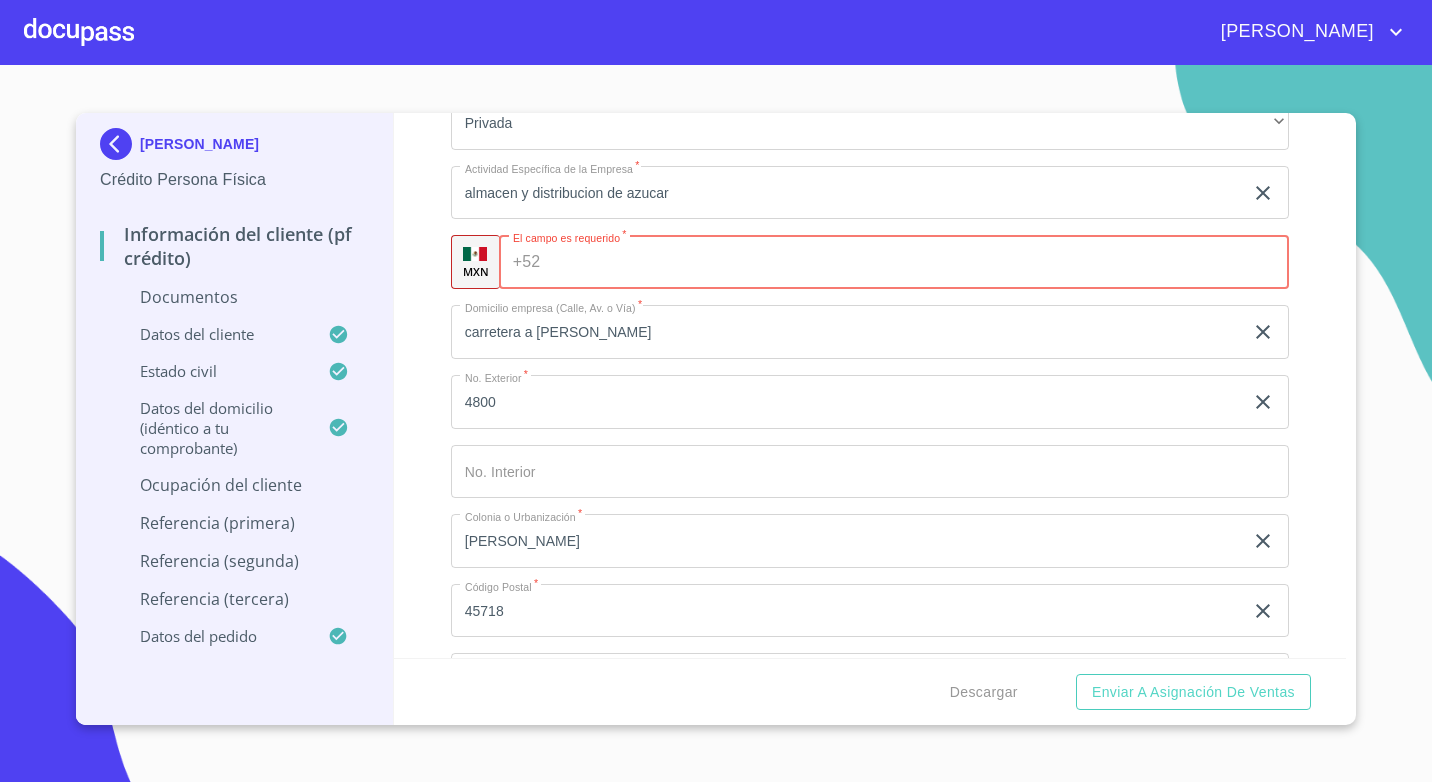click on "Documento de identificación.   *" at bounding box center [918, 262] 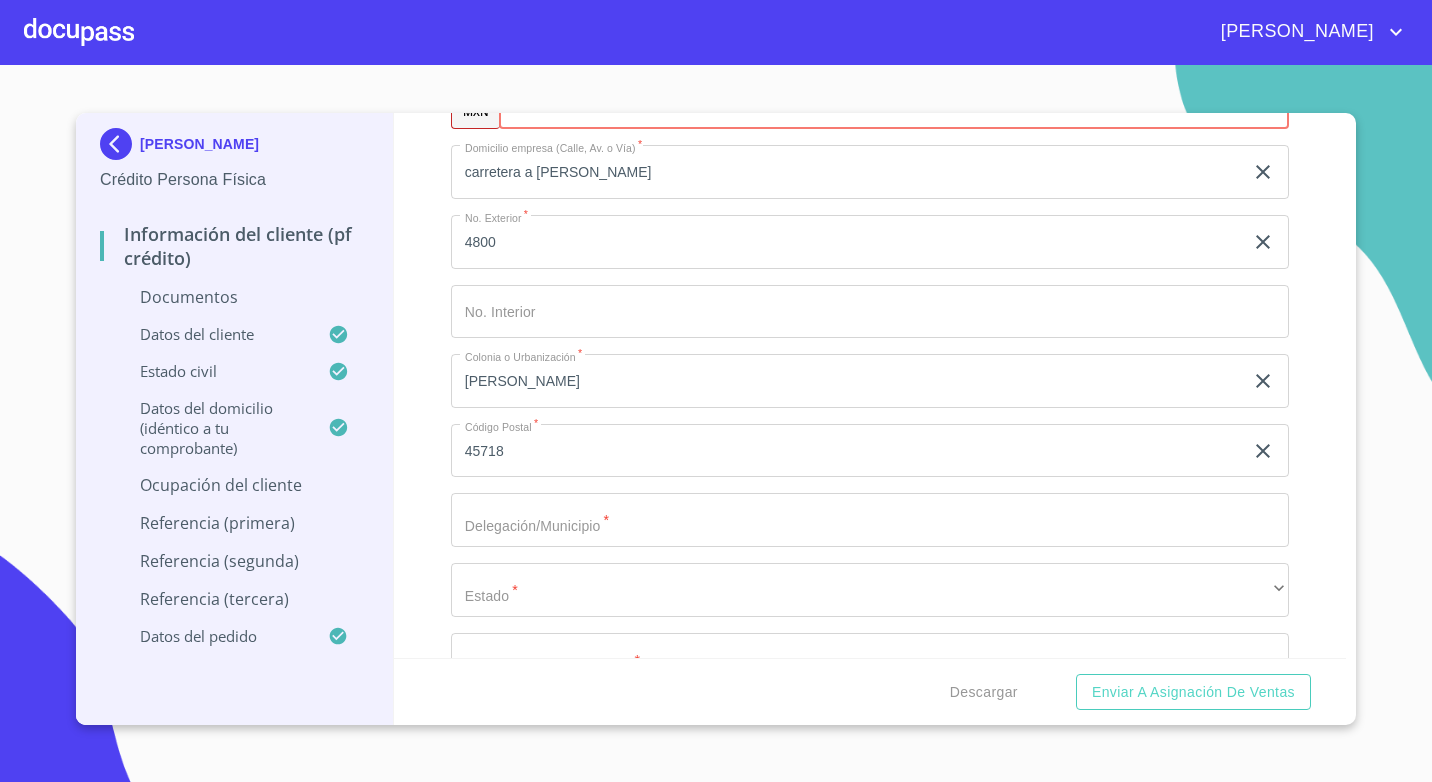 scroll, scrollTop: 6828, scrollLeft: 0, axis: vertical 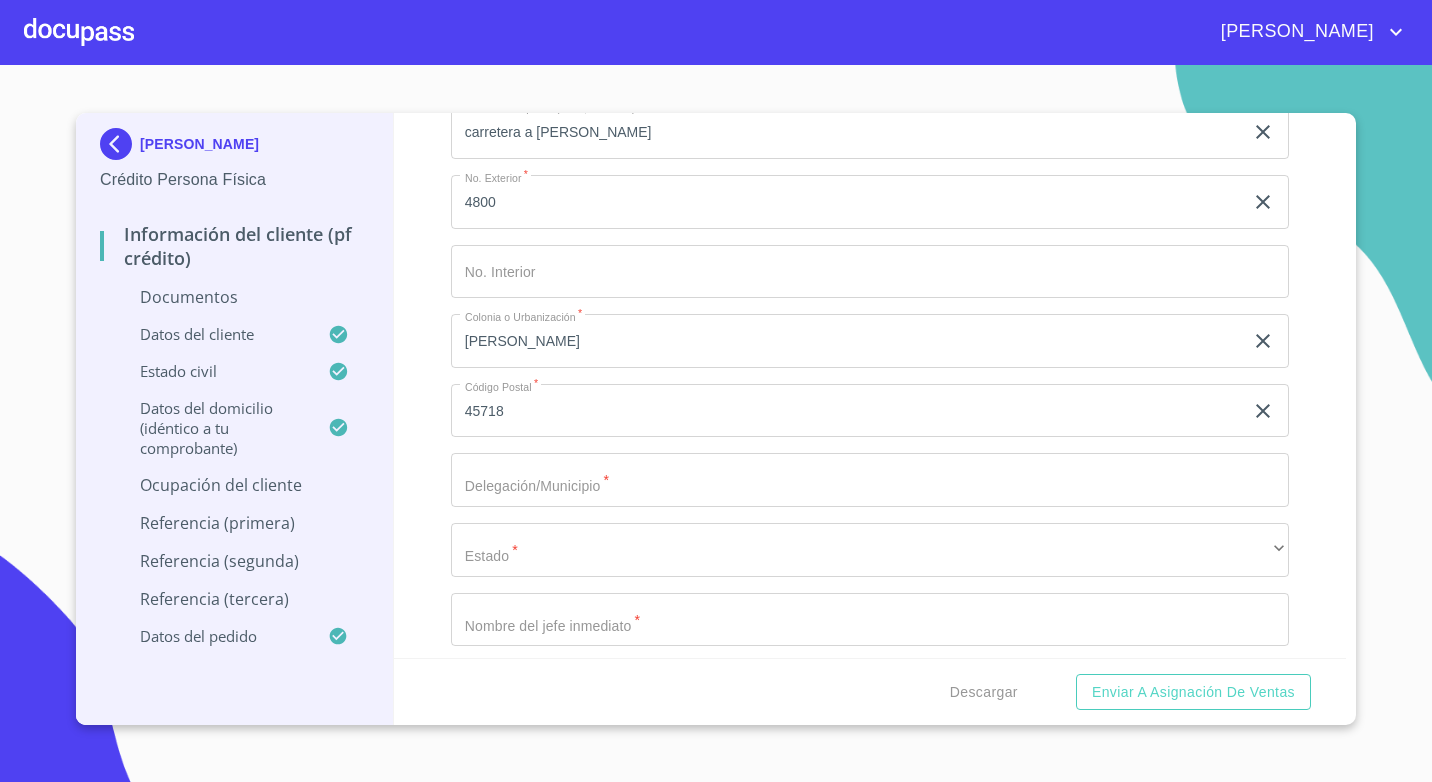 click on "Documento de identificación.   *" at bounding box center [847, -3102] 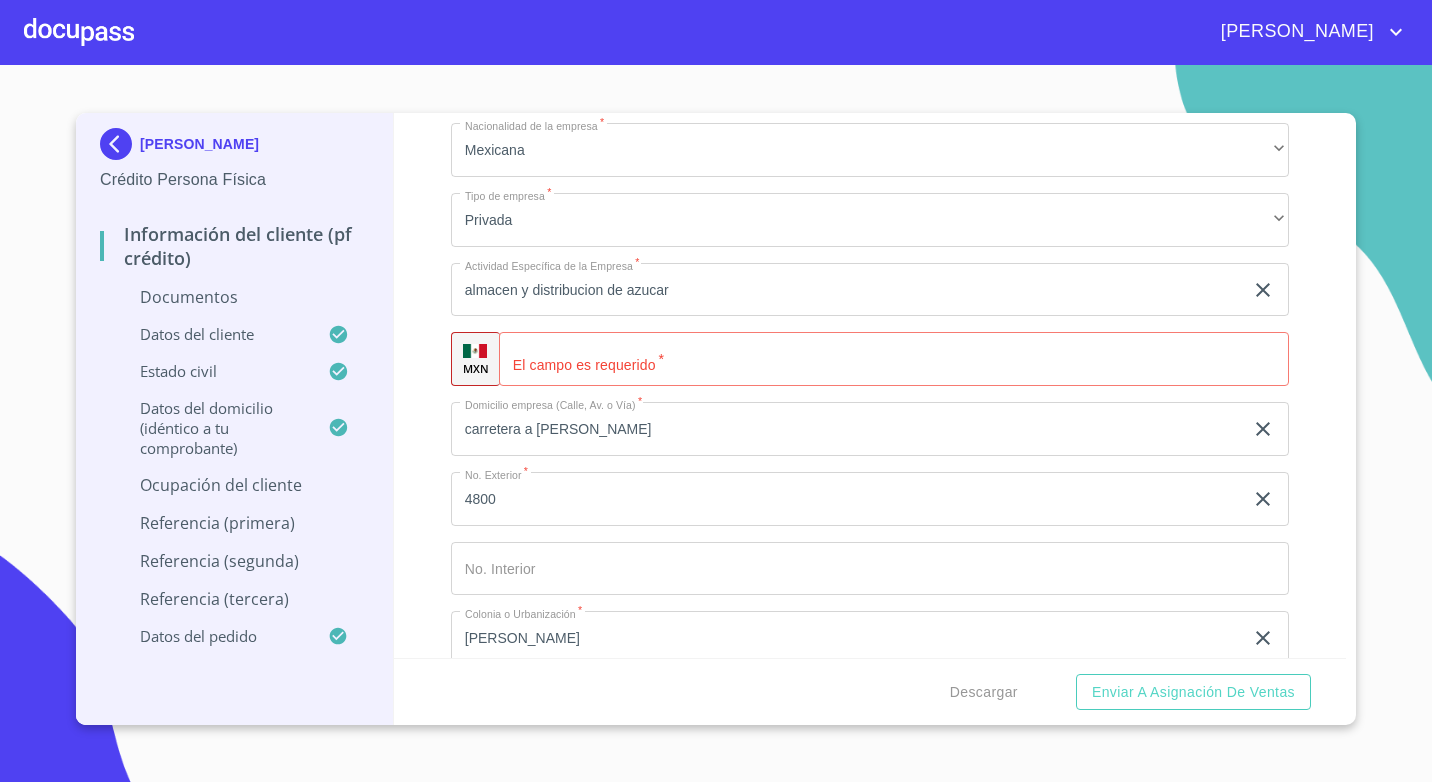 scroll, scrollTop: 6528, scrollLeft: 0, axis: vertical 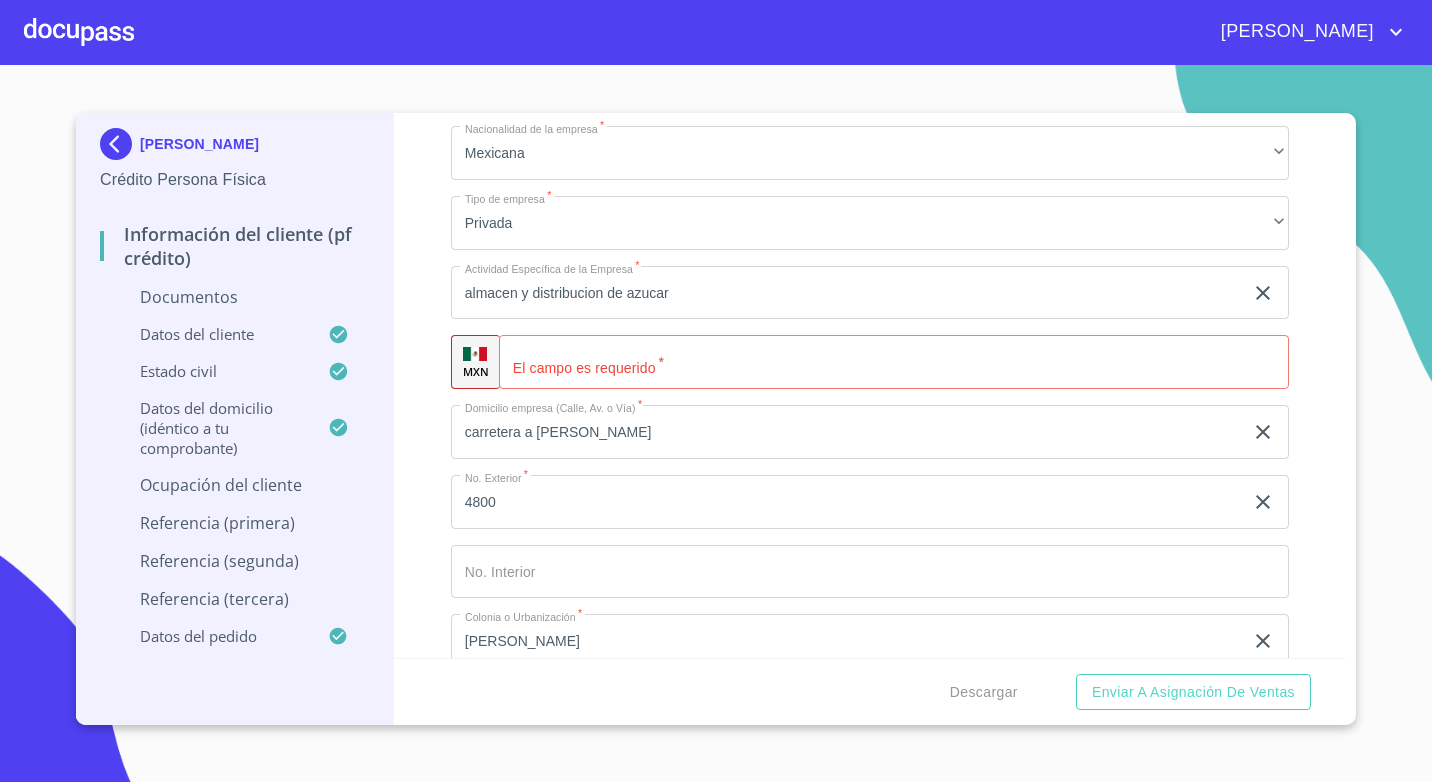 click on "Documento de identificación.   *" 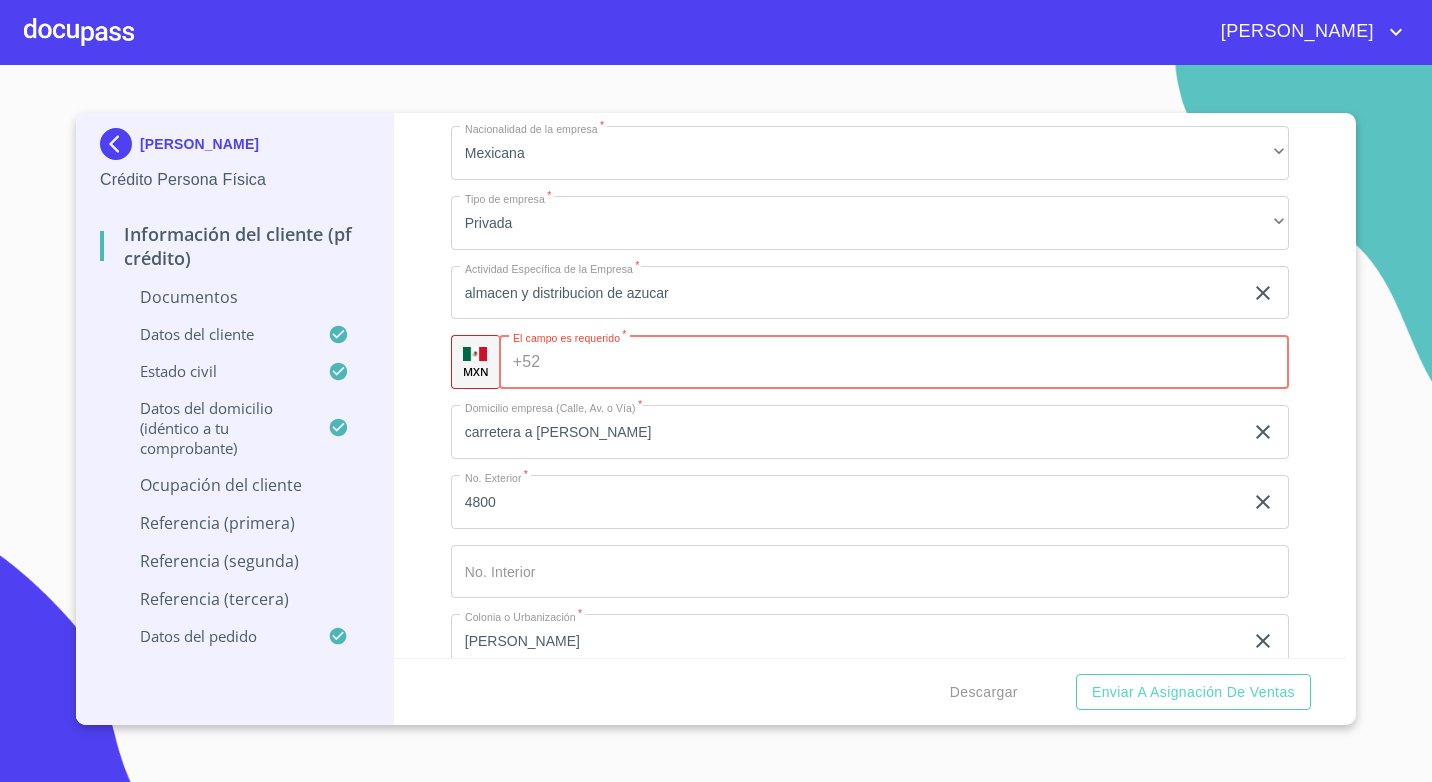 click on "Documento de identificación.   *" at bounding box center (918, 362) 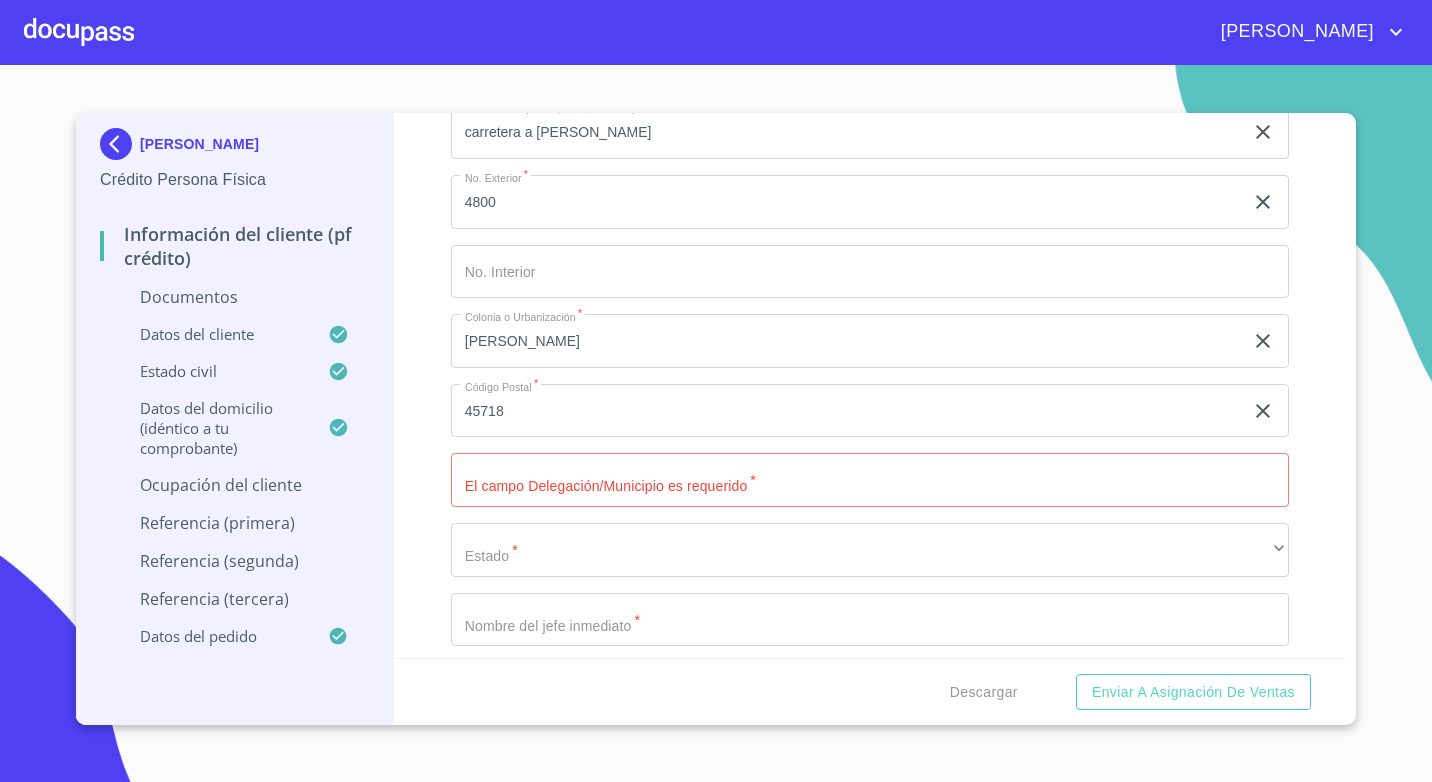 scroll, scrollTop: 6928, scrollLeft: 0, axis: vertical 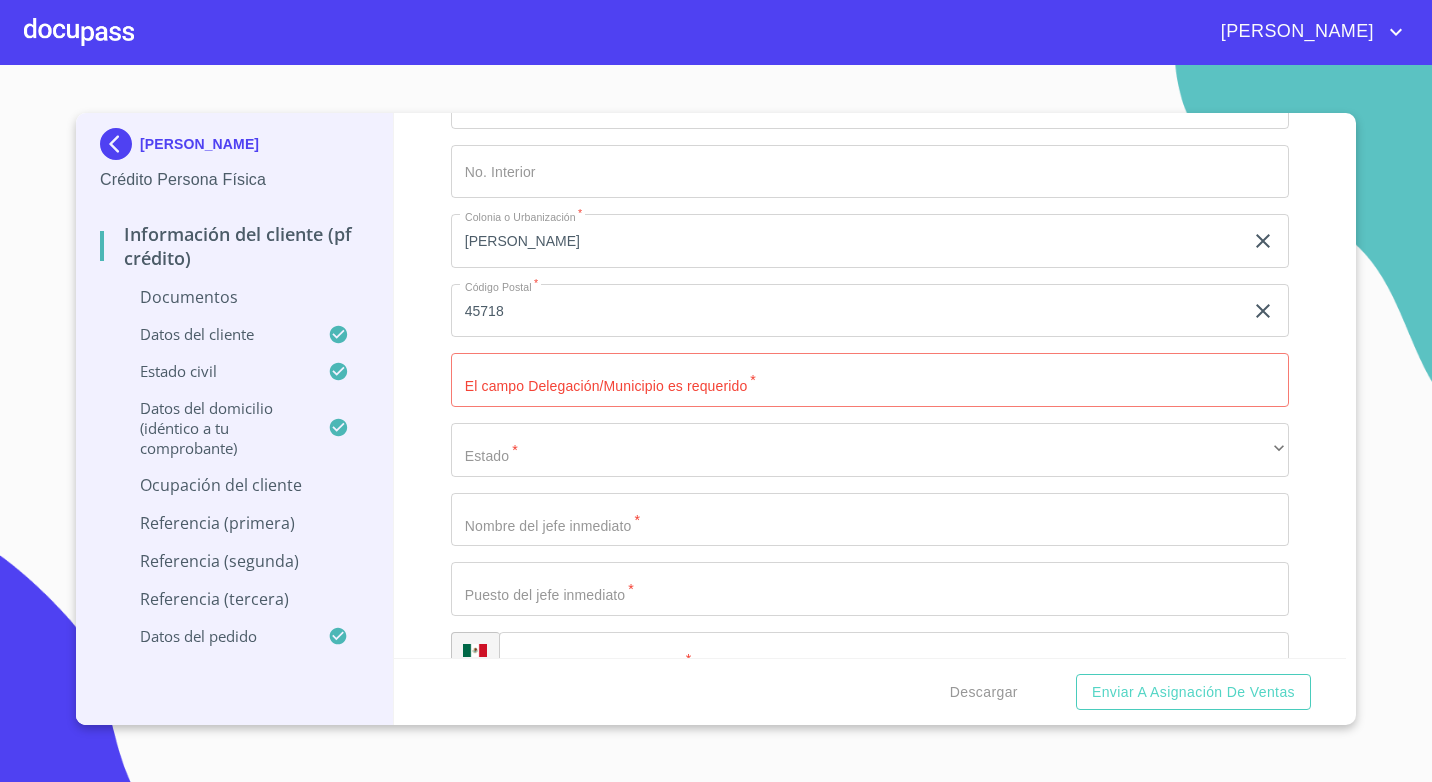 type on "(33)38141617" 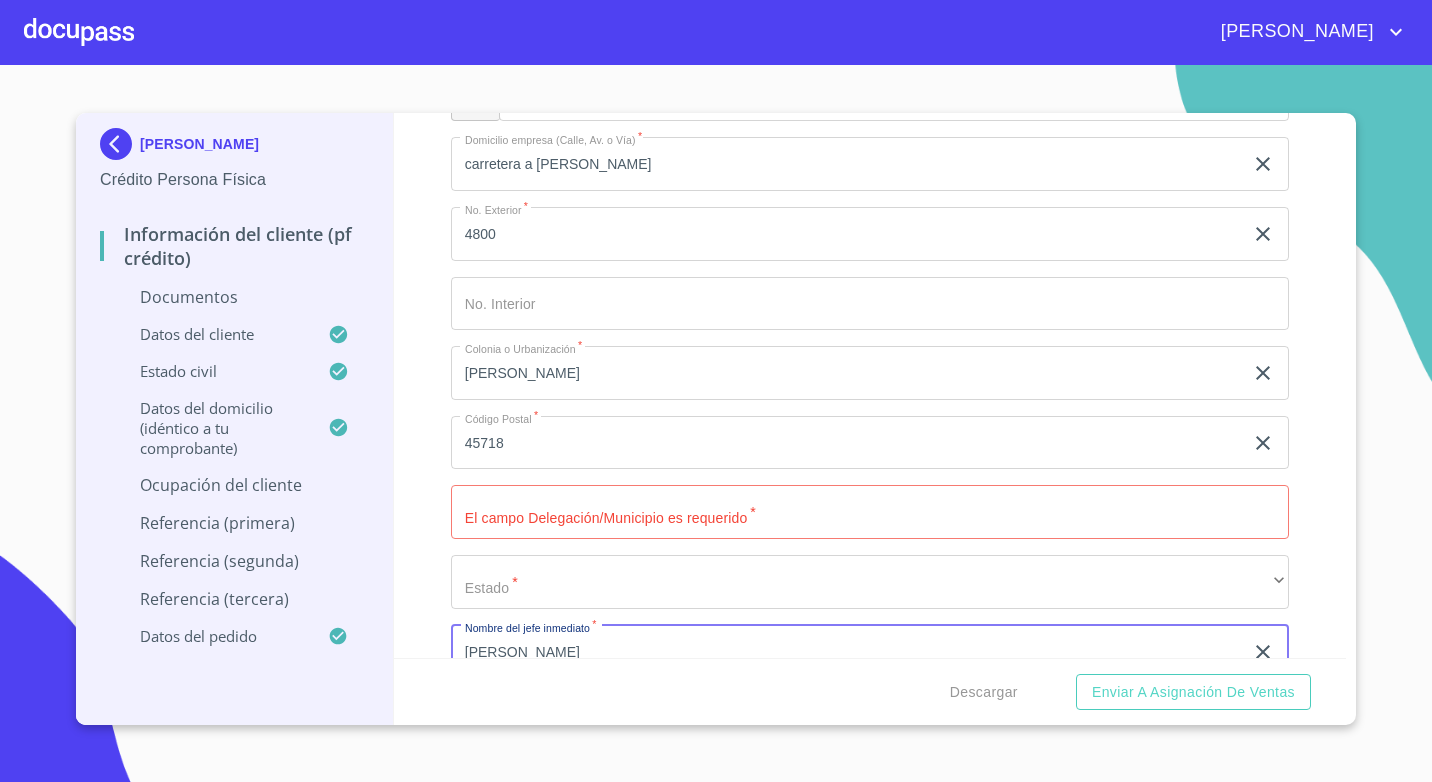 scroll, scrollTop: 6528, scrollLeft: 0, axis: vertical 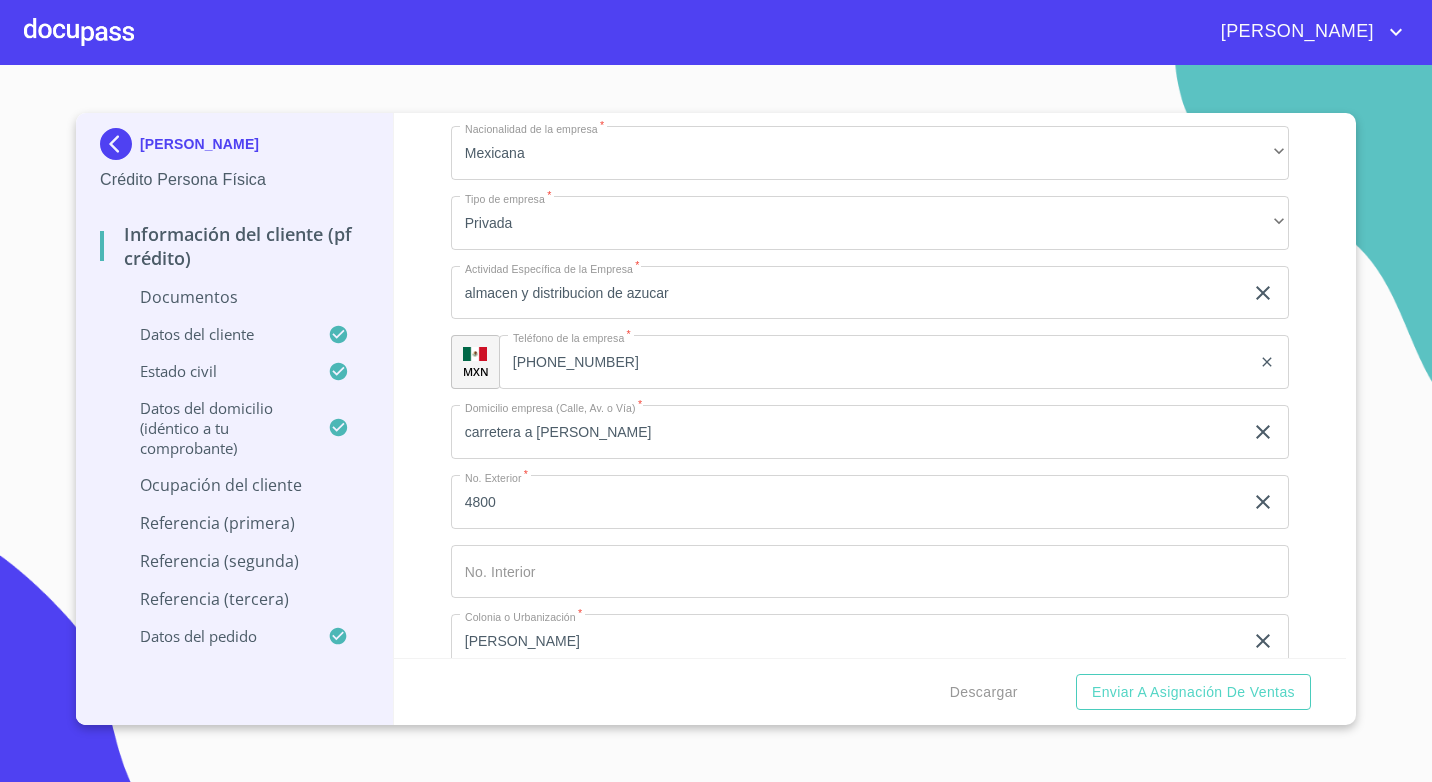 type on "oscar vallalodid" 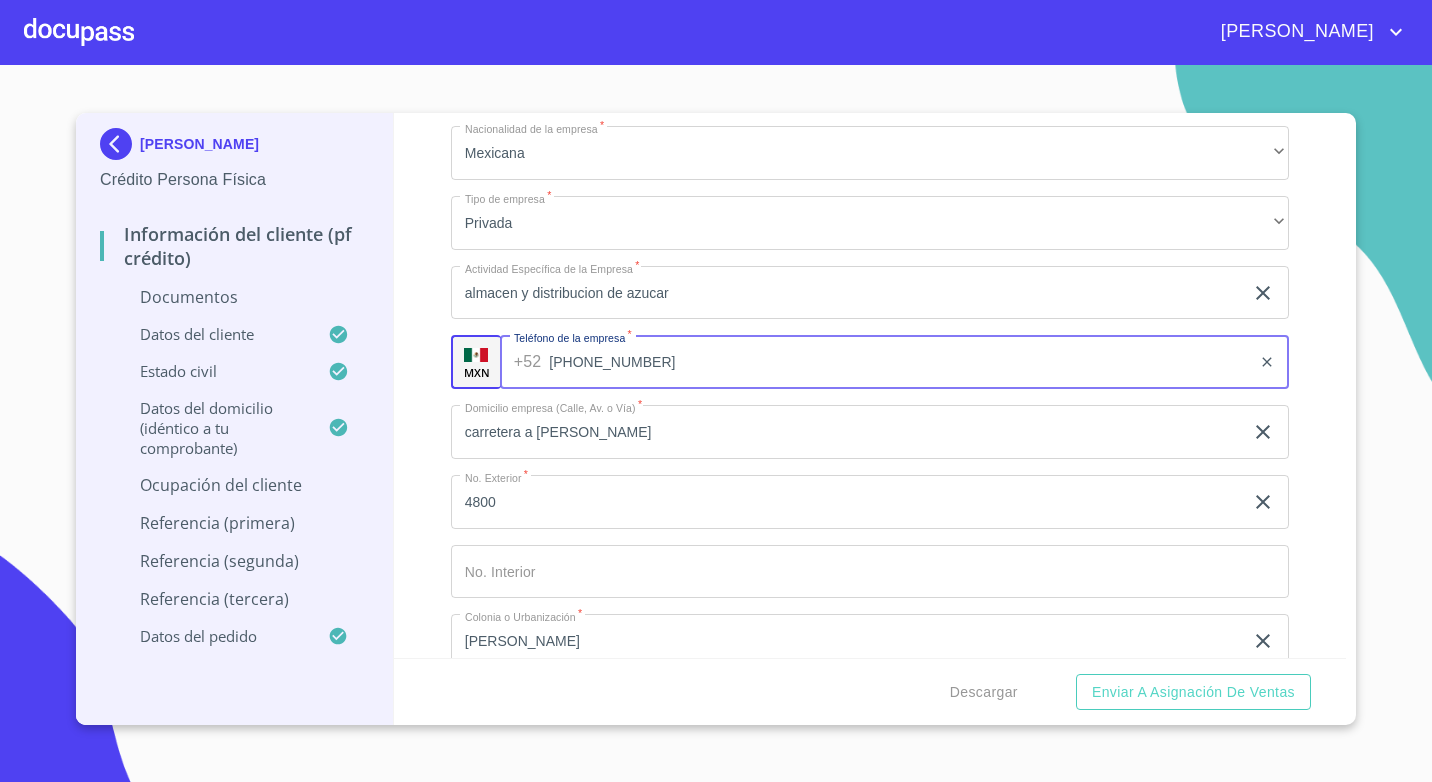 drag, startPoint x: 621, startPoint y: 357, endPoint x: 503, endPoint y: 362, distance: 118.10589 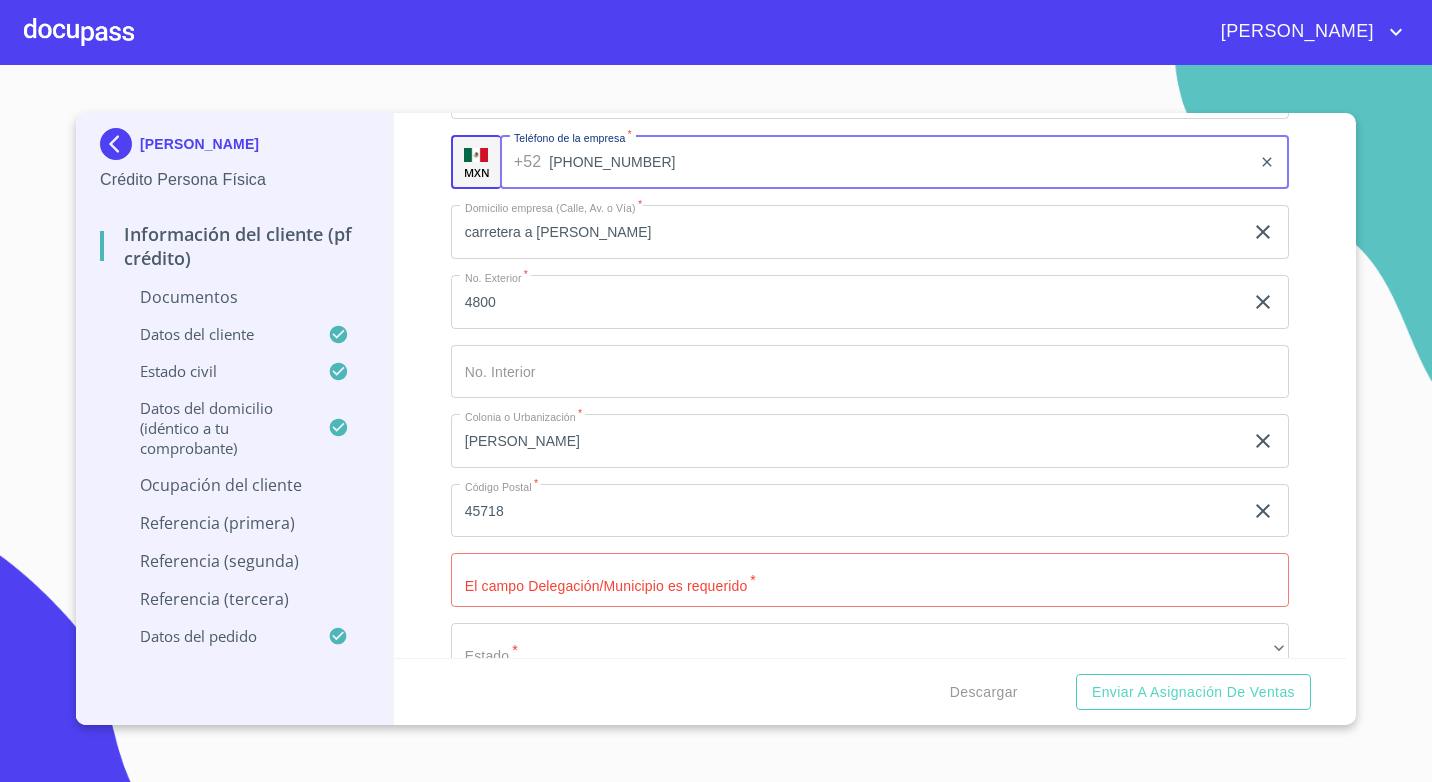 scroll, scrollTop: 6828, scrollLeft: 0, axis: vertical 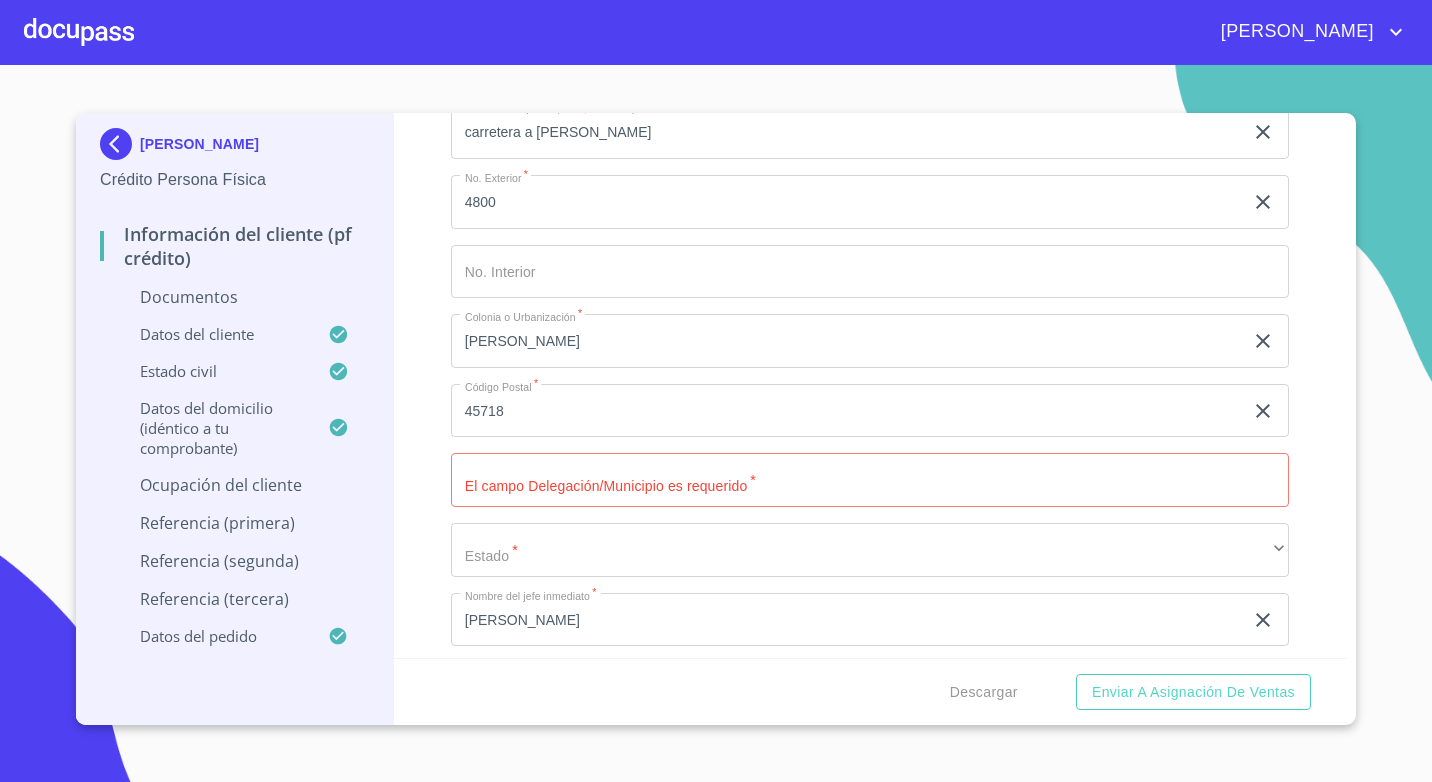 click on "Documento de identificación.   *" at bounding box center [870, 480] 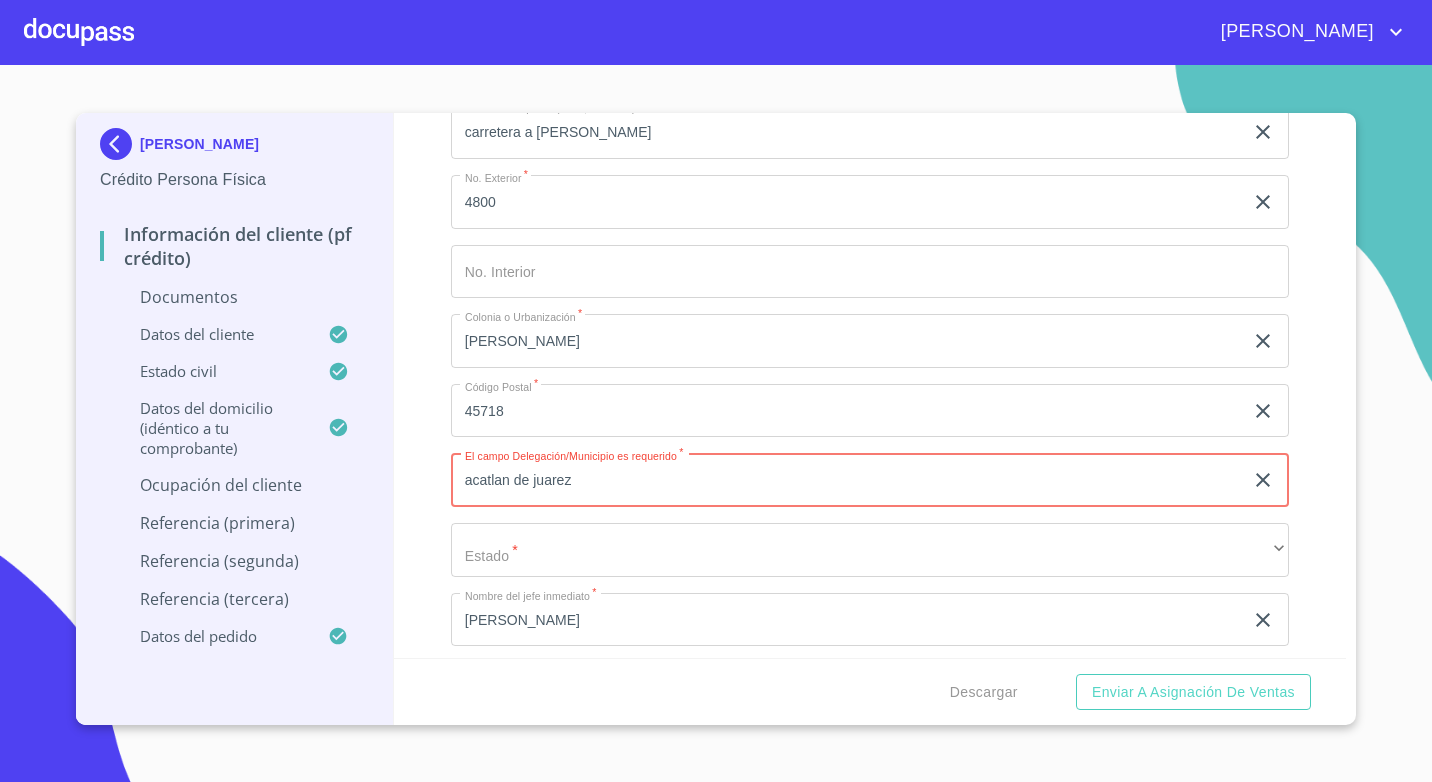 type on "acatlan de juarez" 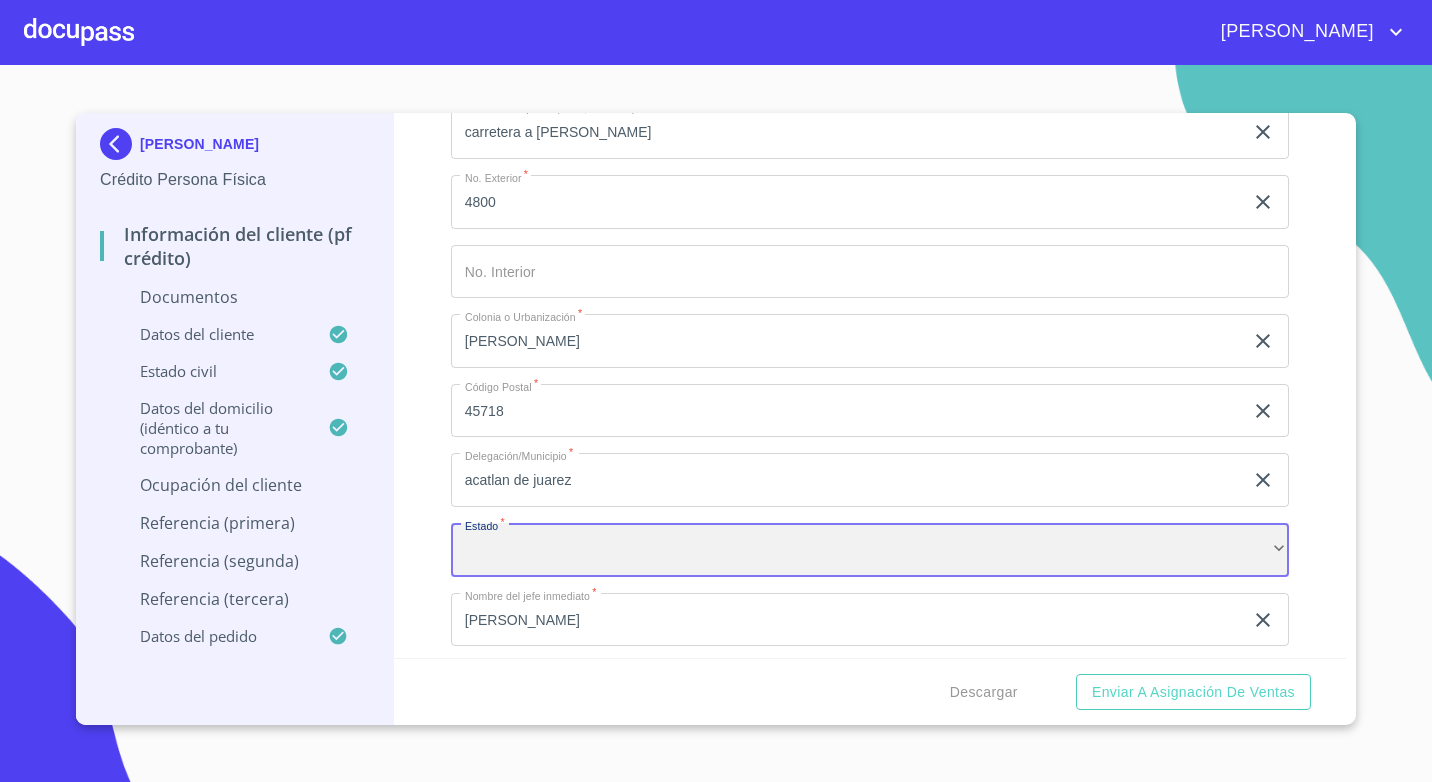click on "​" at bounding box center [870, 550] 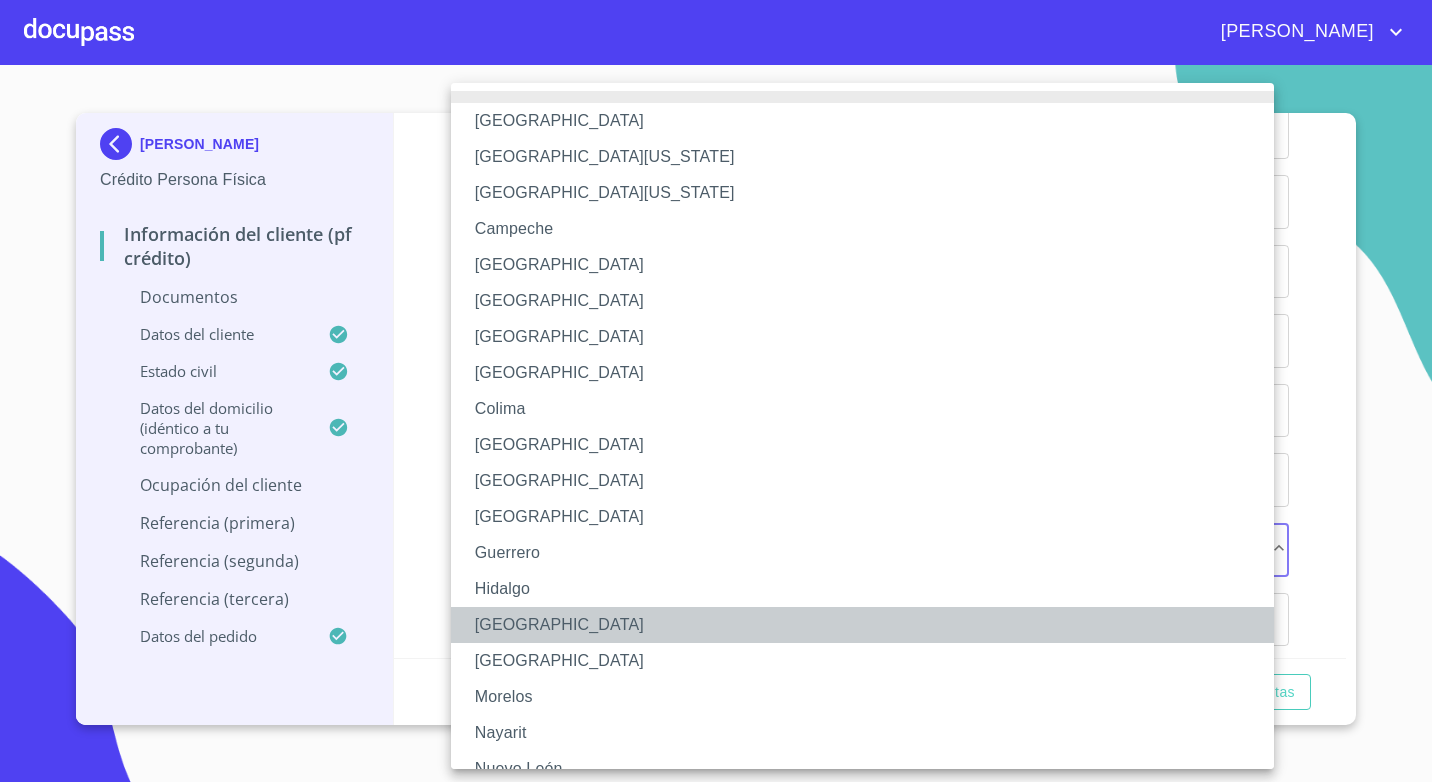 click on "Jalisco" at bounding box center (870, 625) 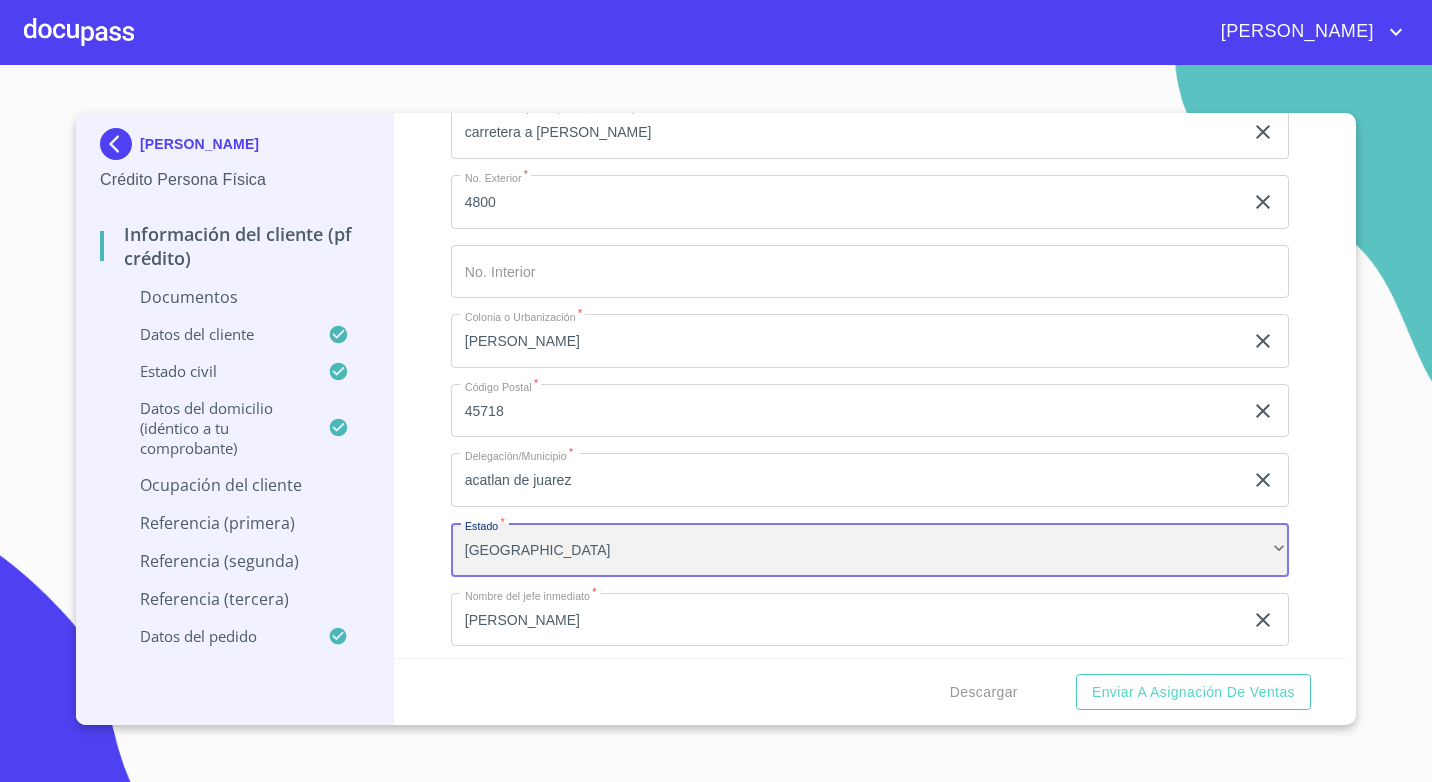 scroll, scrollTop: 0, scrollLeft: 0, axis: both 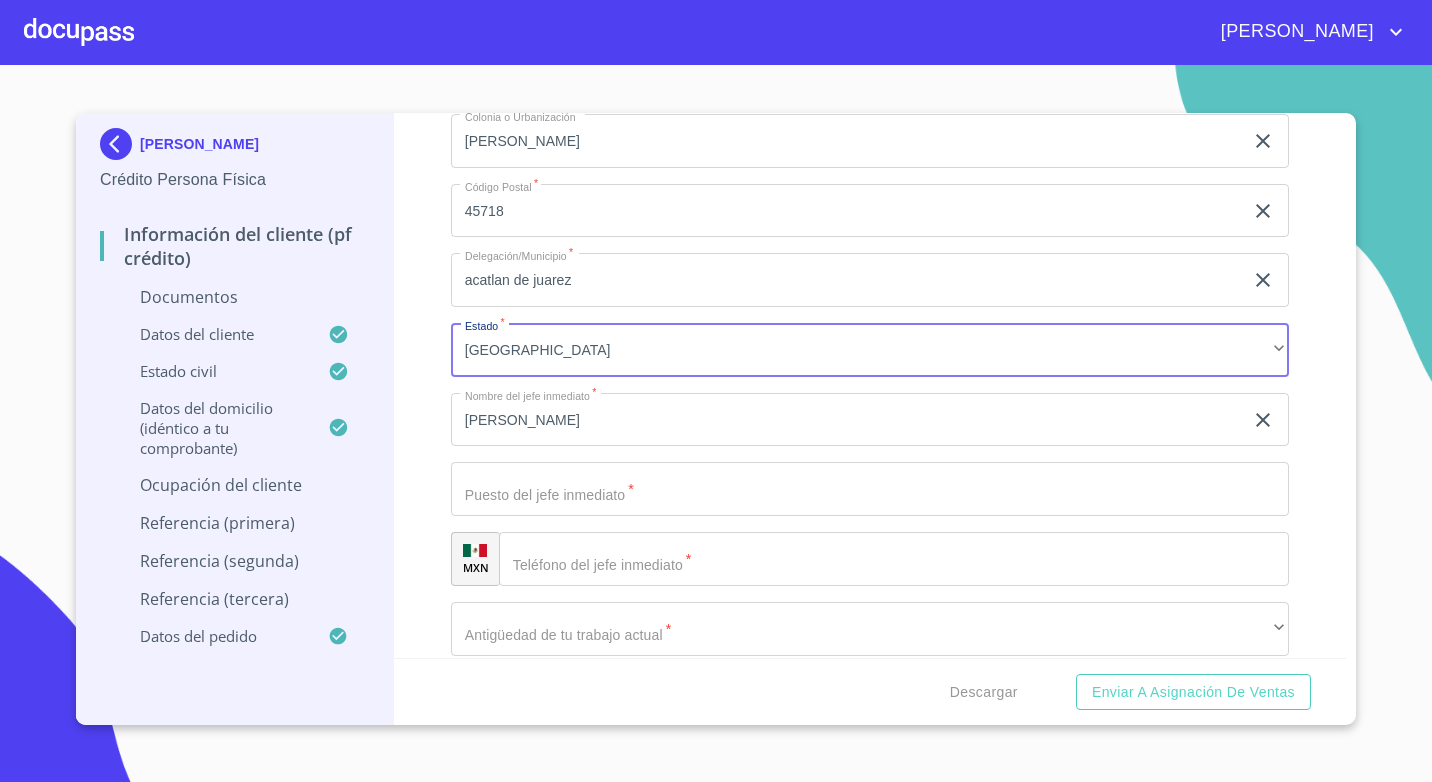 click on "Documento de identificación.   *" 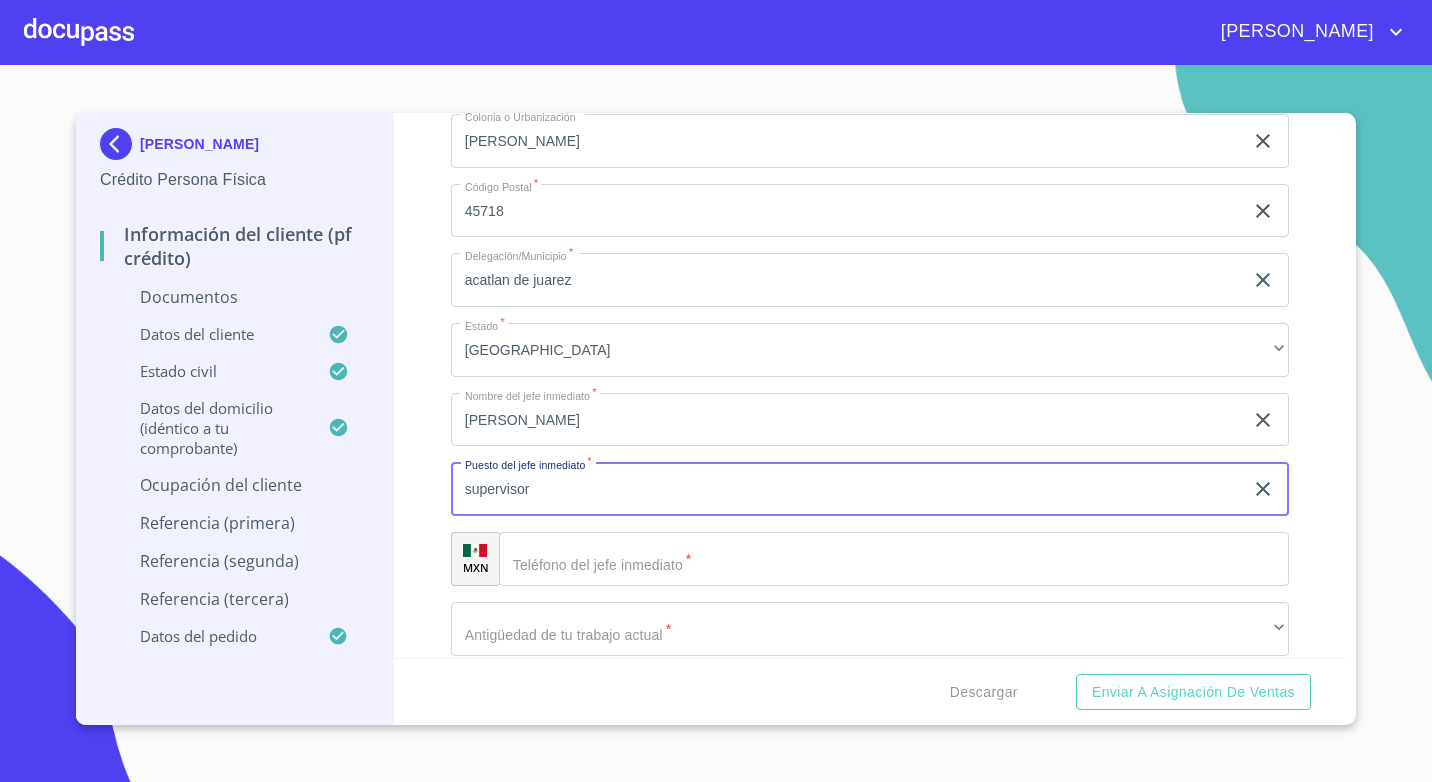 type on "supervisor" 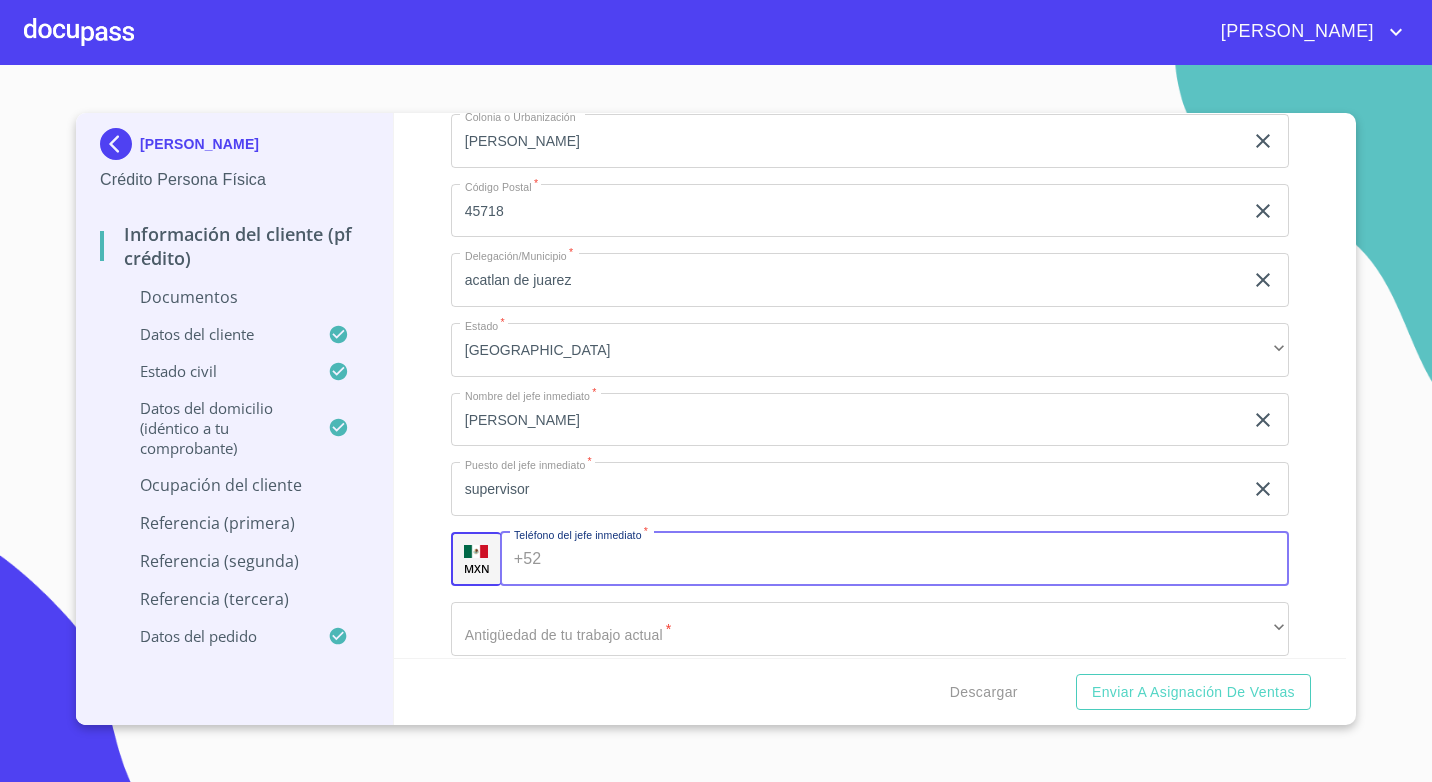 click on "Documento de identificación.   *" at bounding box center [918, 559] 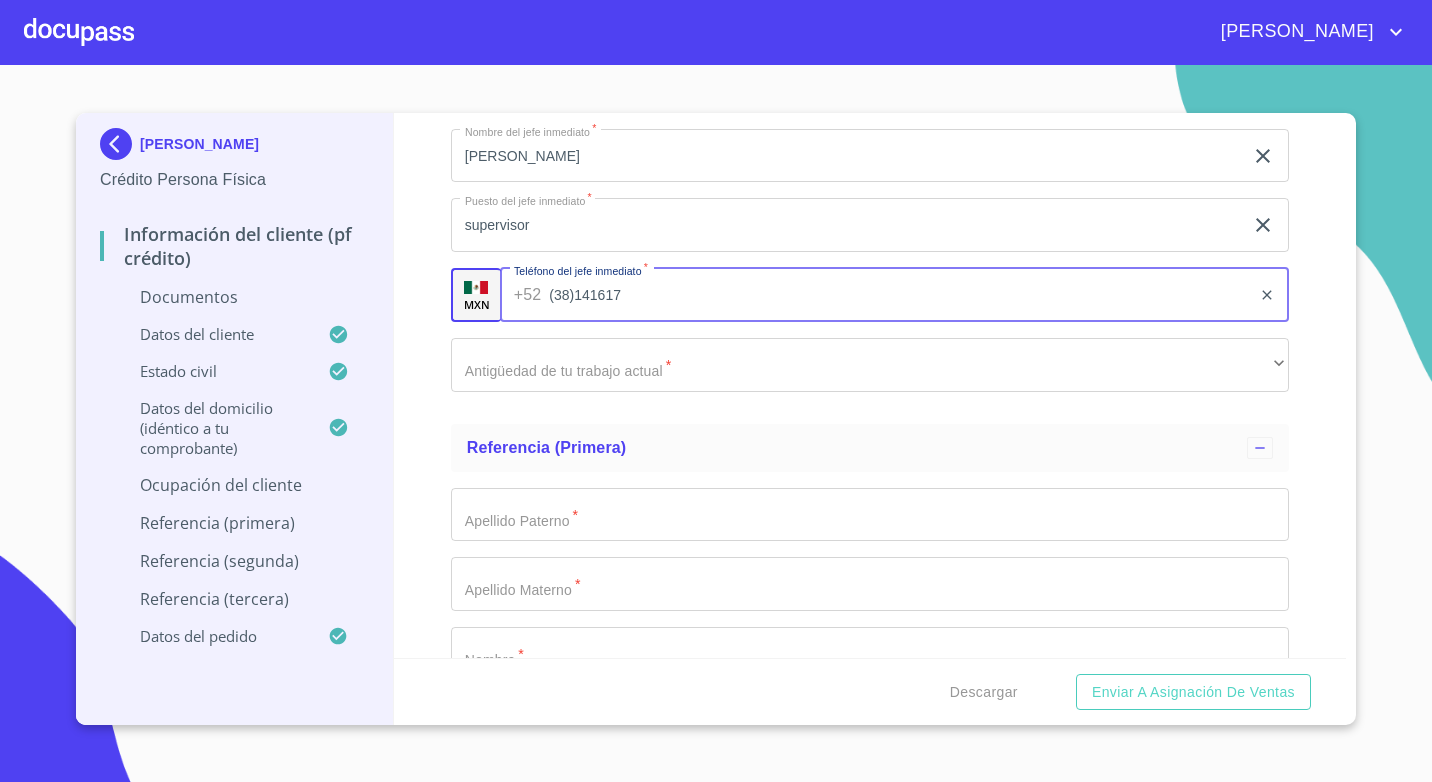 scroll, scrollTop: 7328, scrollLeft: 0, axis: vertical 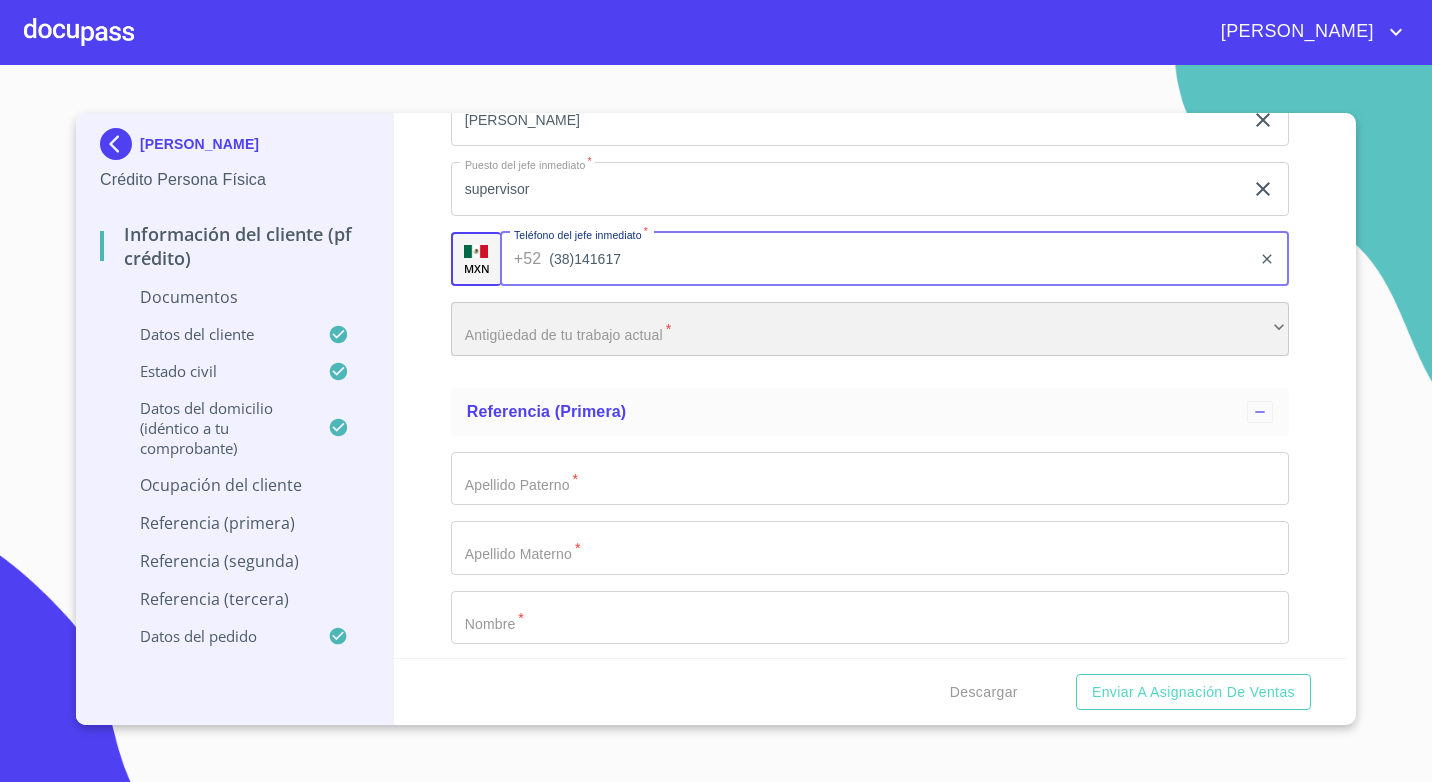 click on "​" at bounding box center [870, 329] 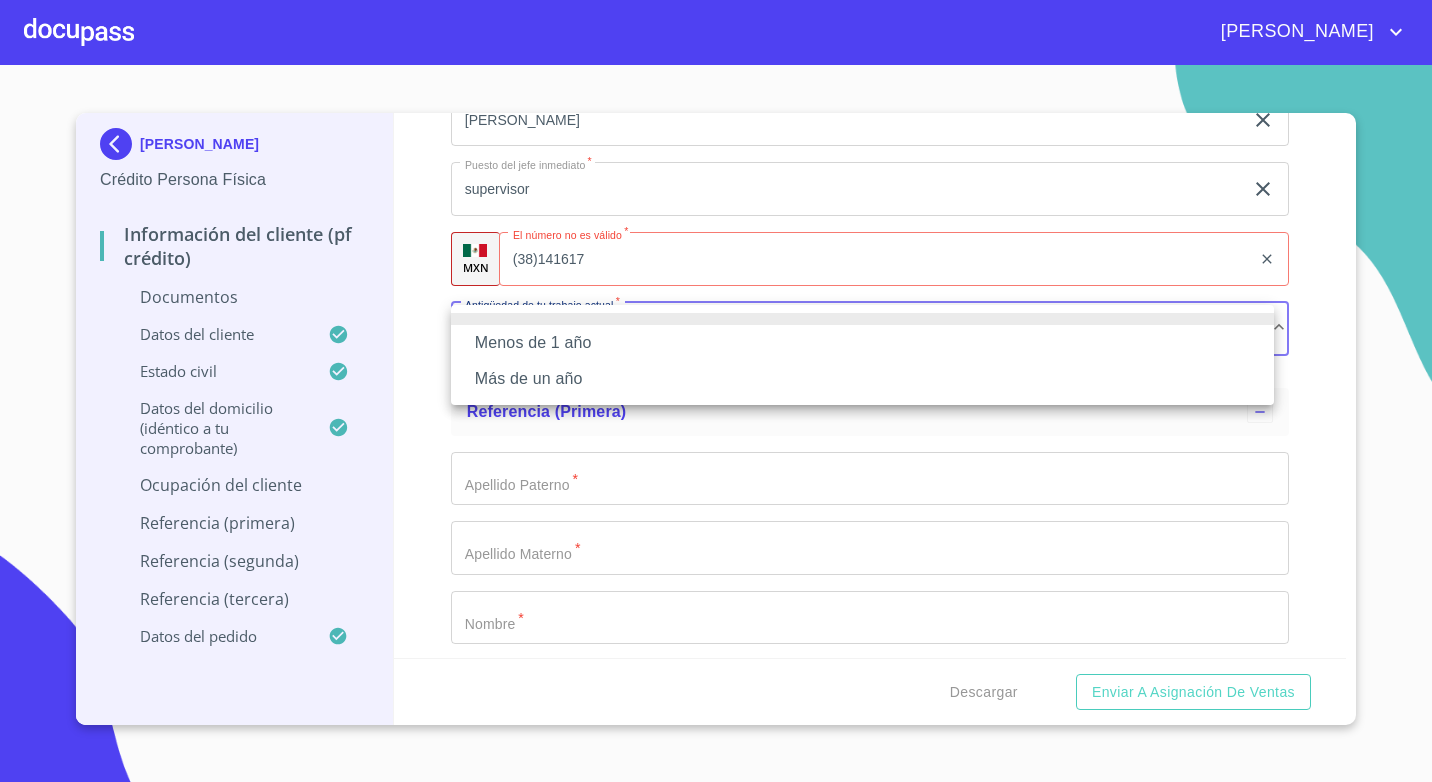 click on "Más de un año" at bounding box center [862, 379] 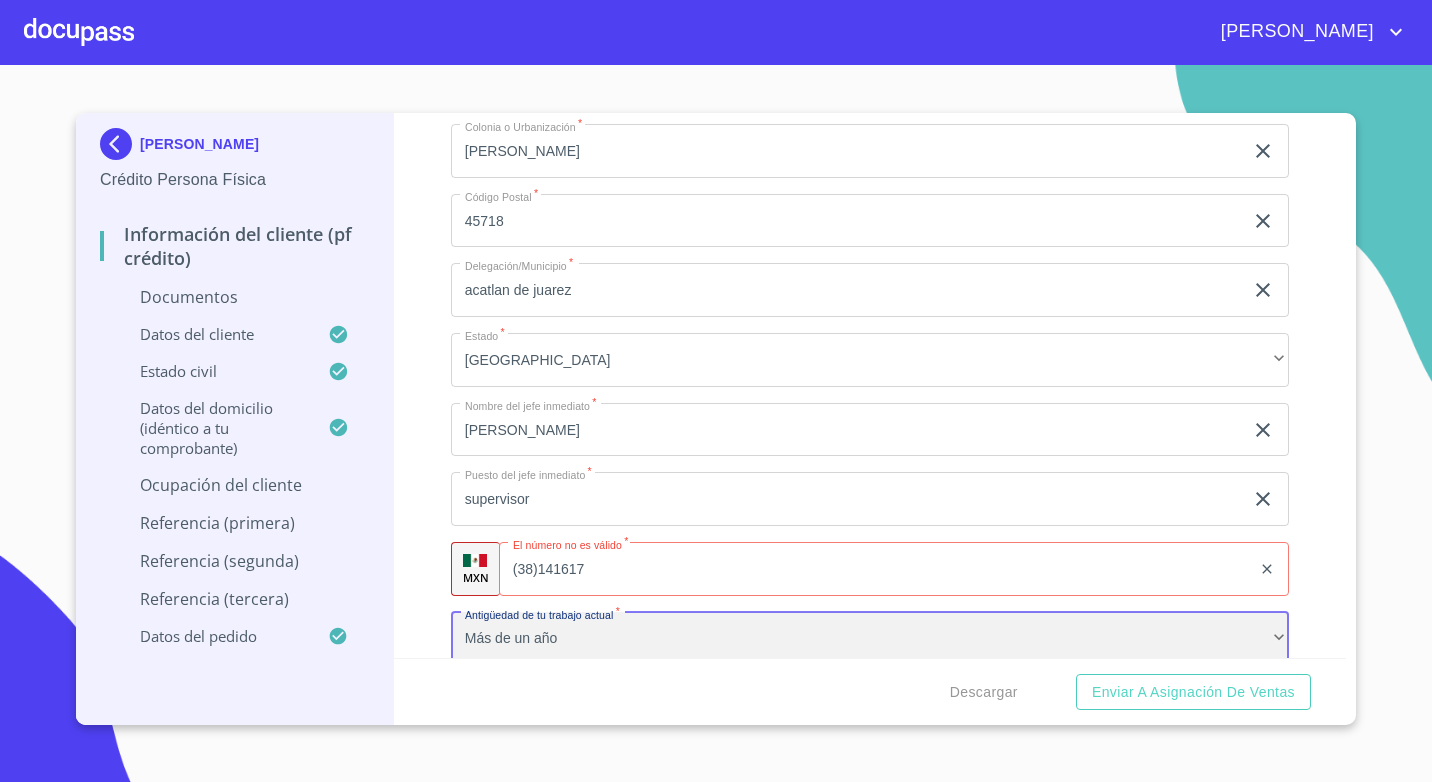 scroll, scrollTop: 7028, scrollLeft: 0, axis: vertical 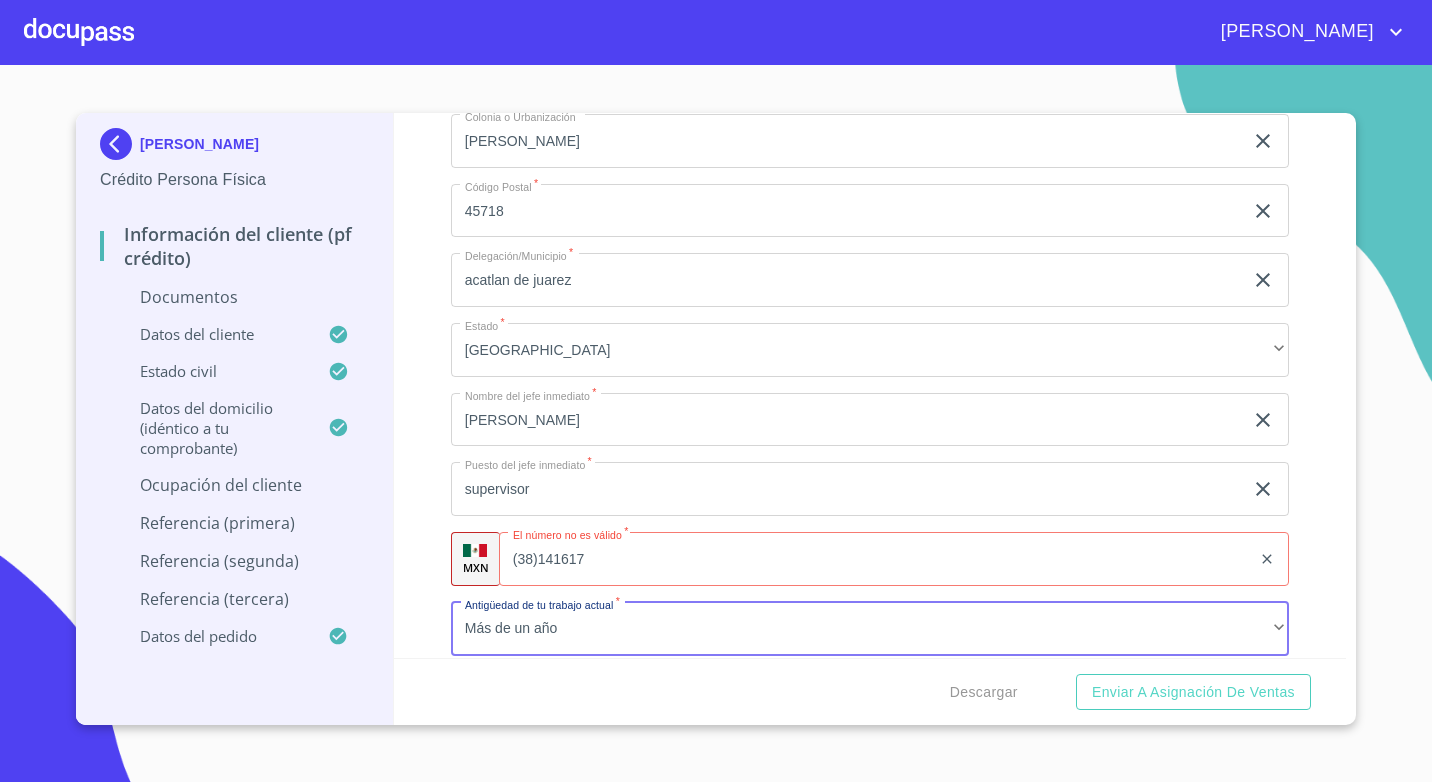 click on "(38)141617 ​" at bounding box center (894, 559) 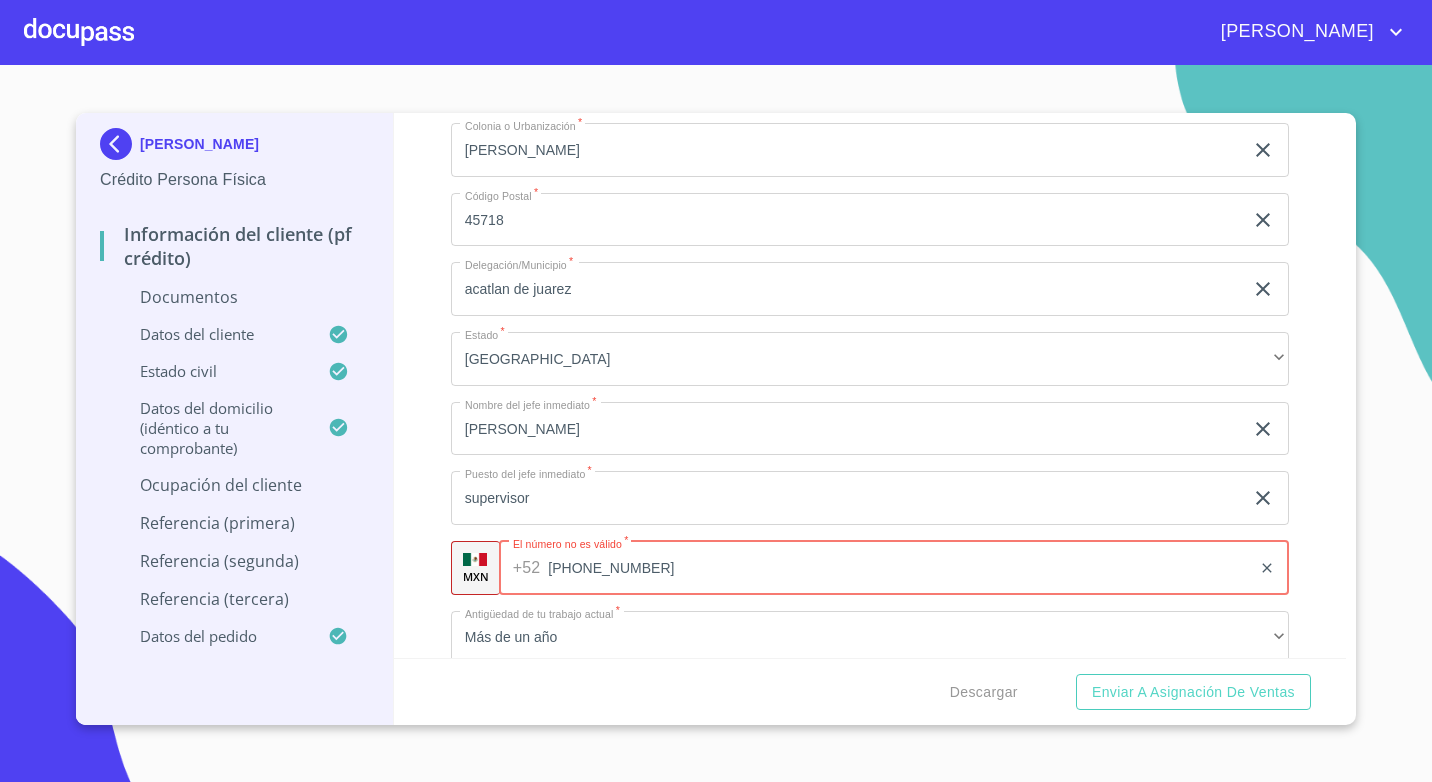 scroll, scrollTop: 7028, scrollLeft: 0, axis: vertical 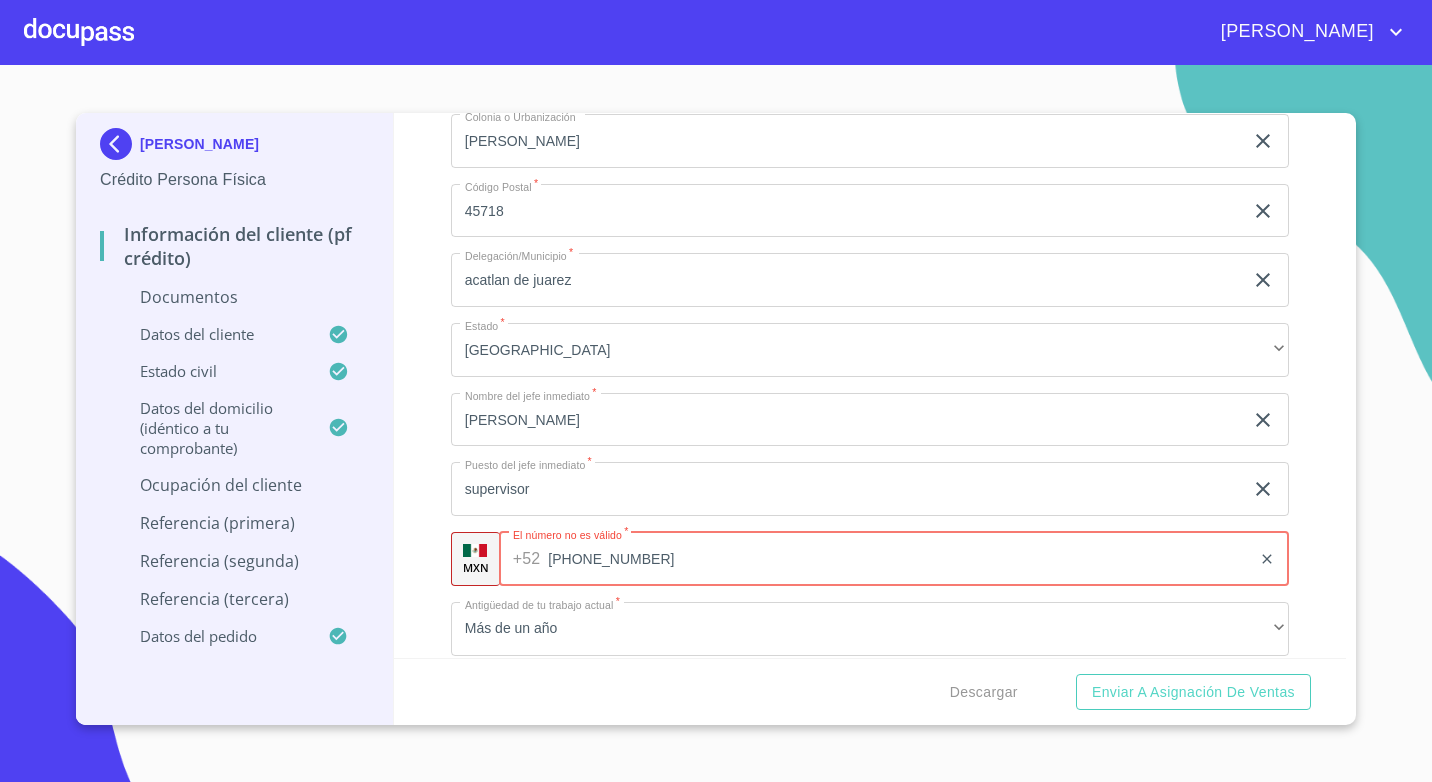 click on "(33)81416173" at bounding box center [899, 559] 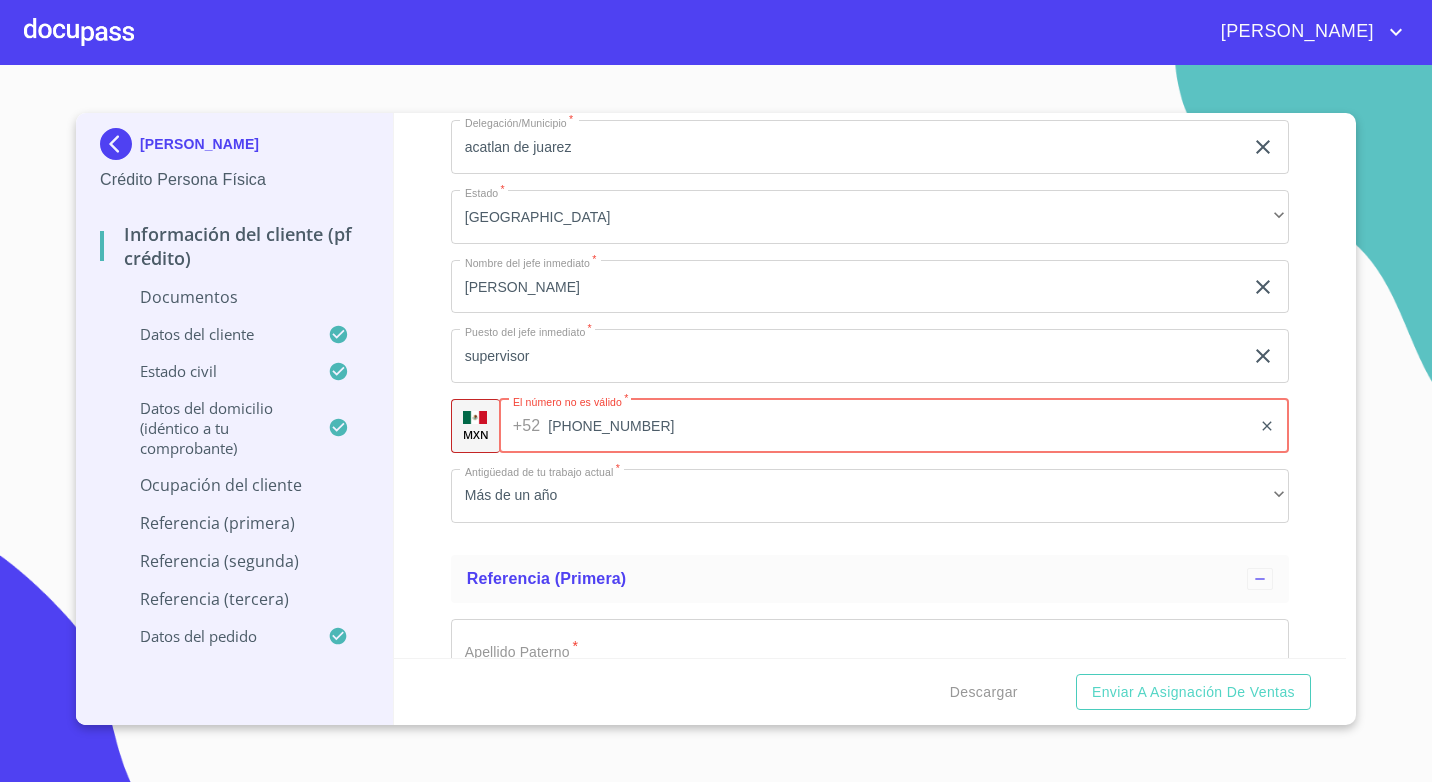 scroll, scrollTop: 7228, scrollLeft: 0, axis: vertical 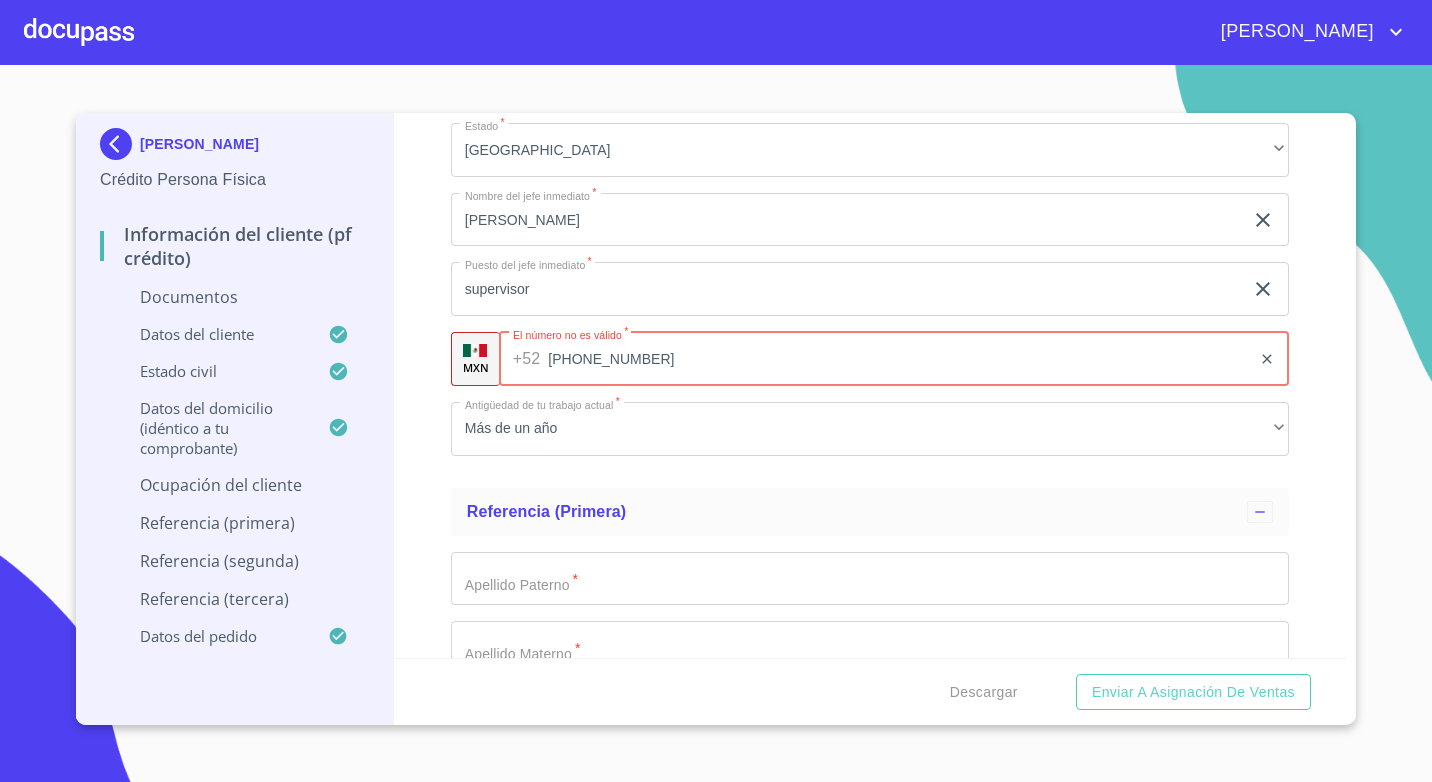 click on "(33)381416173" at bounding box center (899, 359) 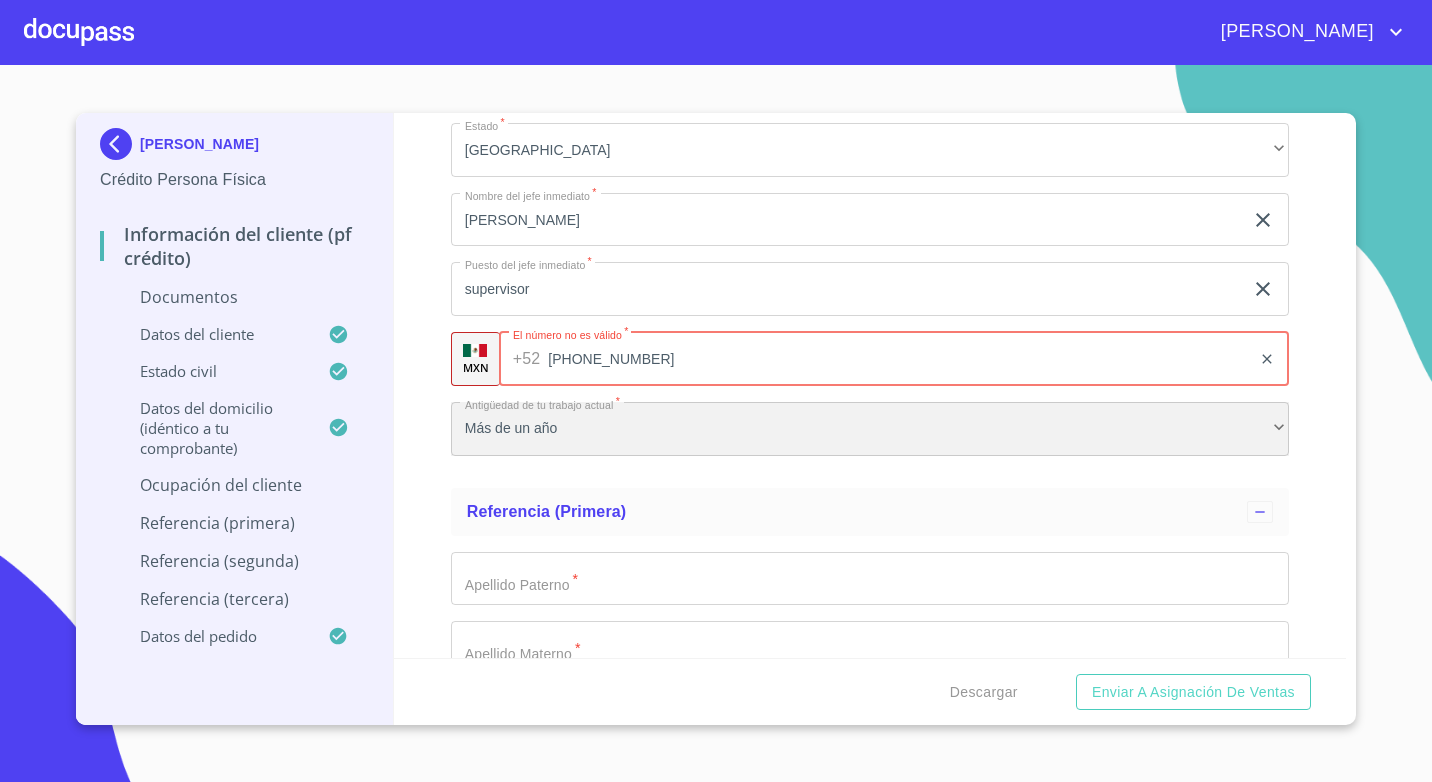 click on "Más de un año" at bounding box center [870, 429] 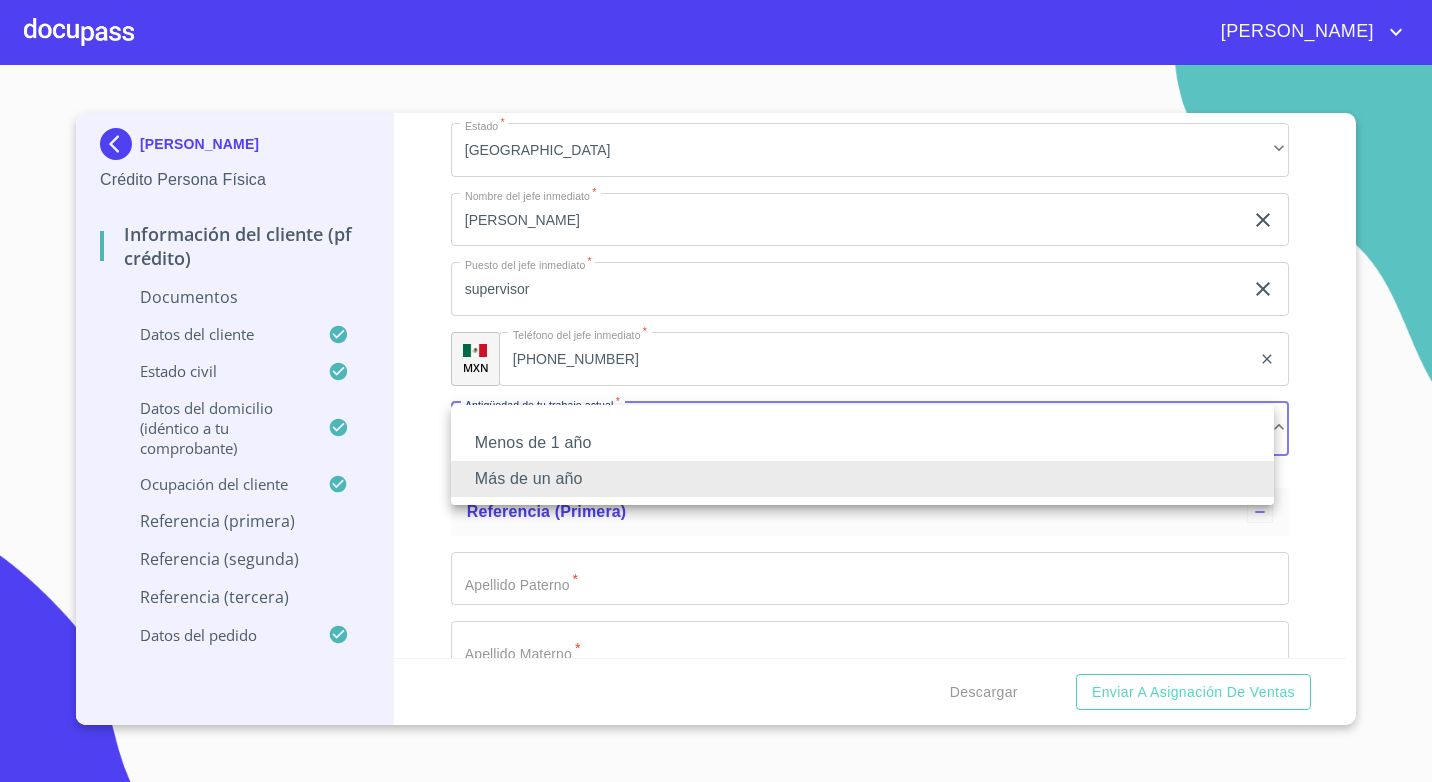 click at bounding box center [716, 391] 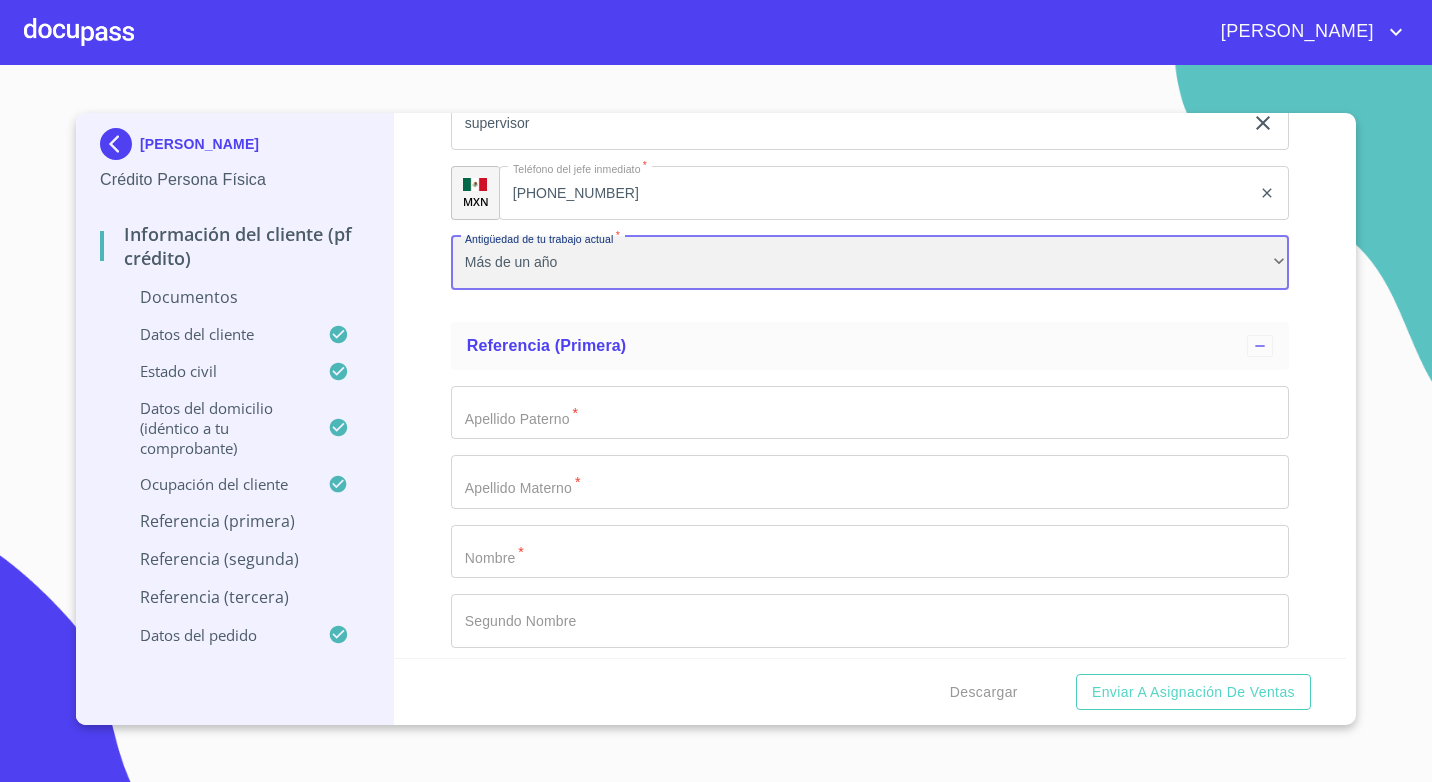 scroll, scrollTop: 7428, scrollLeft: 0, axis: vertical 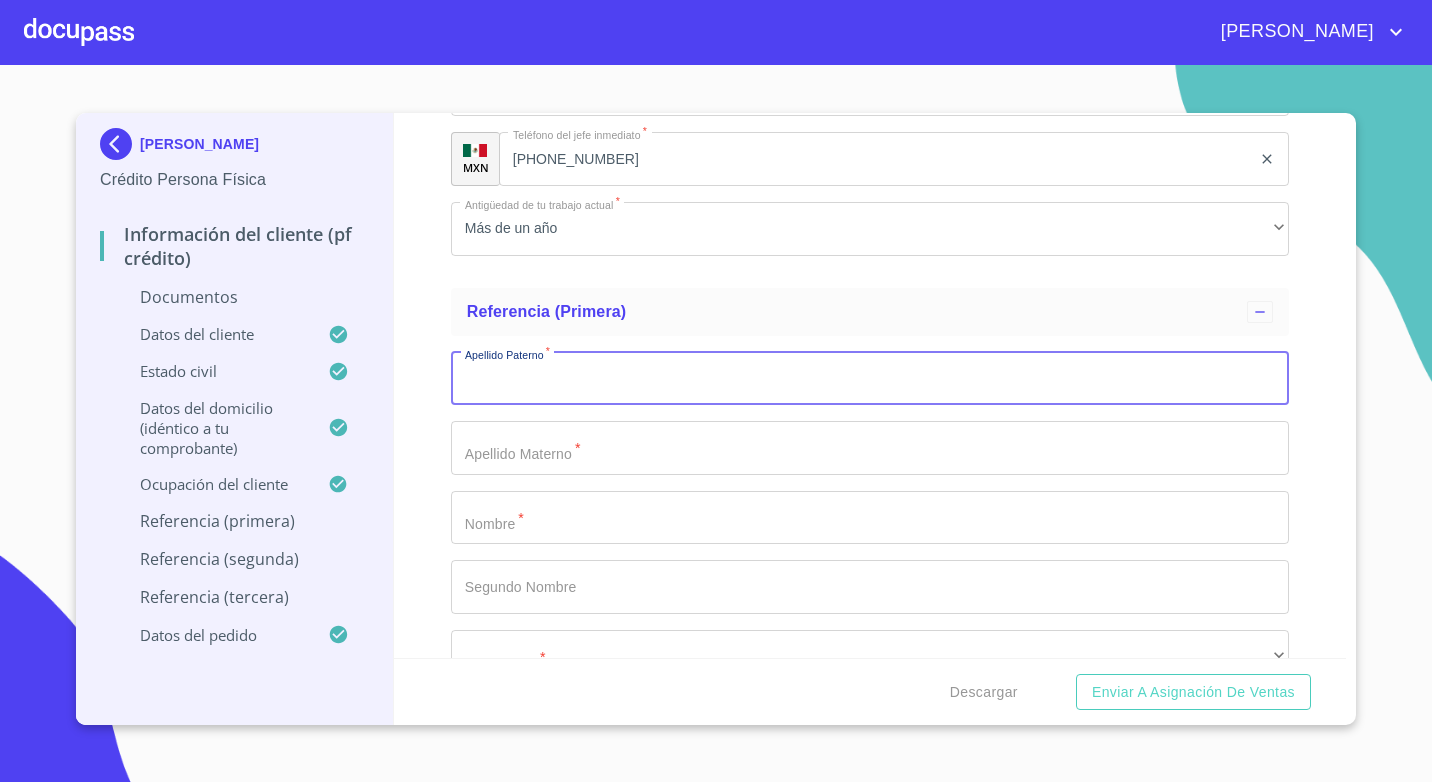 click on "Documento de identificación.   *" at bounding box center (870, 379) 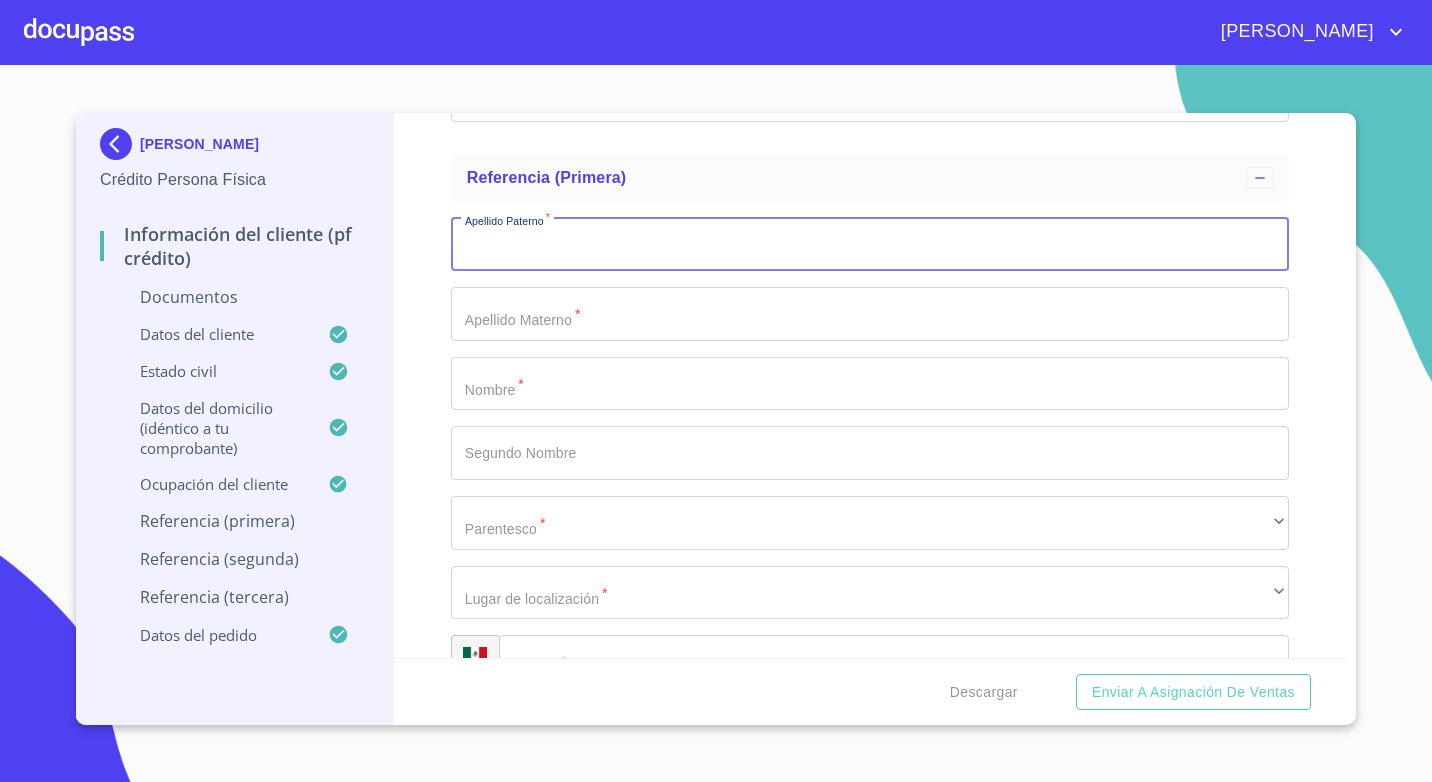 scroll, scrollTop: 7528, scrollLeft: 0, axis: vertical 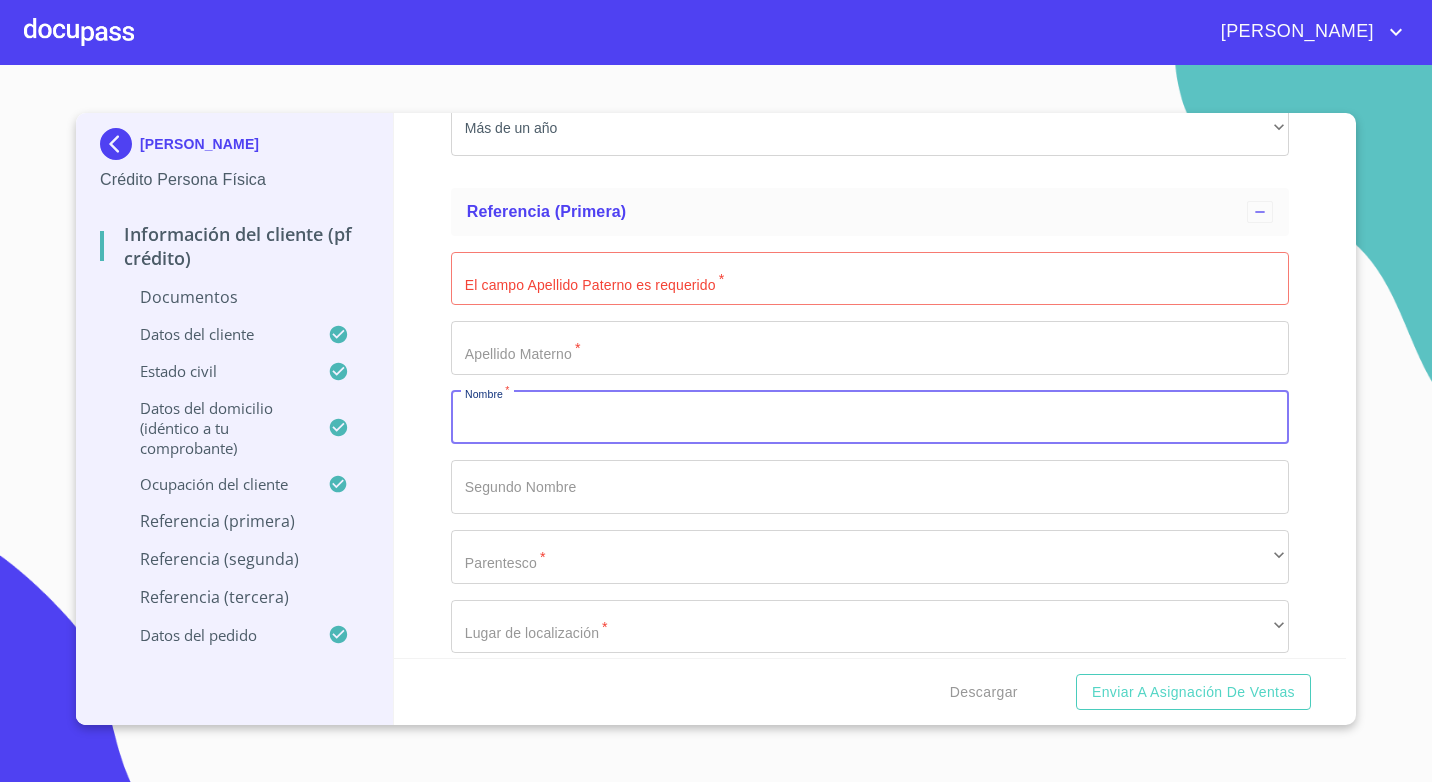 click on "Documento de identificación.   *" at bounding box center [870, 418] 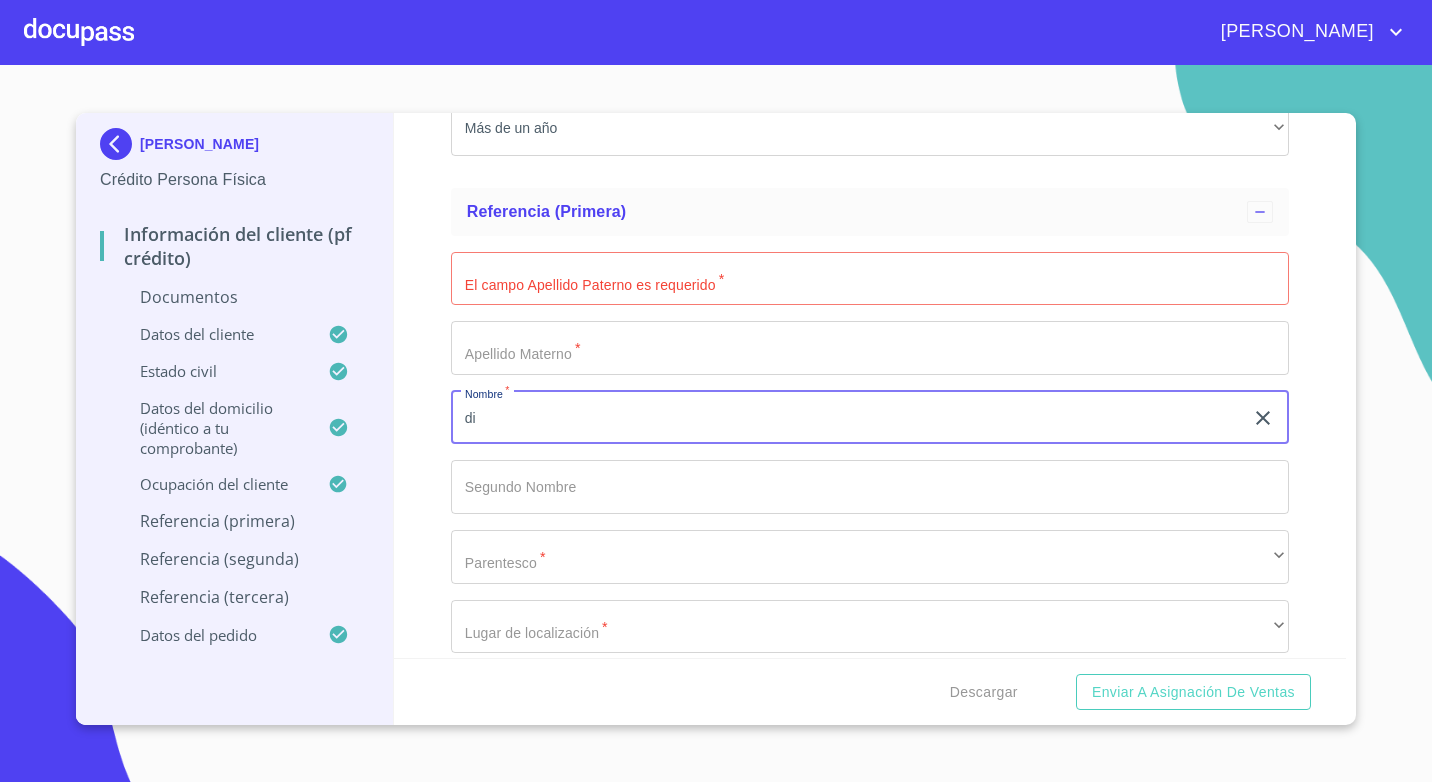 type on "d" 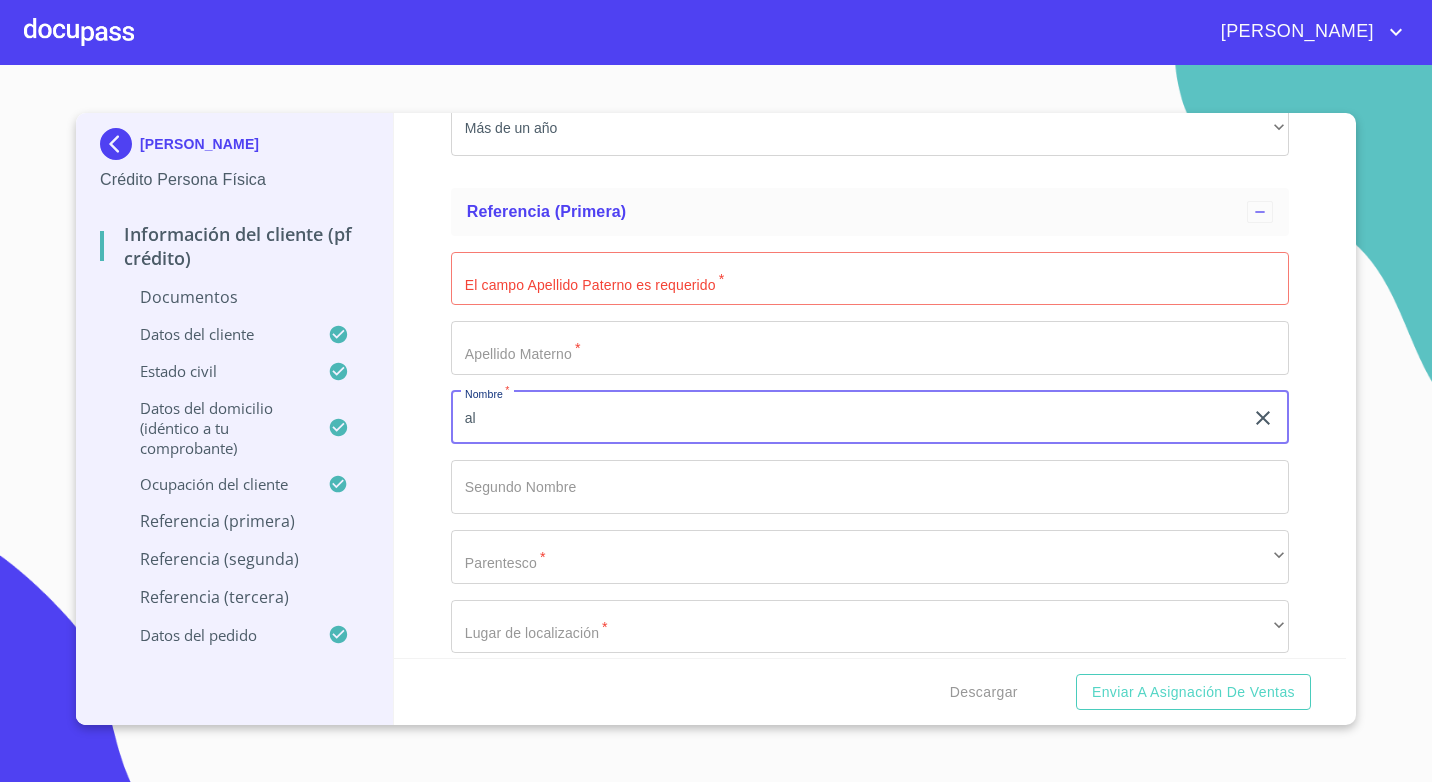 type on "a" 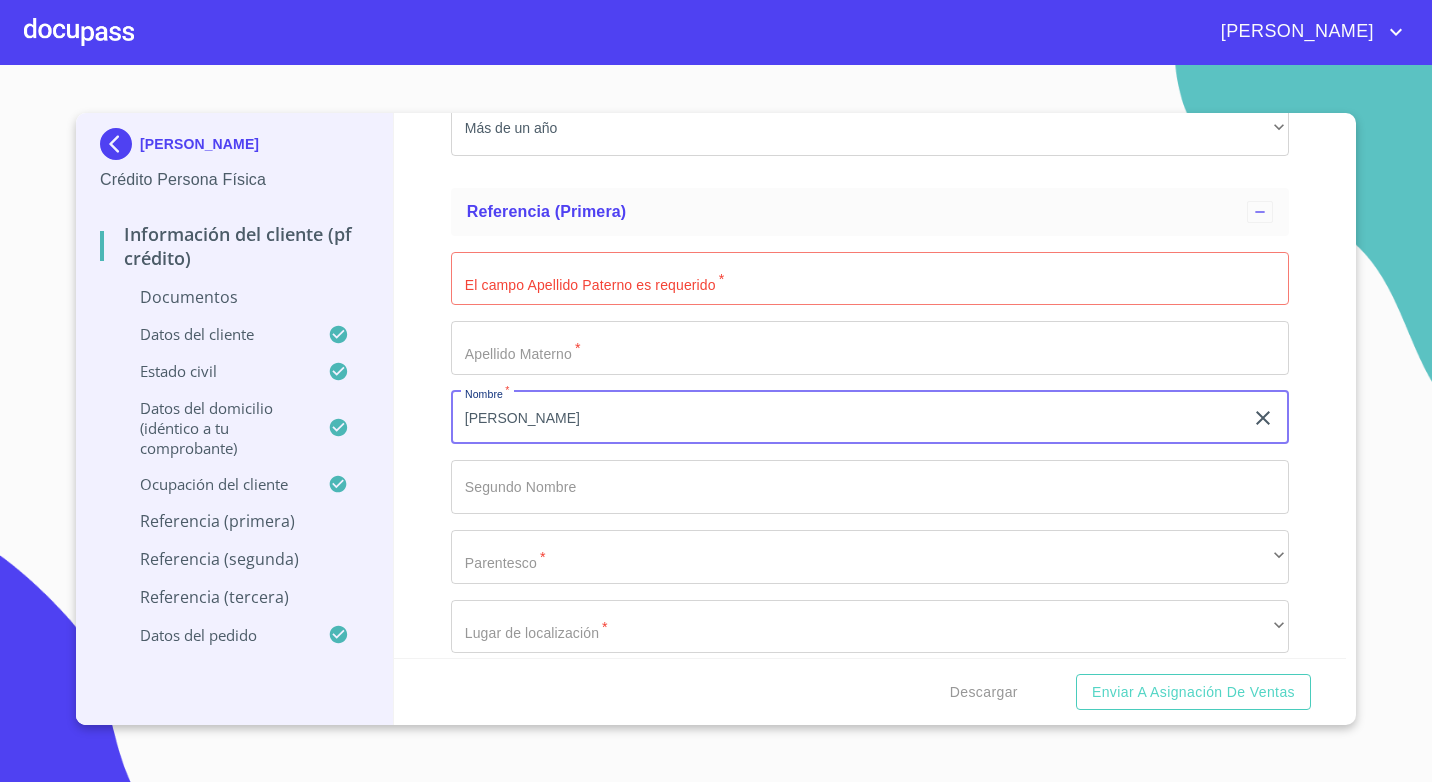 type on "juan alberto" 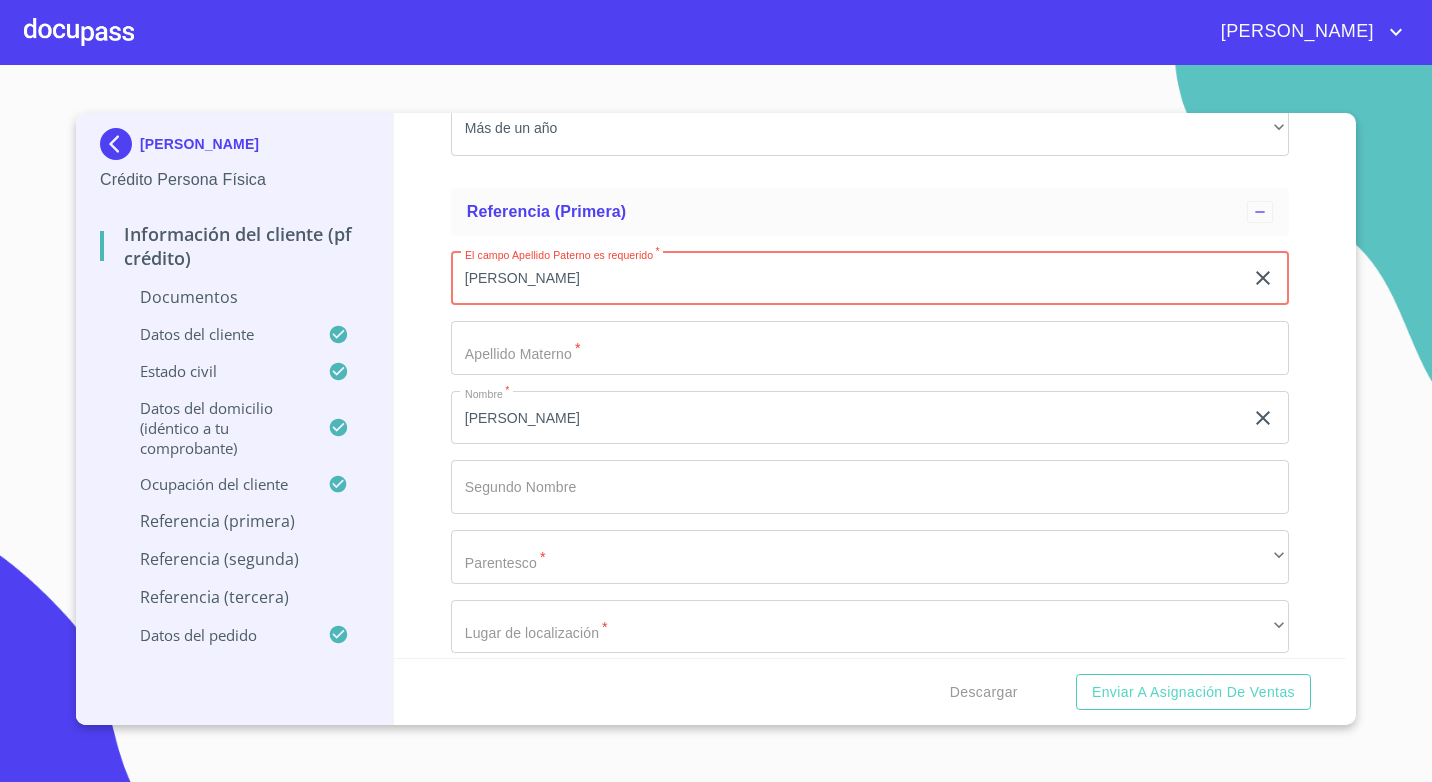 type on "albarado" 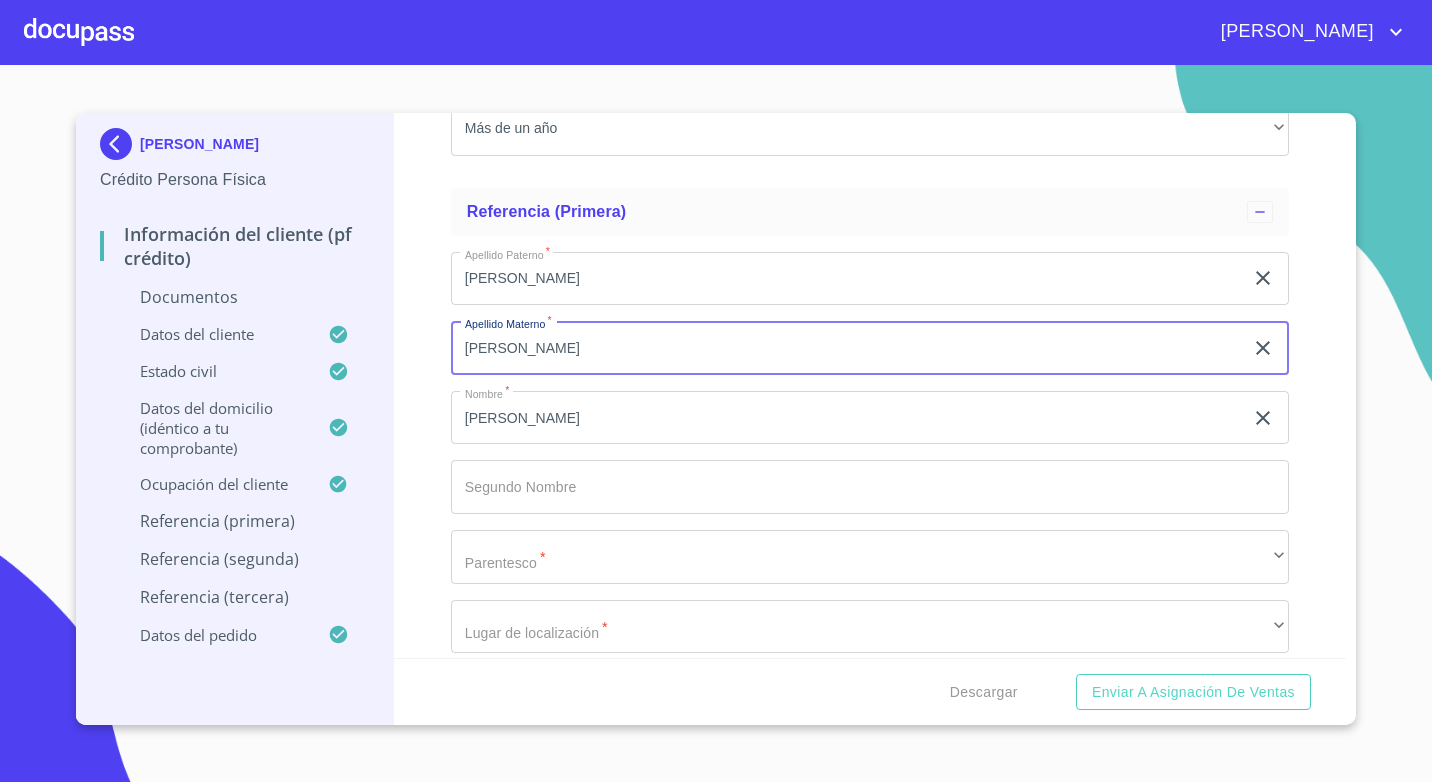 type on "[PERSON_NAME]" 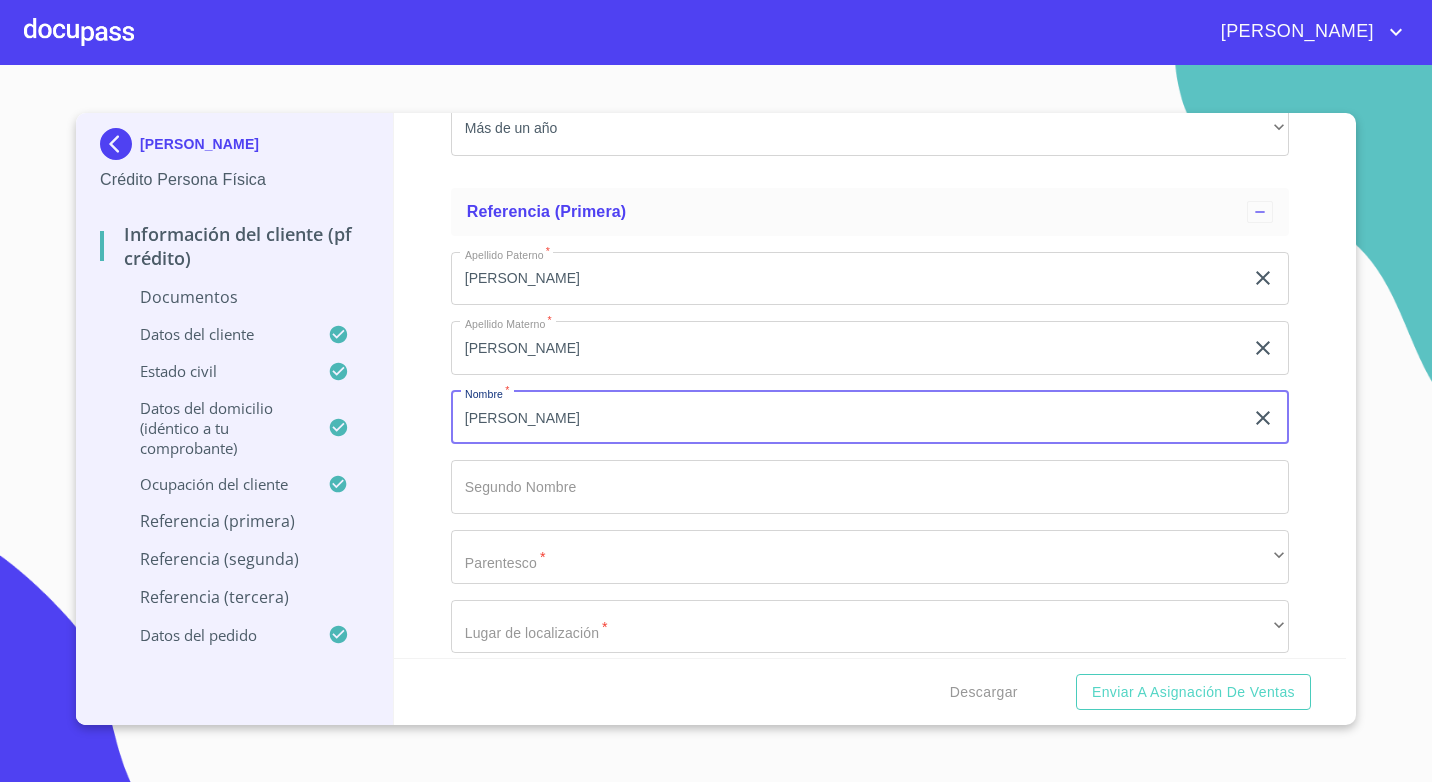 scroll, scrollTop: 7628, scrollLeft: 0, axis: vertical 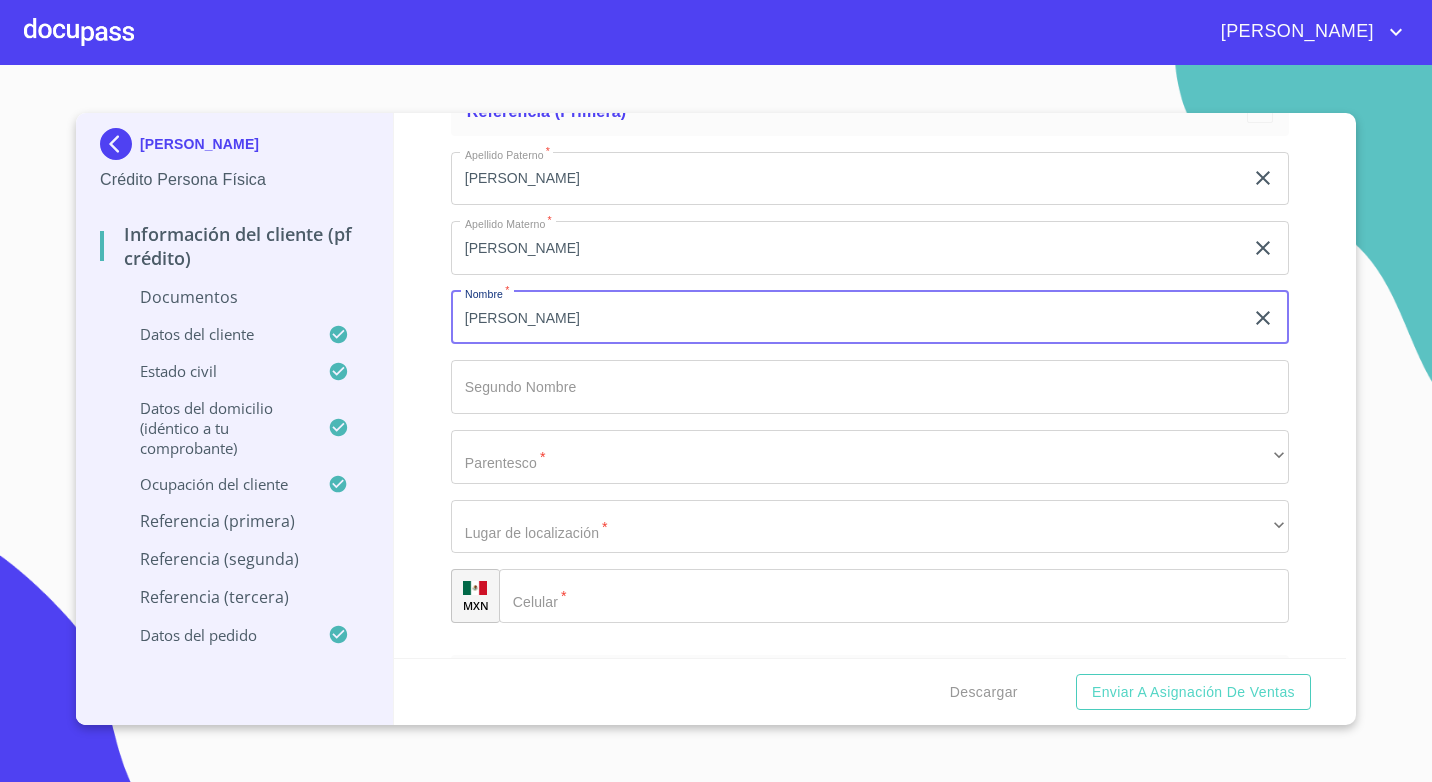 drag, startPoint x: 494, startPoint y: 318, endPoint x: 536, endPoint y: 315, distance: 42.107006 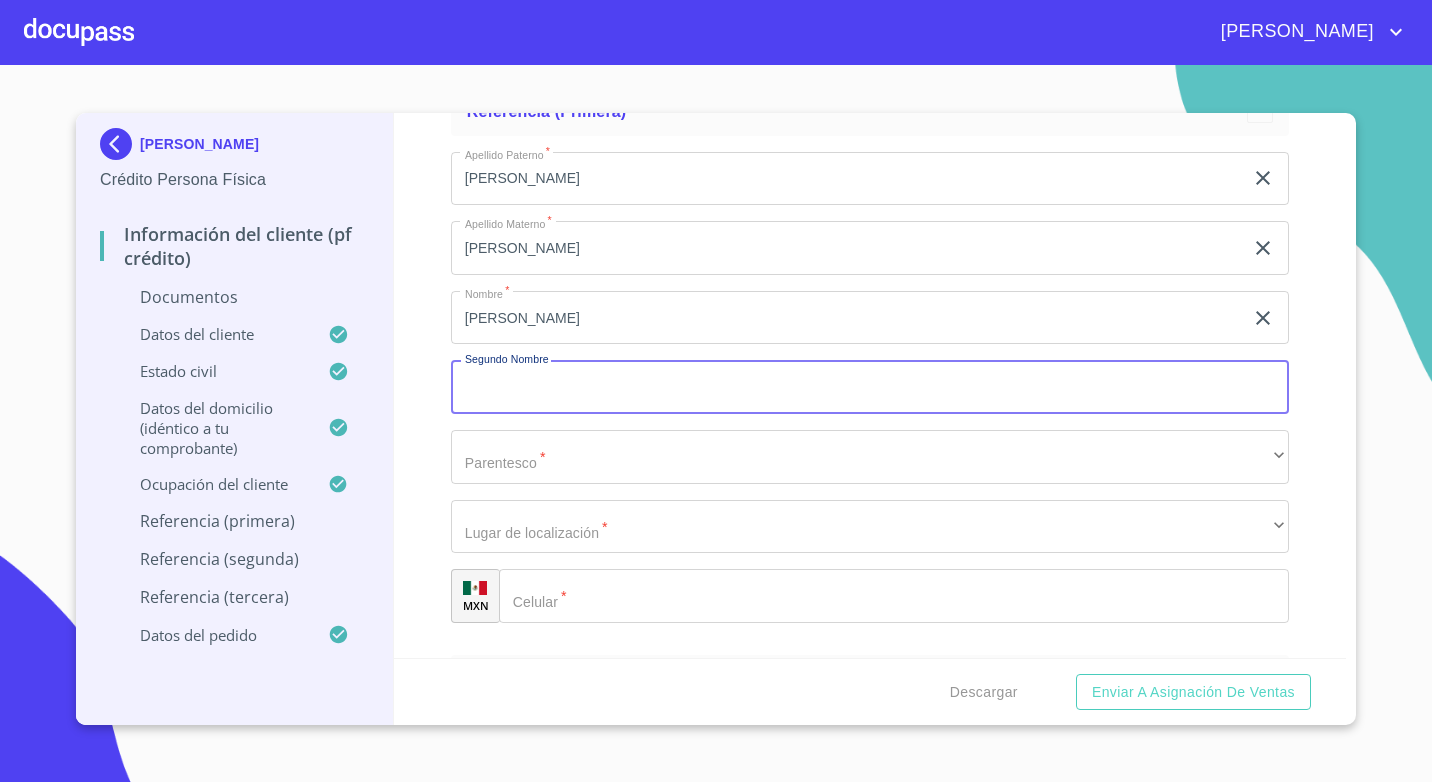 paste on "alberto" 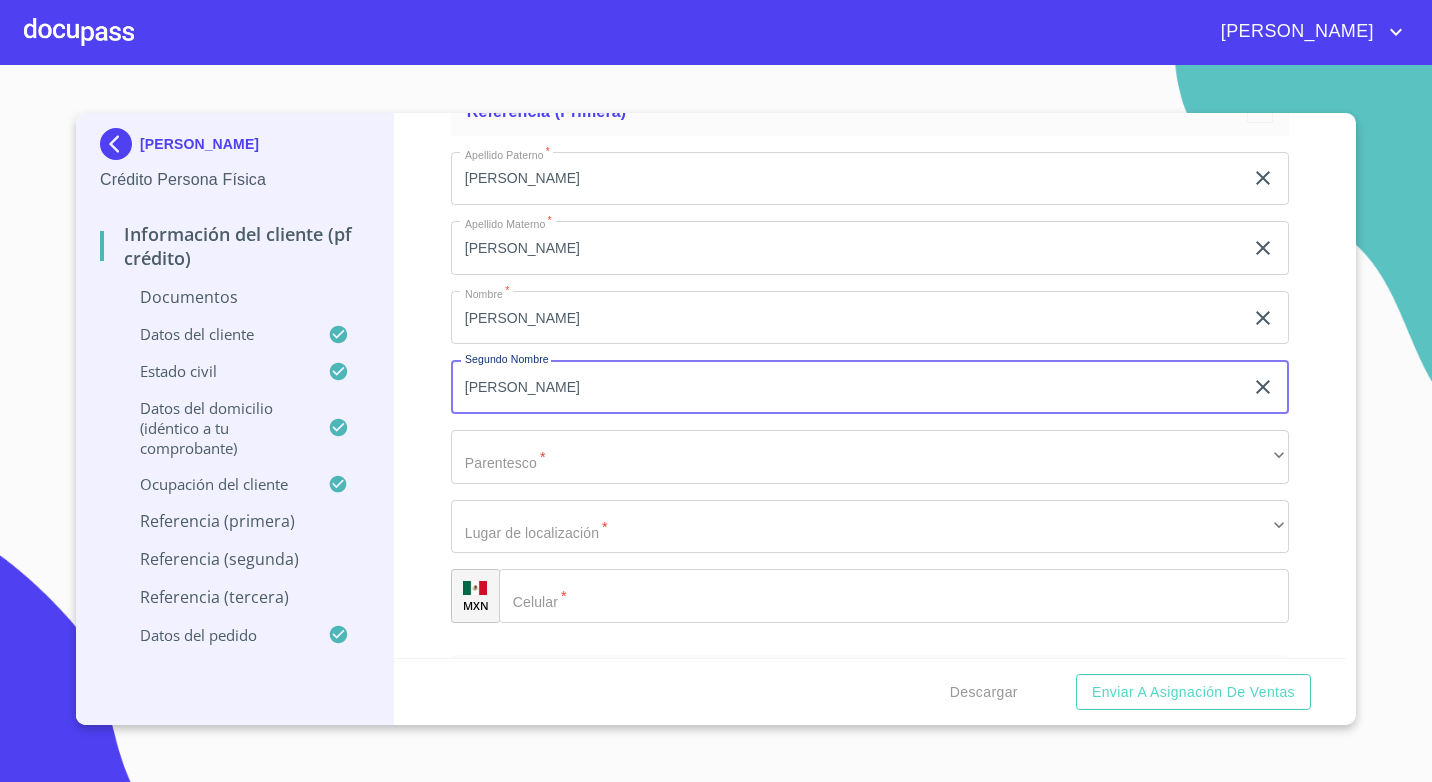 type on "alberto" 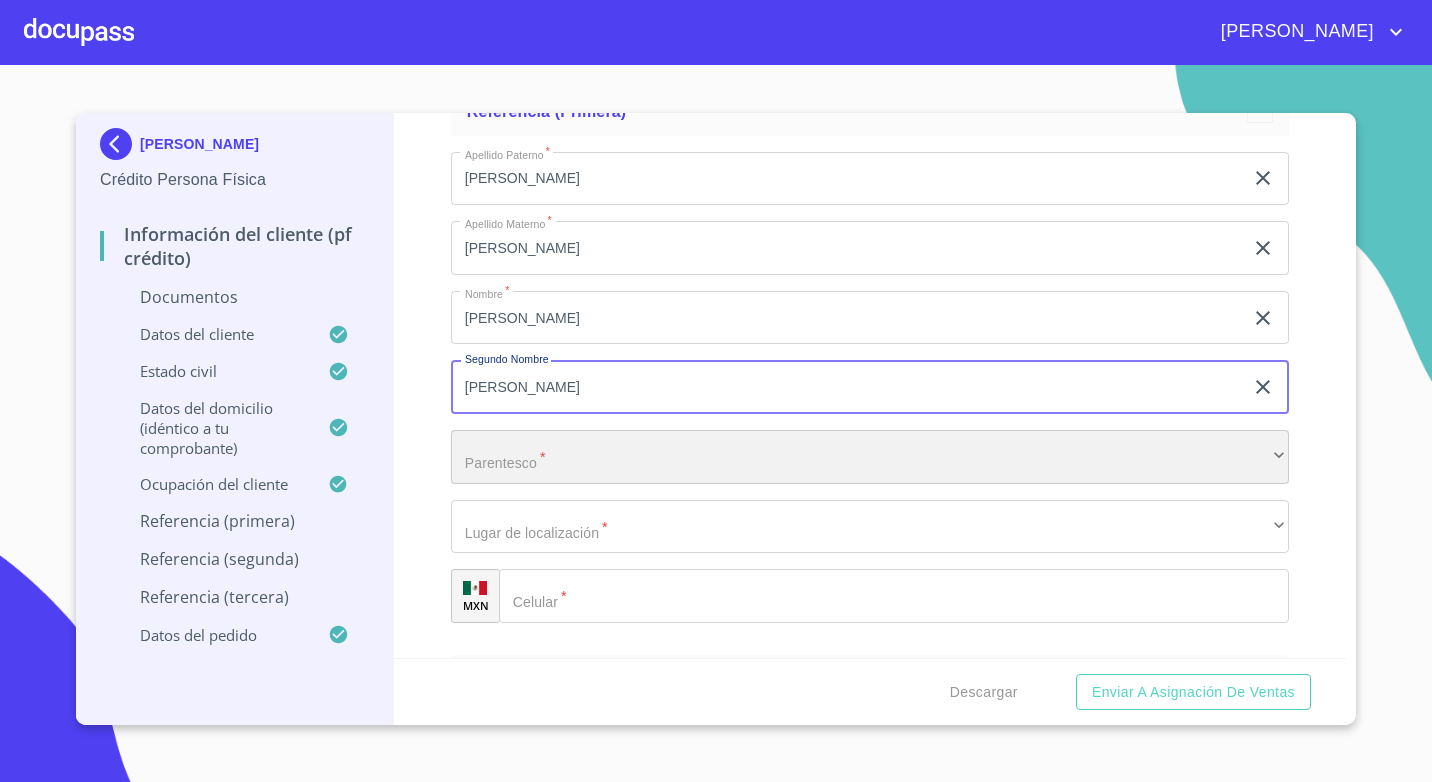 click on "​" at bounding box center (870, 457) 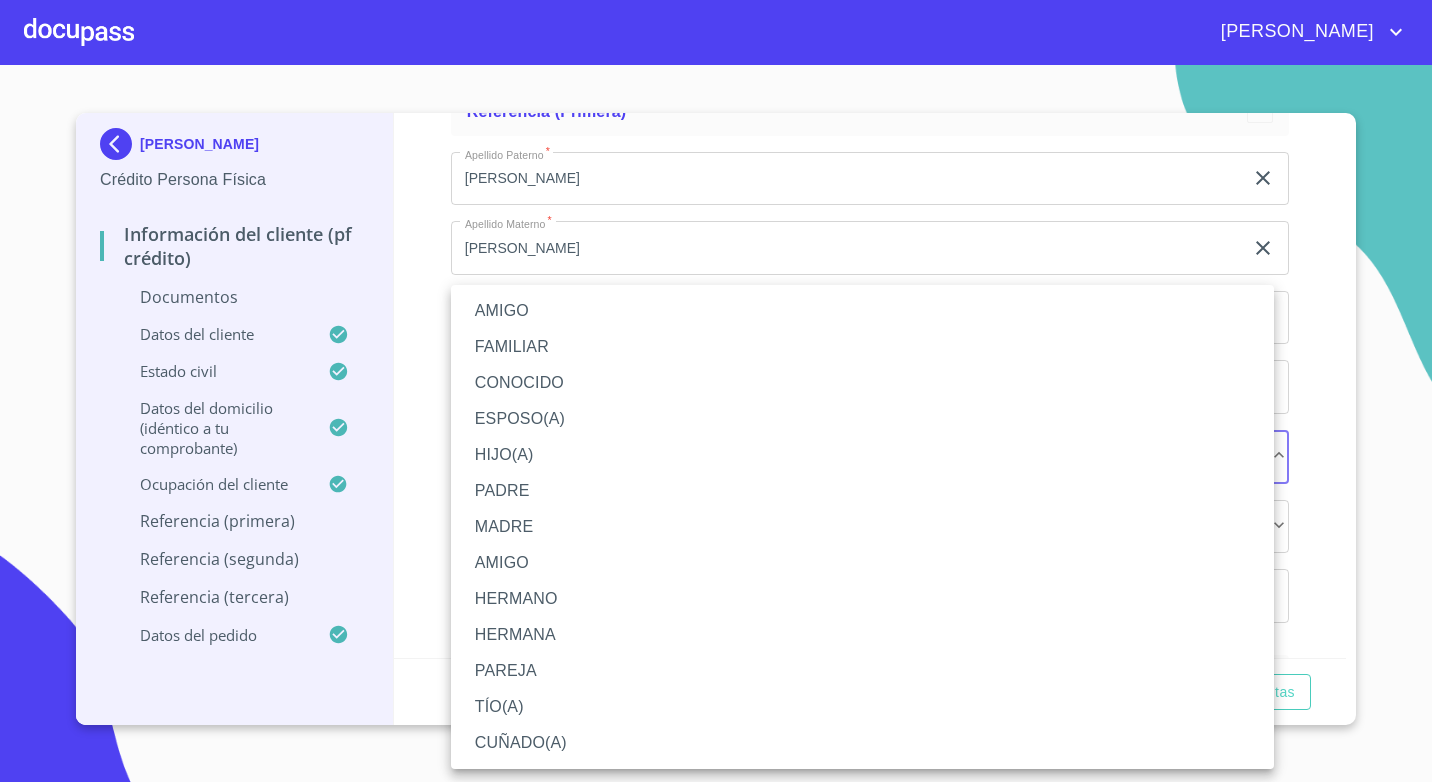 click on "HERMANO" at bounding box center (862, 599) 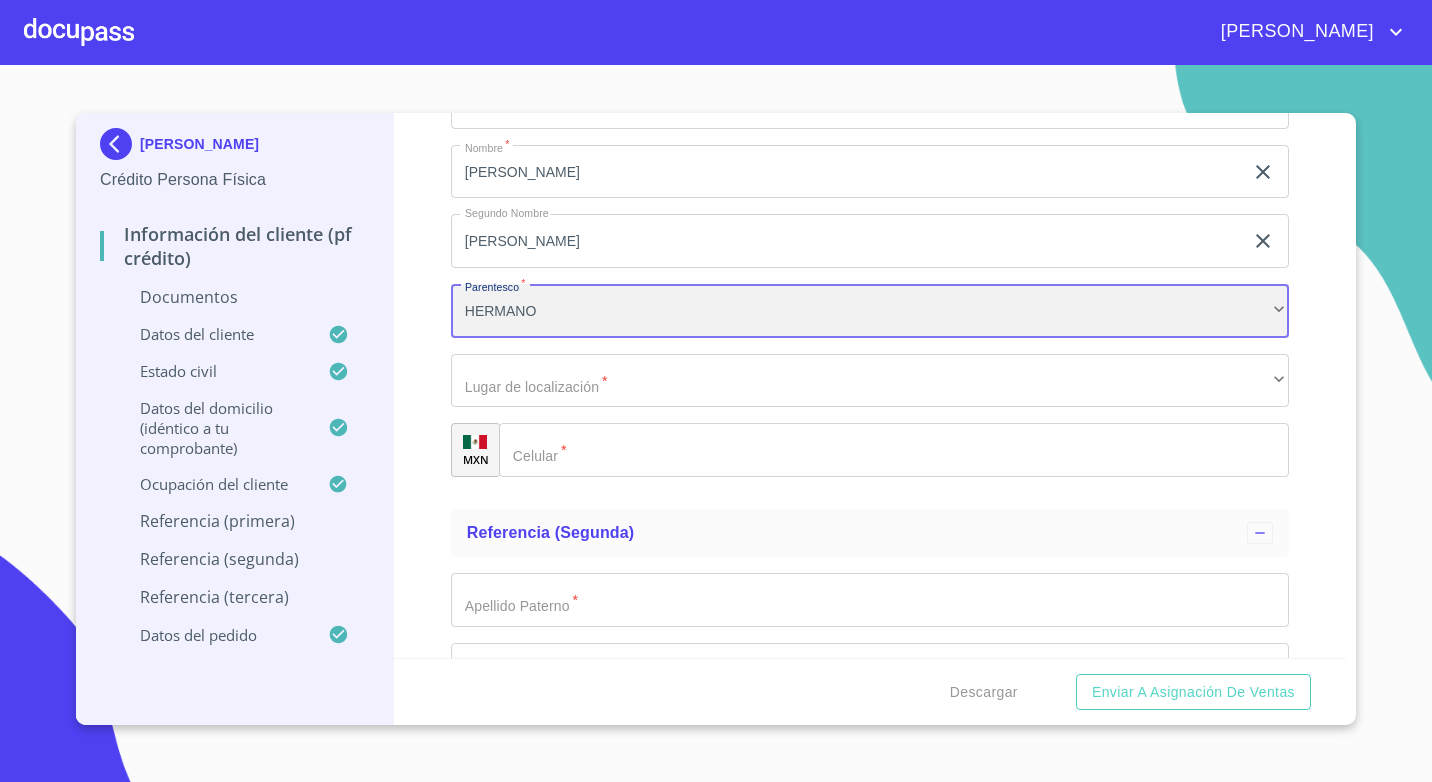 scroll, scrollTop: 7828, scrollLeft: 0, axis: vertical 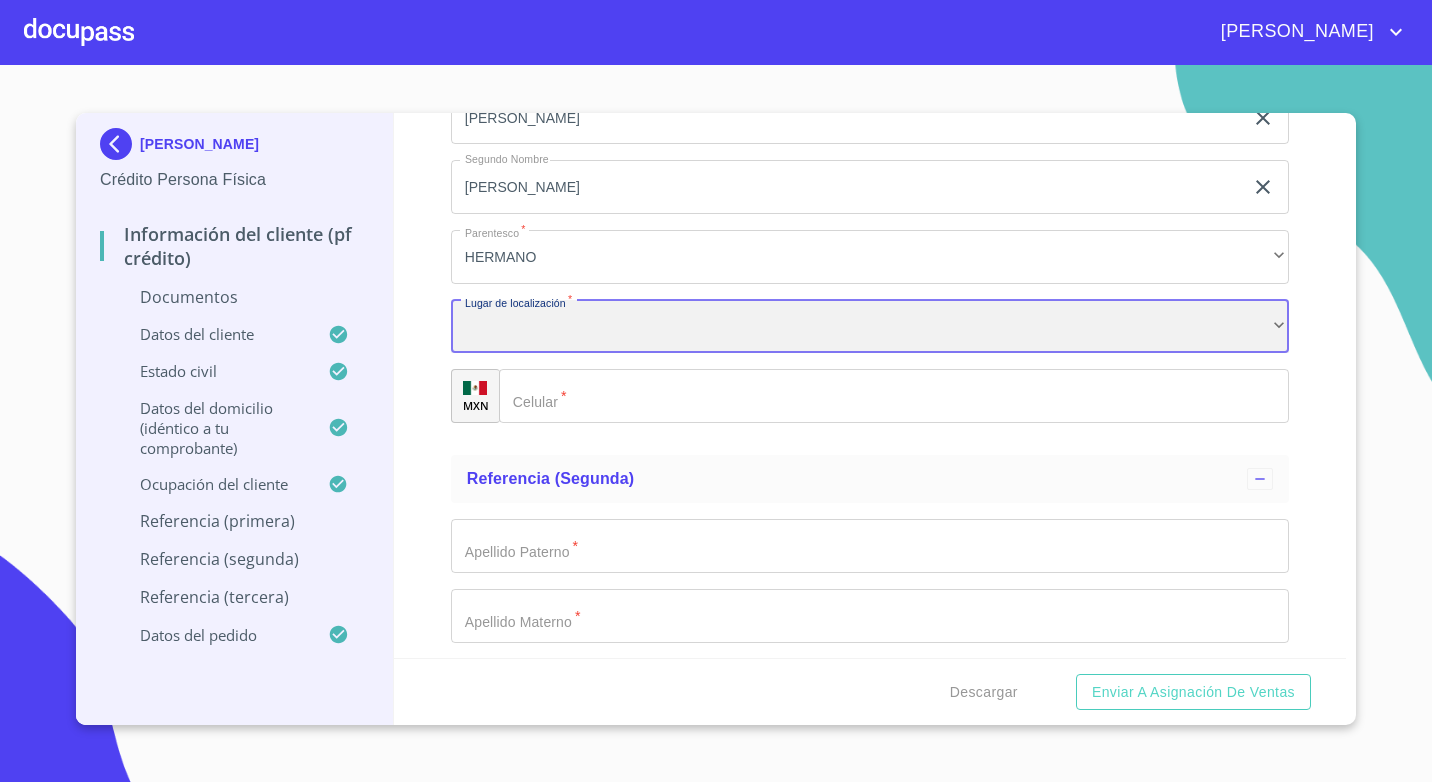 click on "​" at bounding box center (870, 327) 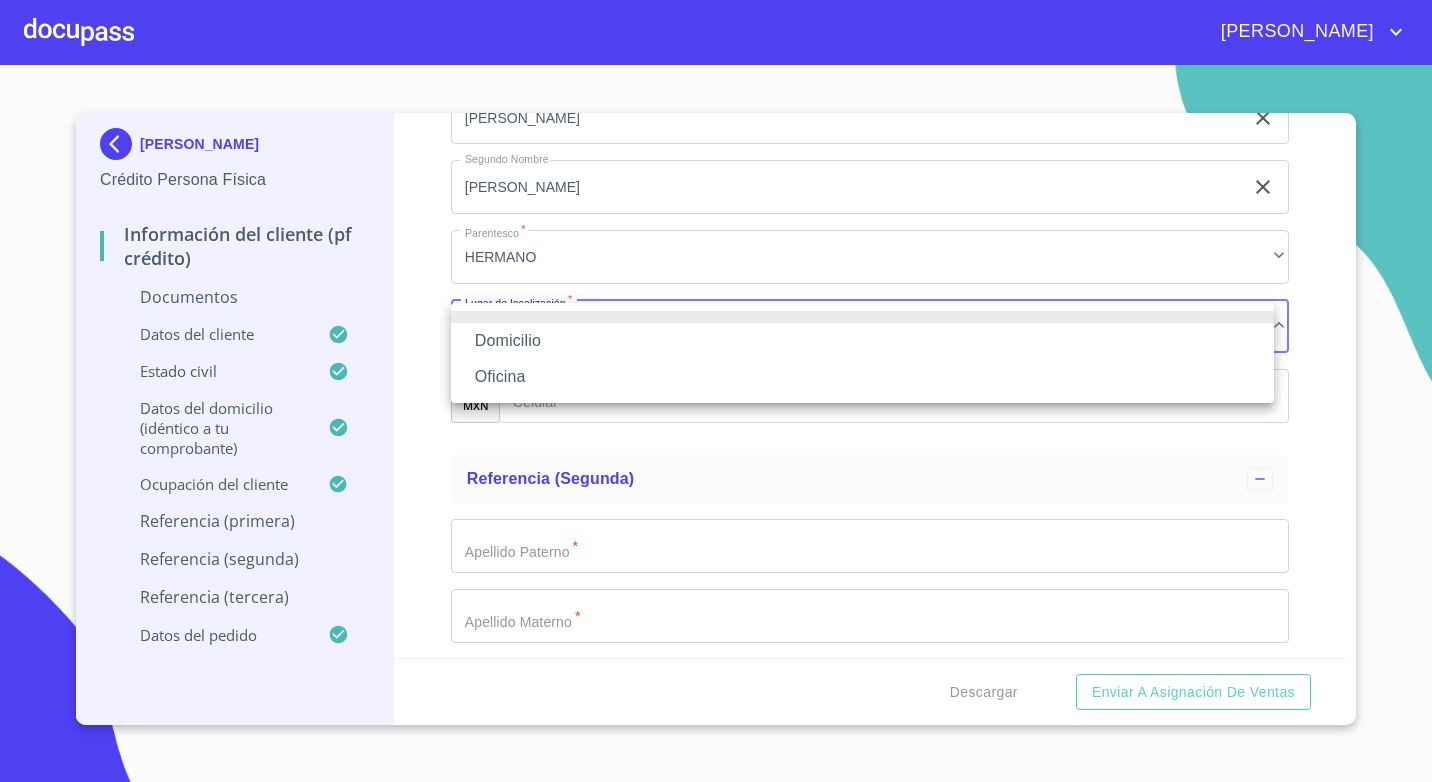 click on "Oficina" at bounding box center (862, 377) 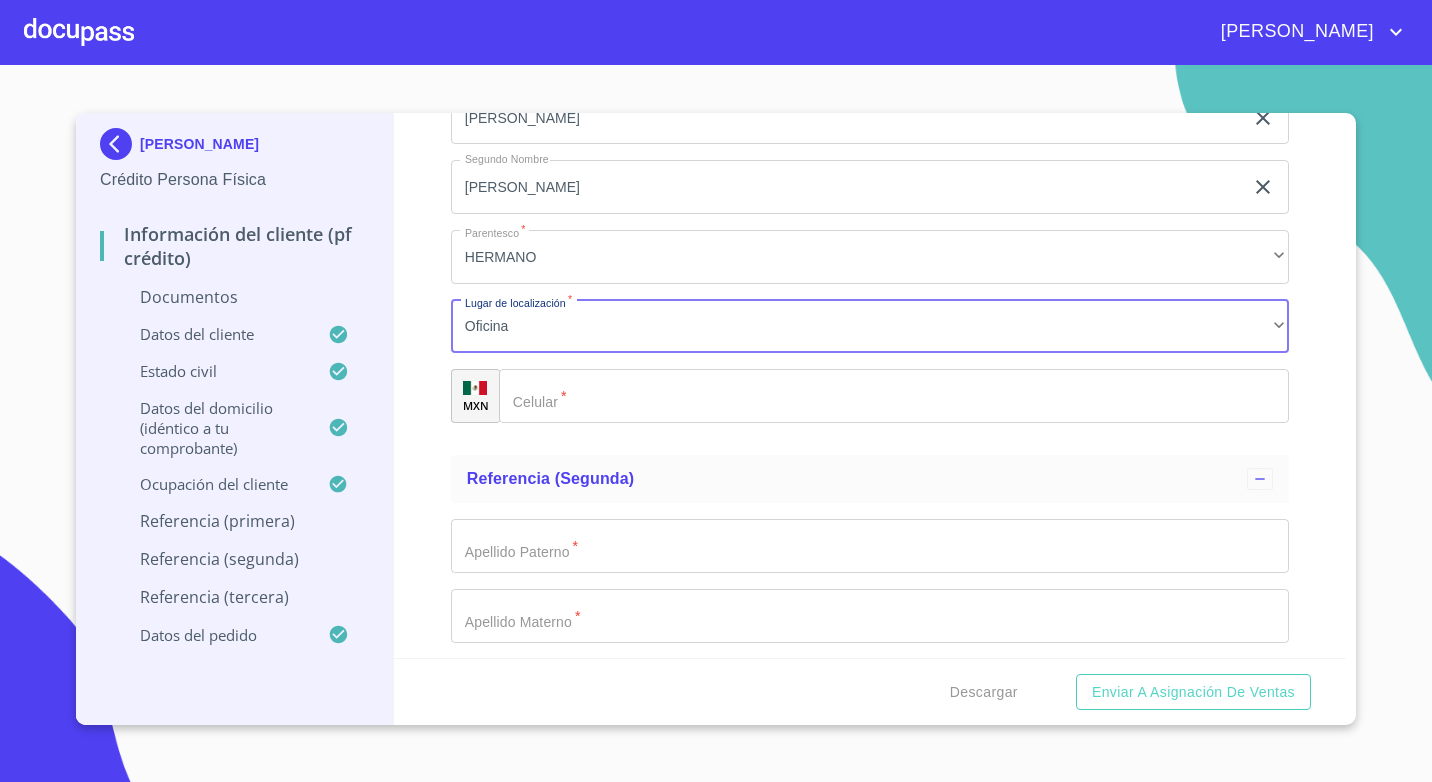 click on "Documento de identificación.   *" 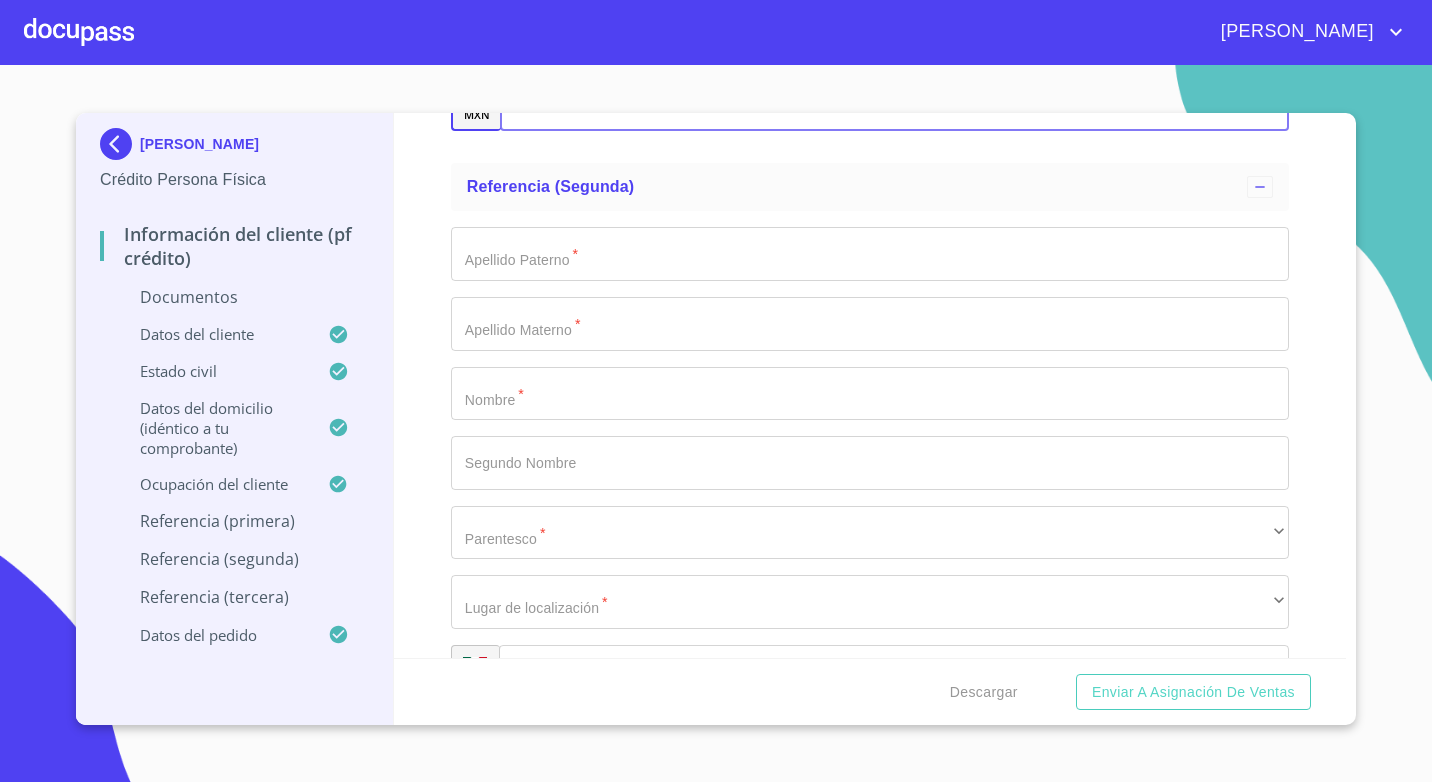 scroll, scrollTop: 8128, scrollLeft: 0, axis: vertical 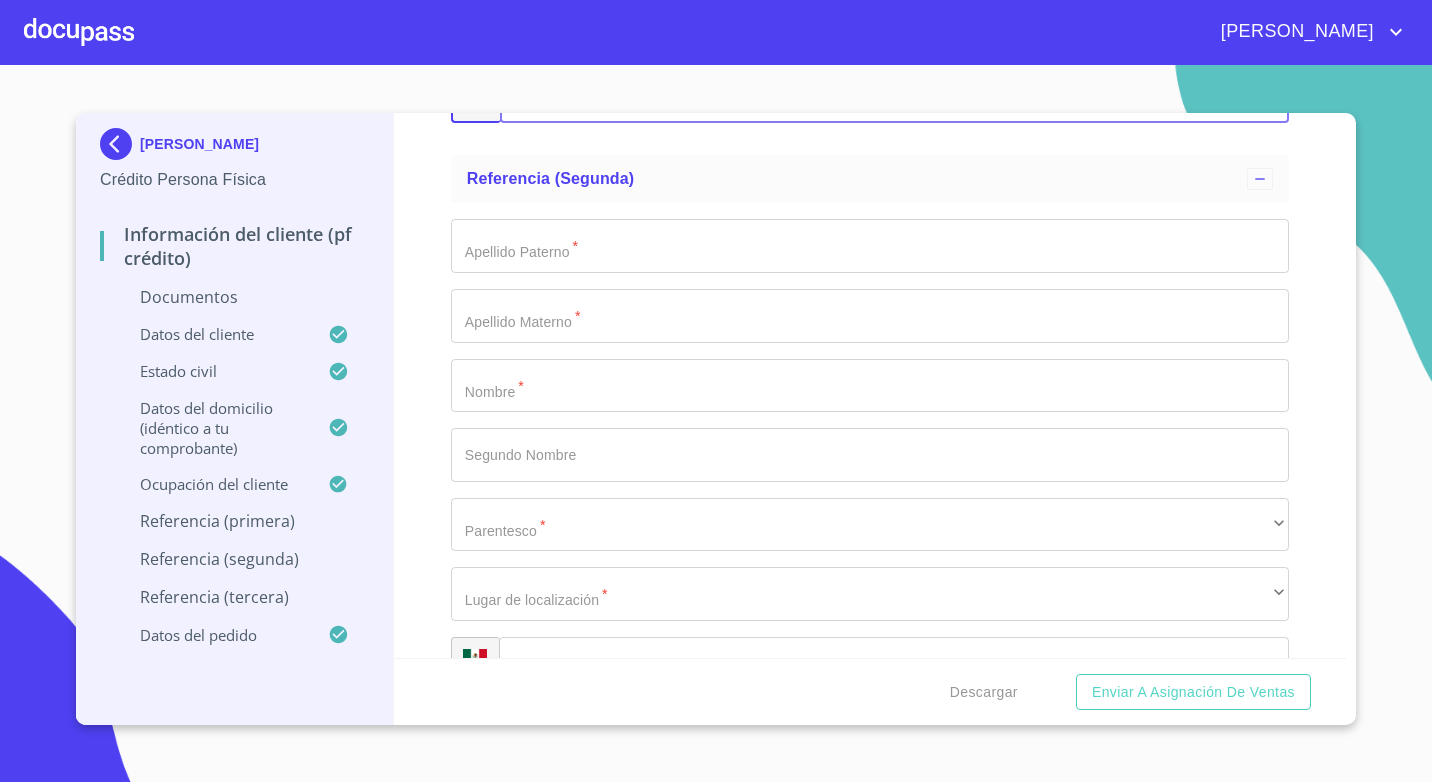 type on "(33)10221913" 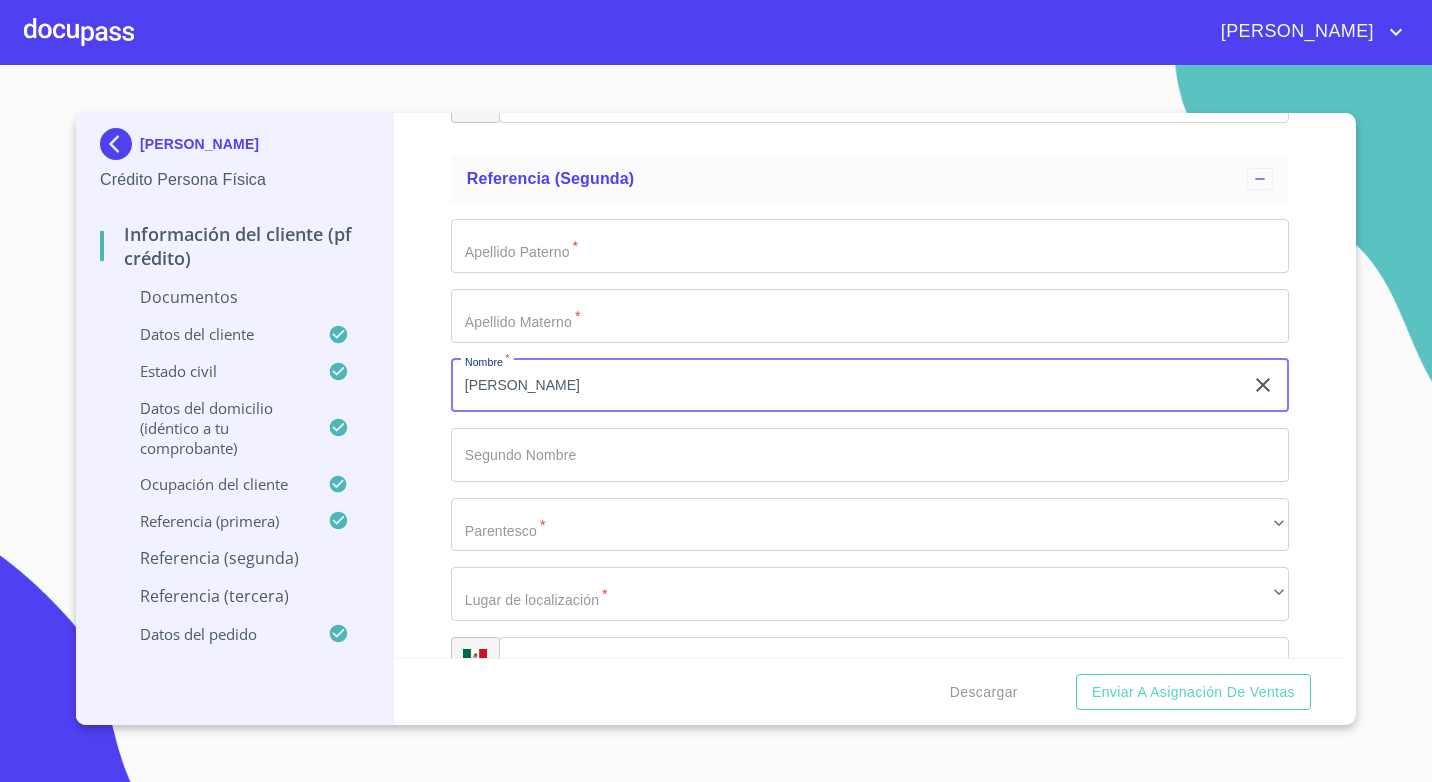 type on "diego" 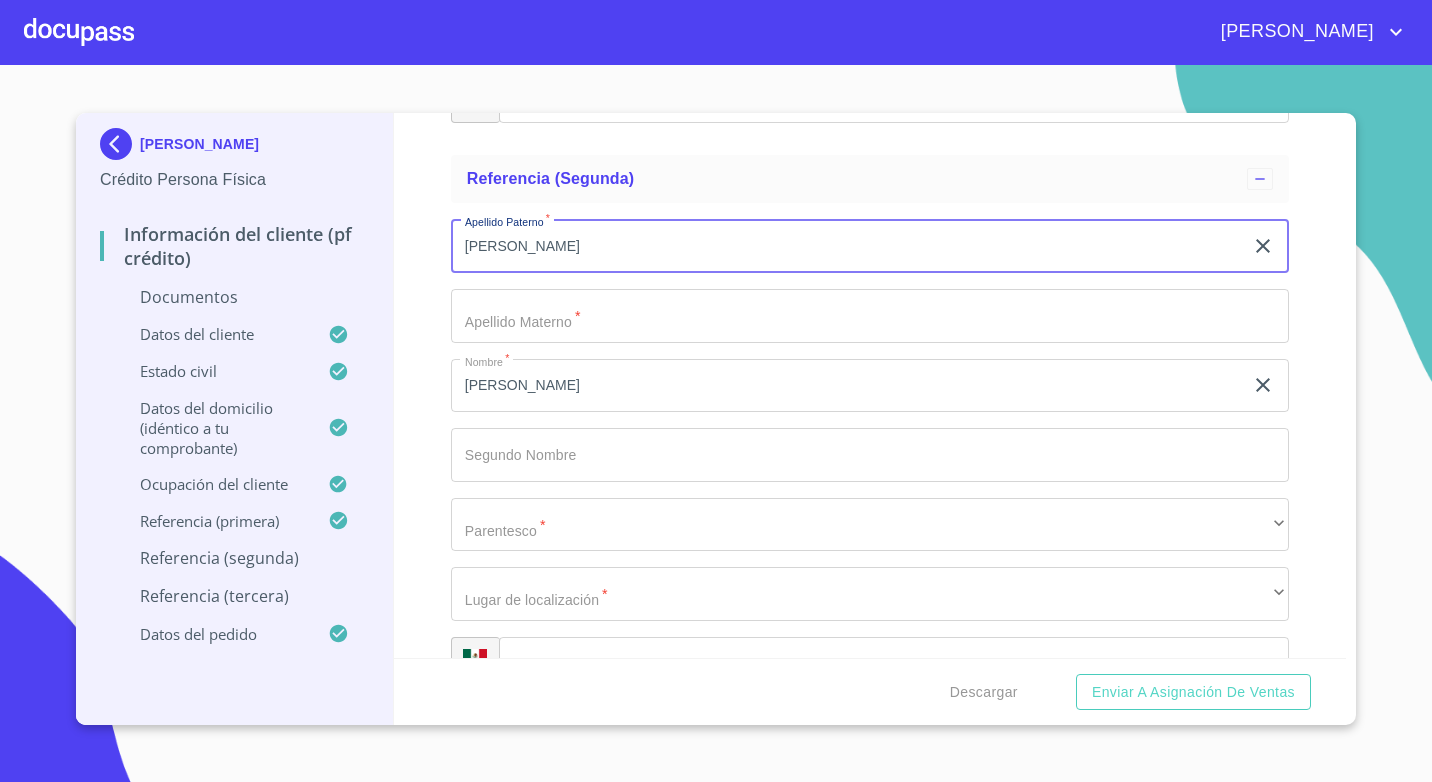 type on "[PERSON_NAME]" 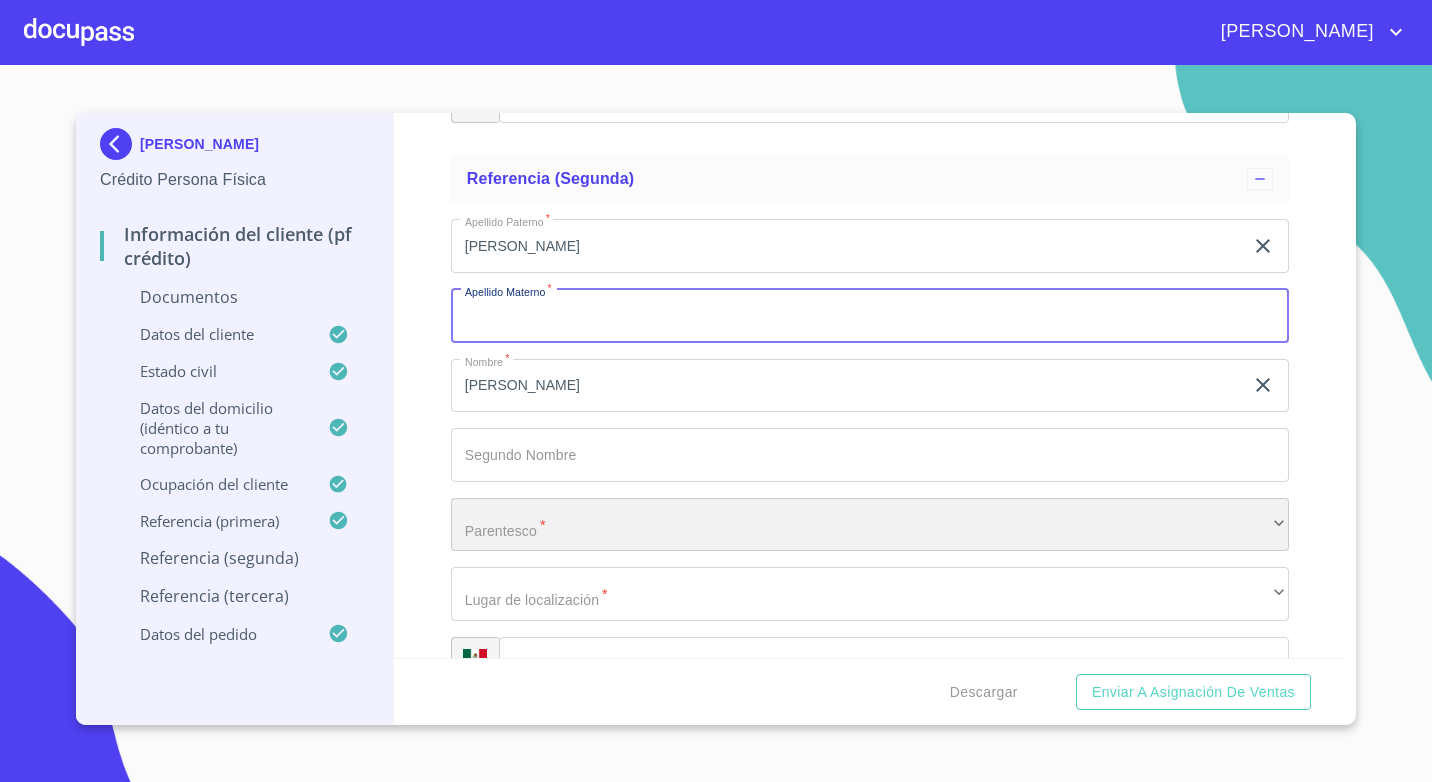 click on "​" at bounding box center [870, 525] 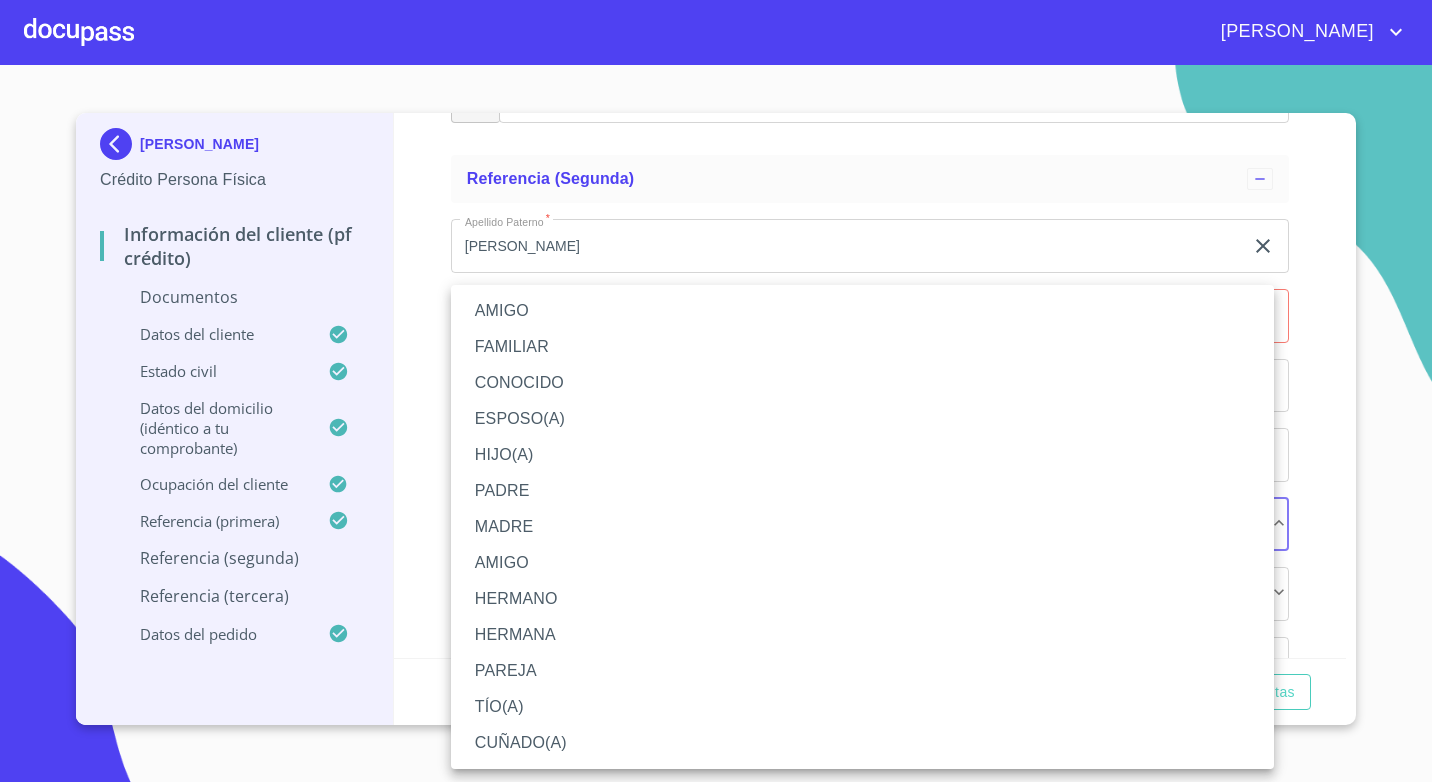 click on "HIJO(A)" at bounding box center (862, 455) 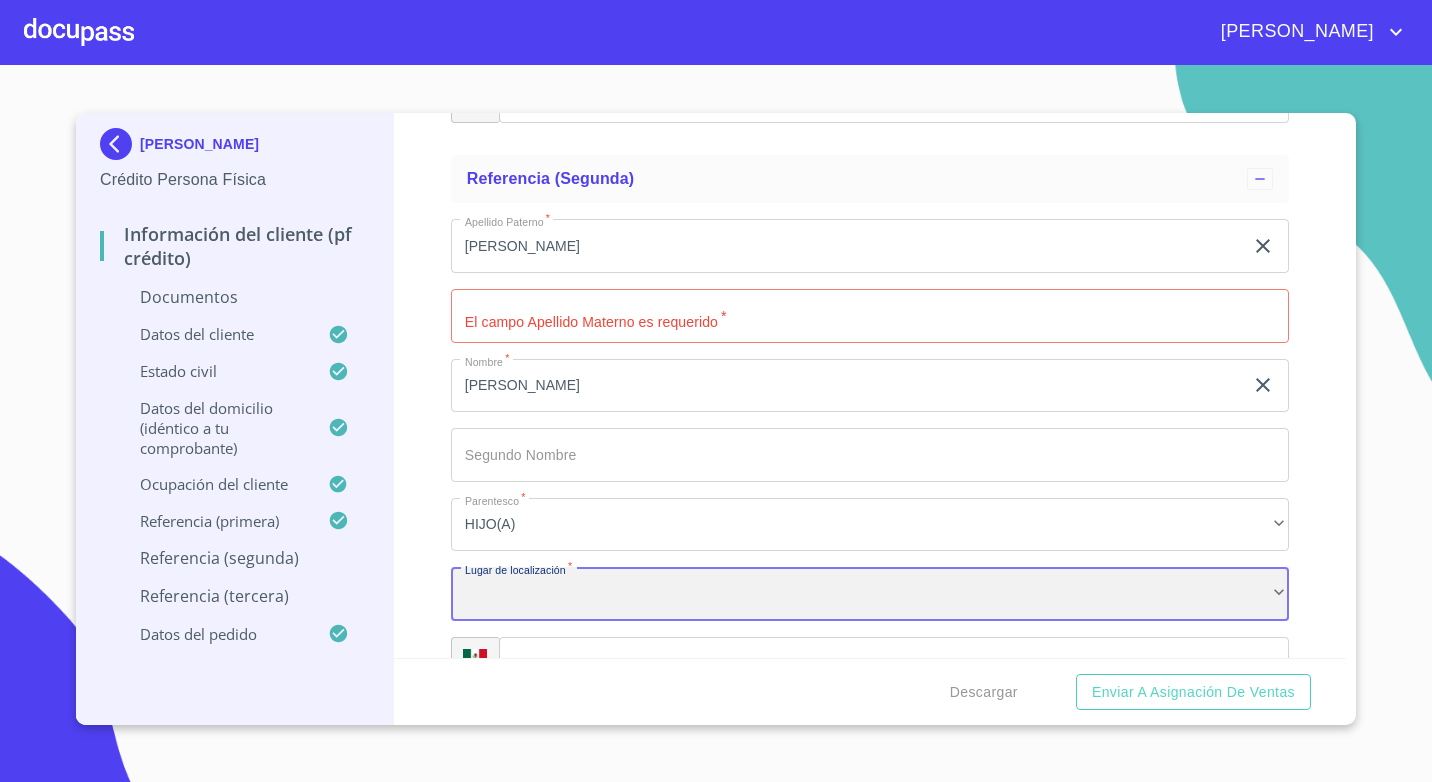 click on "​" at bounding box center (870, 594) 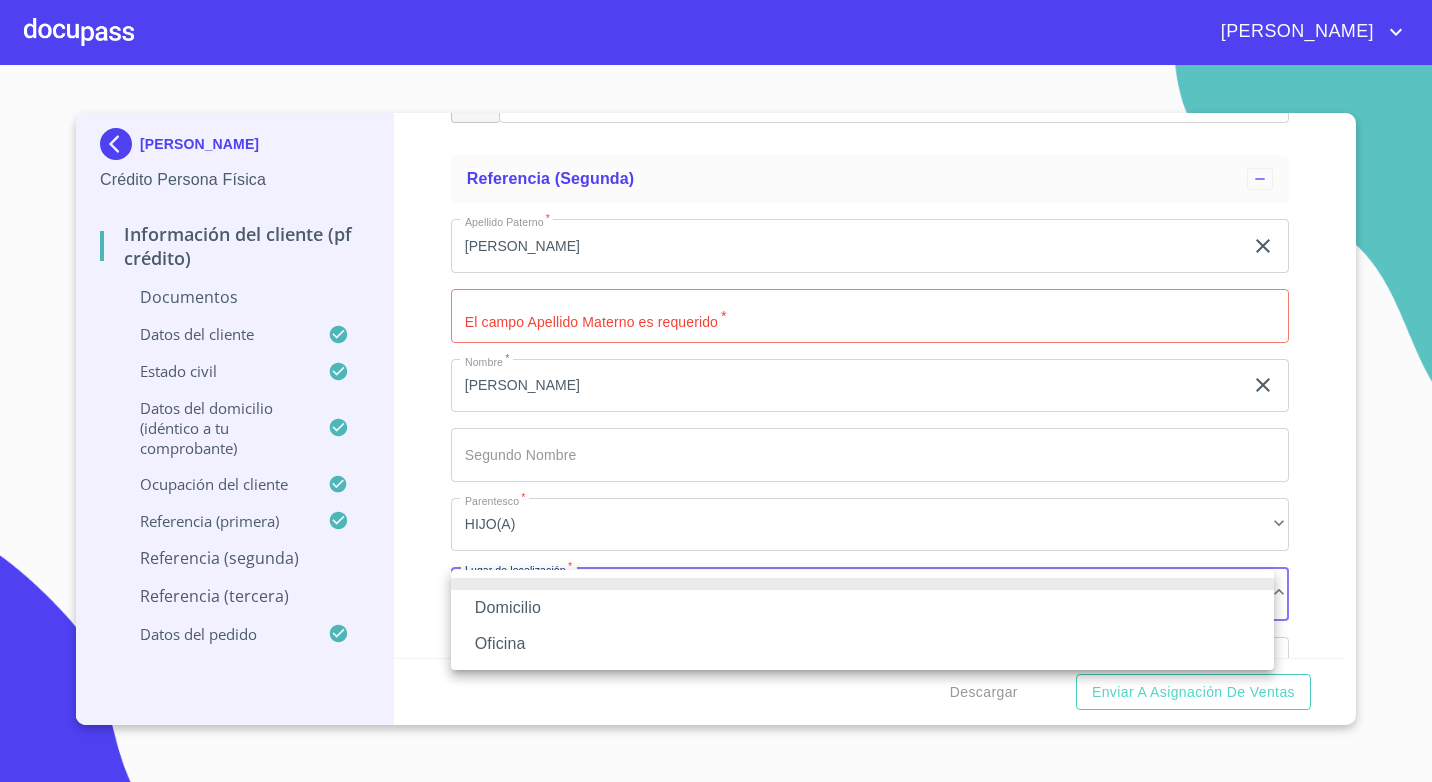 click on "Oficina" at bounding box center (862, 644) 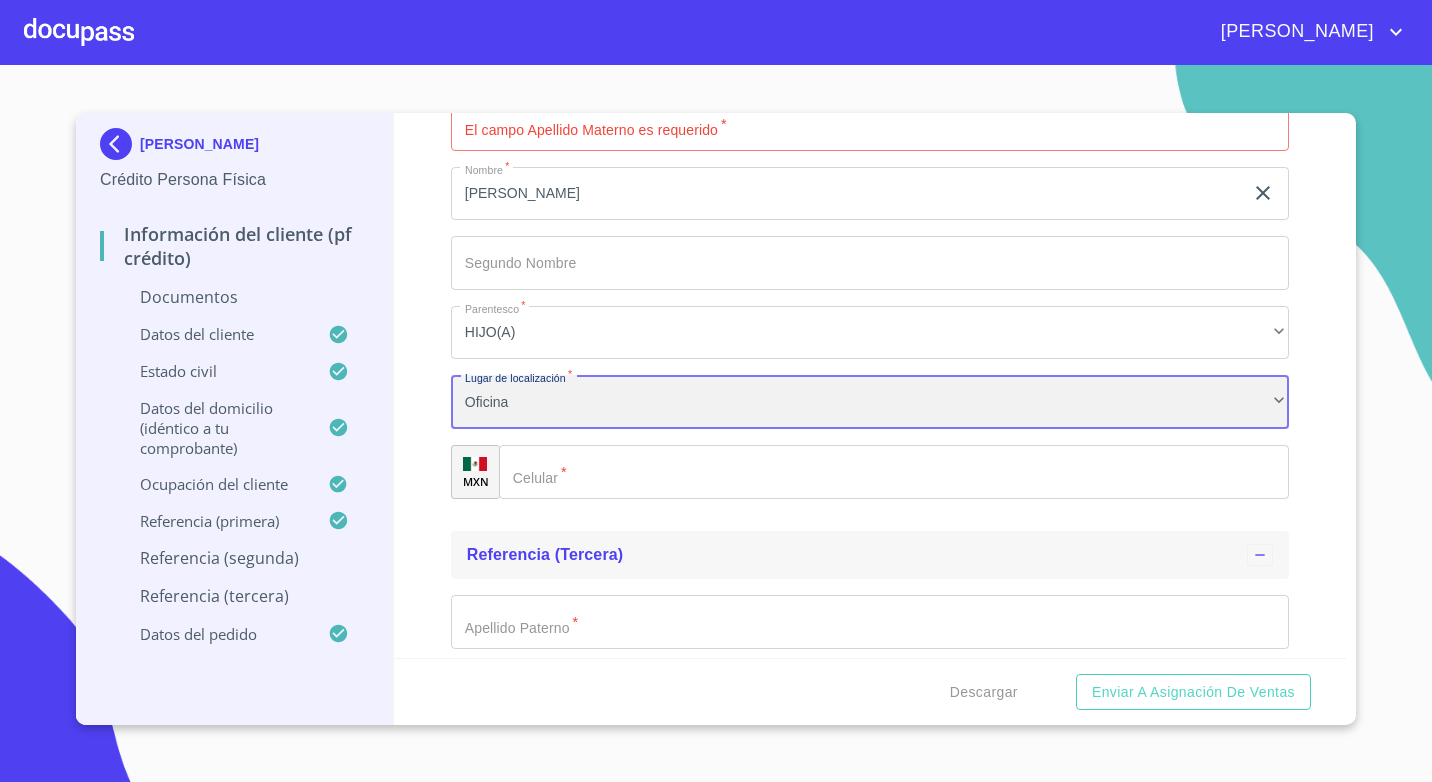 scroll, scrollTop: 8328, scrollLeft: 0, axis: vertical 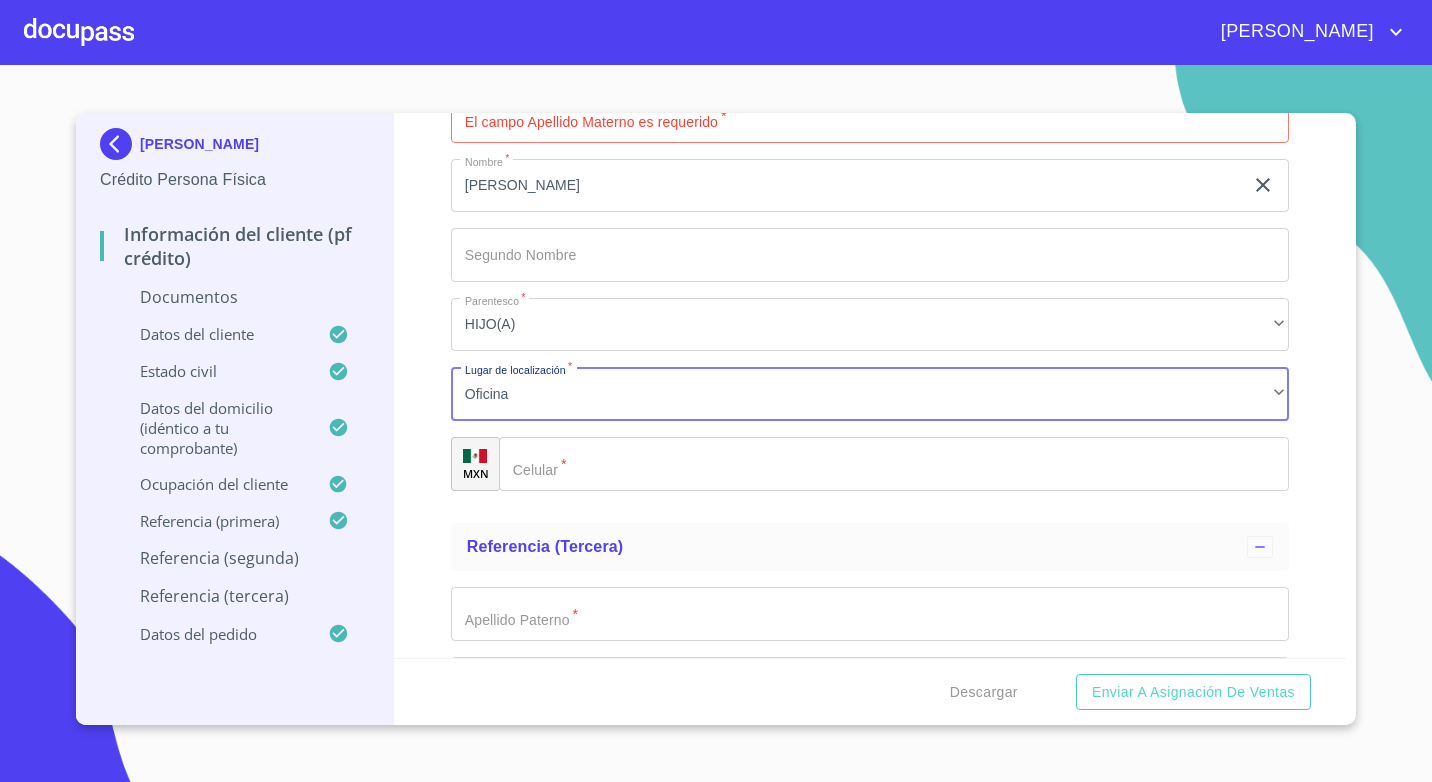 click on "Documento de identificación.   *" 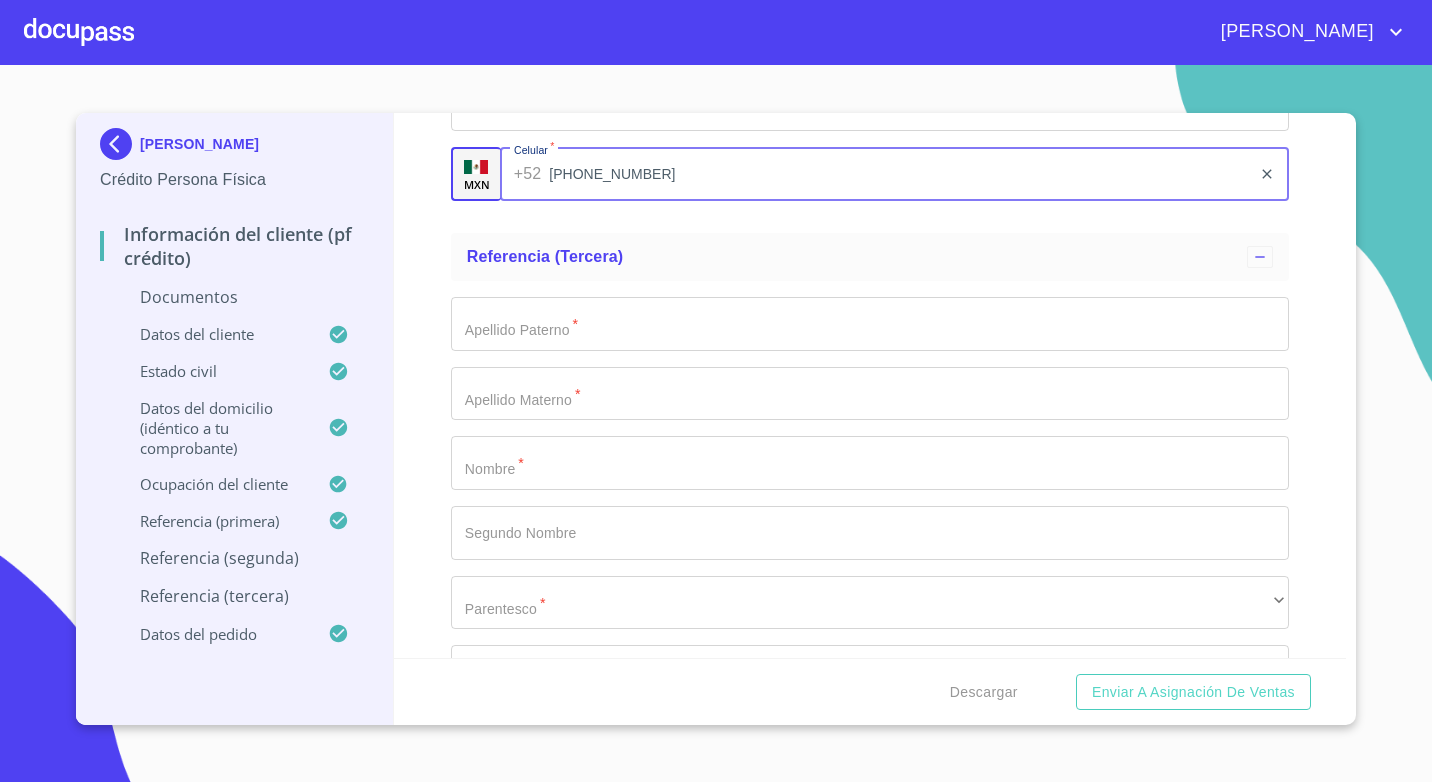 scroll, scrollTop: 8628, scrollLeft: 0, axis: vertical 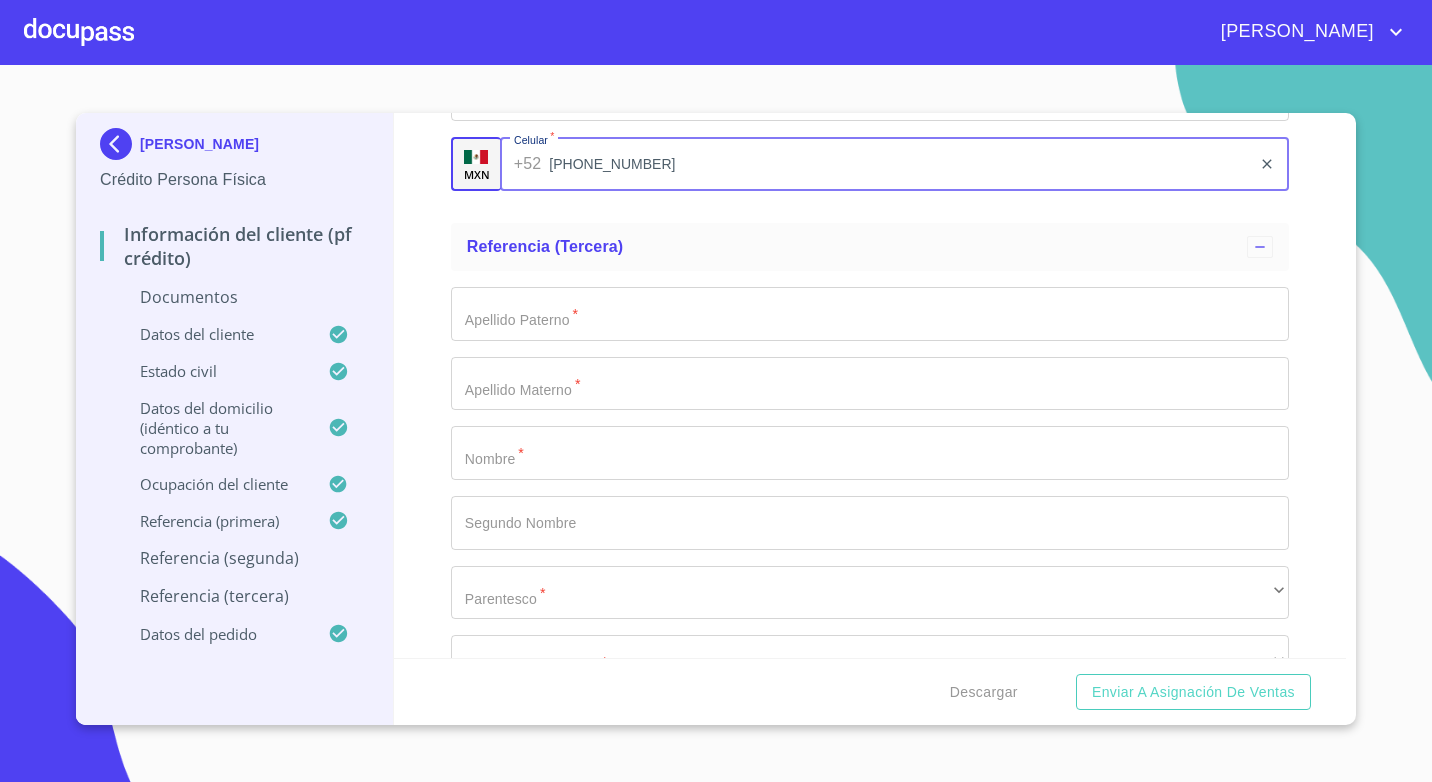 type on "(33)20494315" 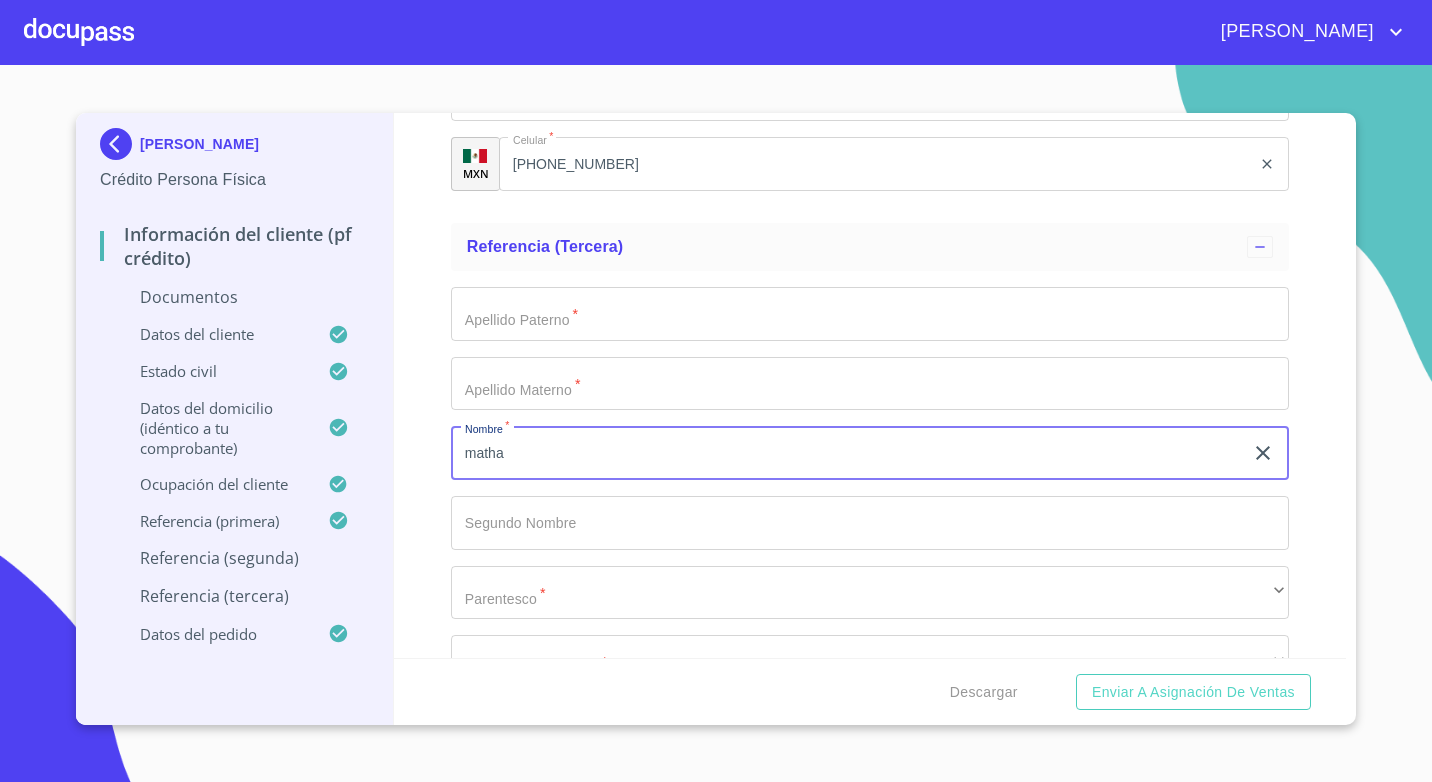 type on "matha" 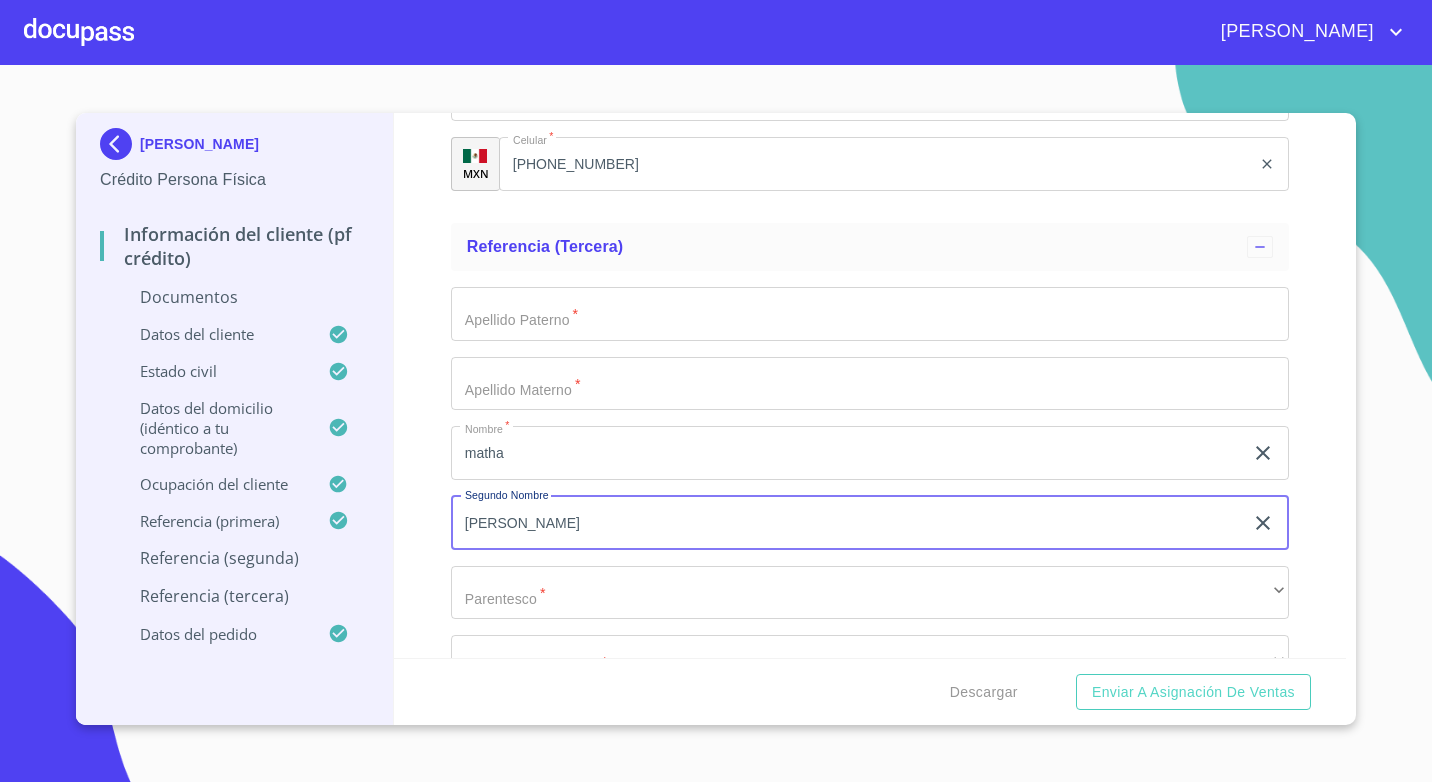 type on "emilia" 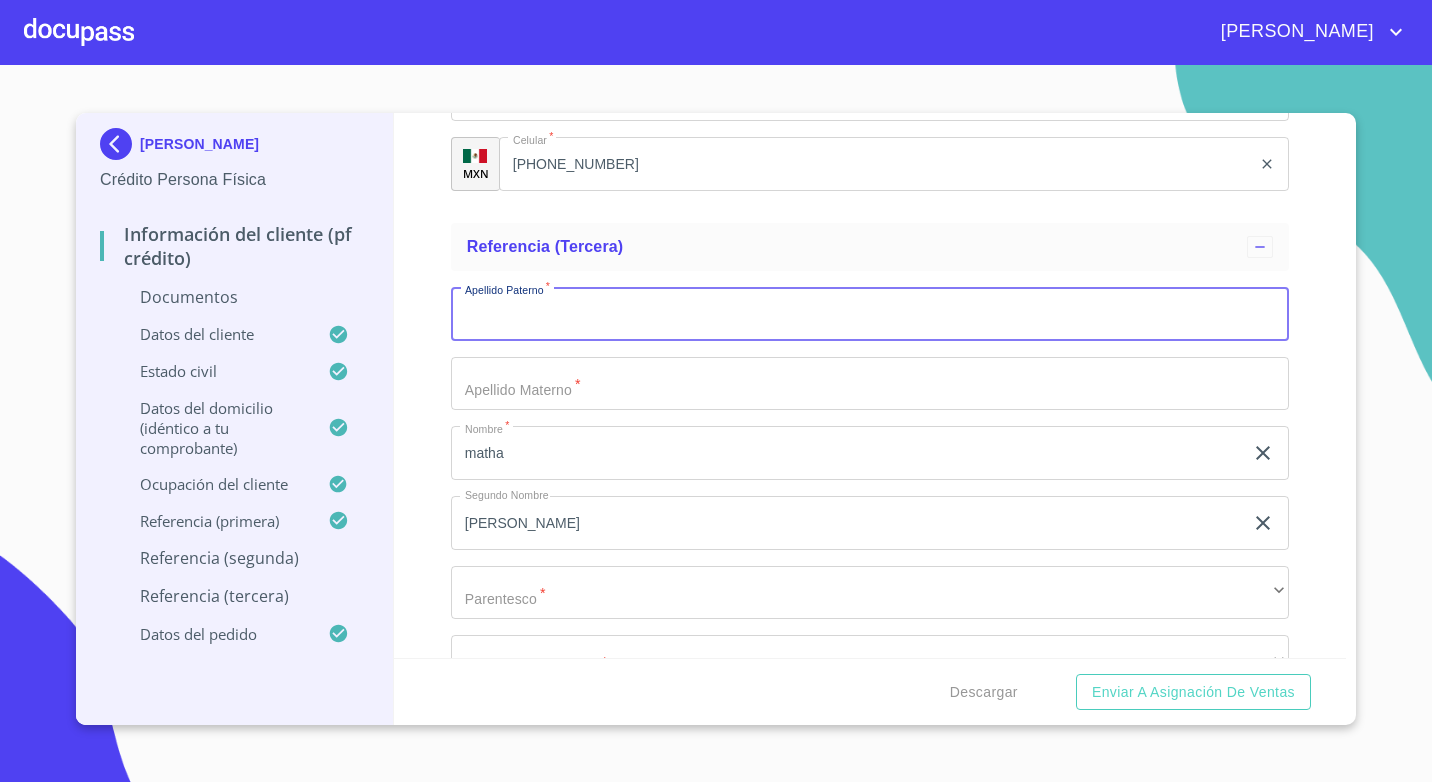 click on "Documento de identificación.   *" at bounding box center [870, 314] 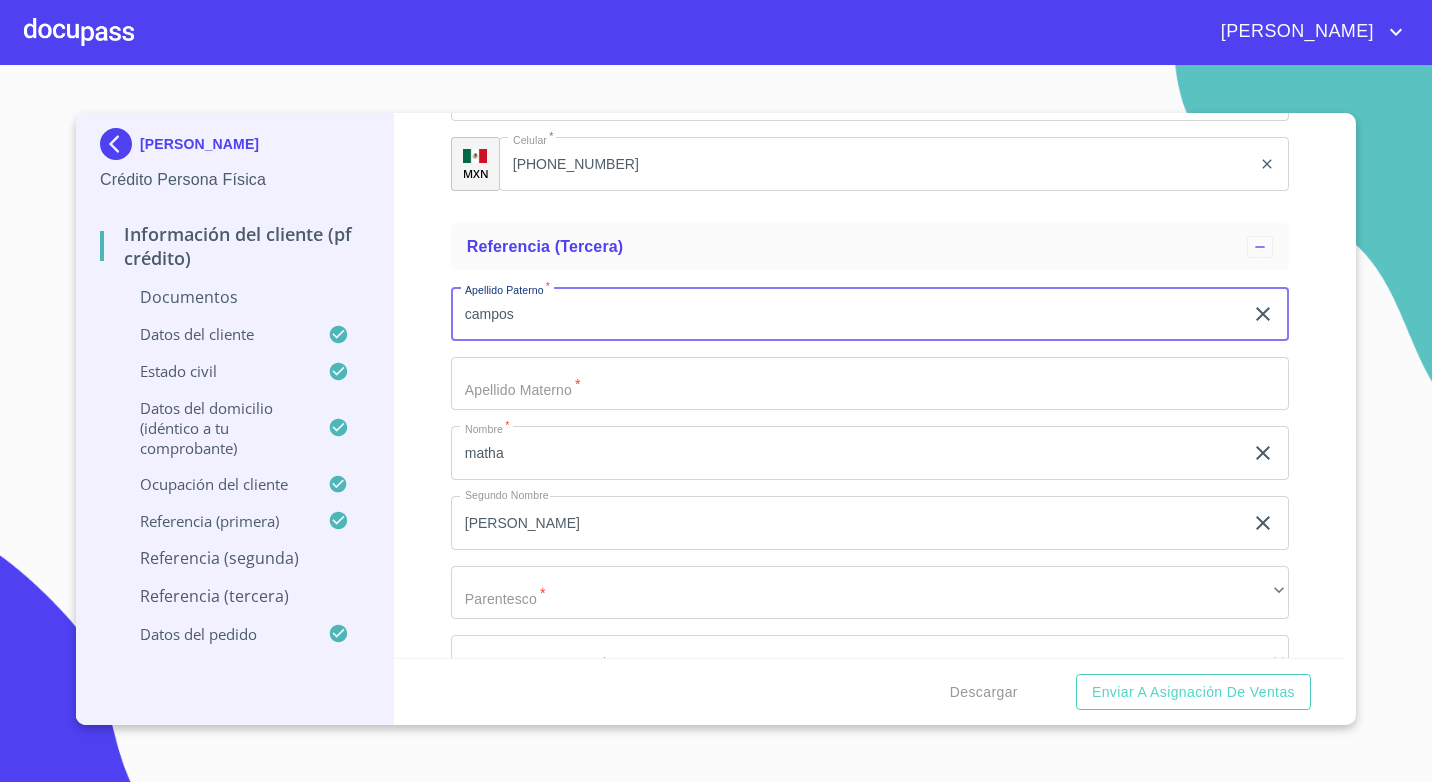 scroll, scrollTop: 8728, scrollLeft: 0, axis: vertical 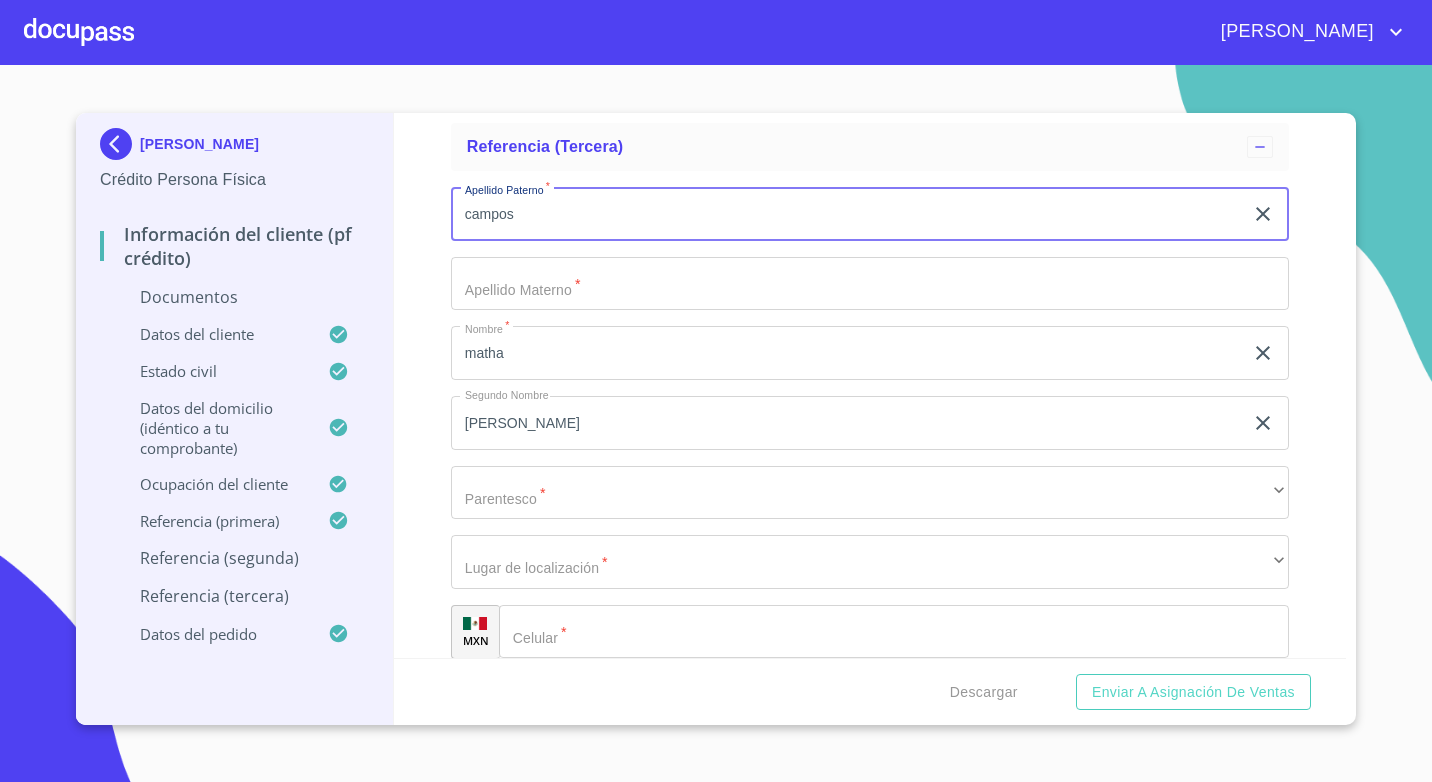type on "campos" 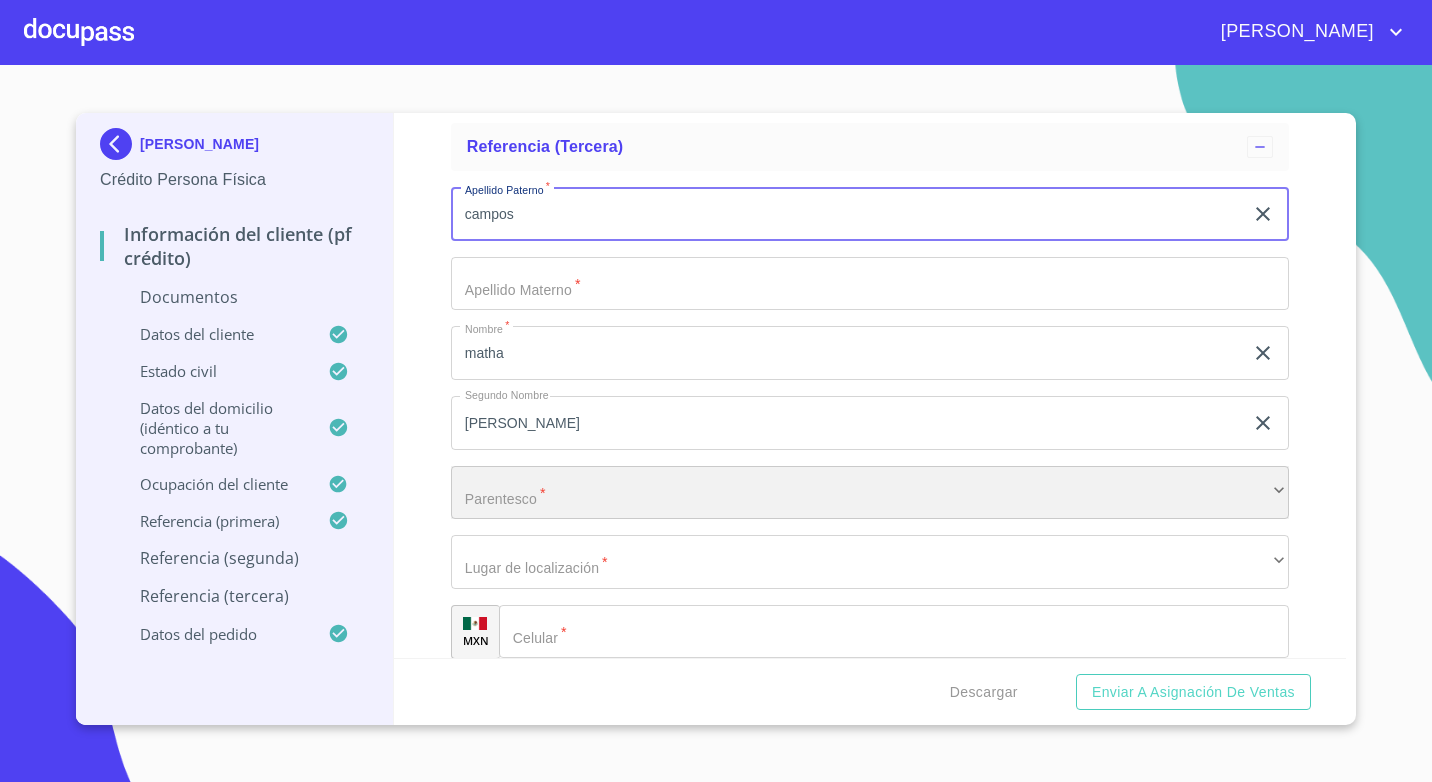 click on "​" at bounding box center (870, 493) 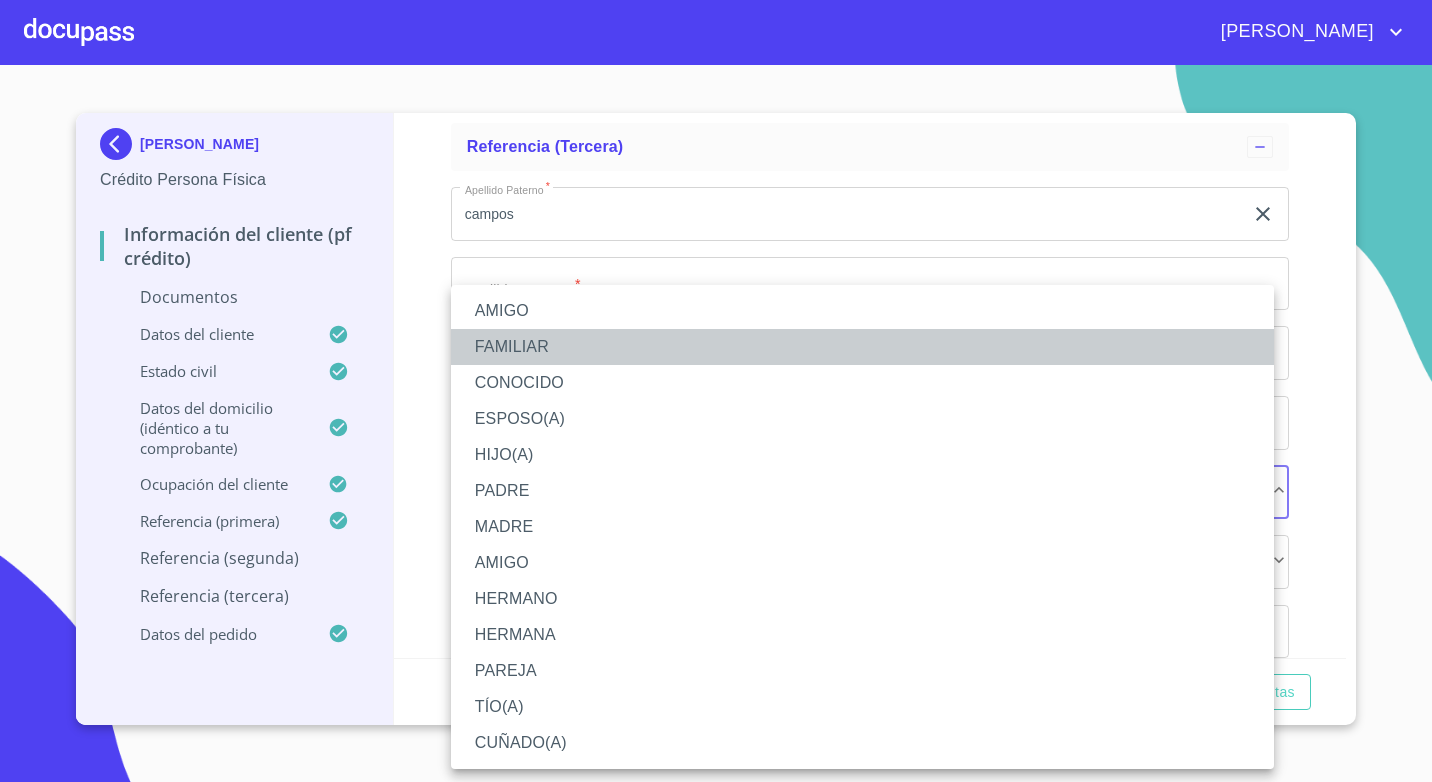 click on "FAMILIAR" at bounding box center [862, 347] 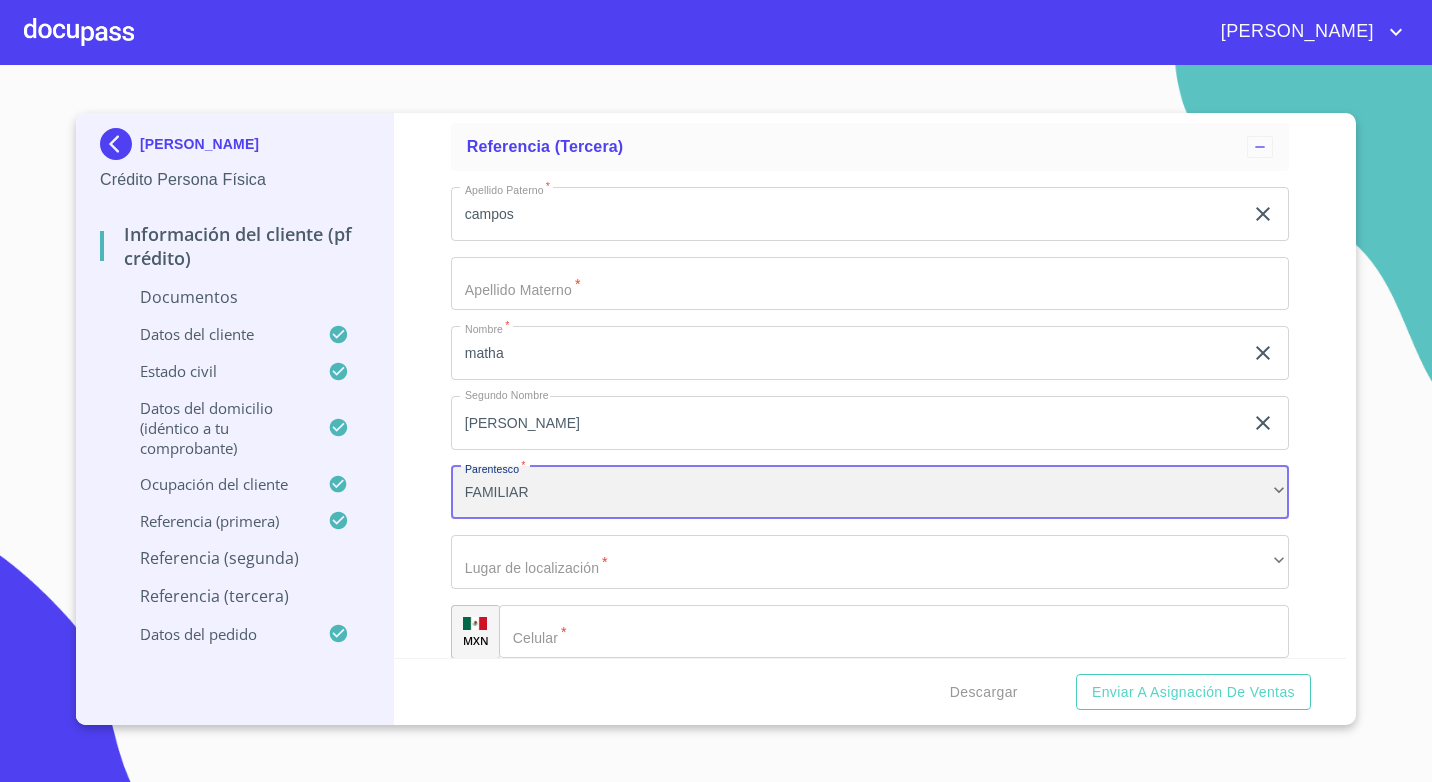 click on "FAMILIAR" at bounding box center [870, 493] 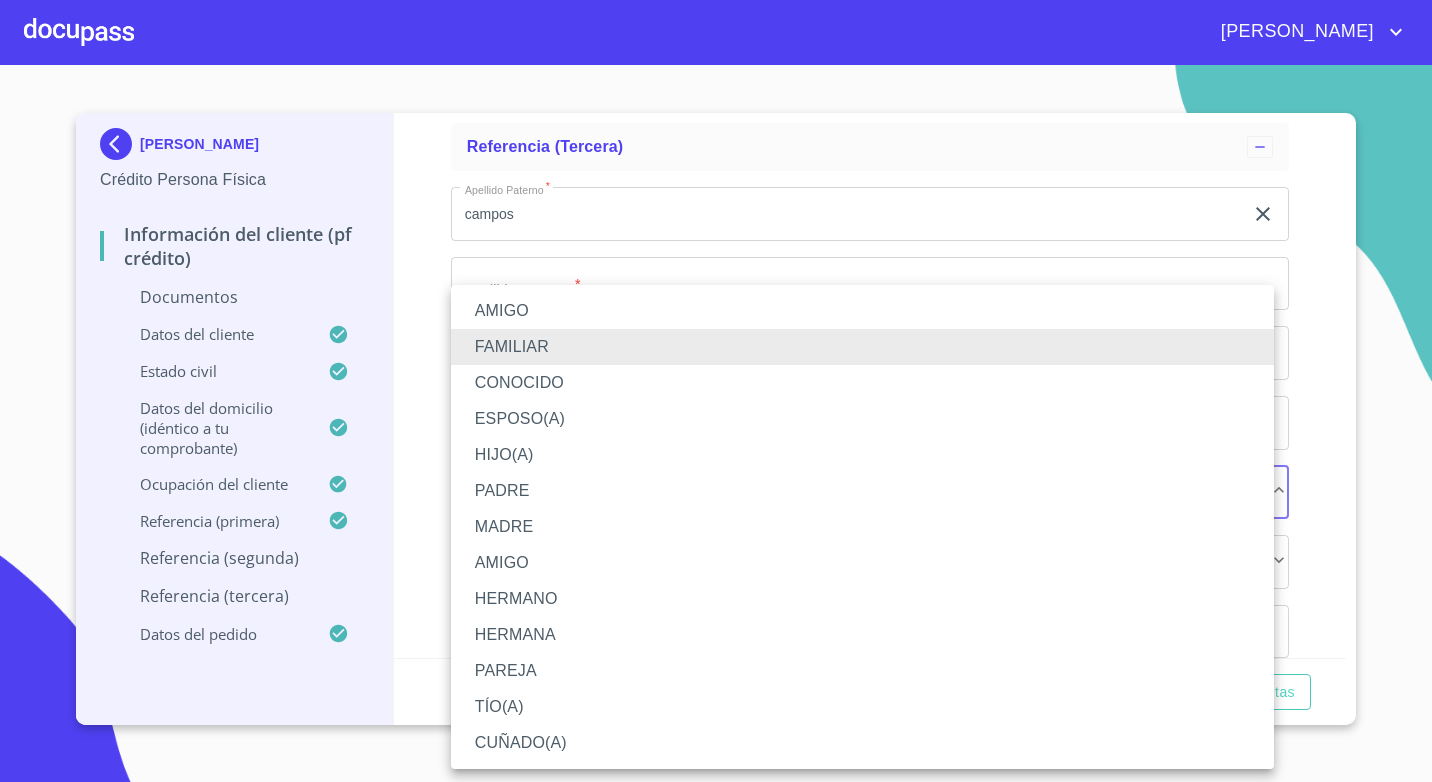 click on "CUÑADO(A)" at bounding box center (862, 743) 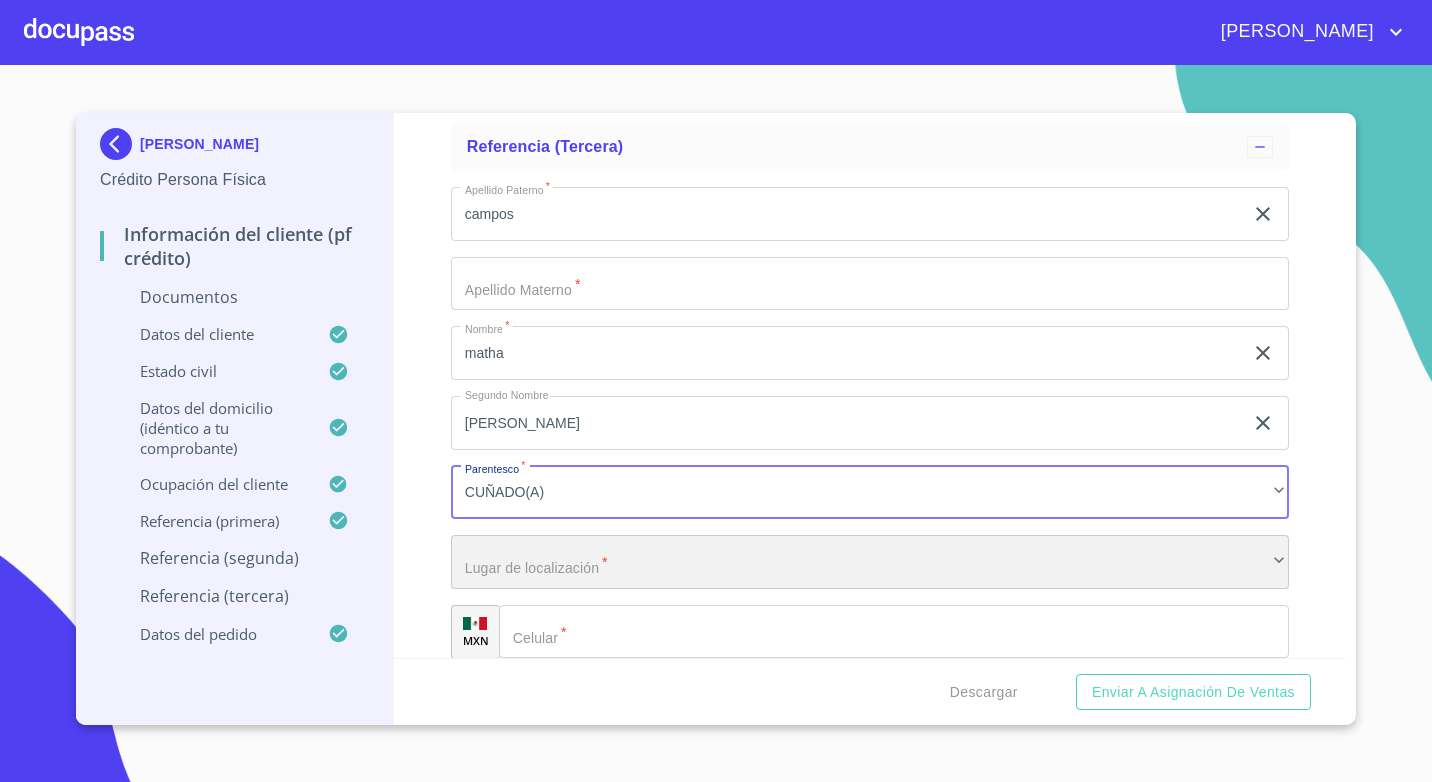 click on "​" at bounding box center (870, 562) 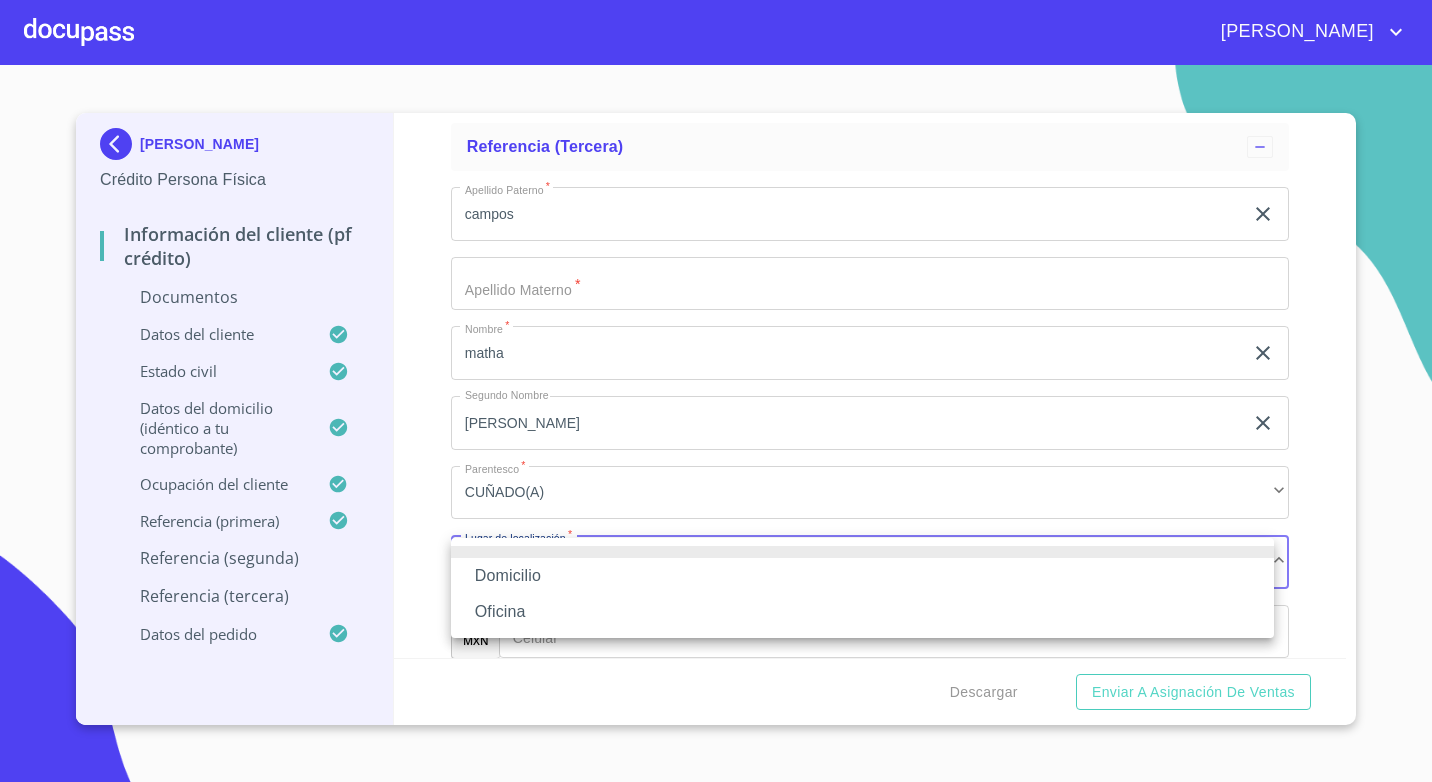 click on "Oficina" at bounding box center (862, 612) 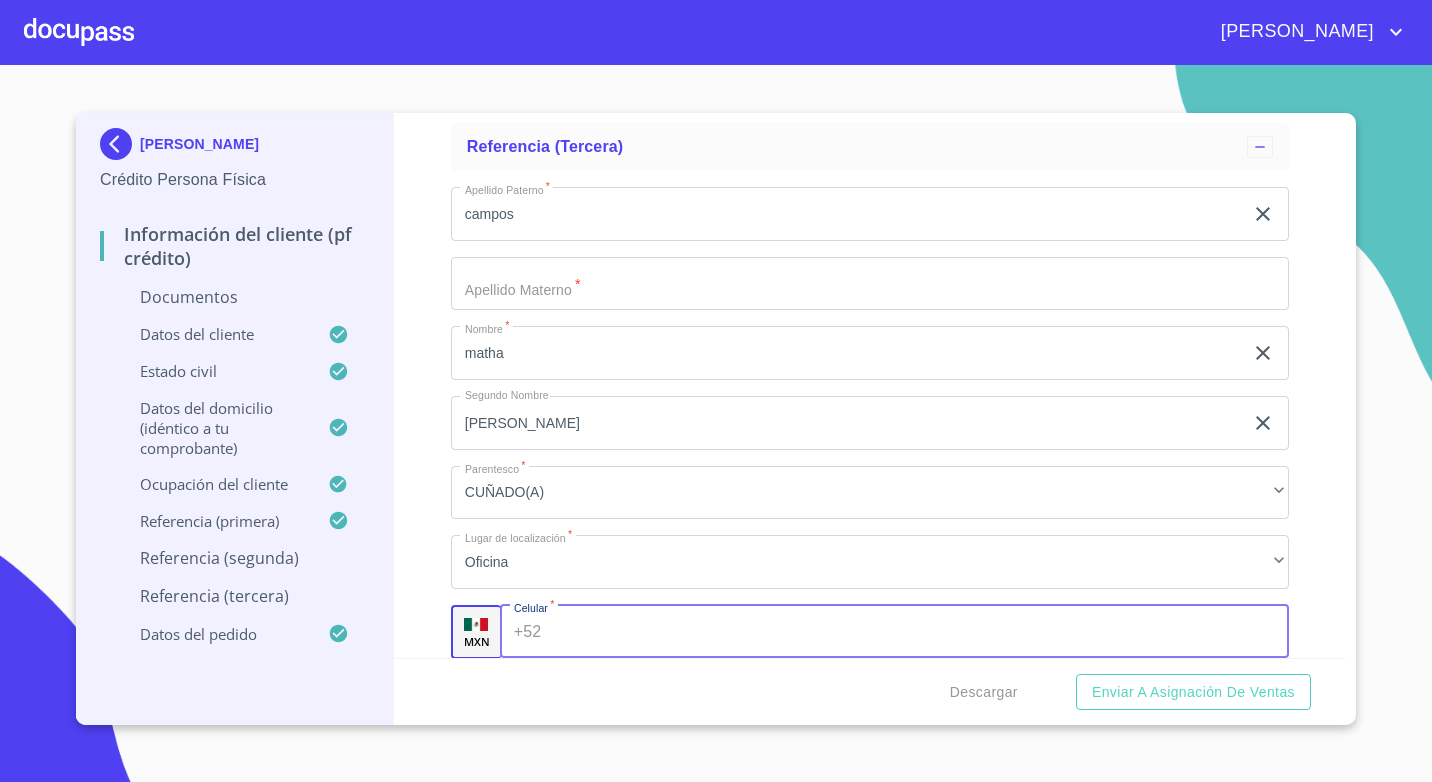 click on "Documento de identificación.   *" at bounding box center [918, 632] 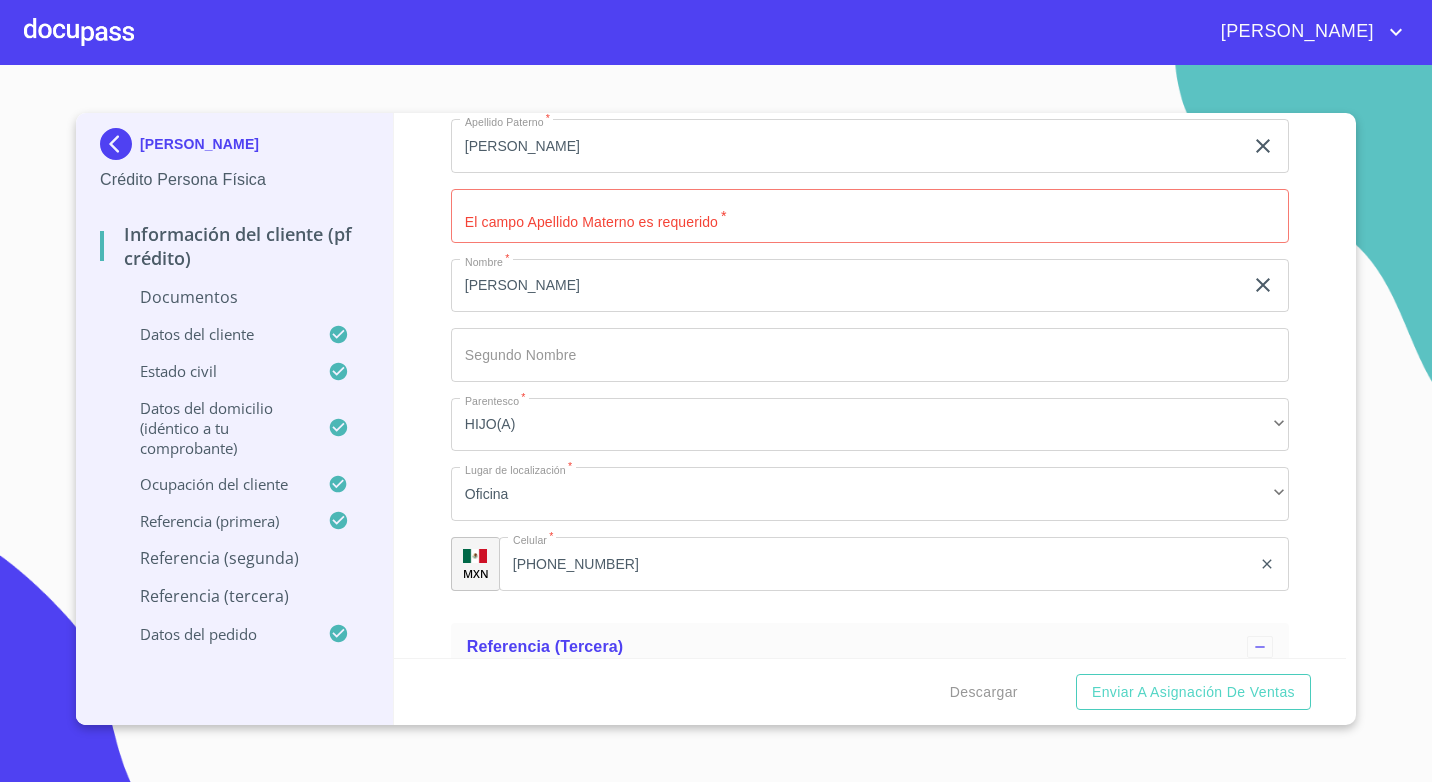 scroll, scrollTop: 8128, scrollLeft: 0, axis: vertical 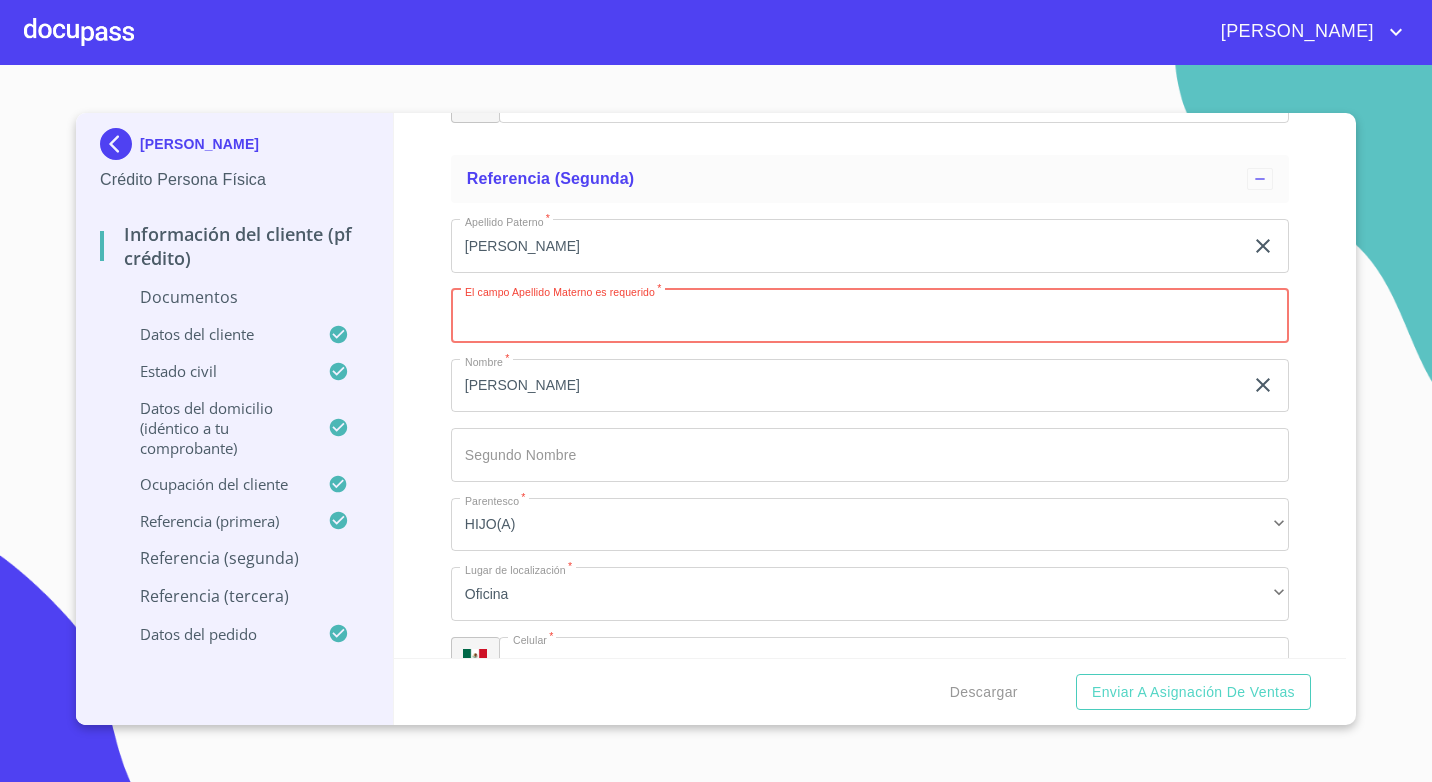 click on "Documento de identificación.   *" at bounding box center [870, 316] 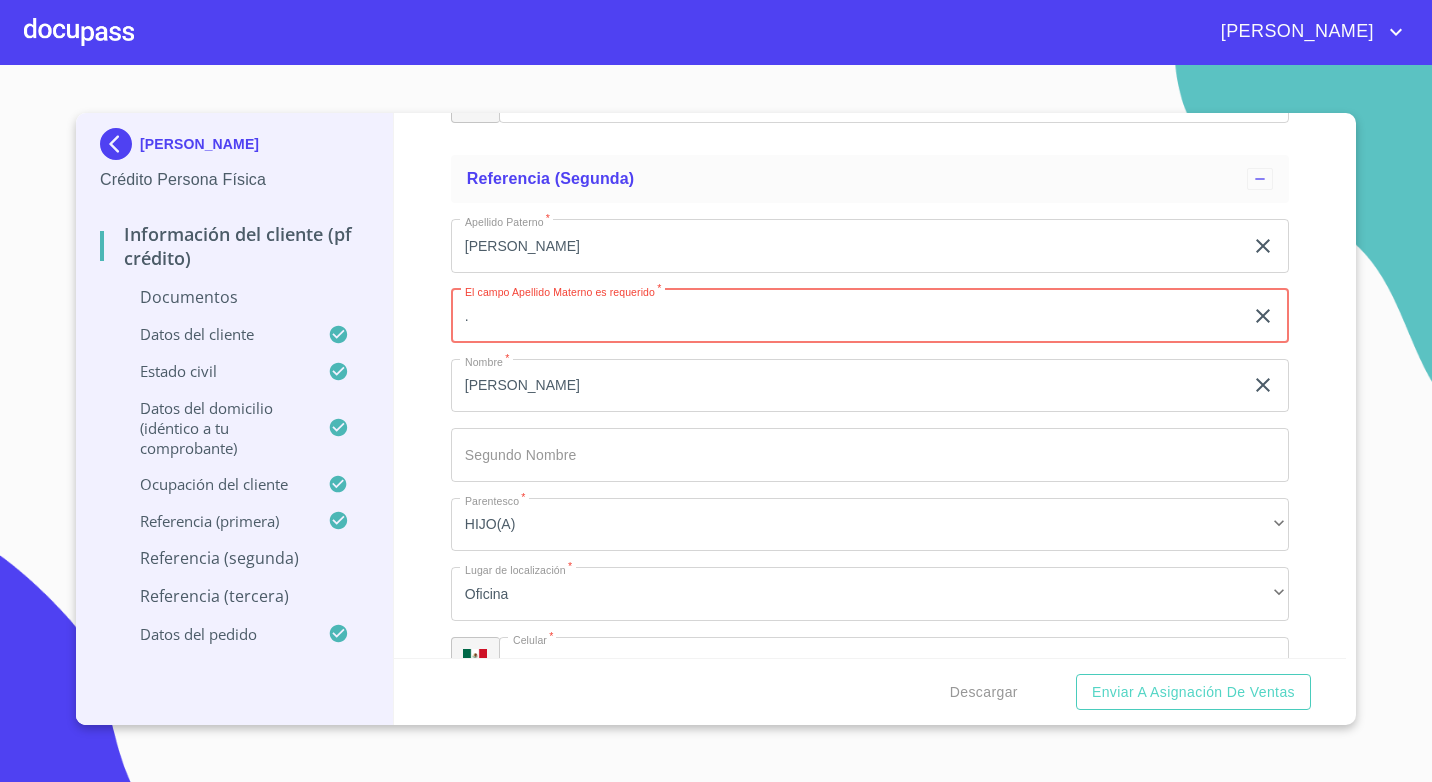 type on "." 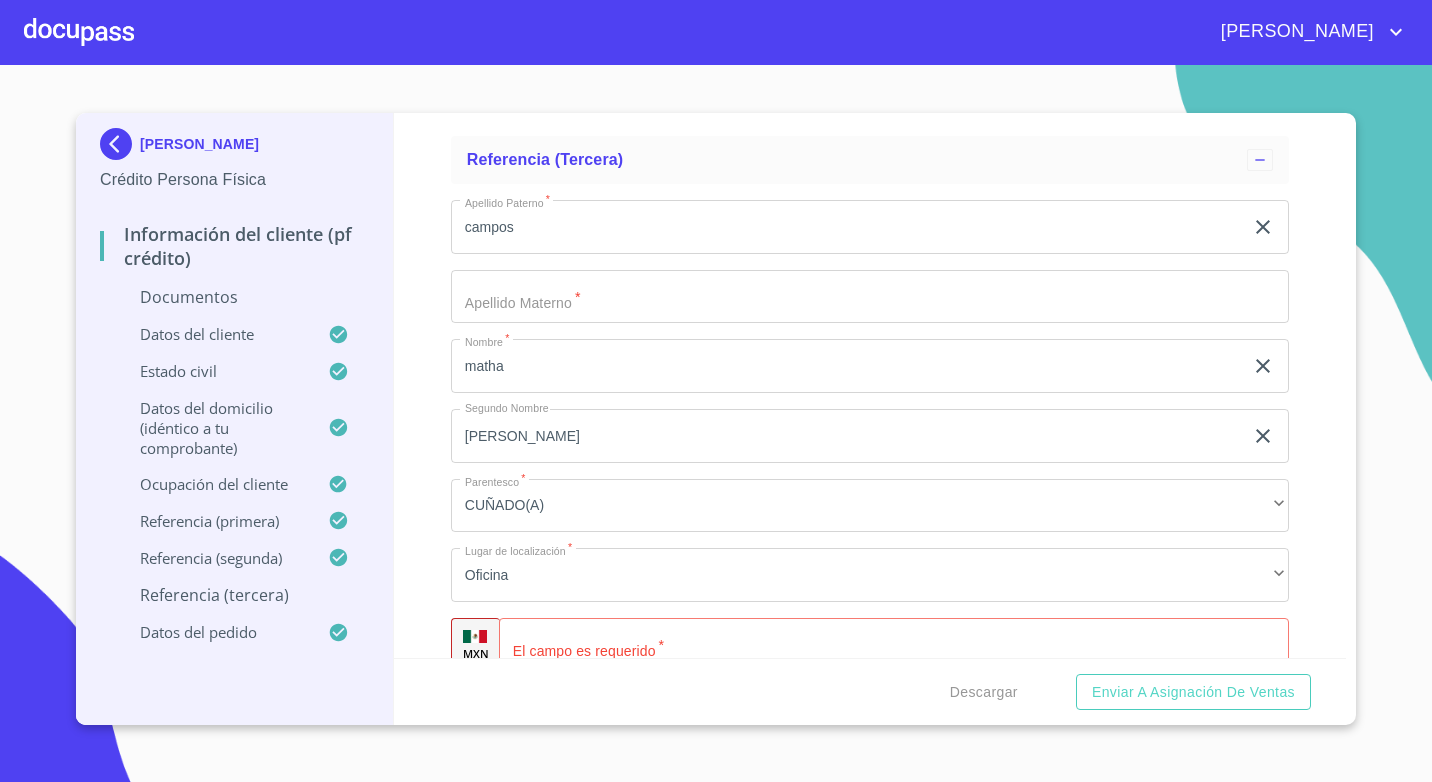 scroll, scrollTop: 8828, scrollLeft: 0, axis: vertical 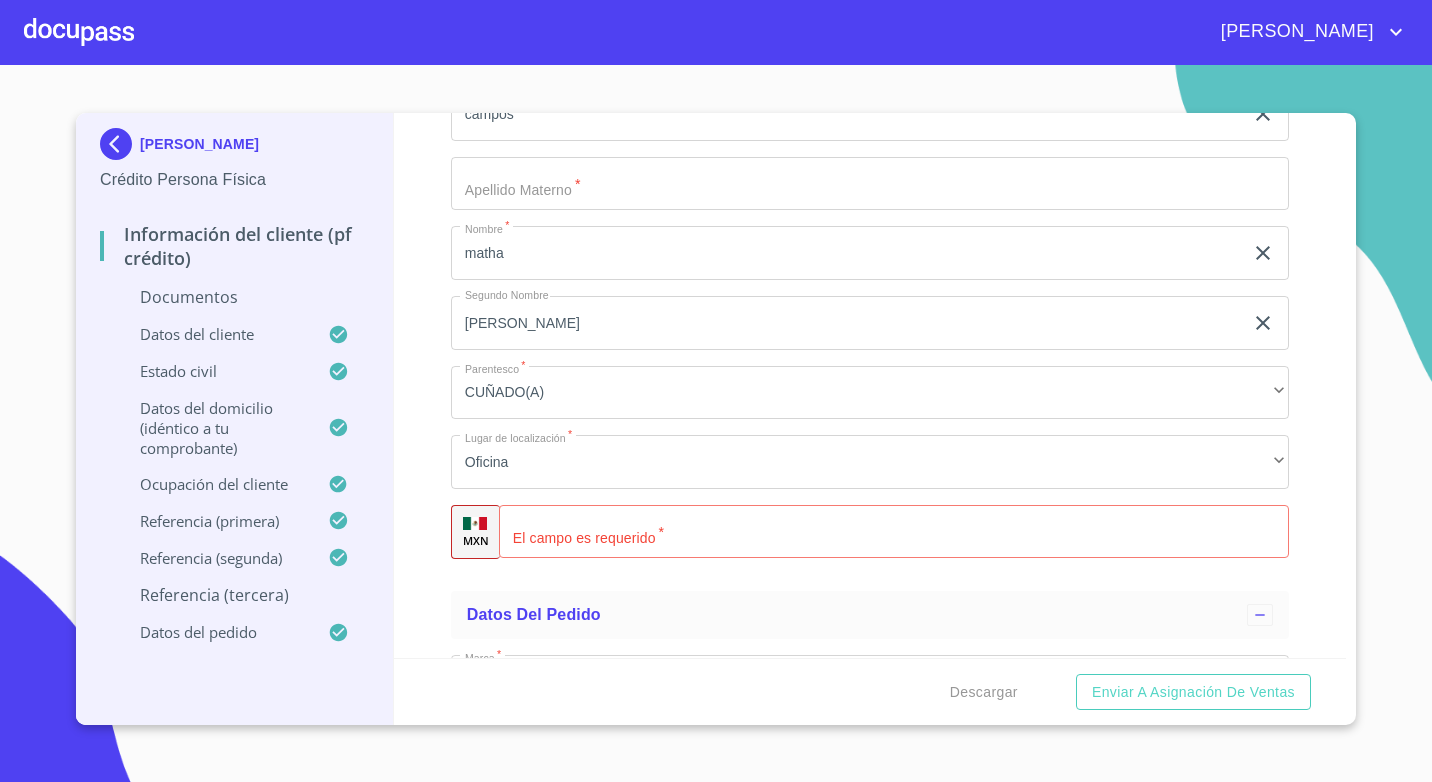 click on "Documento de identificación.   *" 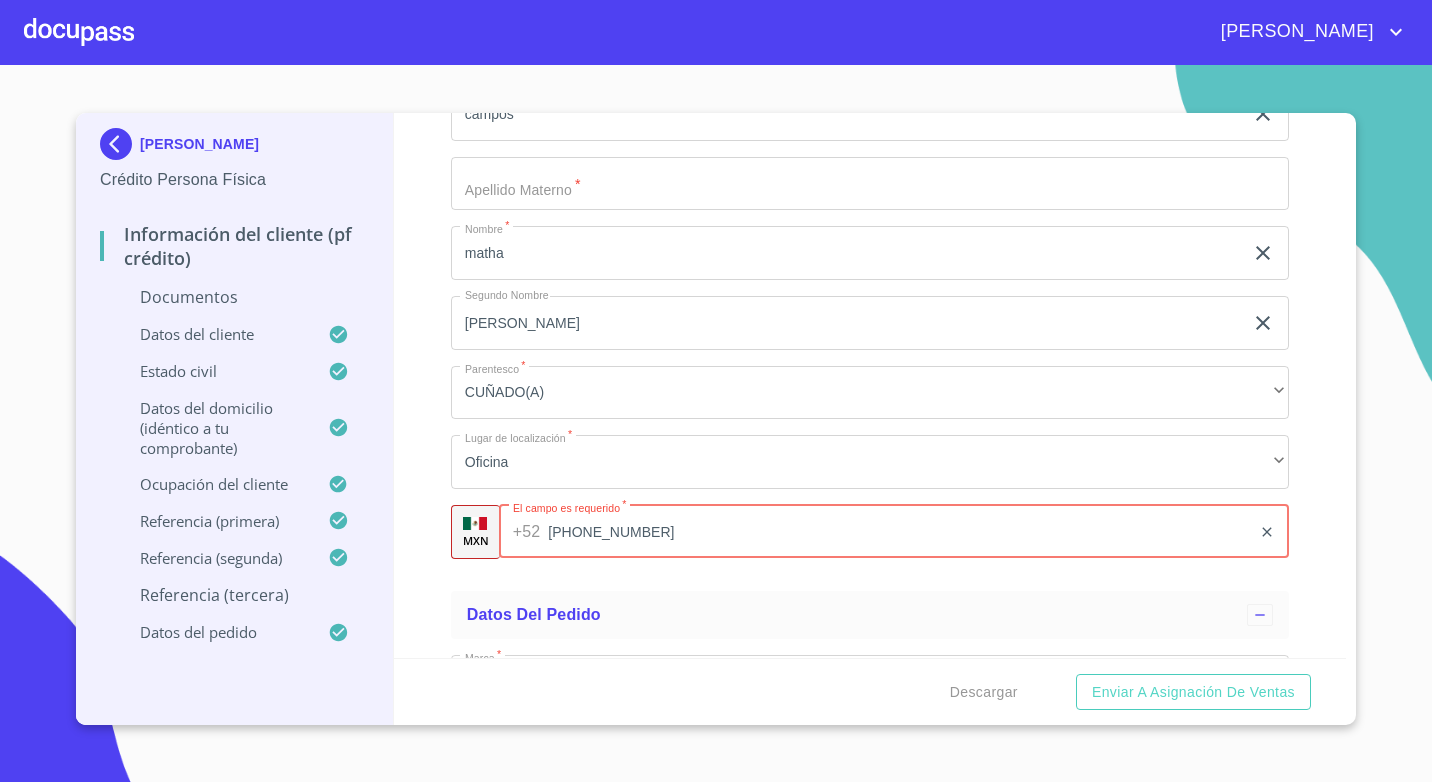 type on "(33)26521335" 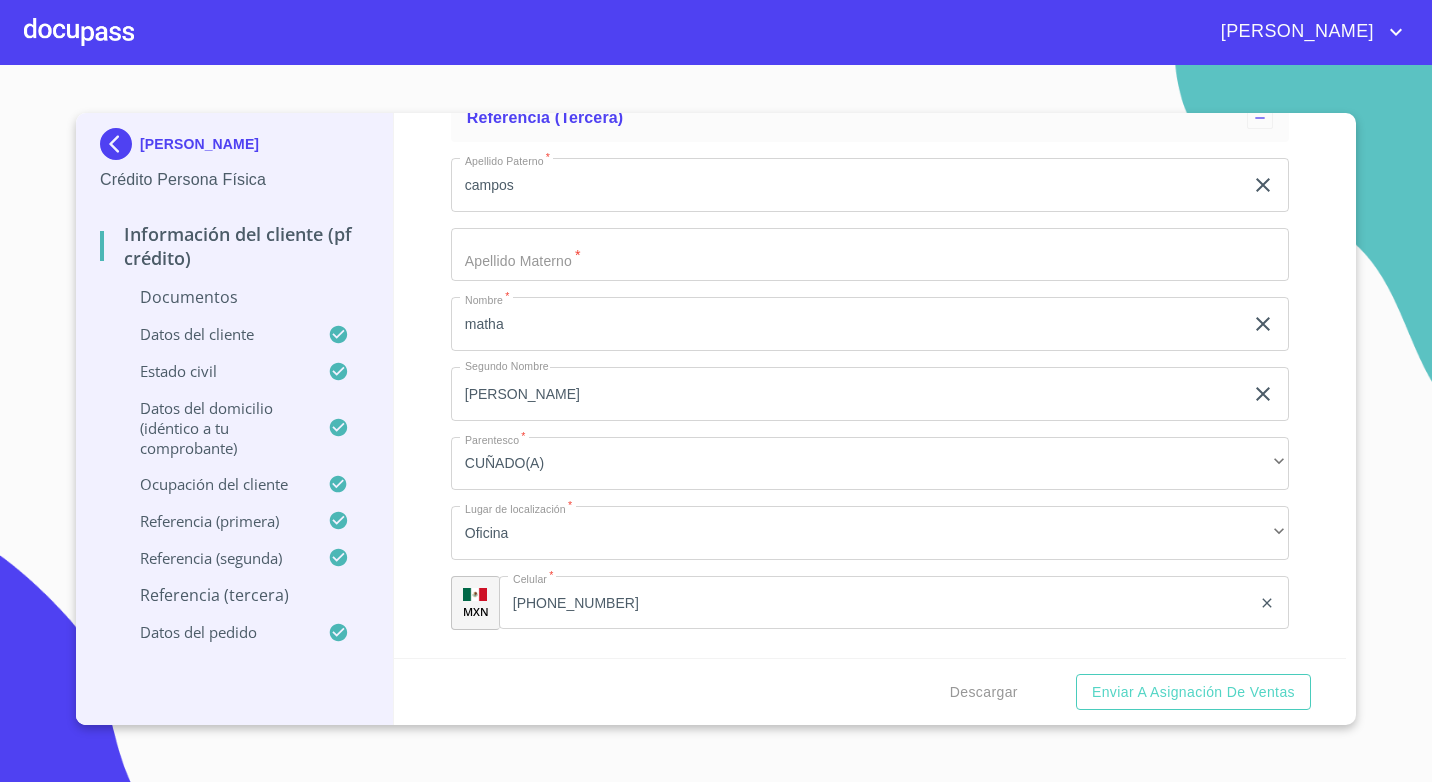 scroll, scrollTop: 8728, scrollLeft: 0, axis: vertical 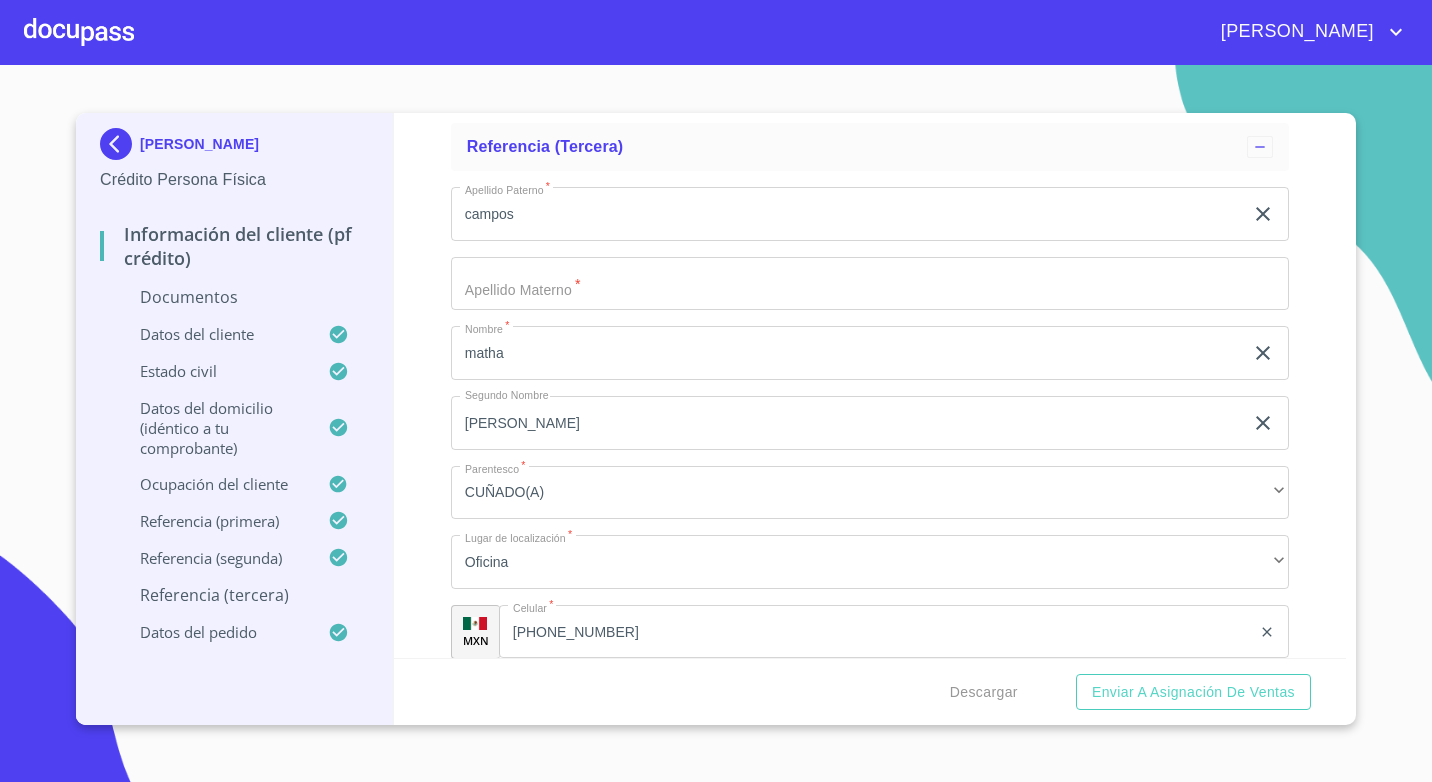 click on "Documento de identificación.   *" at bounding box center (847, -5002) 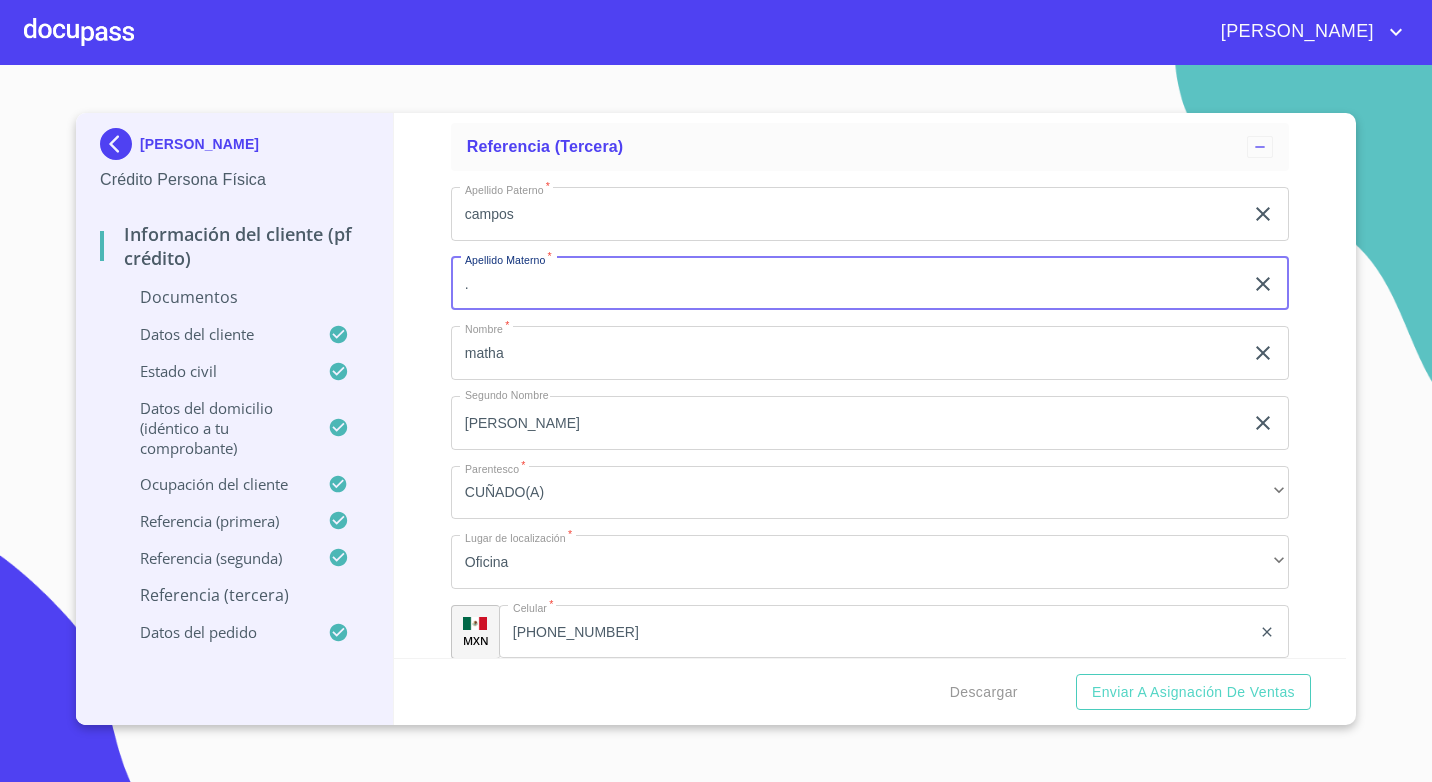 type on "." 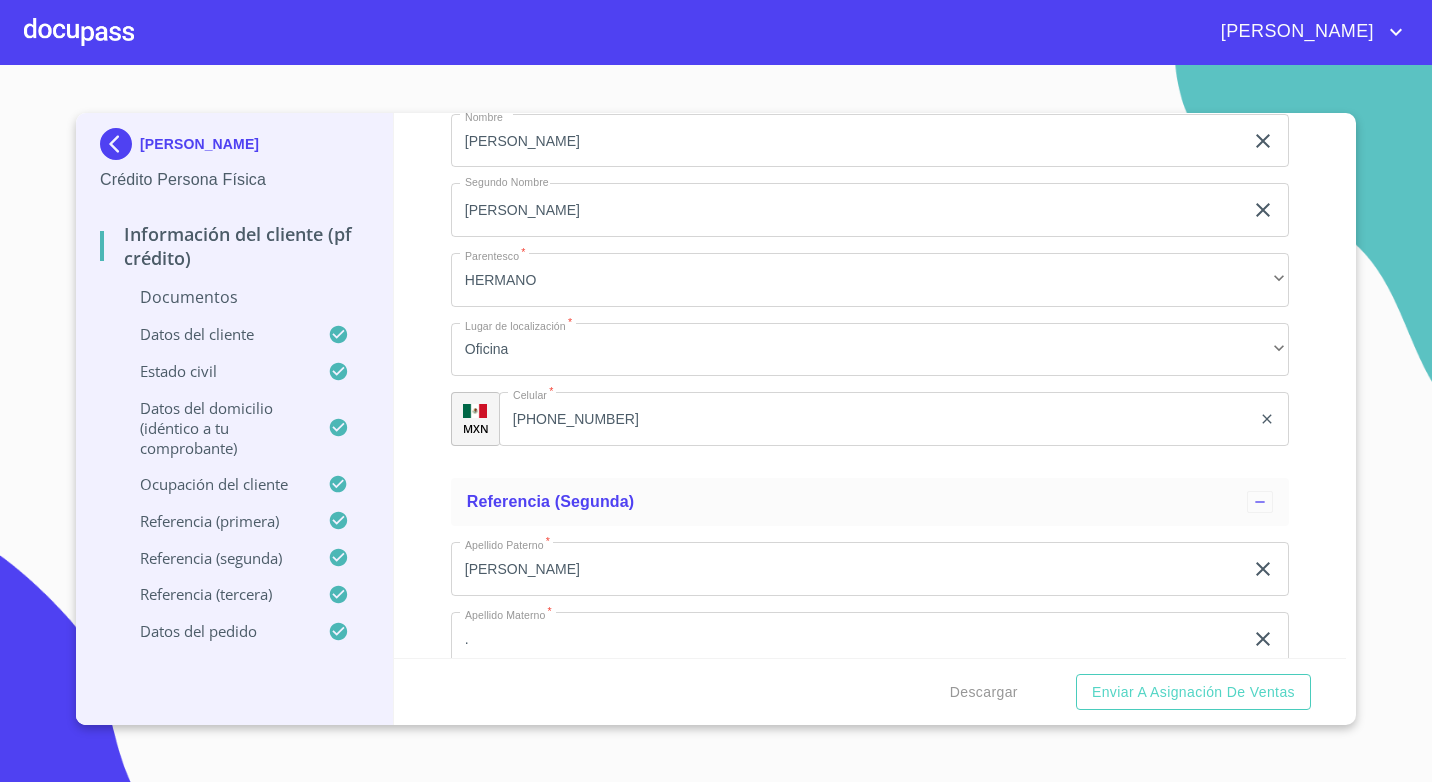 scroll, scrollTop: 7651, scrollLeft: 0, axis: vertical 